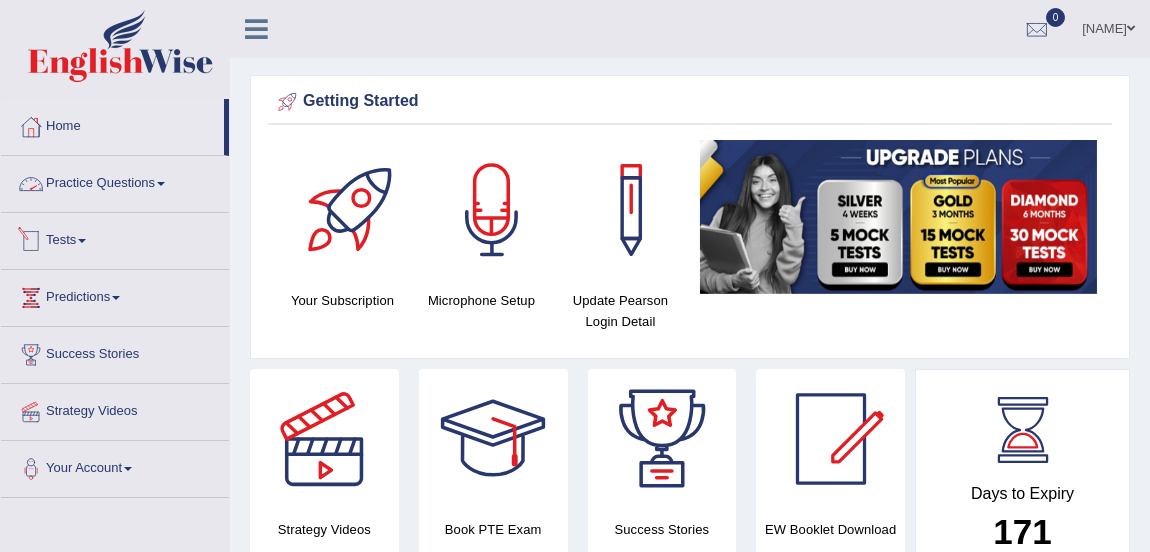 scroll, scrollTop: 0, scrollLeft: 0, axis: both 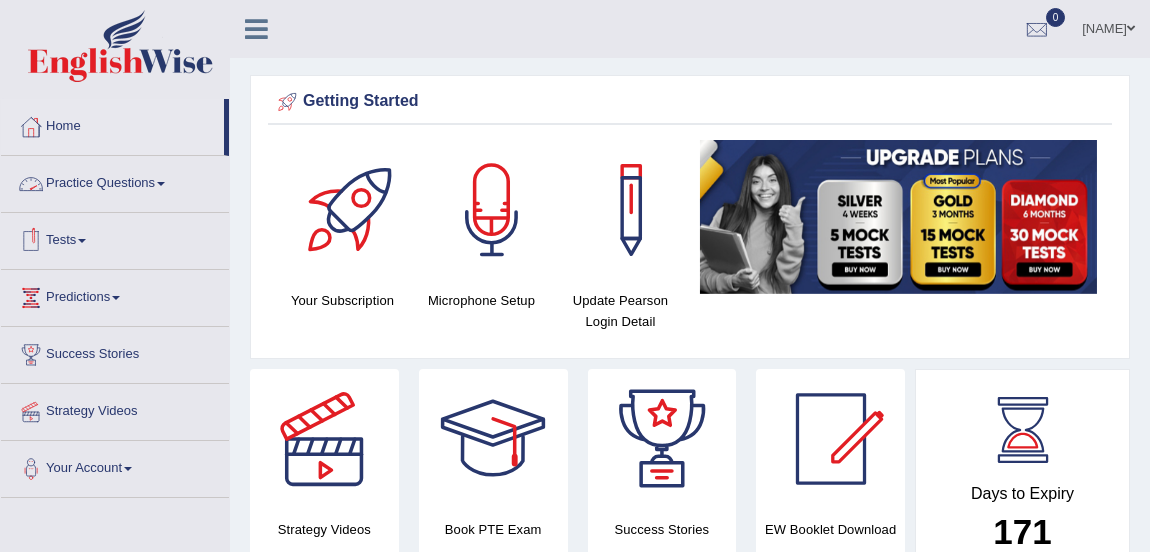 click on "Practice Questions" at bounding box center (115, 181) 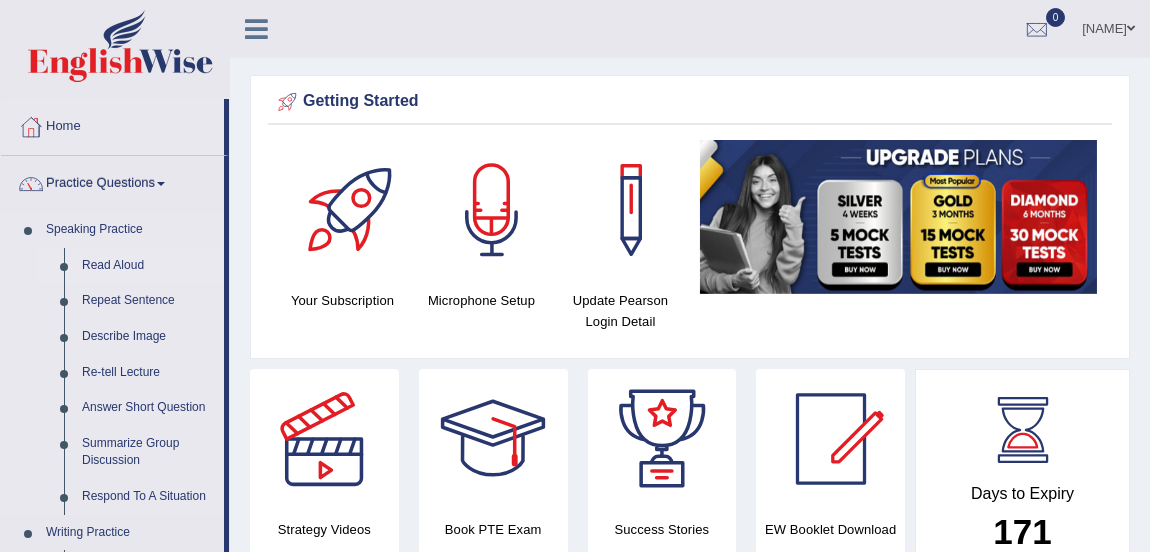 click on "Read Aloud" at bounding box center (148, 266) 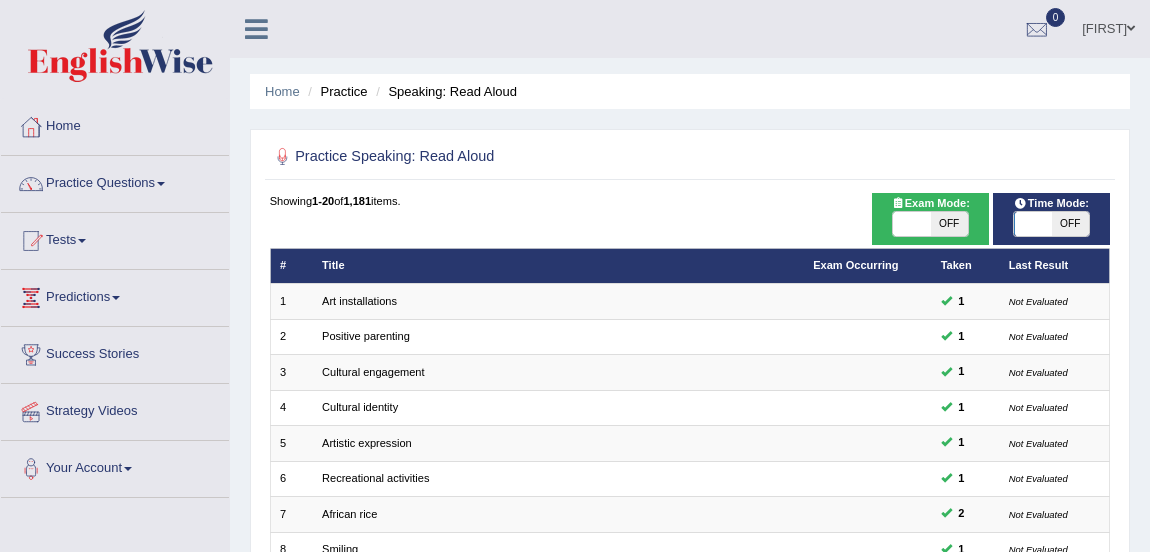 scroll, scrollTop: 0, scrollLeft: 0, axis: both 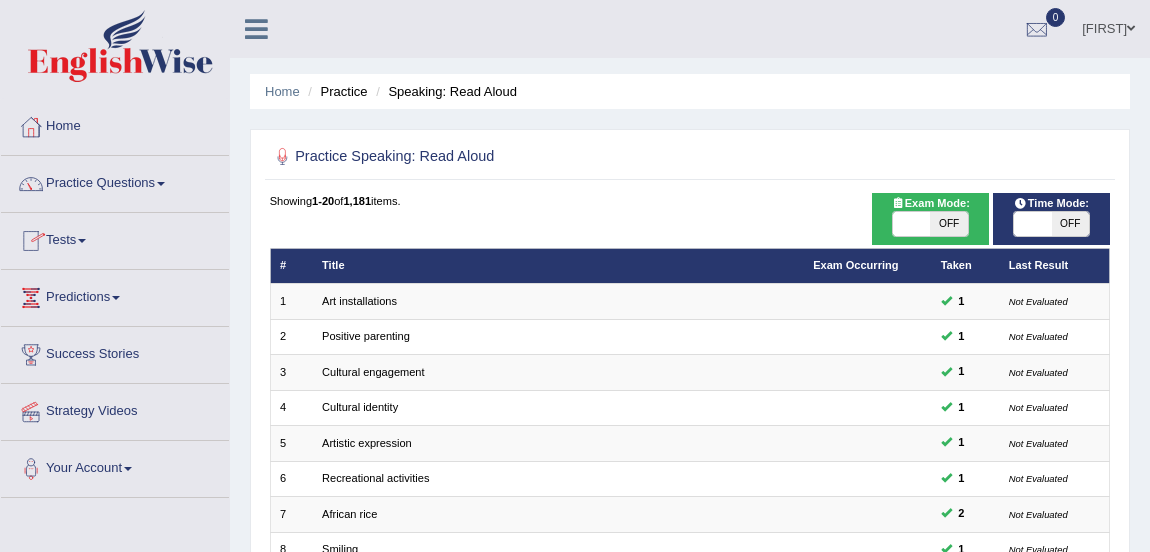 click at bounding box center [911, 224] 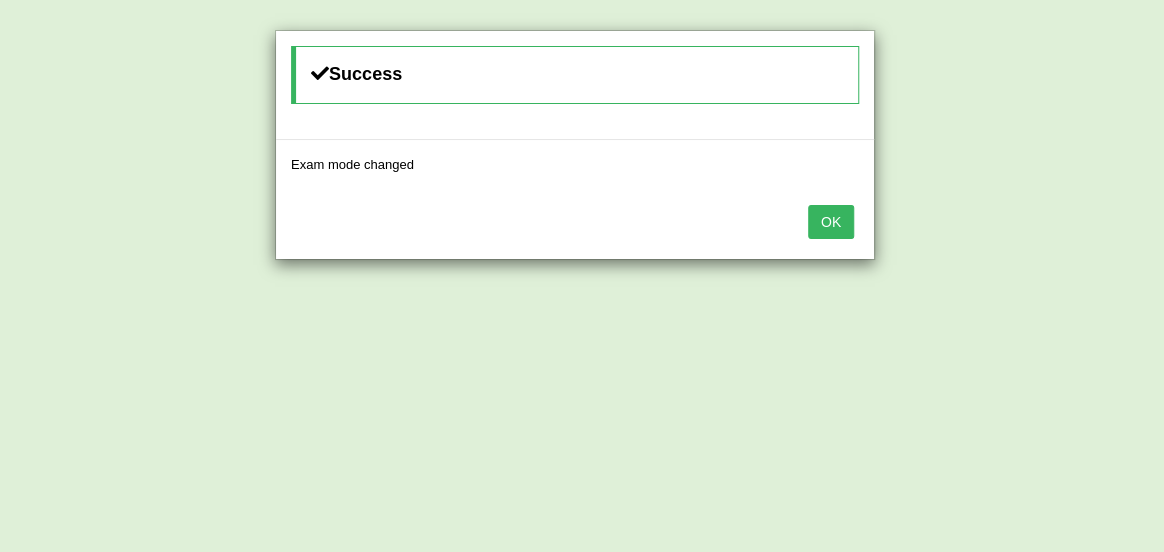 click on "OK" at bounding box center (831, 222) 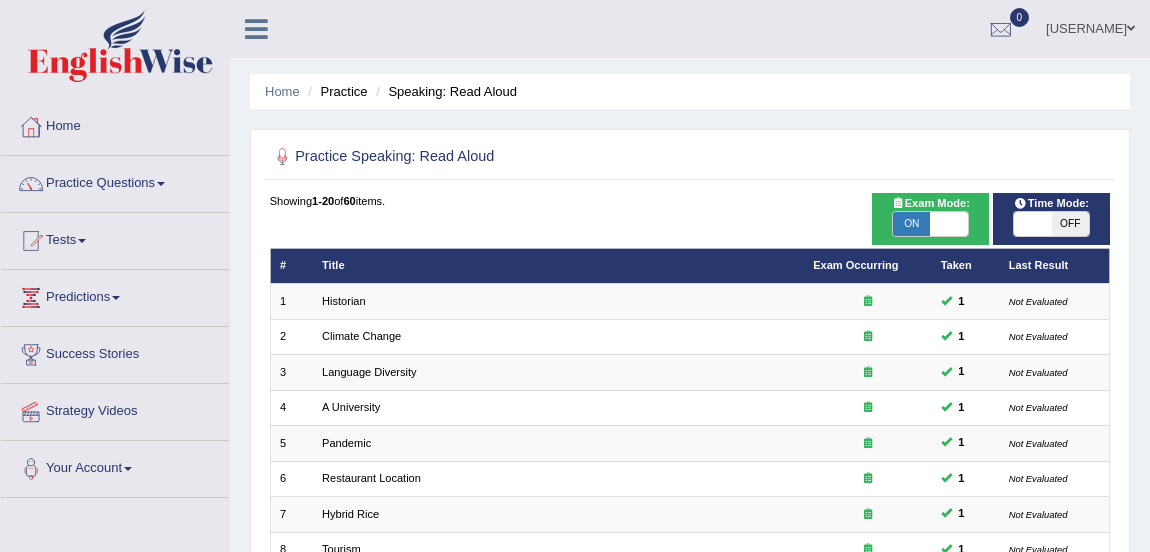 scroll, scrollTop: 0, scrollLeft: 0, axis: both 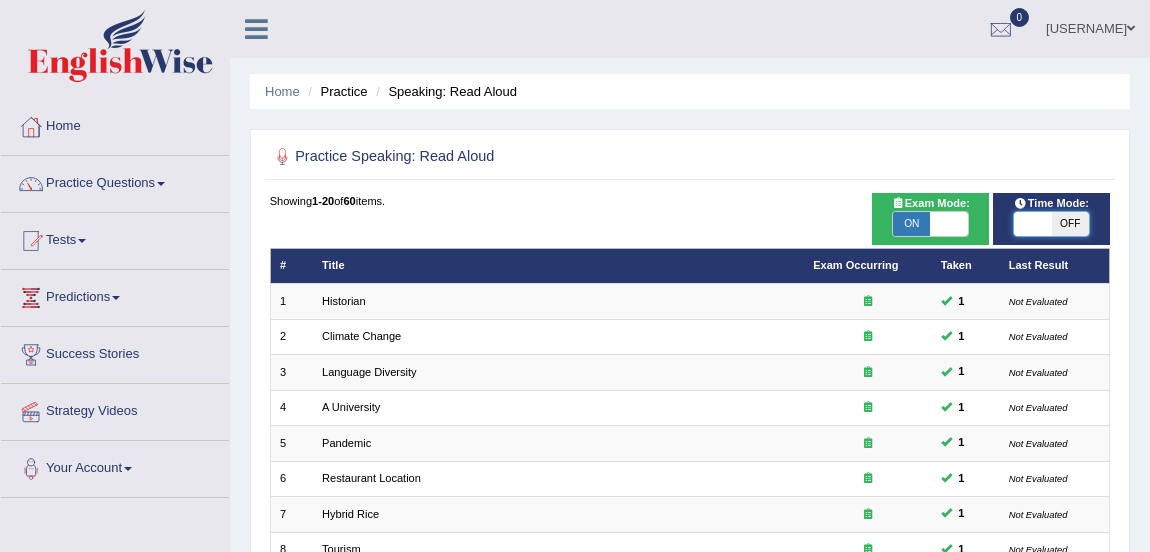 click at bounding box center [1032, 224] 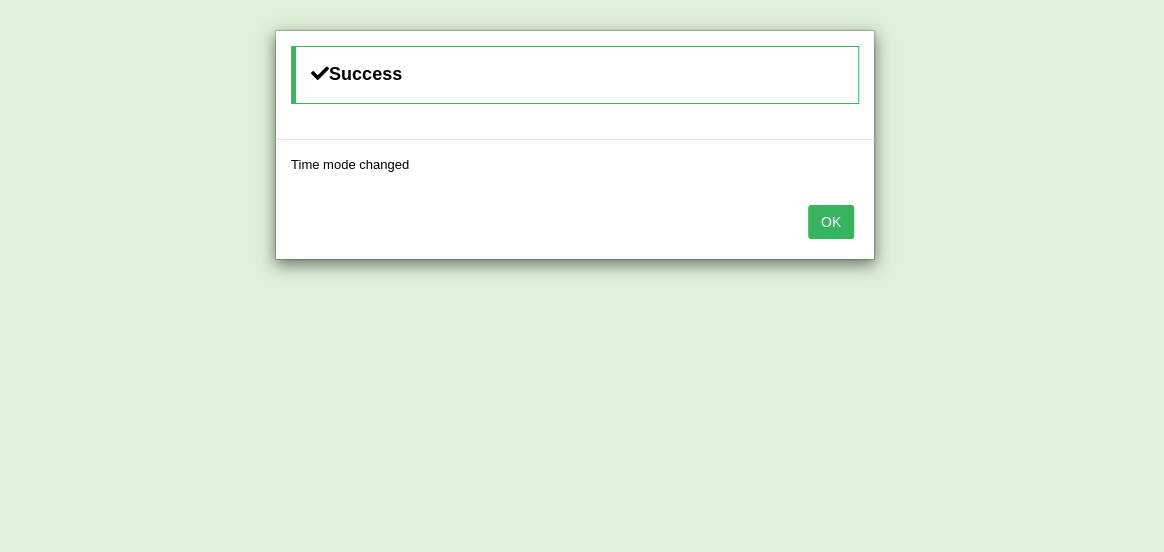 click on "OK" at bounding box center (831, 222) 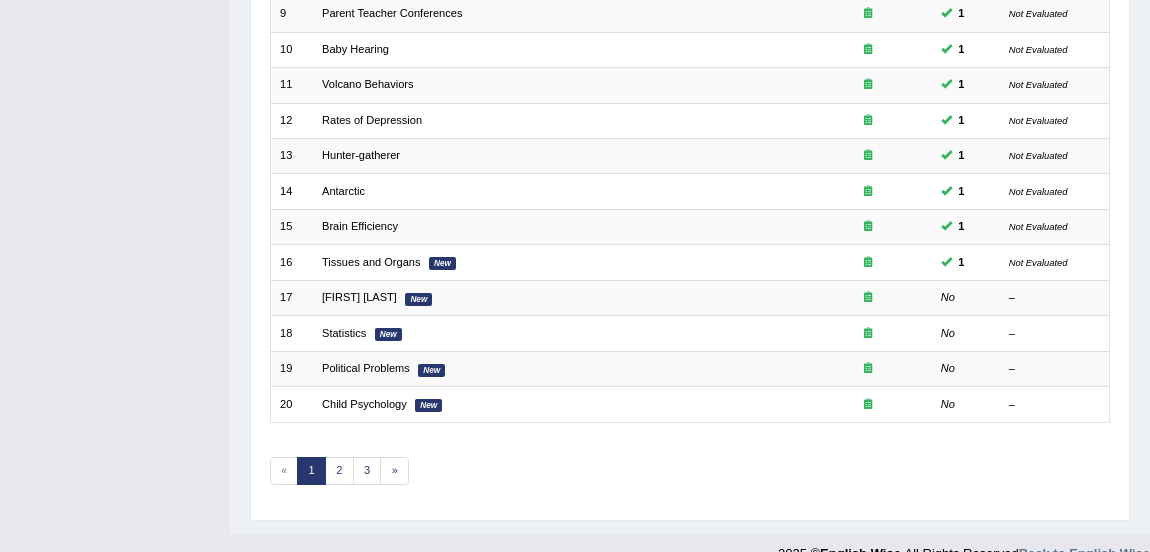 scroll, scrollTop: 601, scrollLeft: 0, axis: vertical 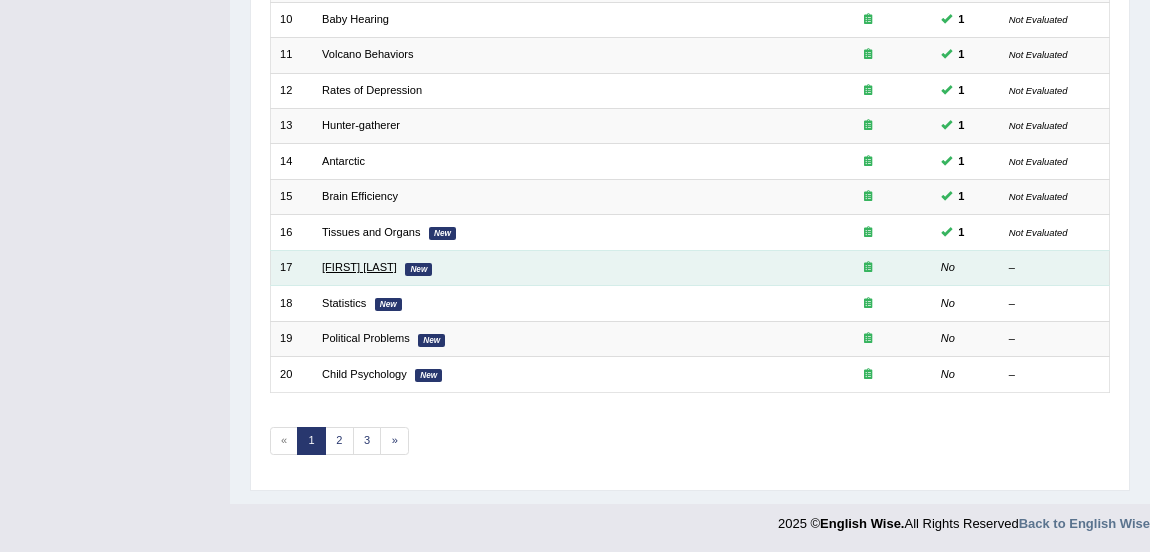 click on "William  Shakespeare" at bounding box center (359, 267) 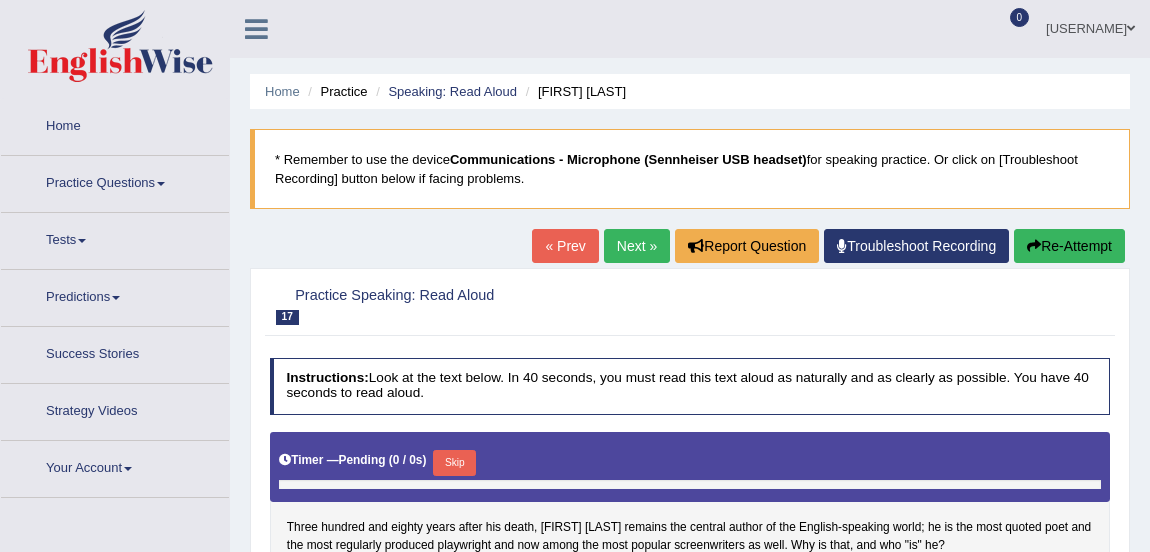 scroll, scrollTop: 0, scrollLeft: 0, axis: both 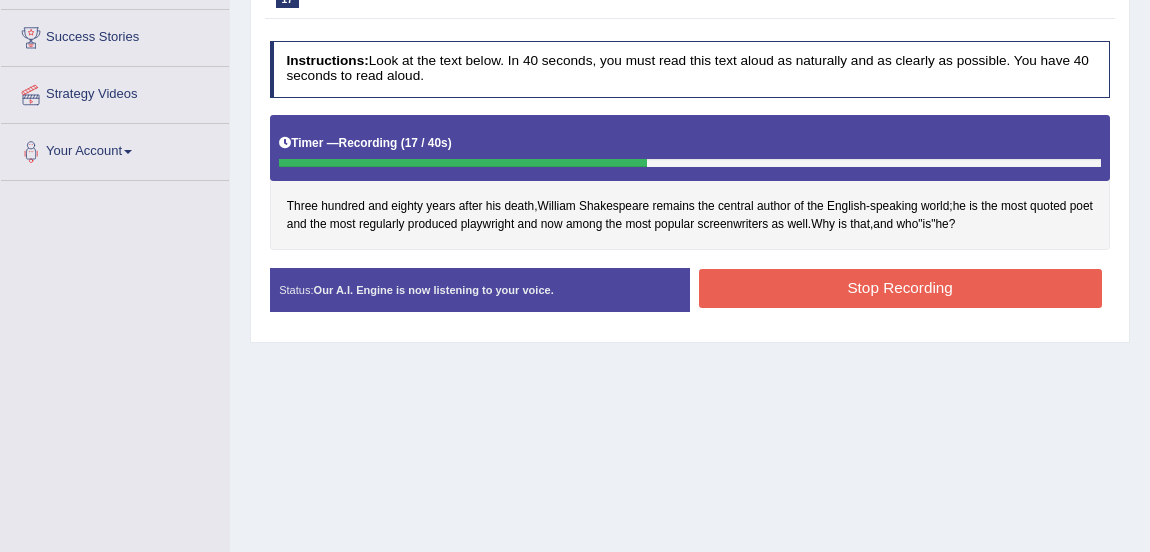 click on "Stop Recording" at bounding box center [900, 288] 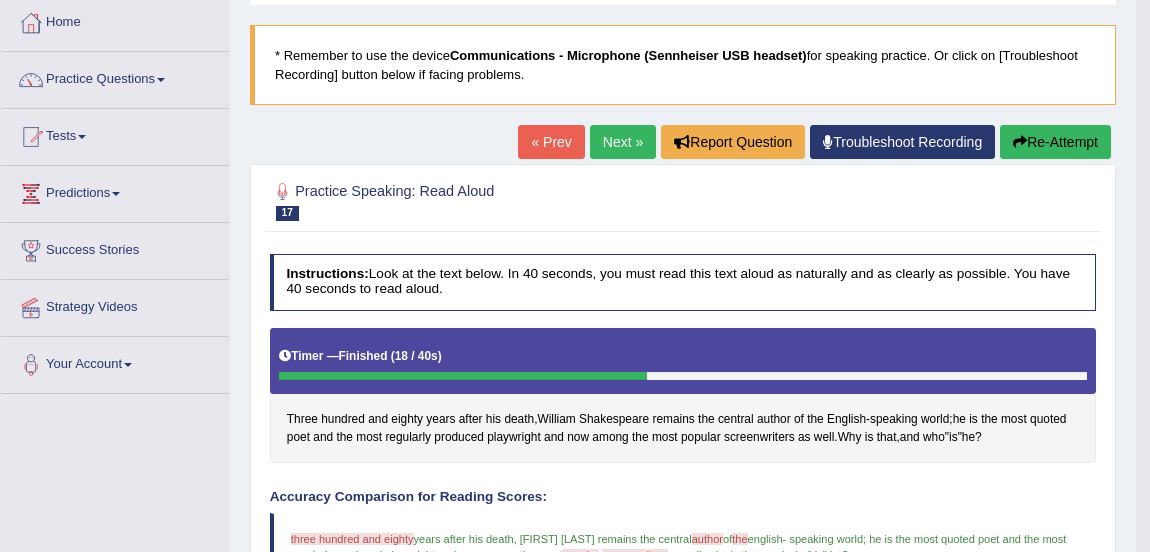 scroll, scrollTop: 98, scrollLeft: 0, axis: vertical 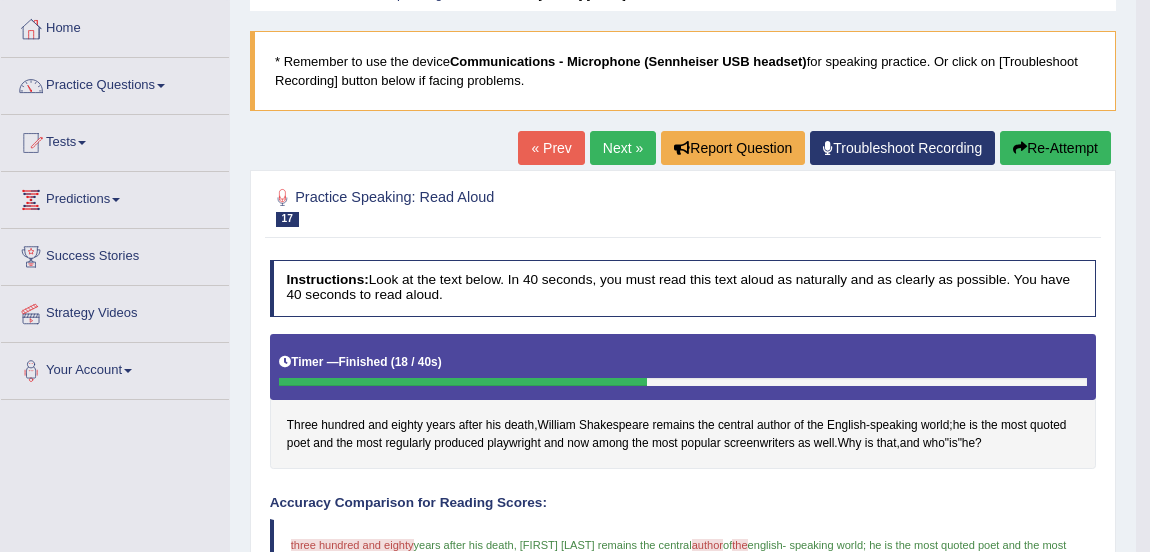 click on "Next »" at bounding box center [623, 148] 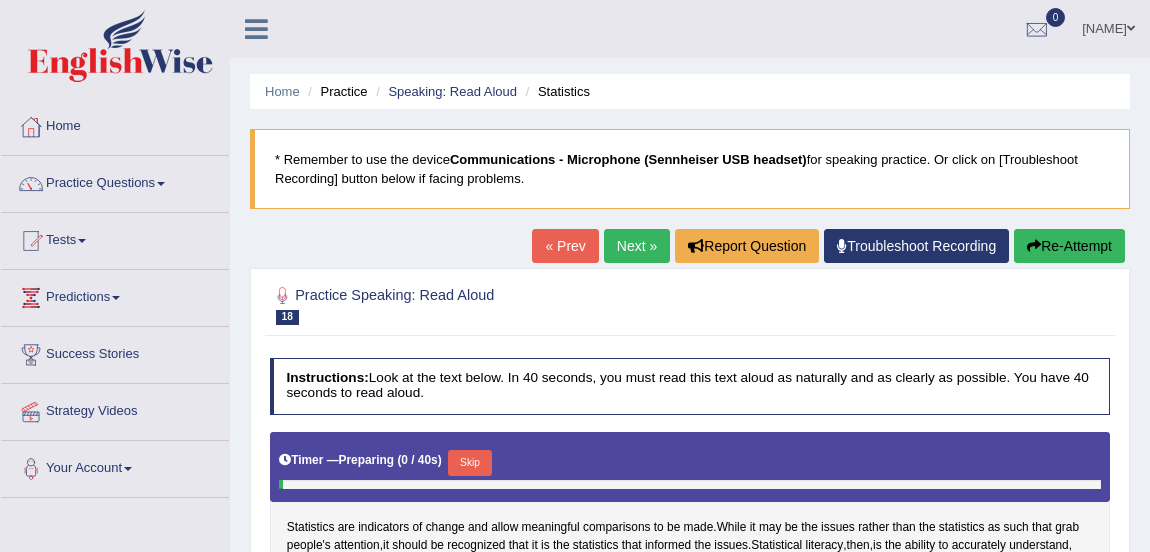 scroll, scrollTop: 317, scrollLeft: 0, axis: vertical 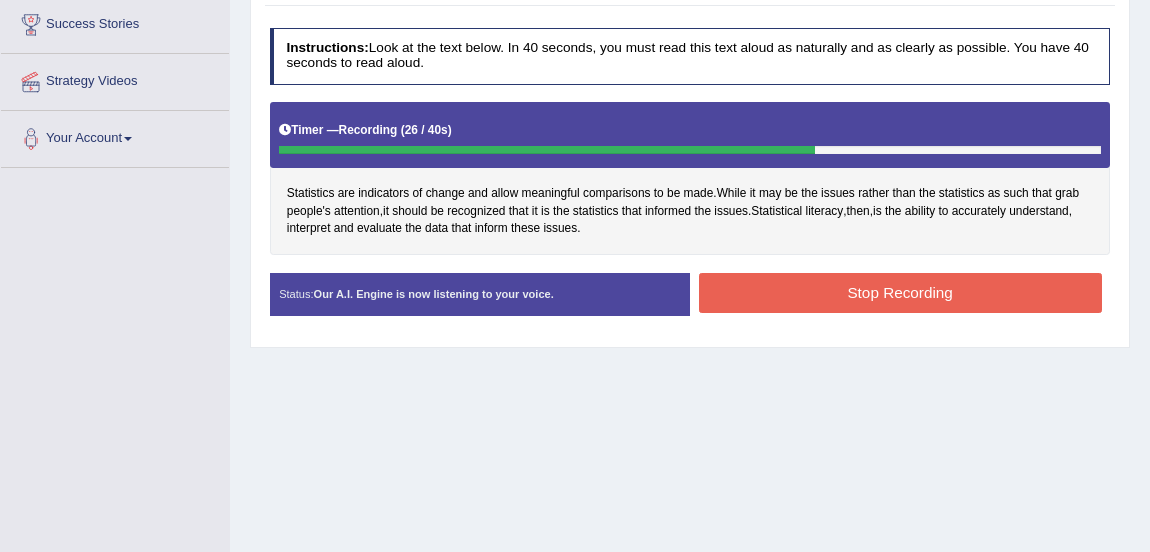 click on "Stop Recording" at bounding box center (900, 292) 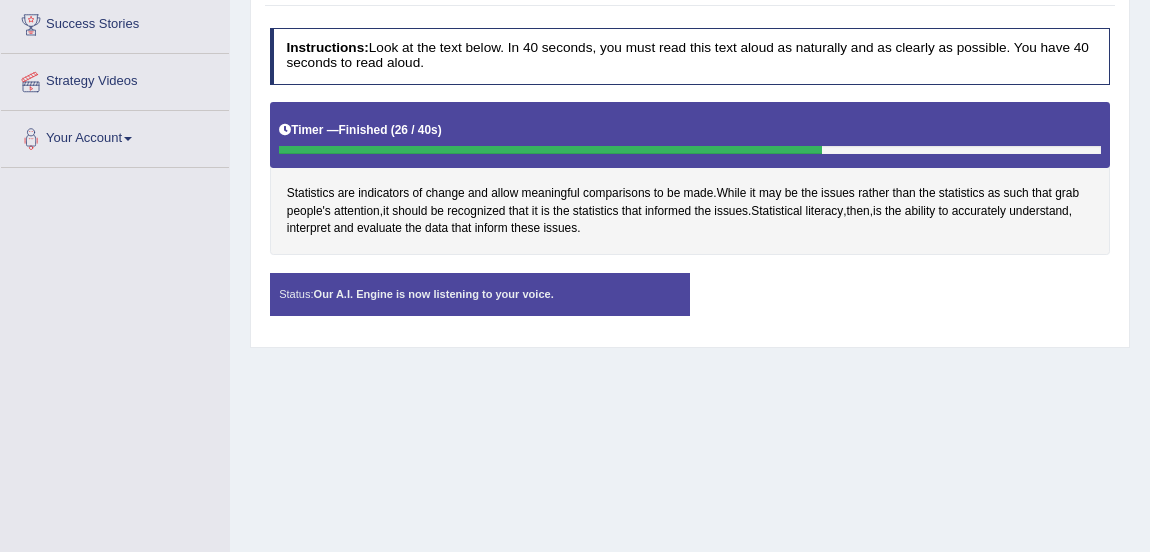 click on "Status:  Our A.I. Engine is now listening to your voice. Start Answering Stop Recording" at bounding box center (690, 303) 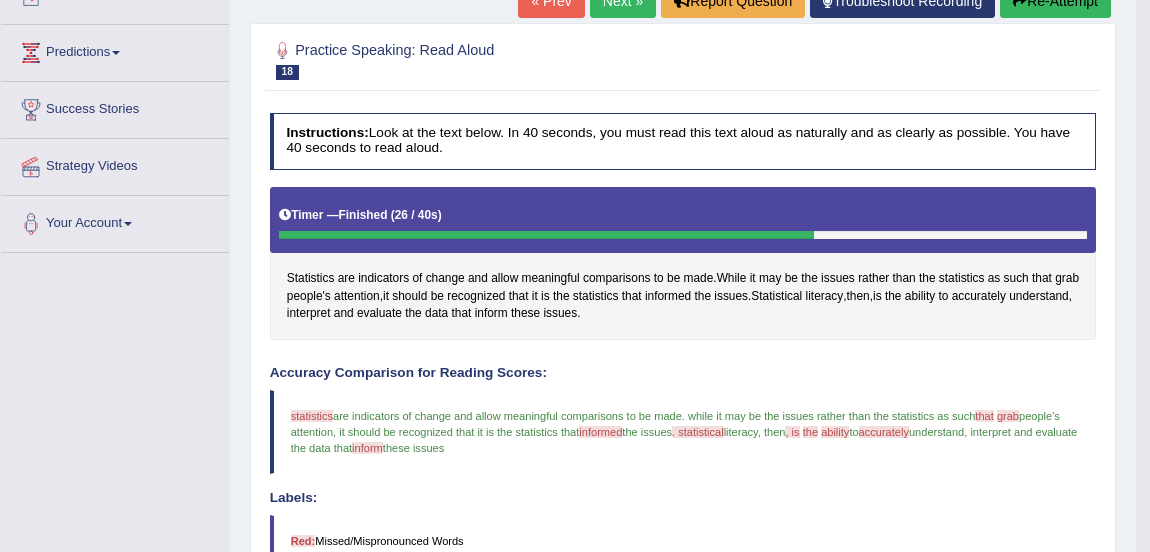 scroll, scrollTop: 229, scrollLeft: 0, axis: vertical 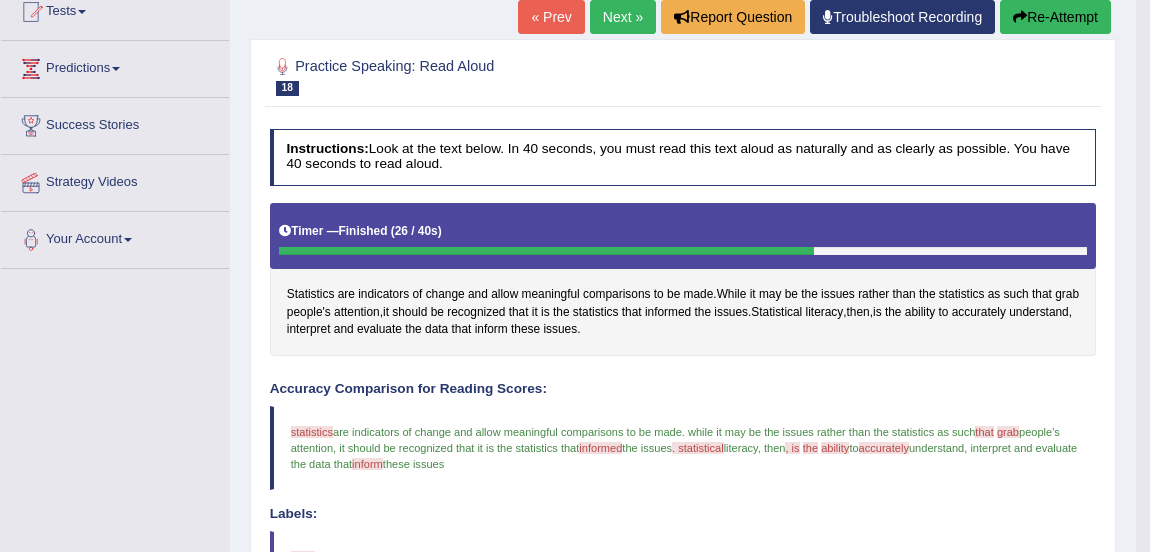 click on "Next »" at bounding box center [623, 17] 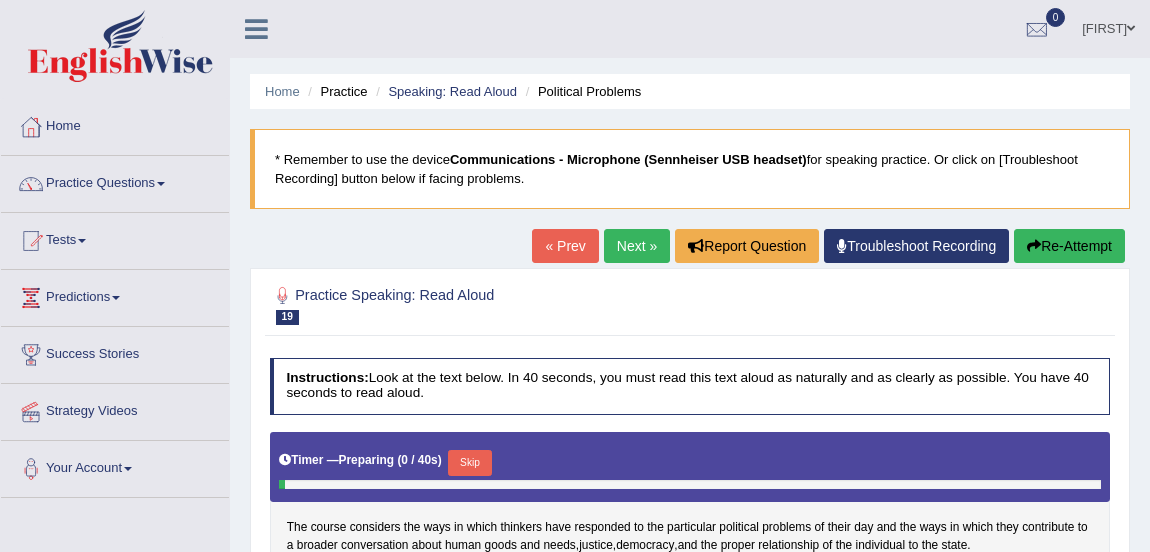 scroll, scrollTop: 0, scrollLeft: 0, axis: both 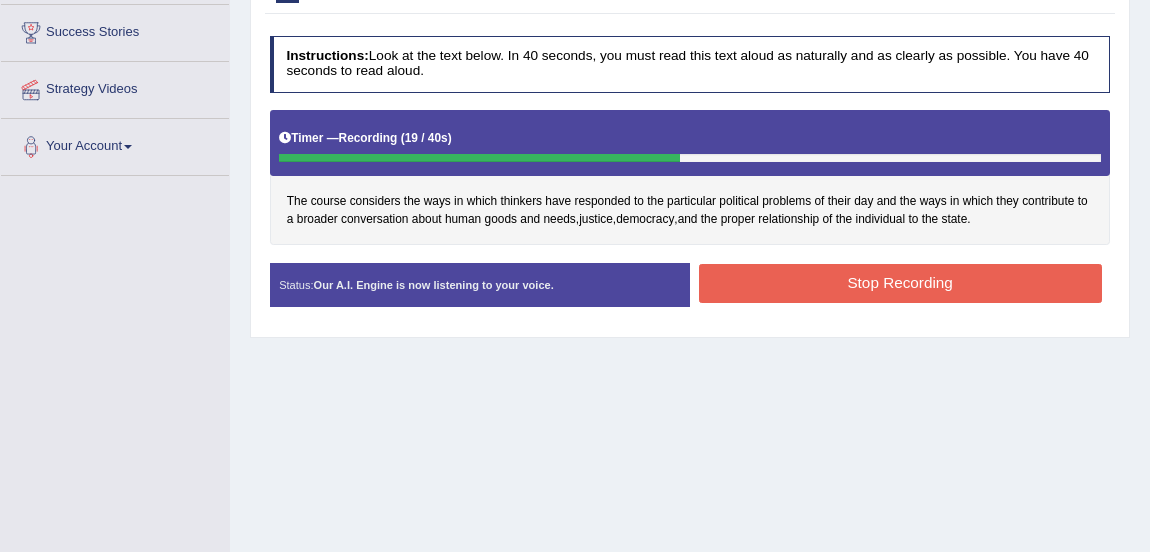 click on "Stop Recording" at bounding box center [900, 283] 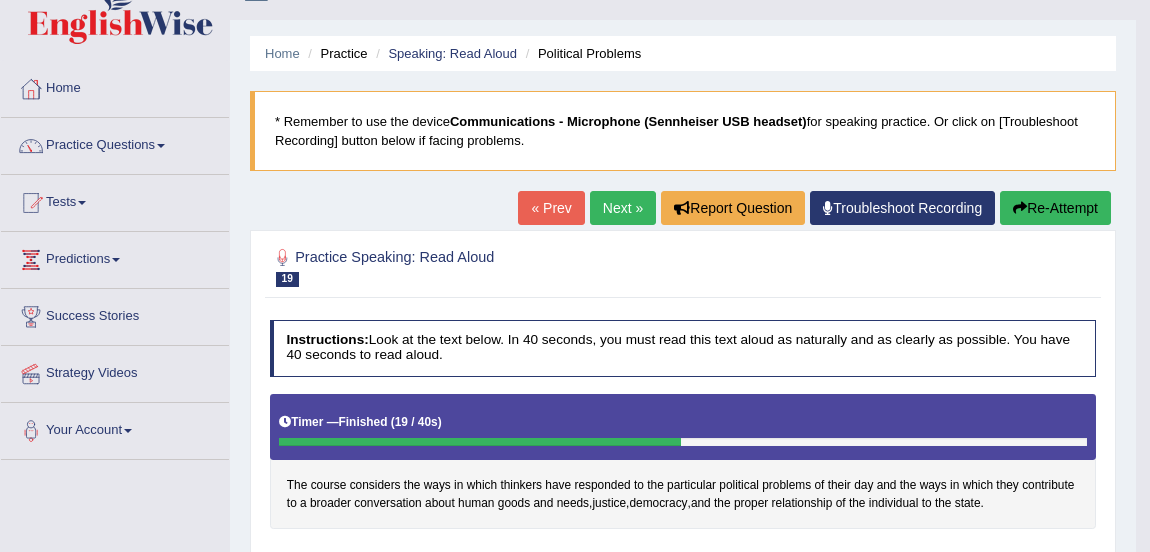 scroll, scrollTop: 29, scrollLeft: 0, axis: vertical 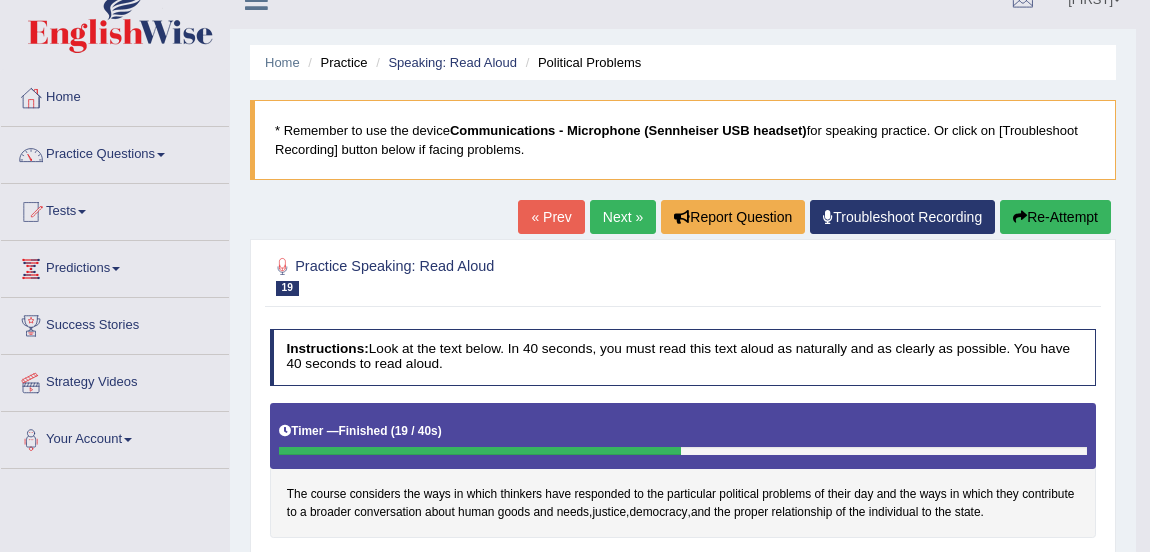 click on "Next »" at bounding box center [623, 217] 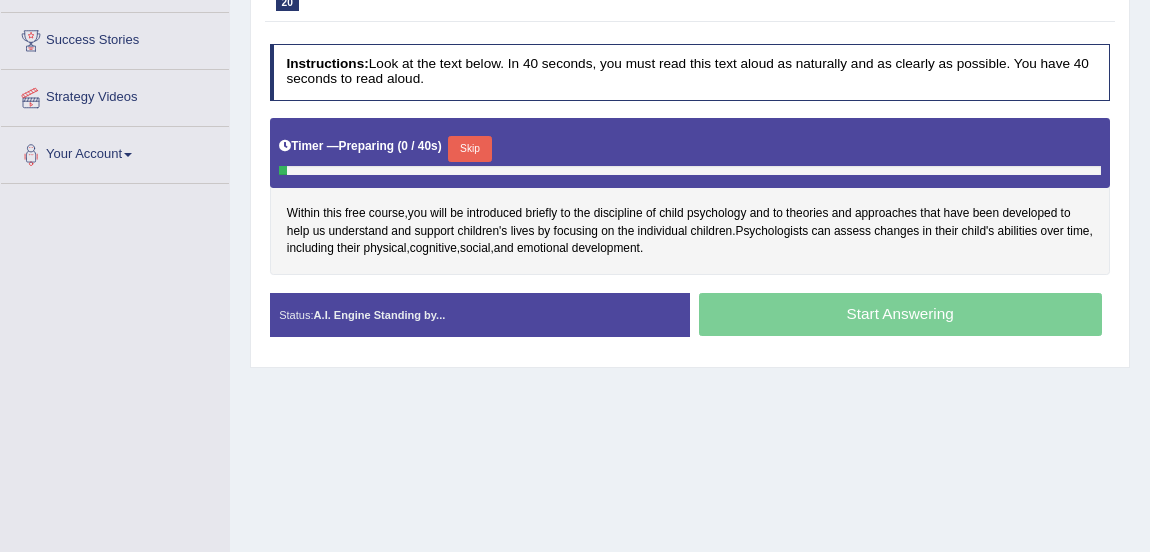scroll, scrollTop: 400, scrollLeft: 0, axis: vertical 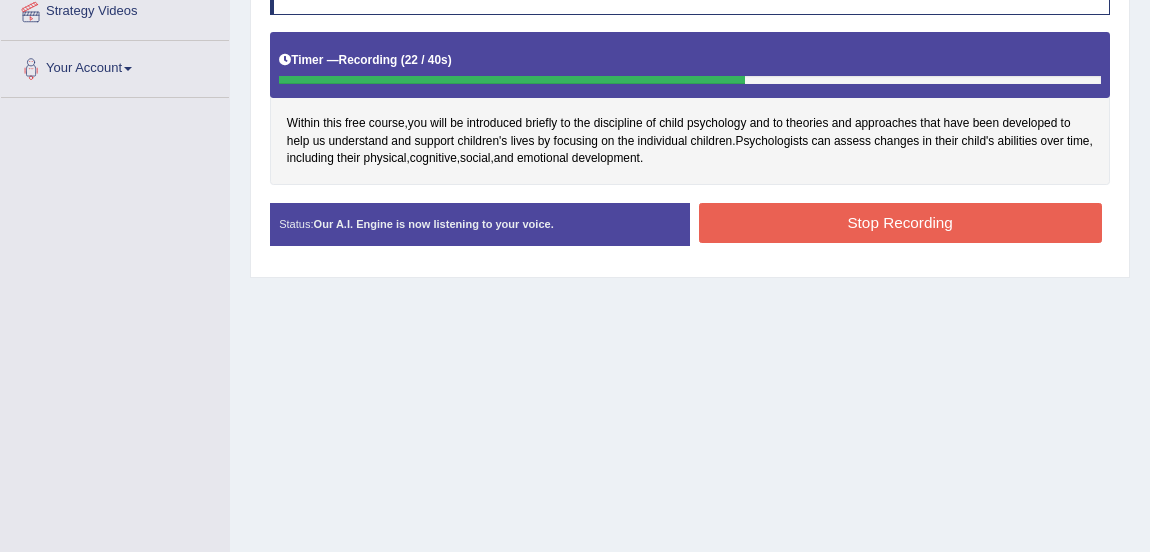 click on "Stop Recording" at bounding box center [900, 222] 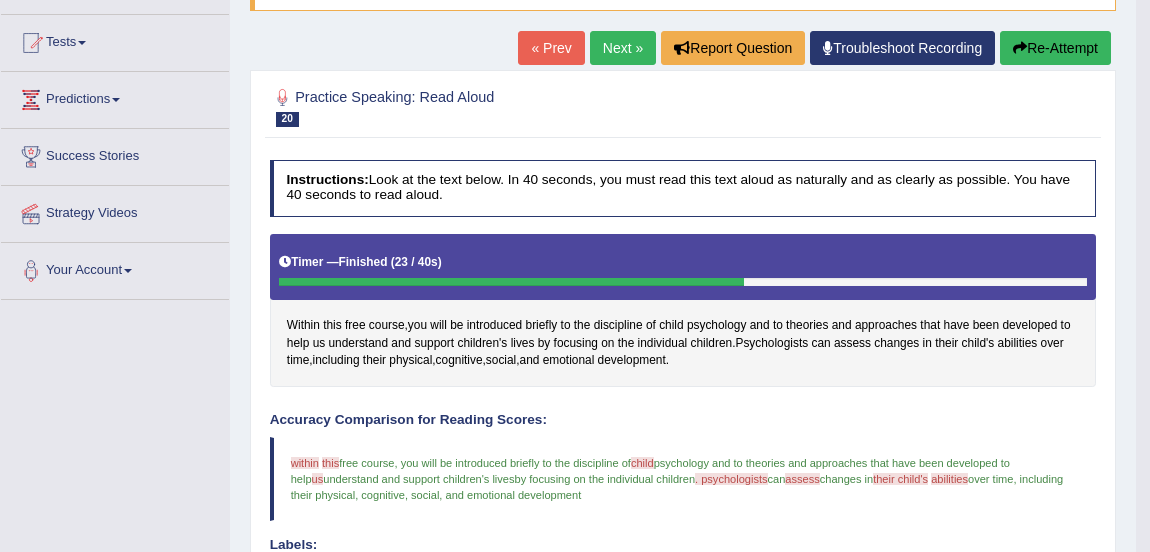 scroll, scrollTop: 197, scrollLeft: 0, axis: vertical 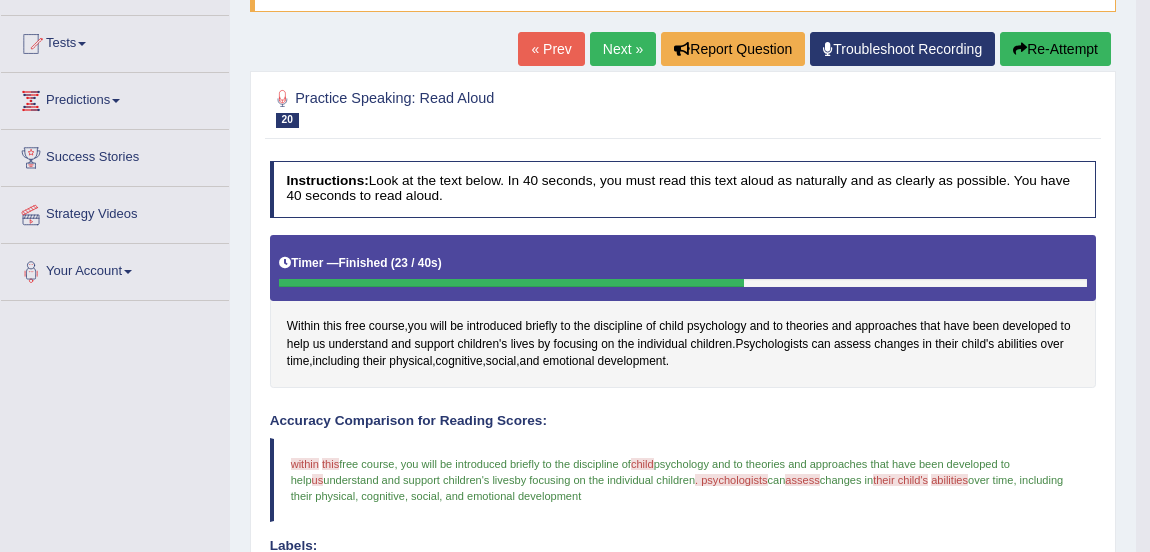 click on "Next »" at bounding box center [623, 49] 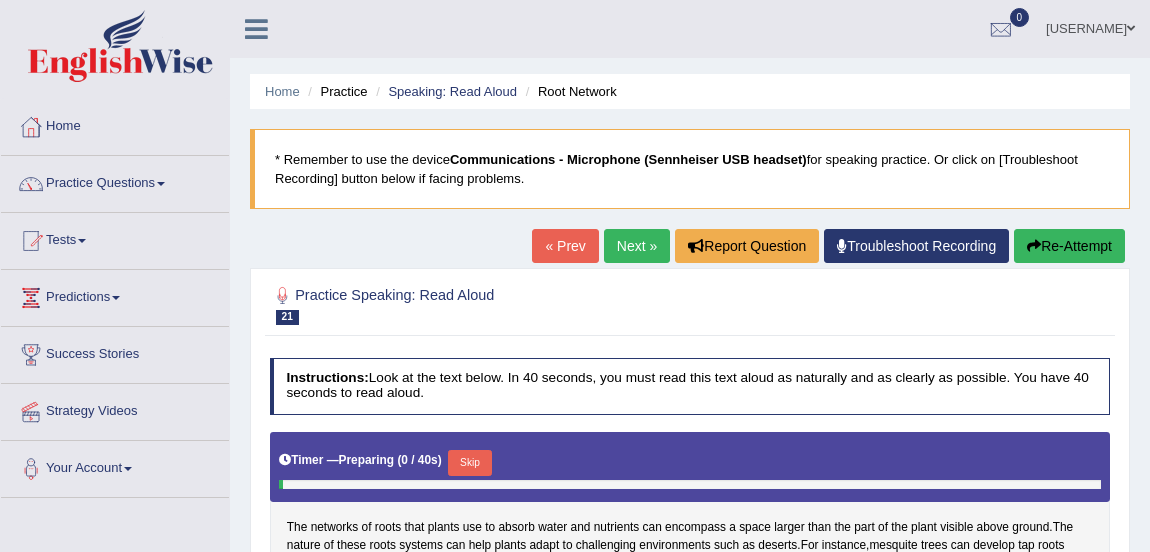 scroll, scrollTop: 0, scrollLeft: 0, axis: both 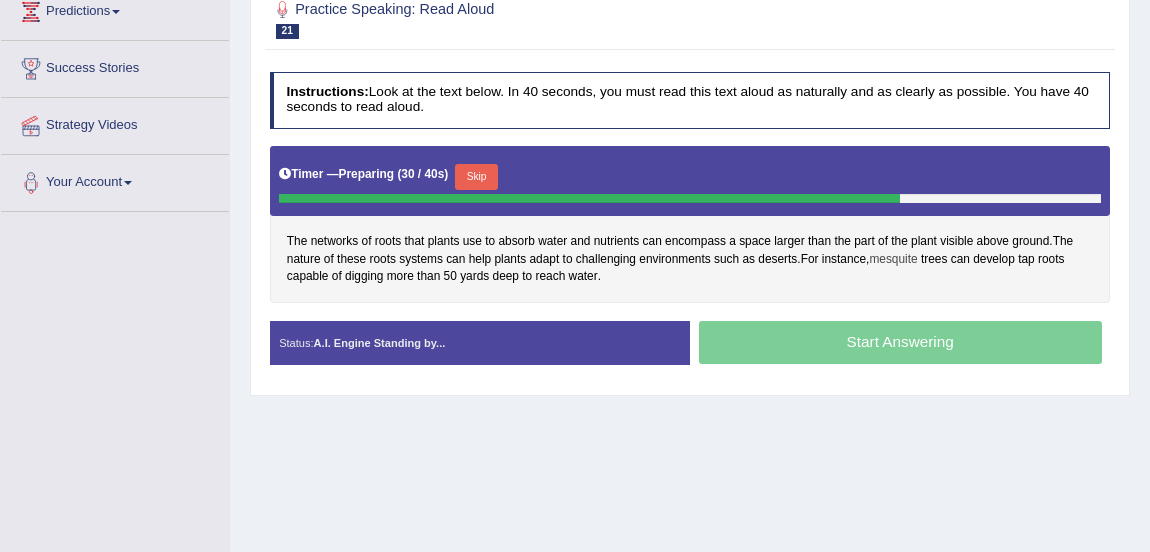 click on "mesquite" at bounding box center [893, 260] 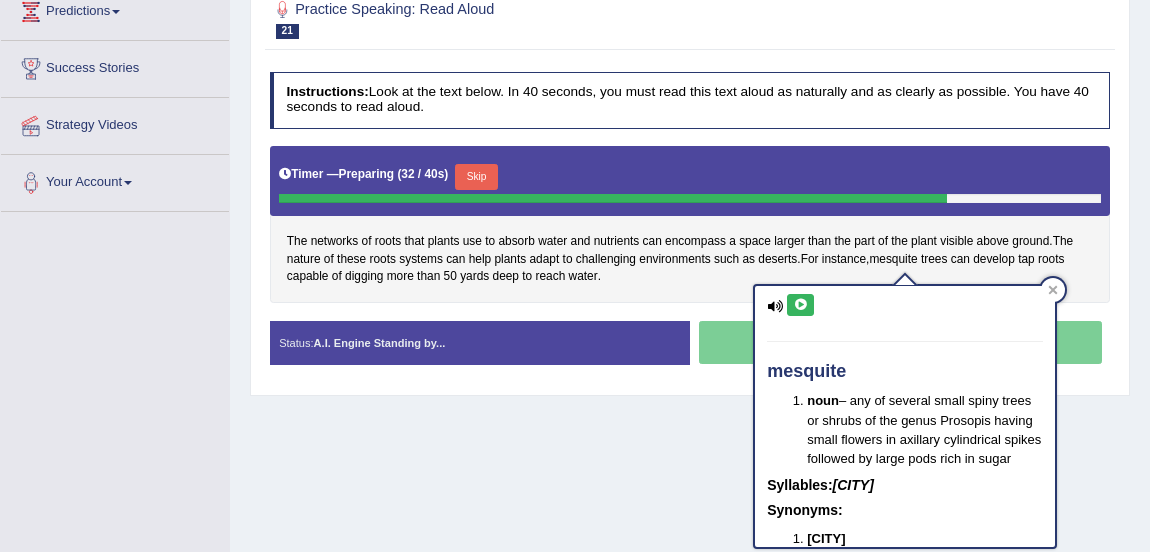 click at bounding box center (800, 305) 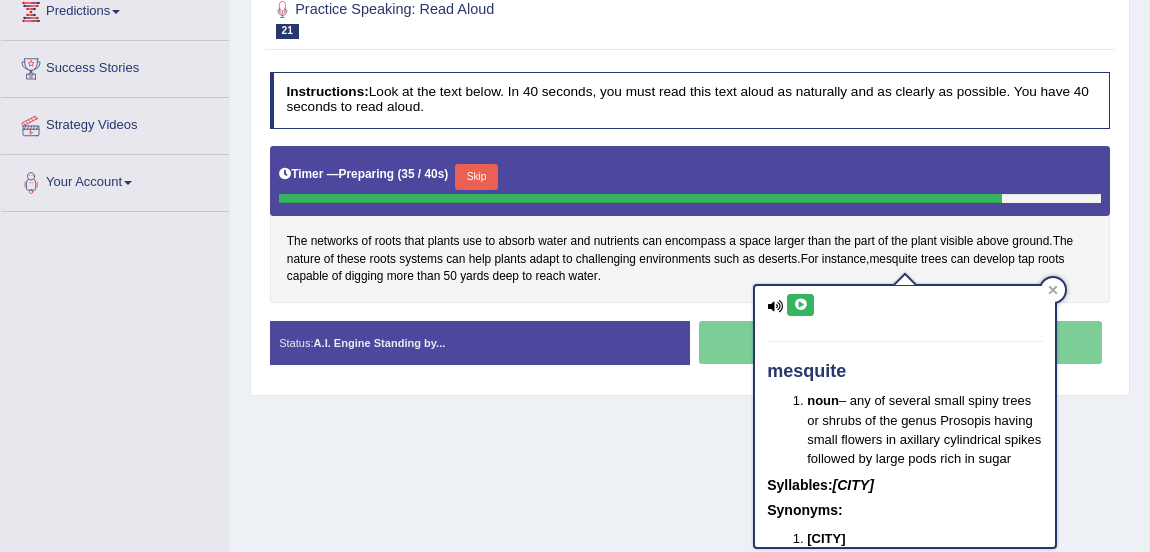 click at bounding box center (800, 305) 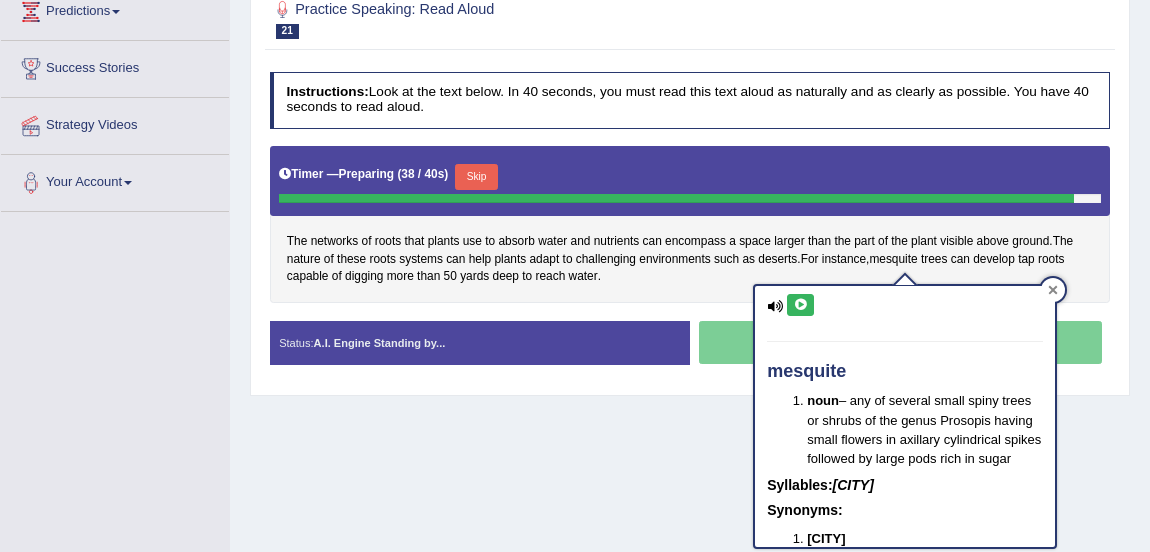 click 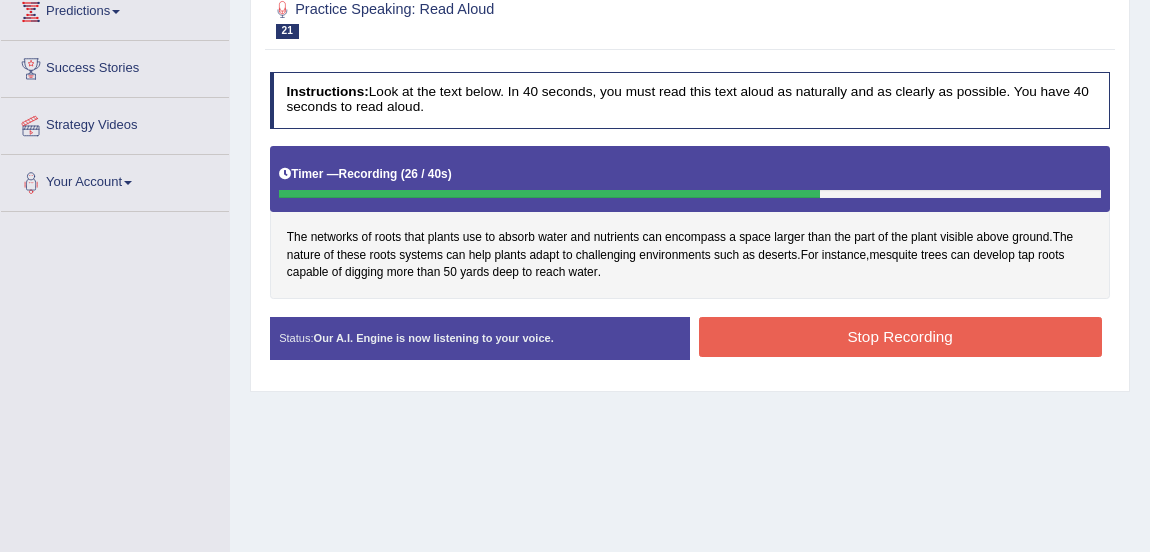 click on "Stop Recording" at bounding box center (900, 336) 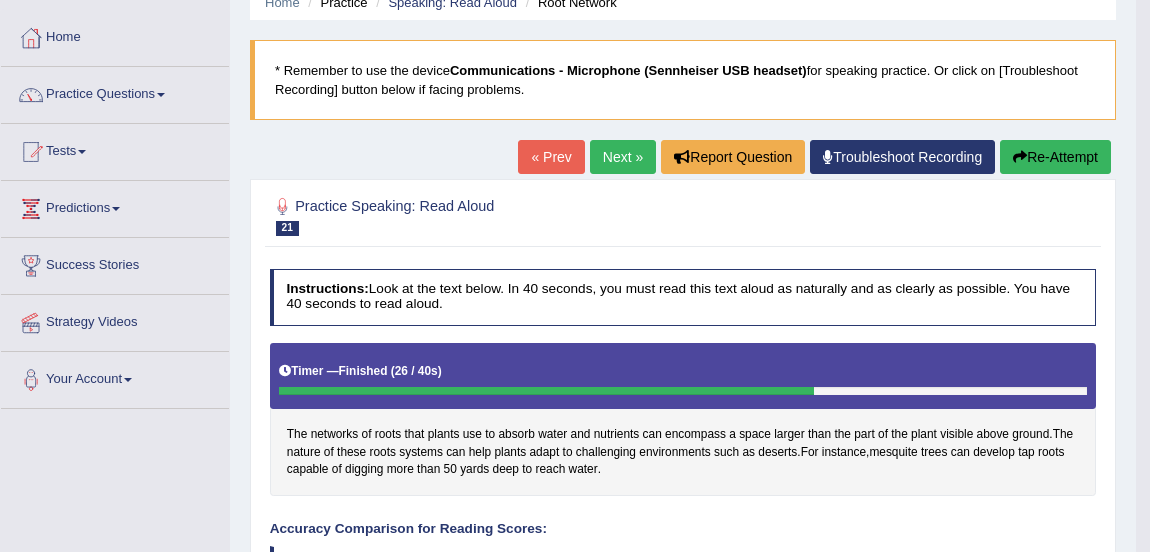 scroll, scrollTop: 84, scrollLeft: 0, axis: vertical 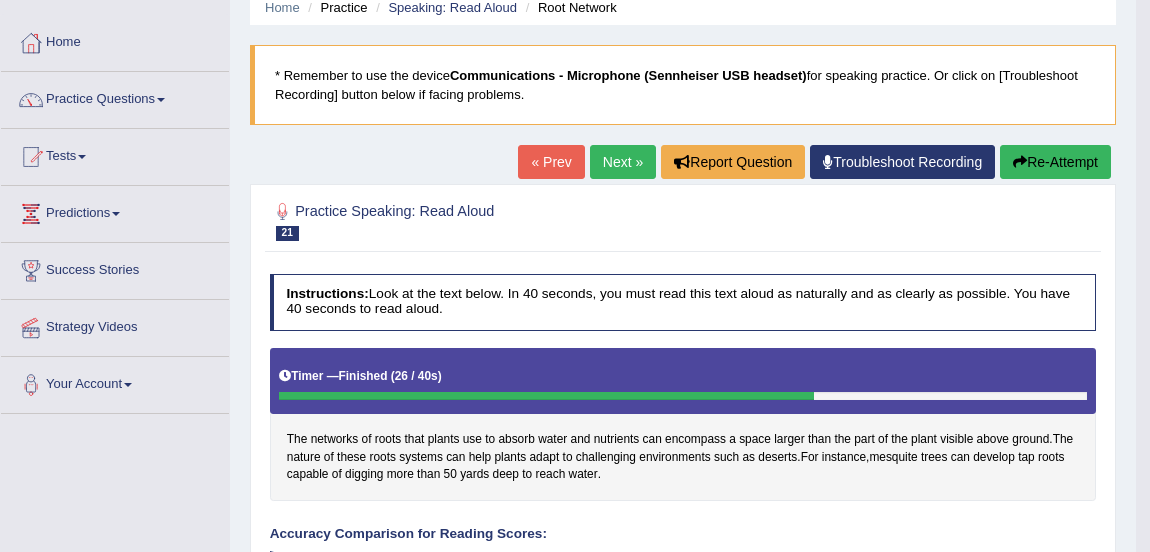 click on "Next »" at bounding box center (623, 162) 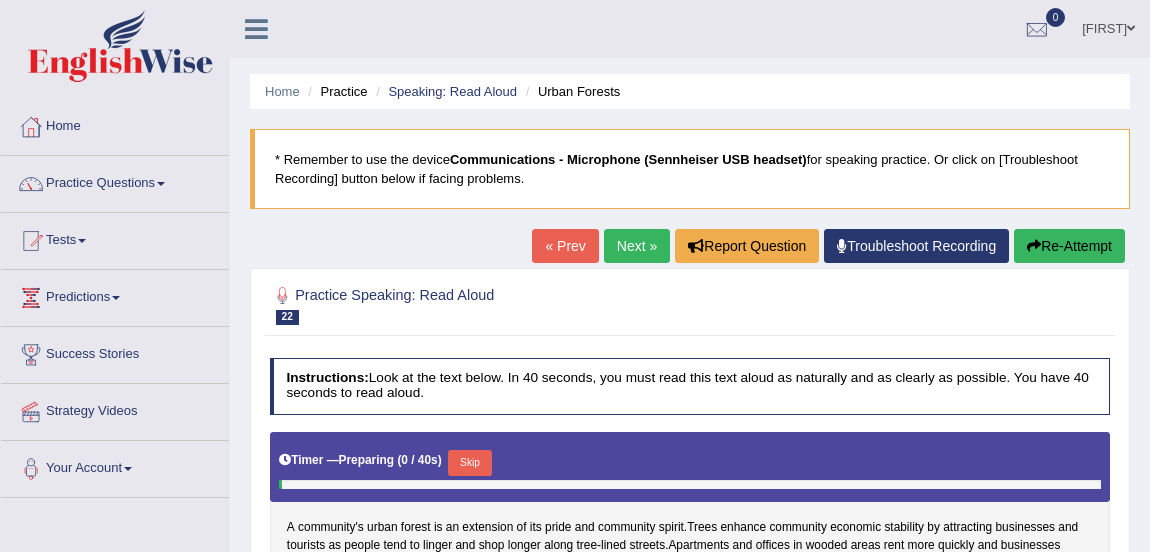 scroll, scrollTop: 0, scrollLeft: 0, axis: both 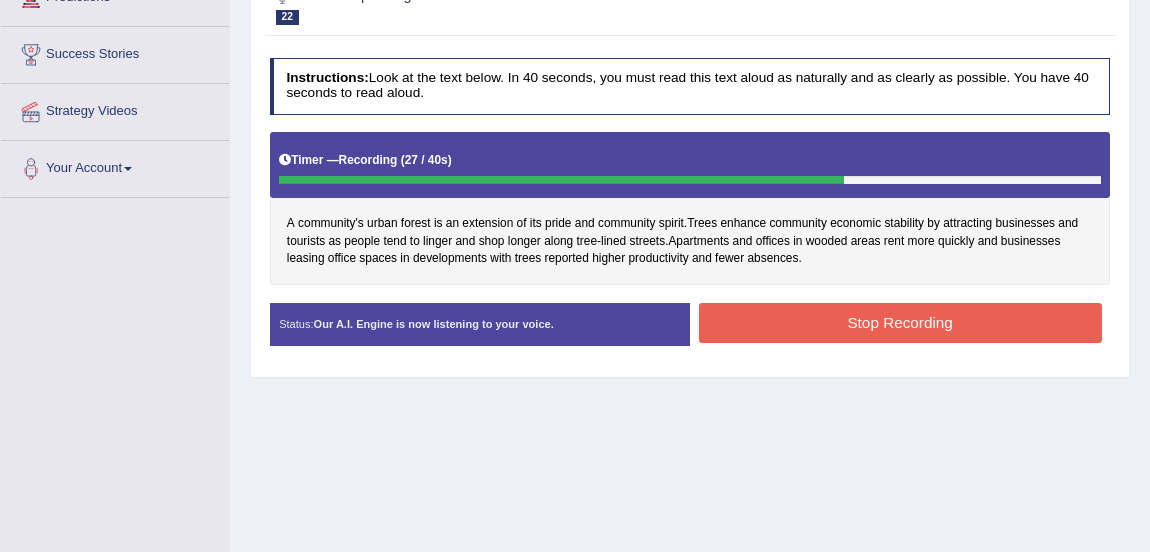 click on "Stop Recording" at bounding box center (900, 322) 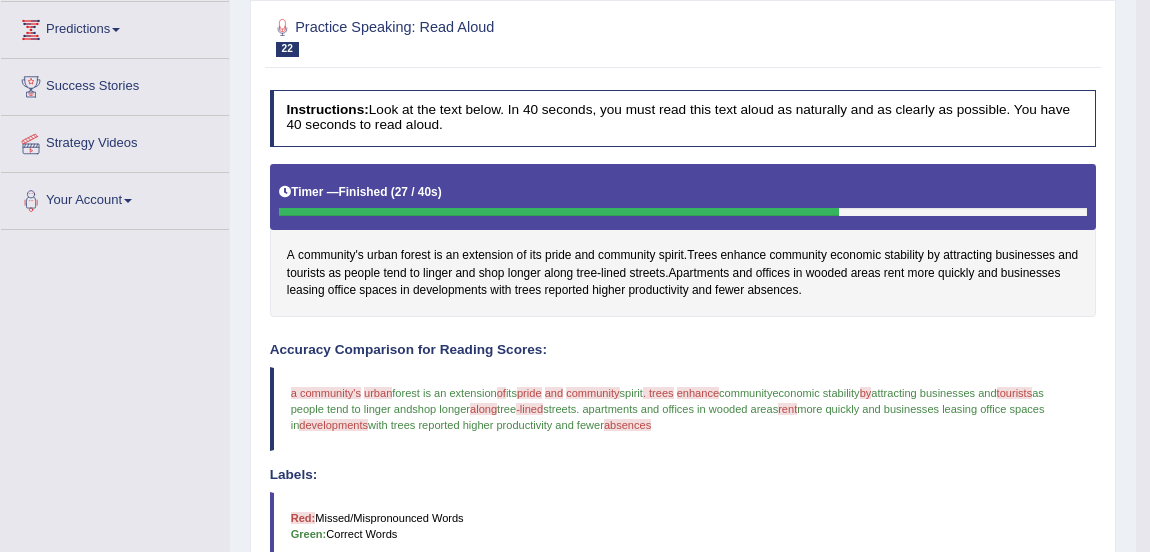 scroll, scrollTop: 265, scrollLeft: 0, axis: vertical 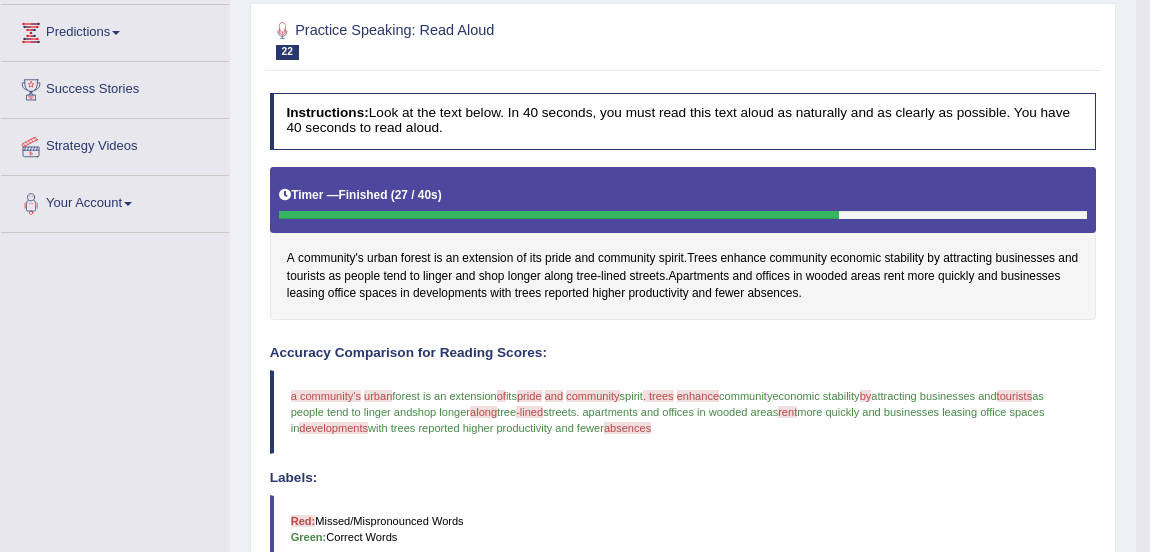 click on "tourists" at bounding box center (1015, 396) 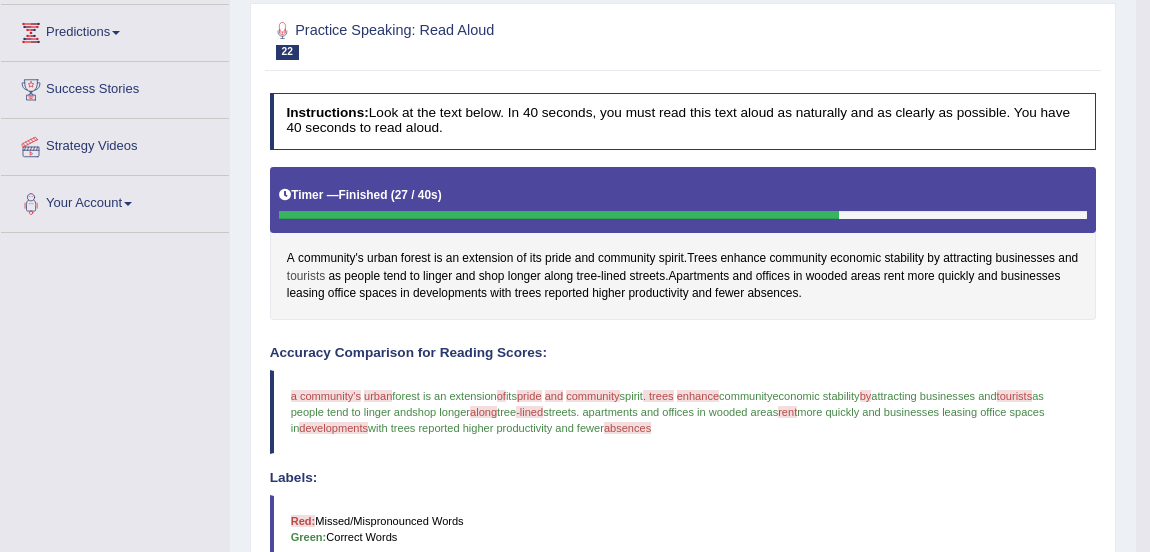 click on "tourists" at bounding box center (306, 277) 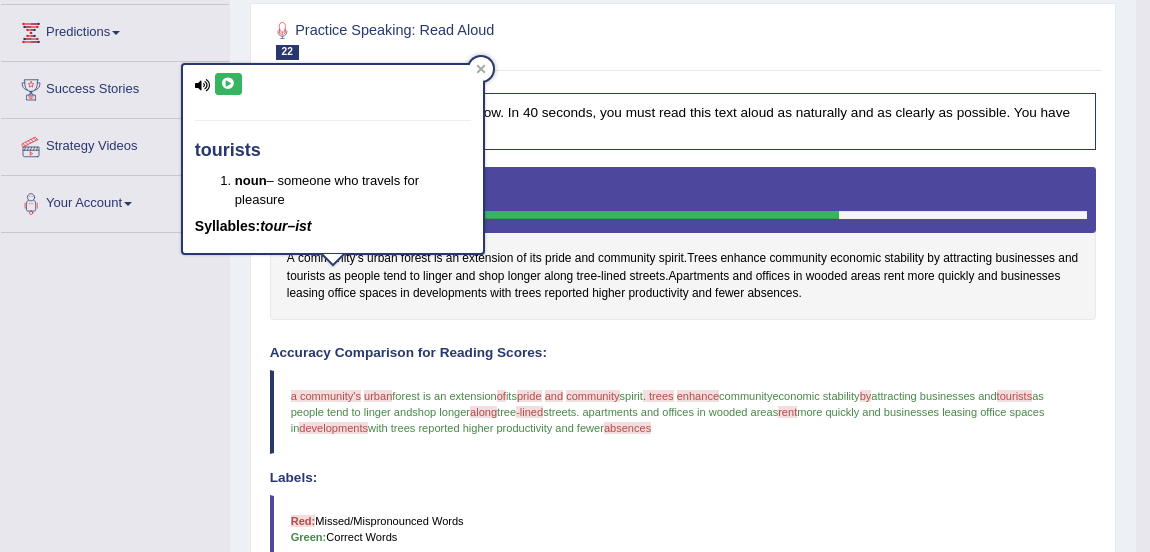 click at bounding box center (228, 84) 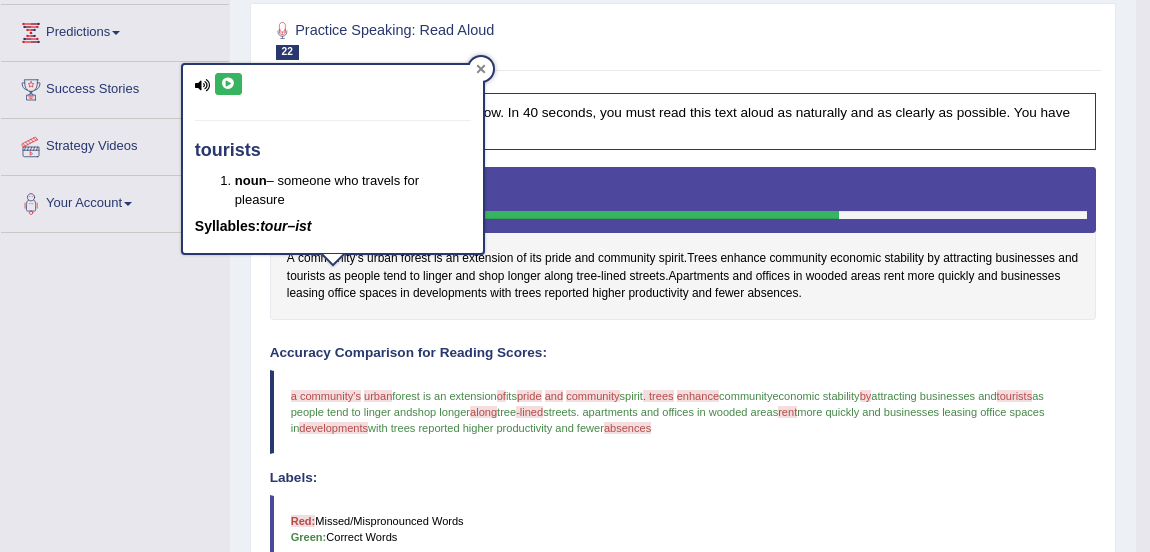 click 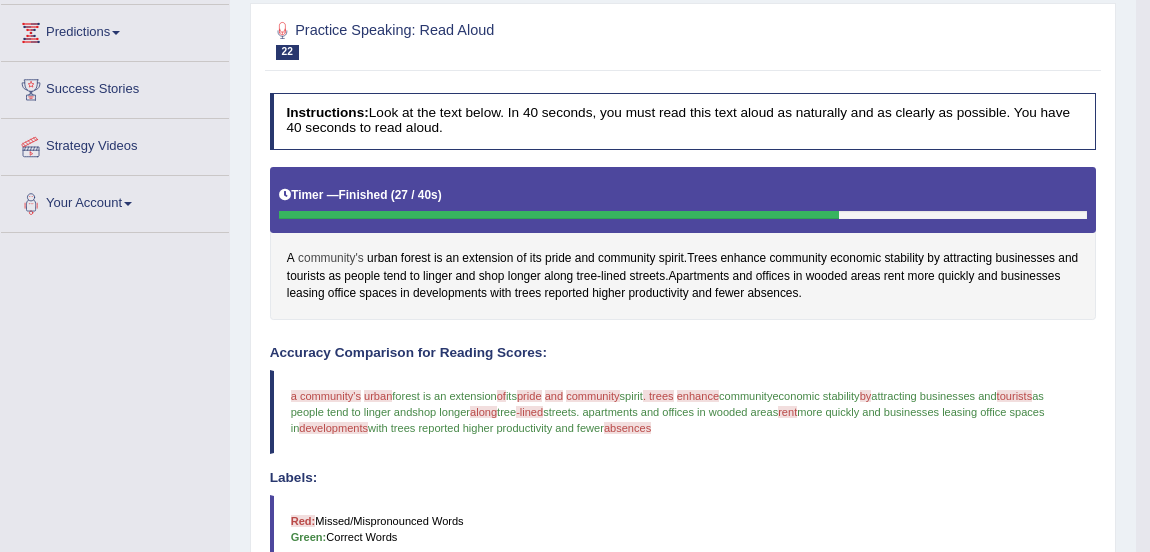 click on "community's" at bounding box center (331, 259) 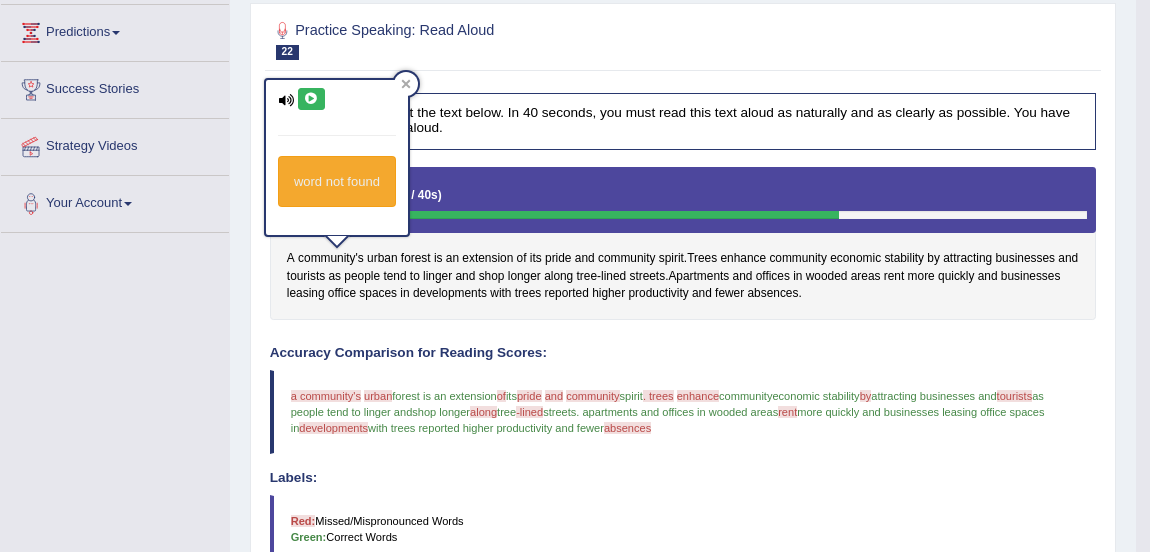 click at bounding box center [311, 99] 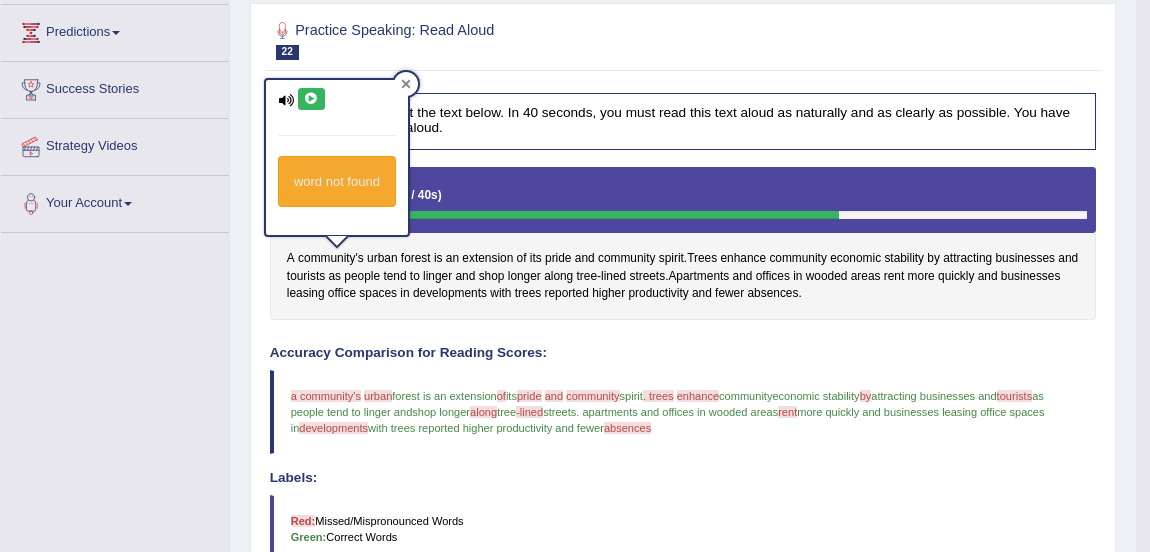 click 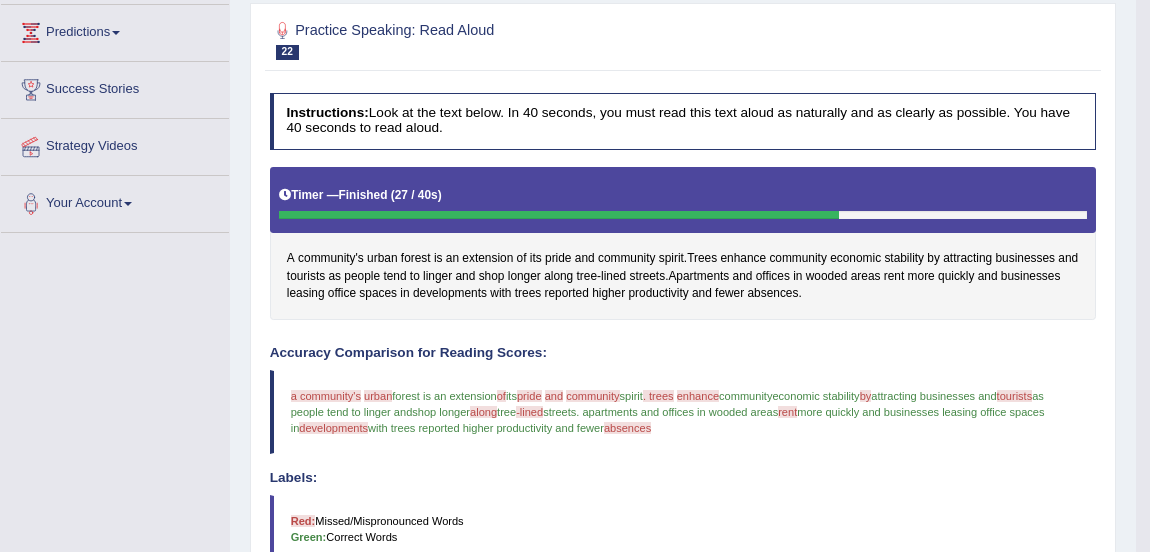 click on "community" at bounding box center (592, 396) 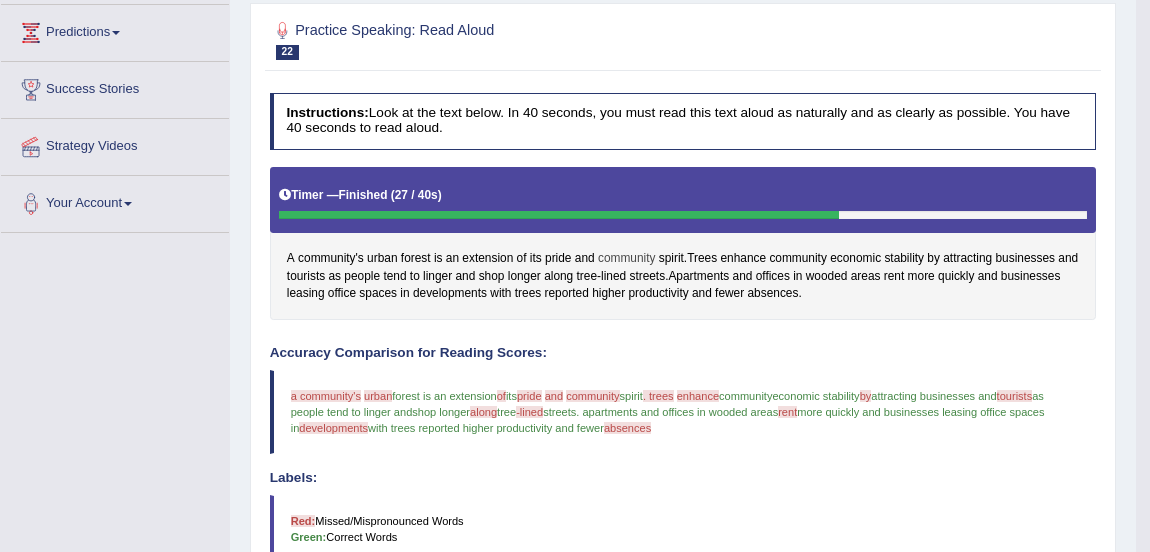 click on "community" at bounding box center [627, 259] 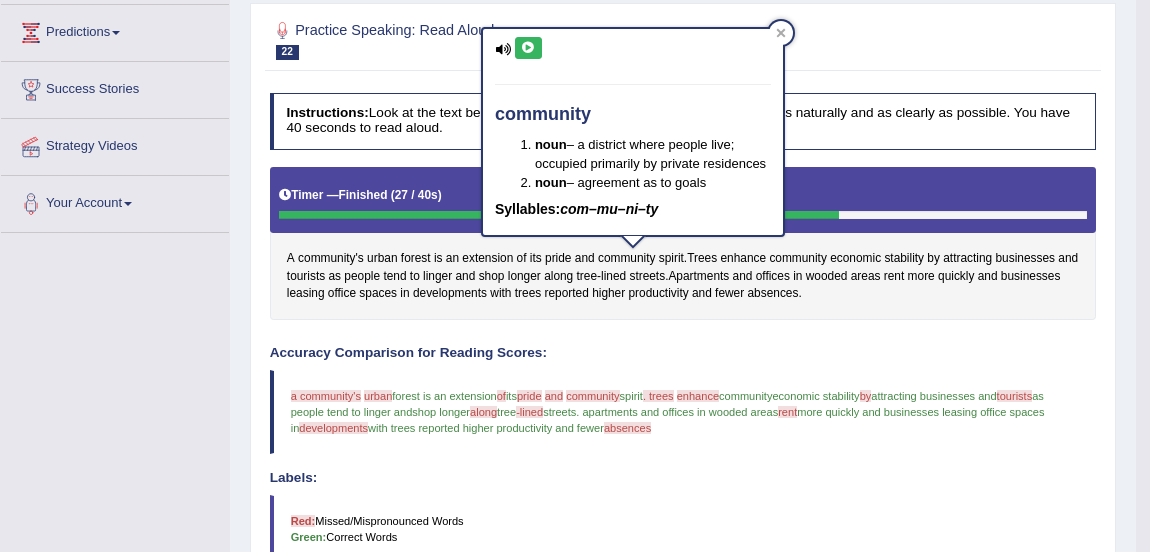 click at bounding box center [528, 48] 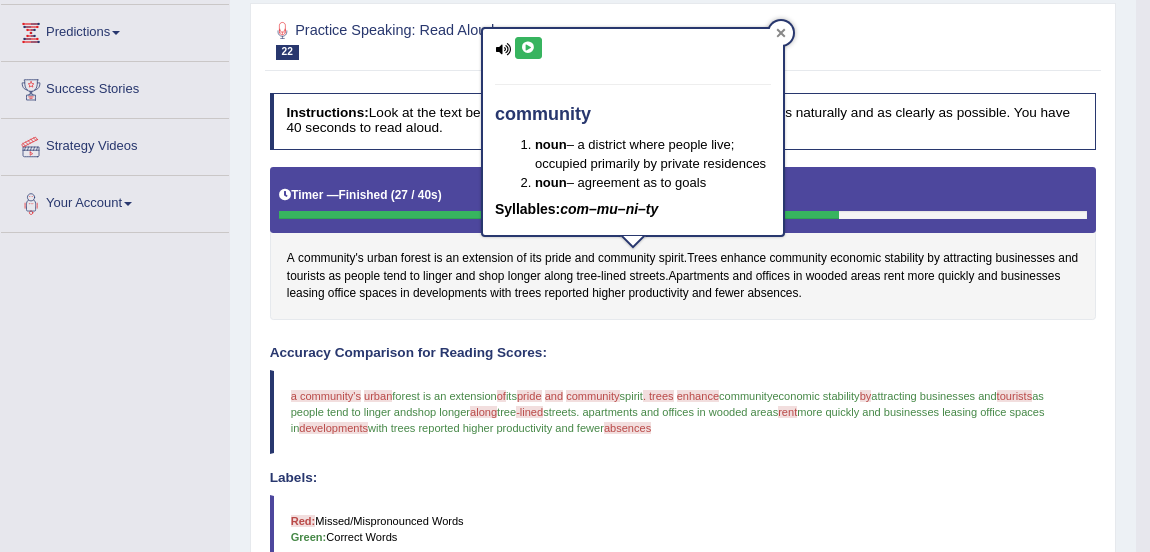 click 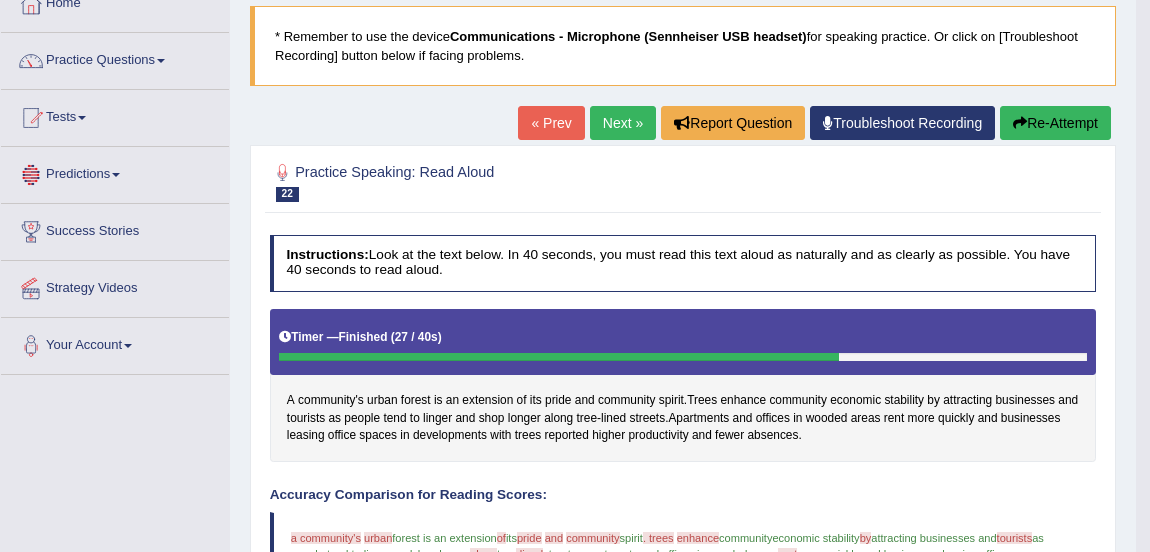 scroll, scrollTop: 122, scrollLeft: 0, axis: vertical 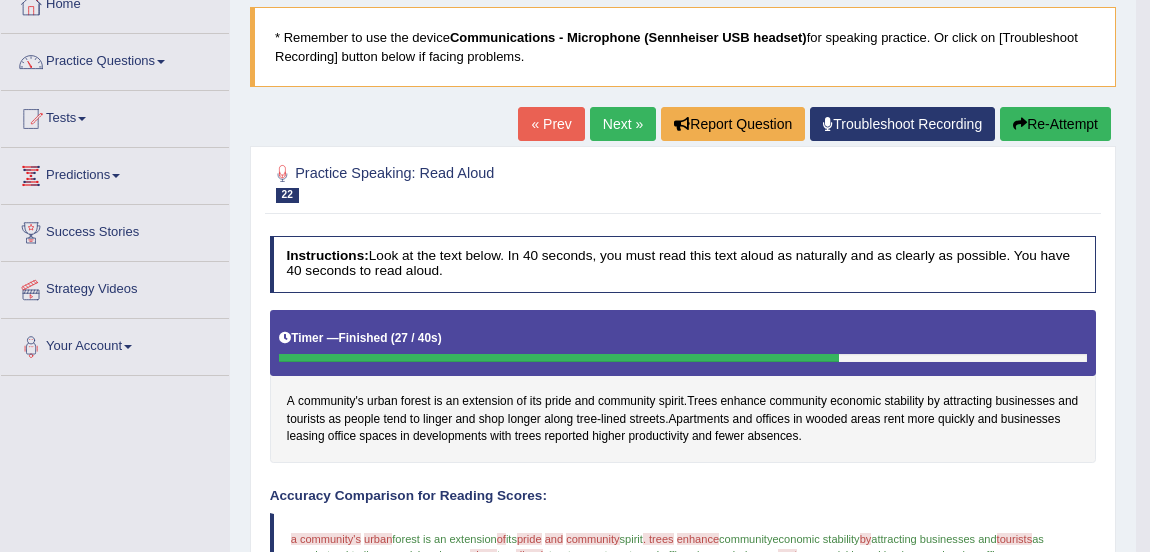 click on "Next »" at bounding box center [623, 124] 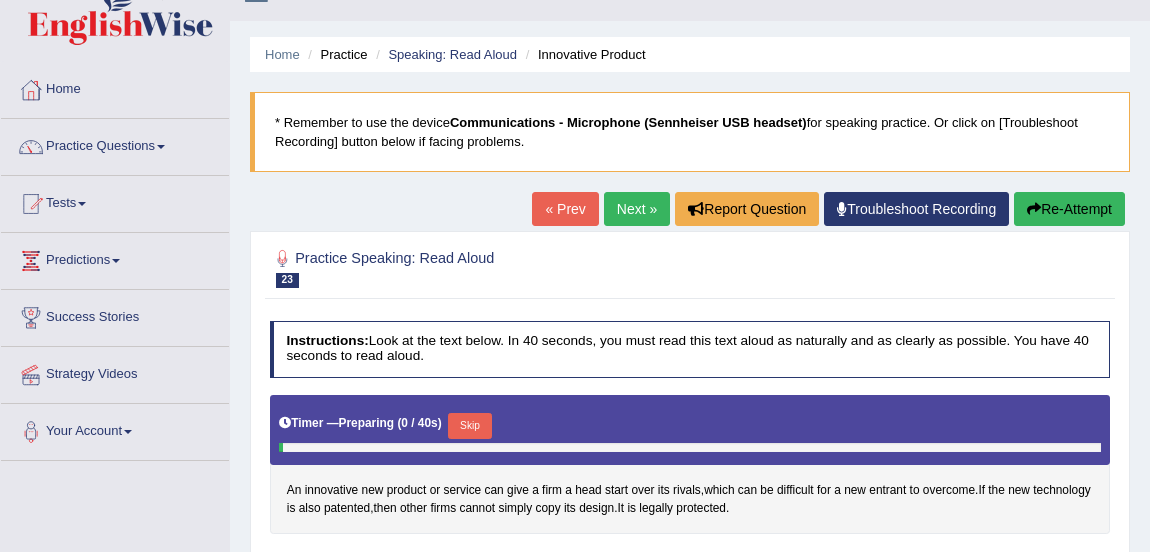 scroll, scrollTop: 0, scrollLeft: 0, axis: both 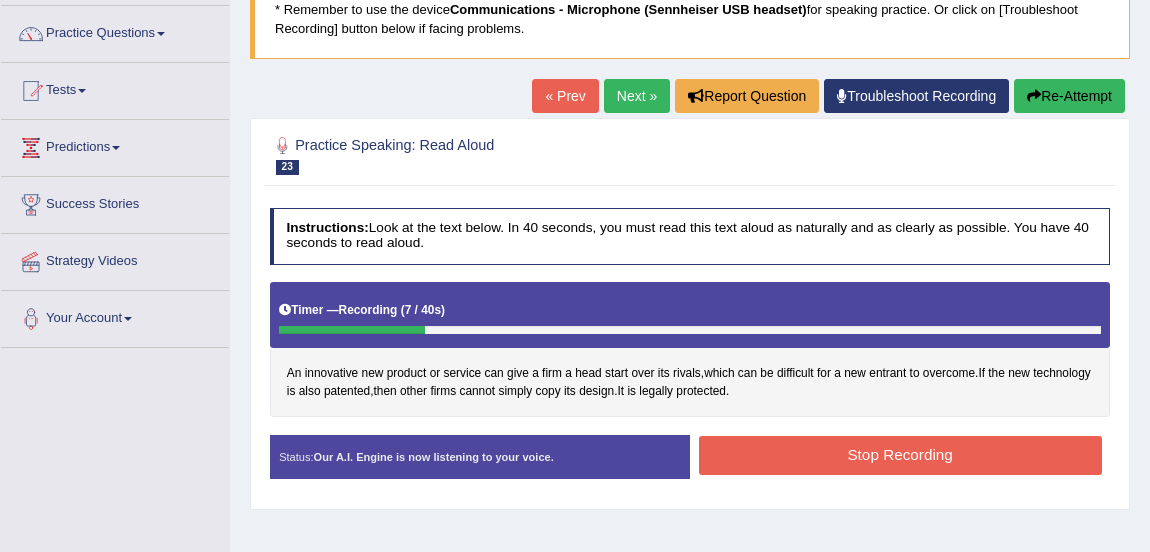 click on "Re-Attempt" at bounding box center (1069, 96) 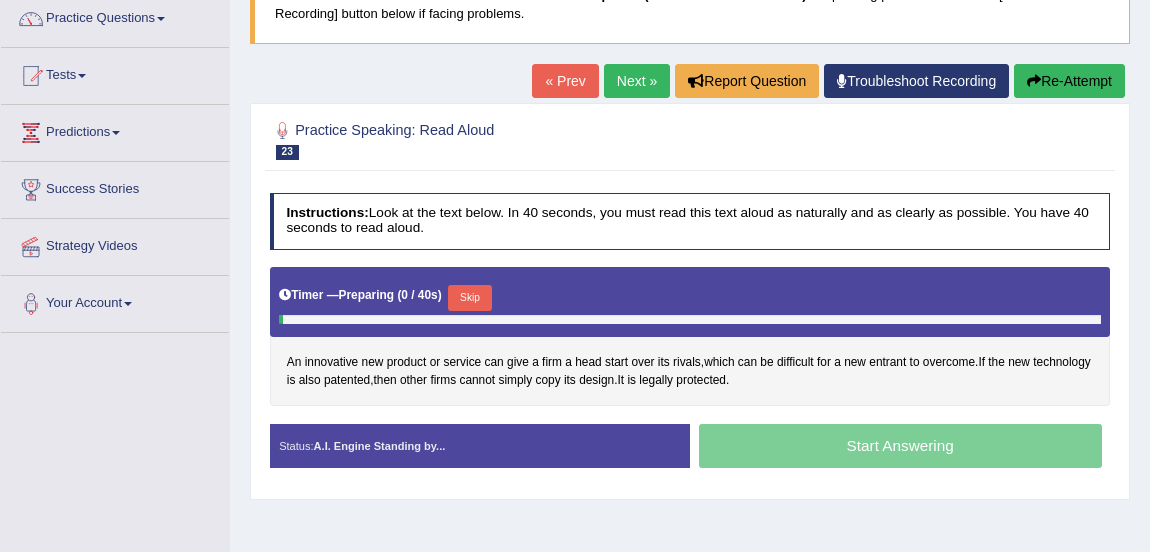 scroll, scrollTop: 0, scrollLeft: 0, axis: both 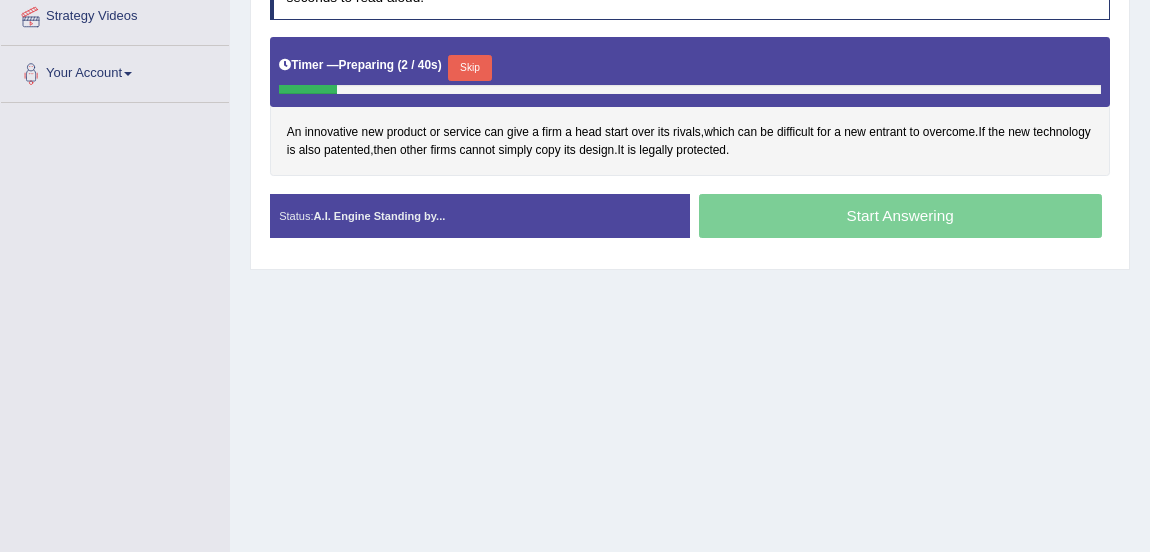 click on "Skip" at bounding box center (469, 68) 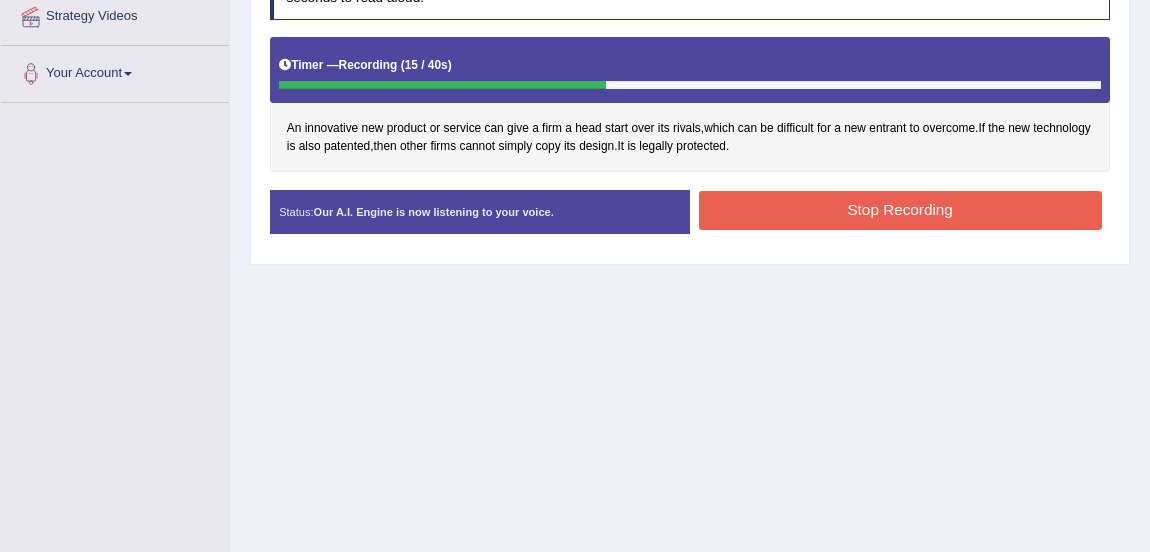 click on "Stop Recording" at bounding box center [900, 210] 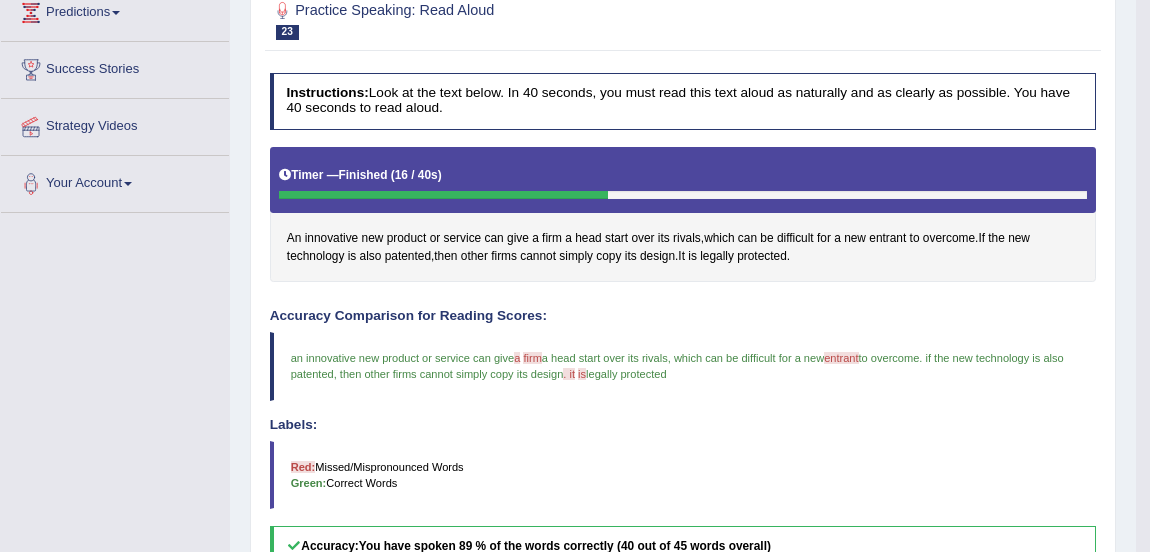scroll, scrollTop: 244, scrollLeft: 0, axis: vertical 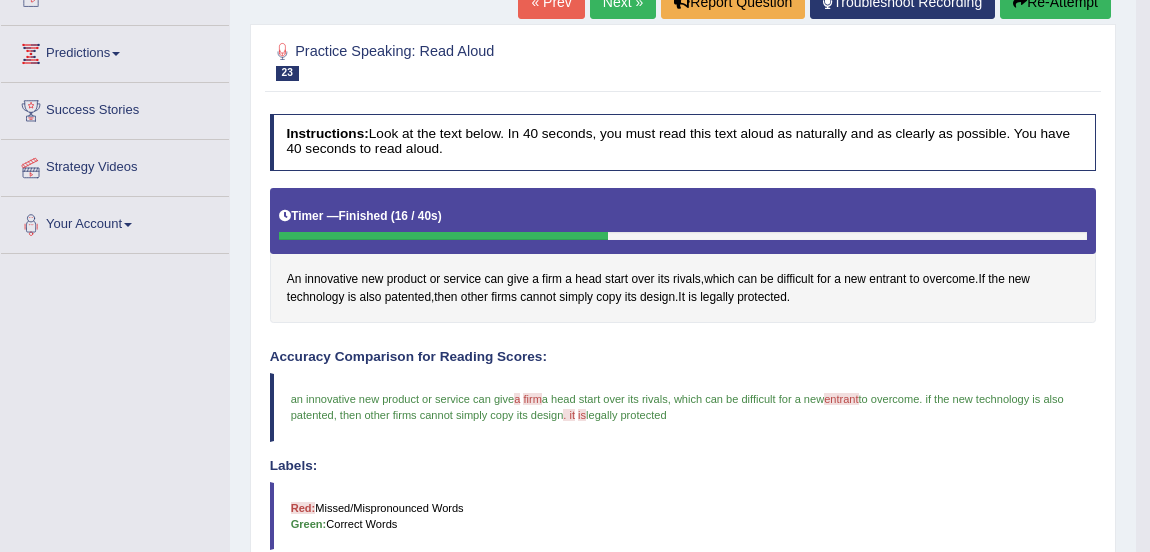 click on "Next »" at bounding box center (623, 2) 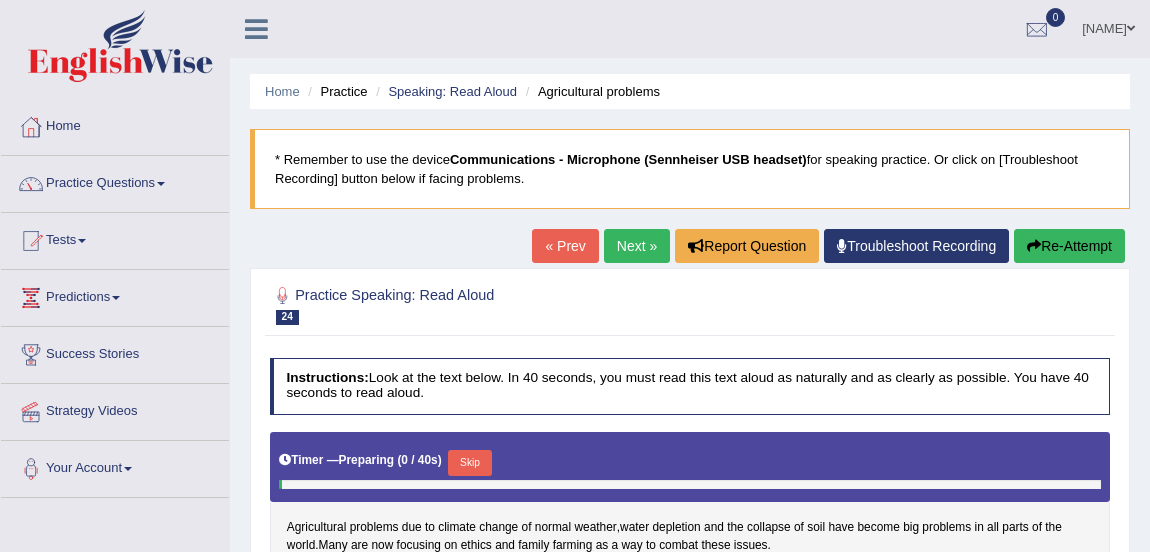 scroll, scrollTop: 0, scrollLeft: 0, axis: both 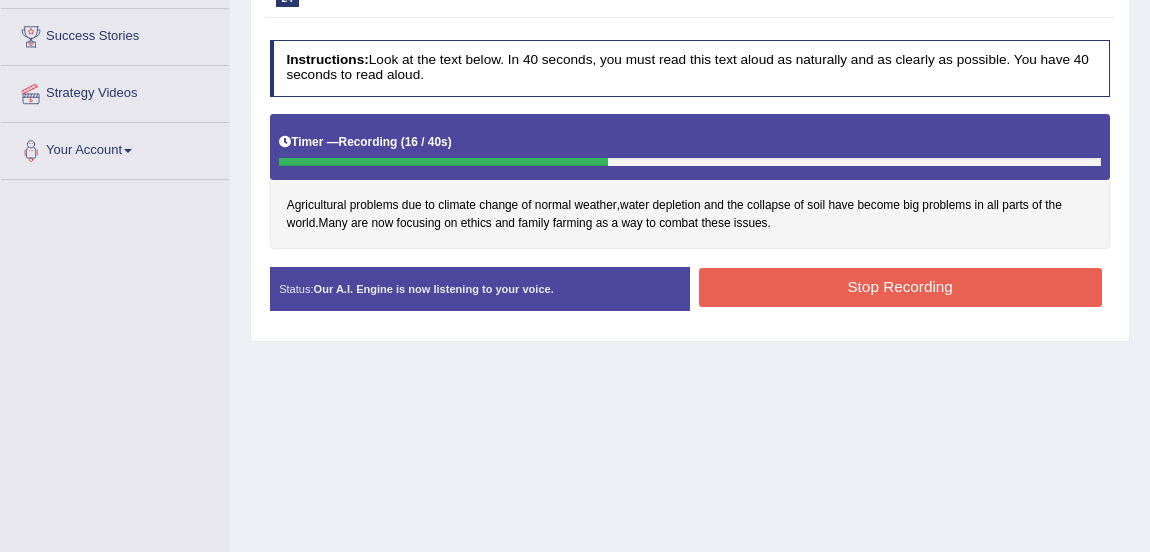 click on "Stop Recording" at bounding box center [900, 287] 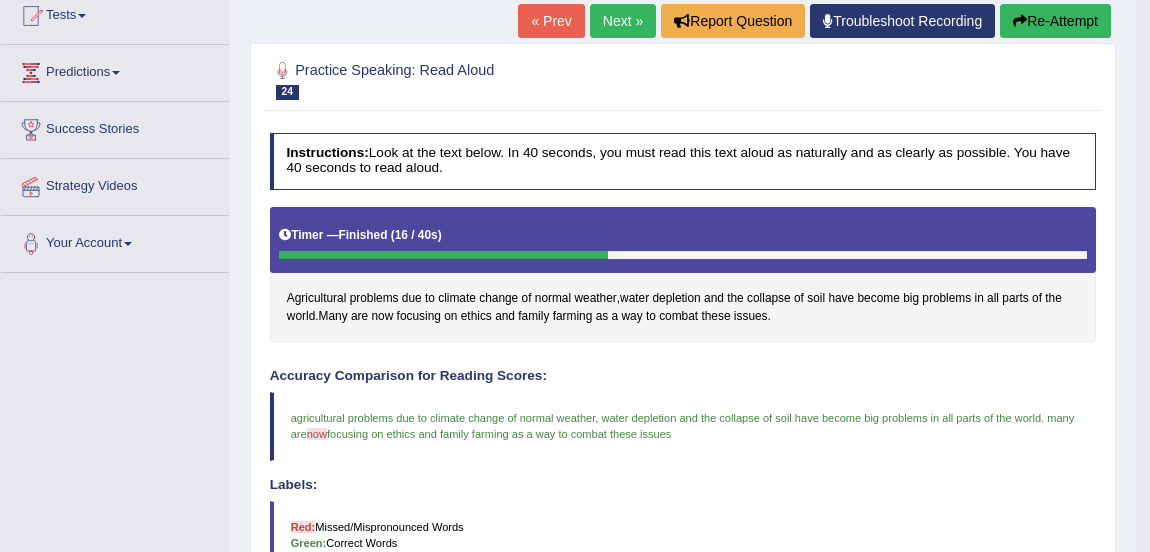 scroll, scrollTop: 224, scrollLeft: 0, axis: vertical 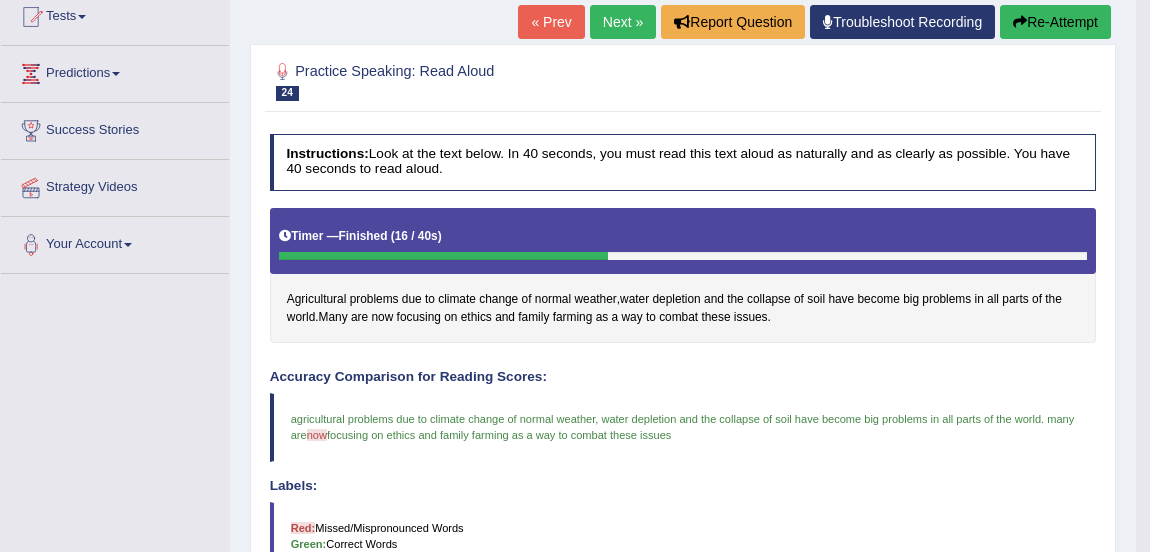 click on "Next »" at bounding box center (623, 22) 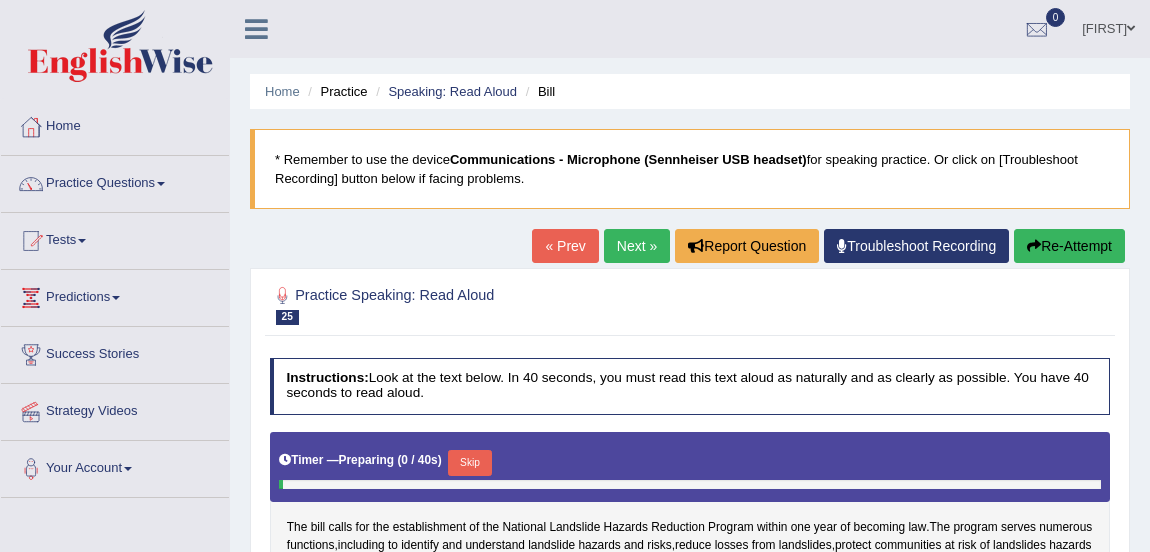 scroll, scrollTop: 299, scrollLeft: 0, axis: vertical 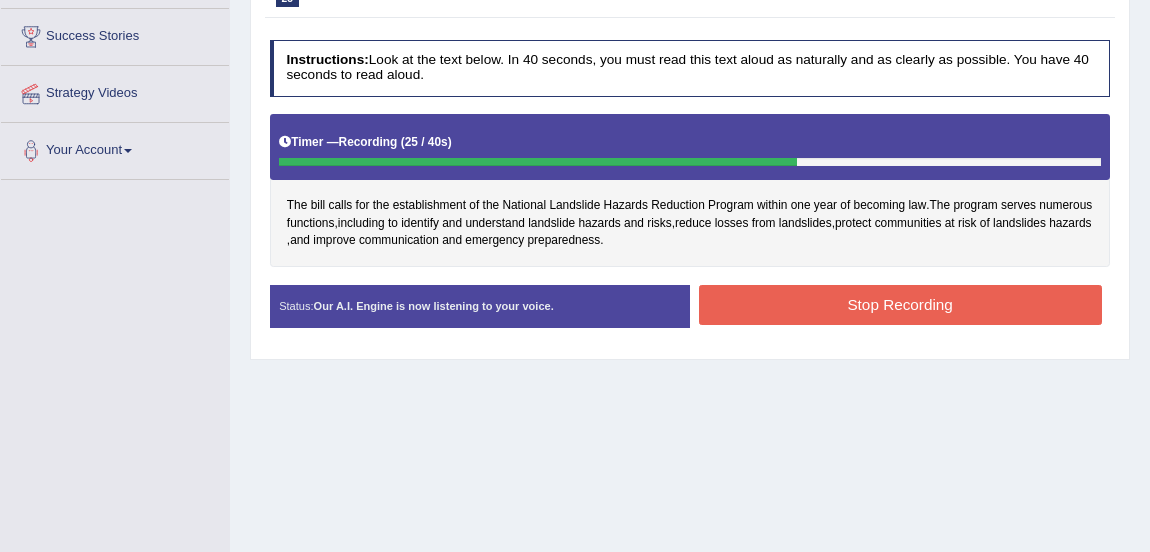 click on "Stop Recording" at bounding box center [900, 304] 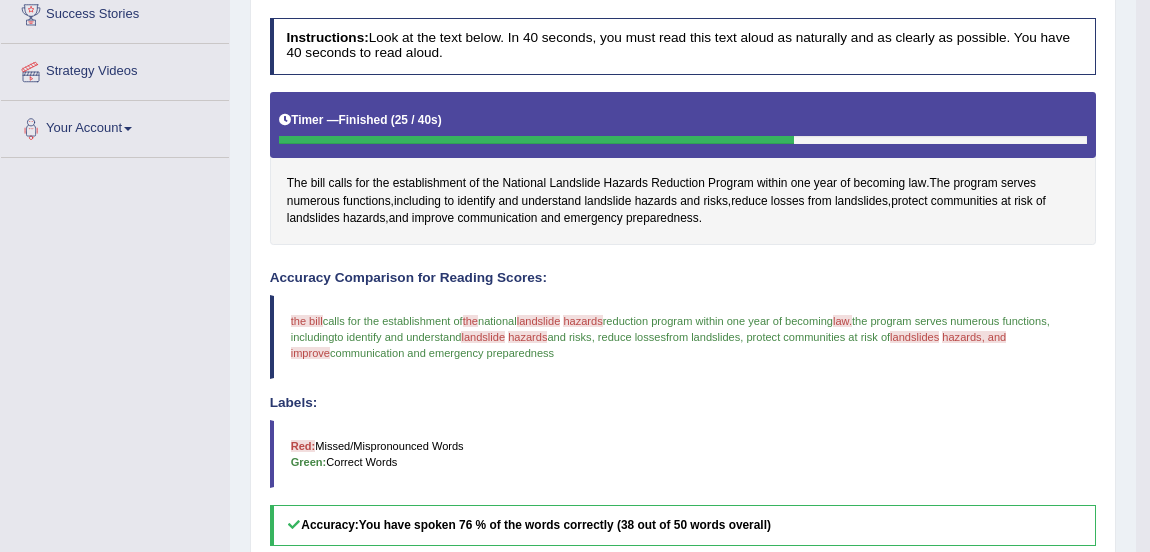 scroll, scrollTop: 219, scrollLeft: 0, axis: vertical 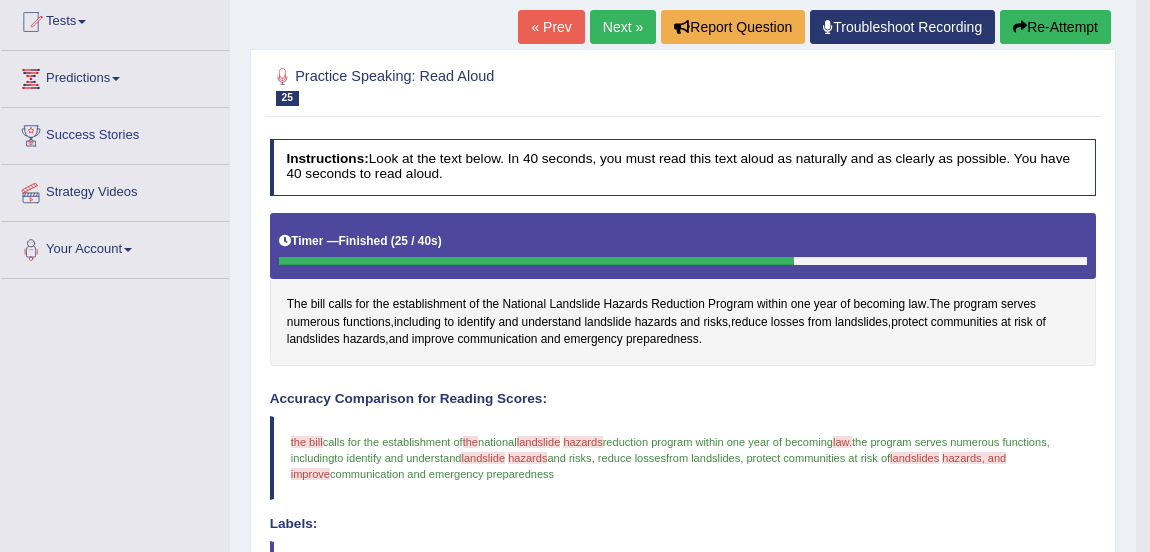 click on "Next »" at bounding box center (623, 27) 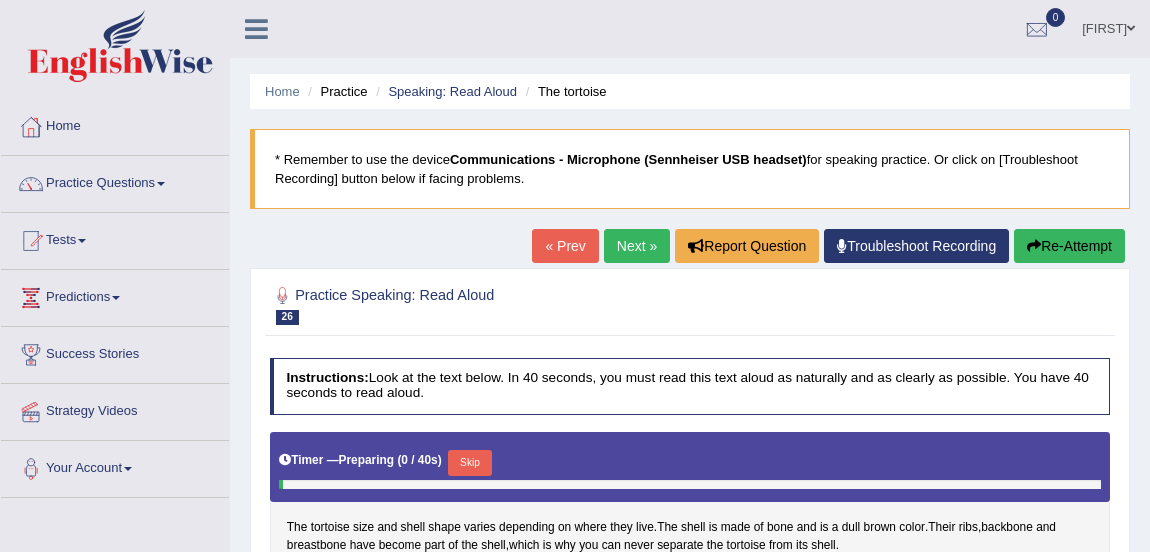 scroll, scrollTop: 0, scrollLeft: 0, axis: both 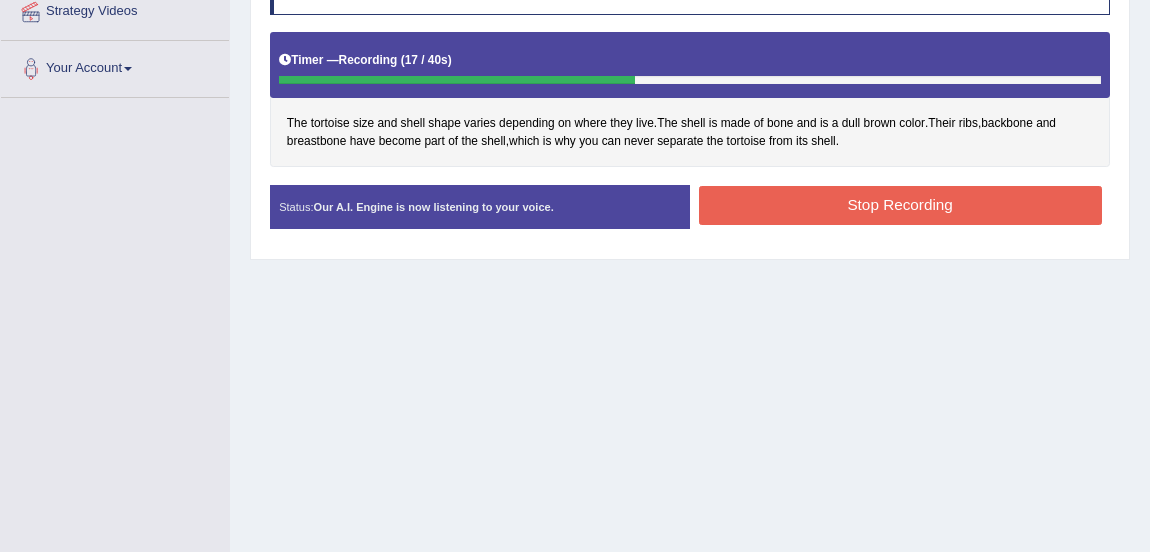 click on "Stop Recording" at bounding box center (900, 205) 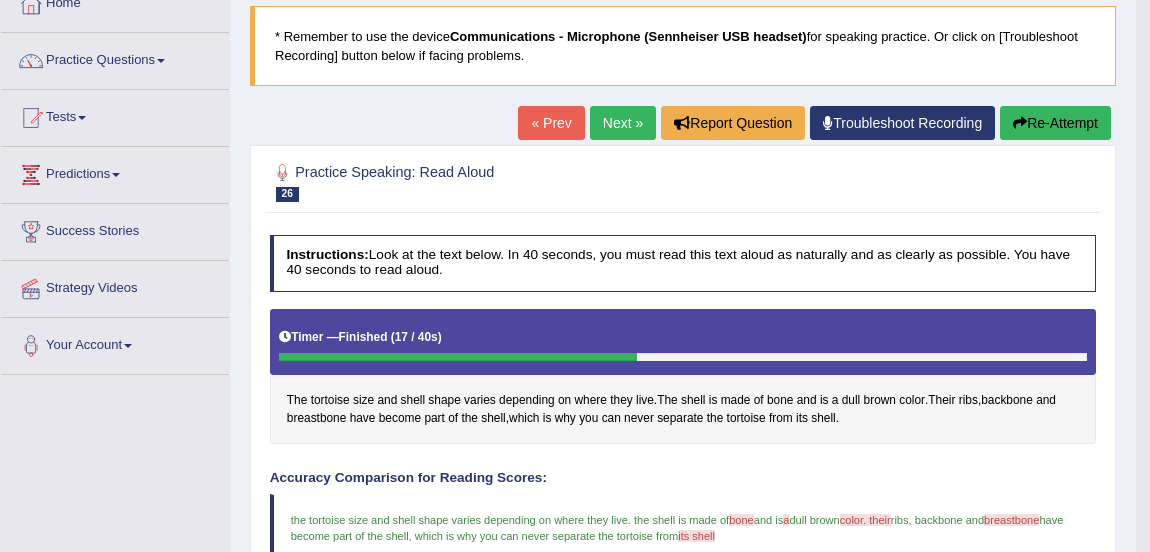 scroll, scrollTop: 122, scrollLeft: 0, axis: vertical 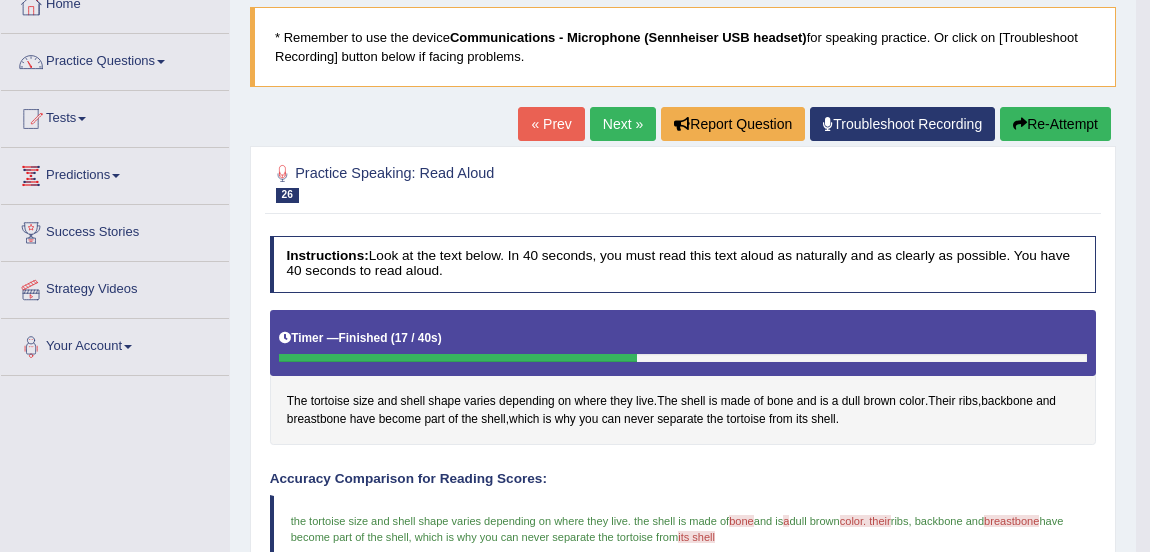 click on "Next »" at bounding box center (623, 124) 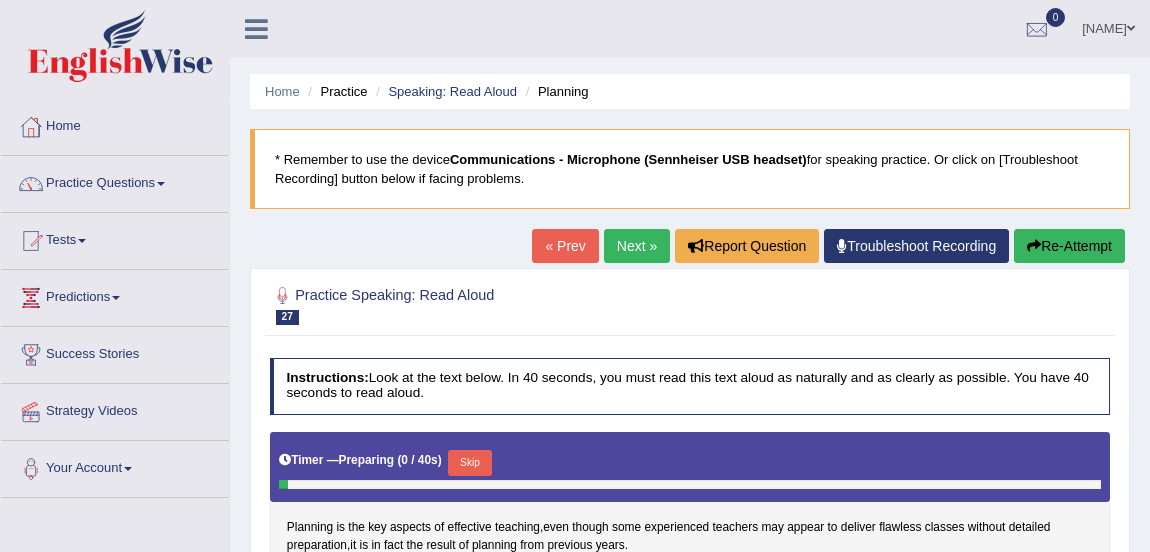 scroll, scrollTop: 302, scrollLeft: 0, axis: vertical 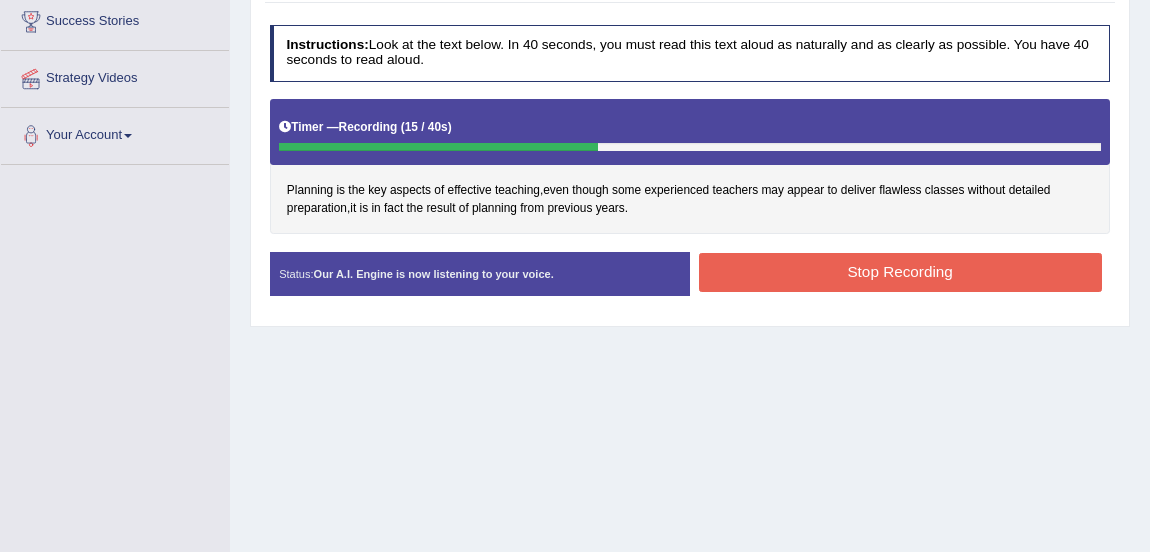 click on "Stop Recording" at bounding box center (900, 272) 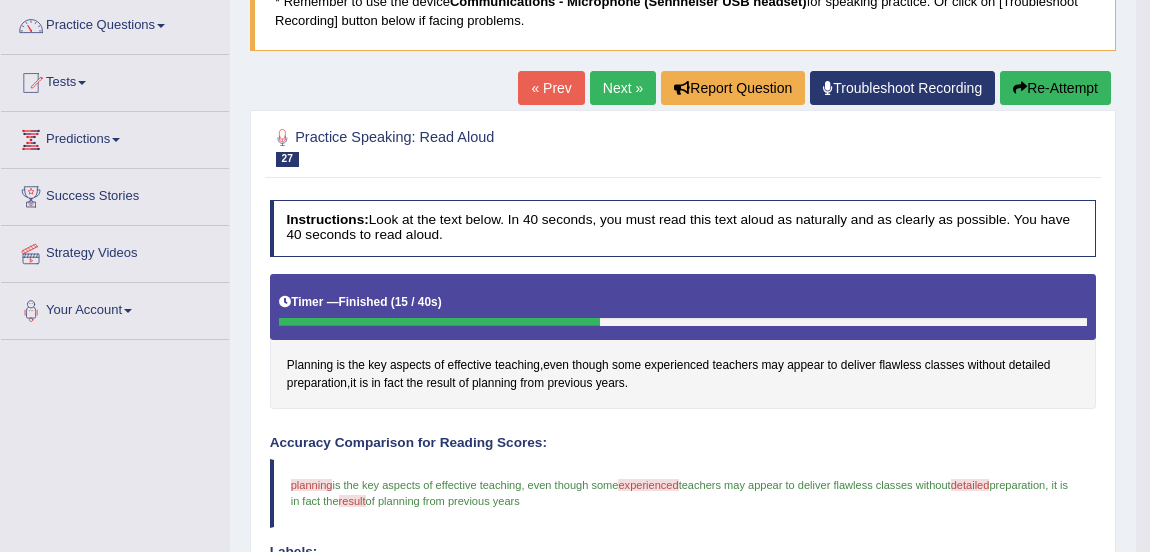 scroll, scrollTop: 156, scrollLeft: 0, axis: vertical 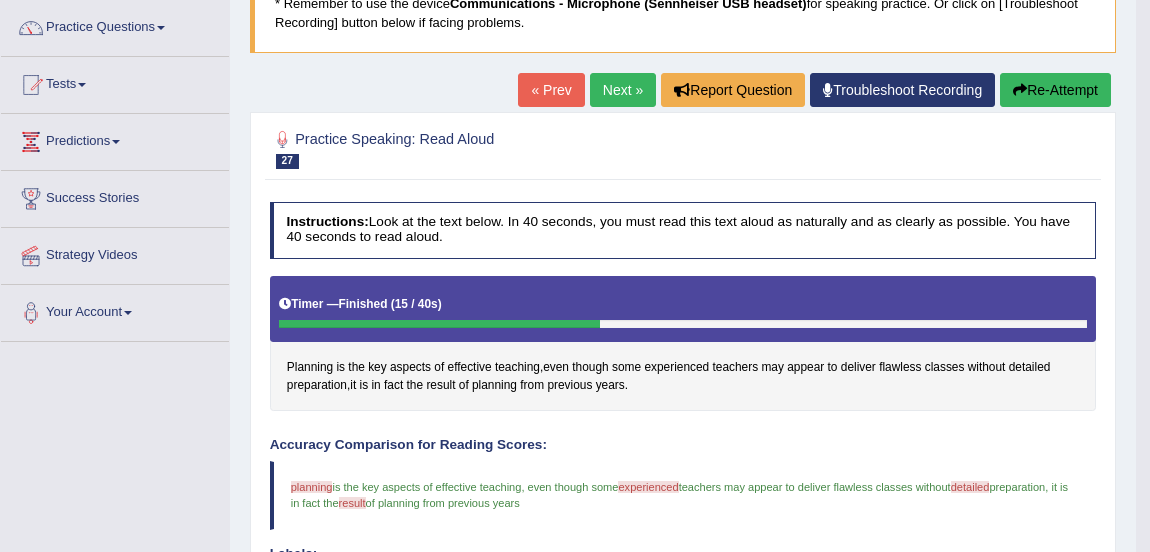 click on "Next »" at bounding box center [623, 90] 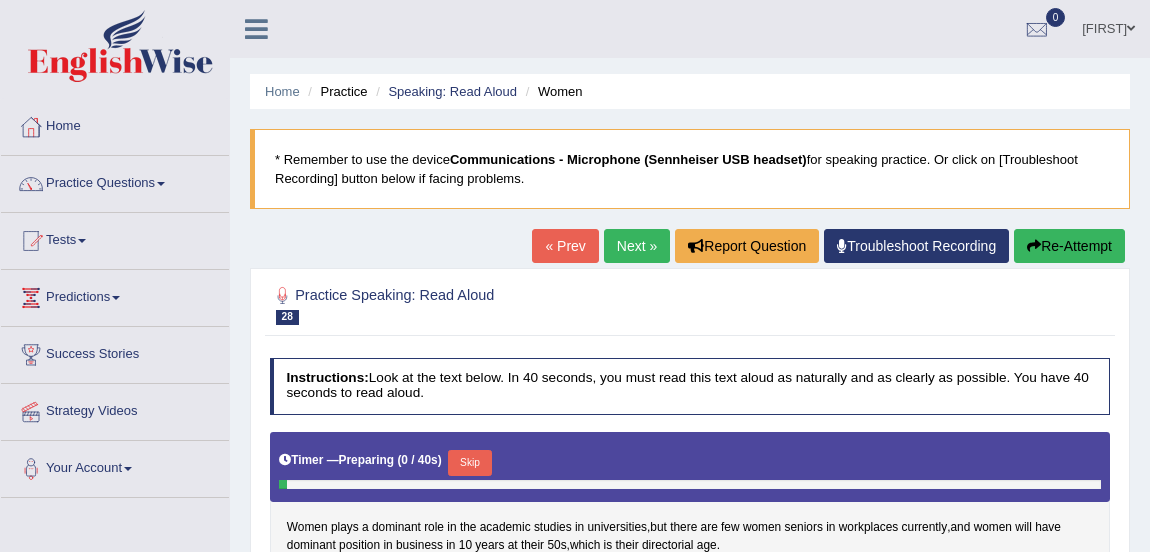 scroll, scrollTop: 353, scrollLeft: 0, axis: vertical 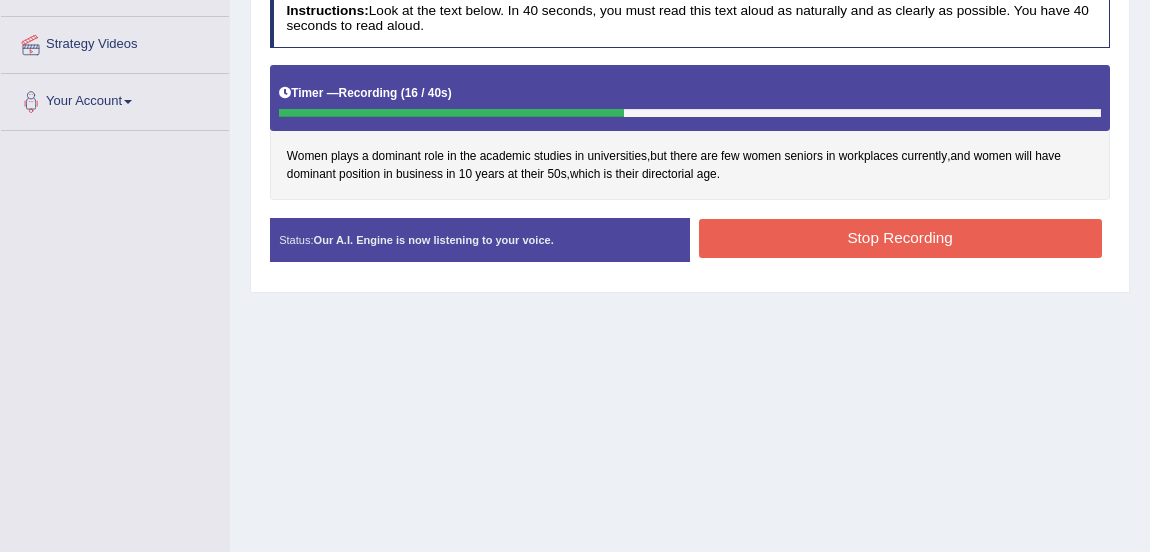 click on "Stop Recording" at bounding box center (900, 238) 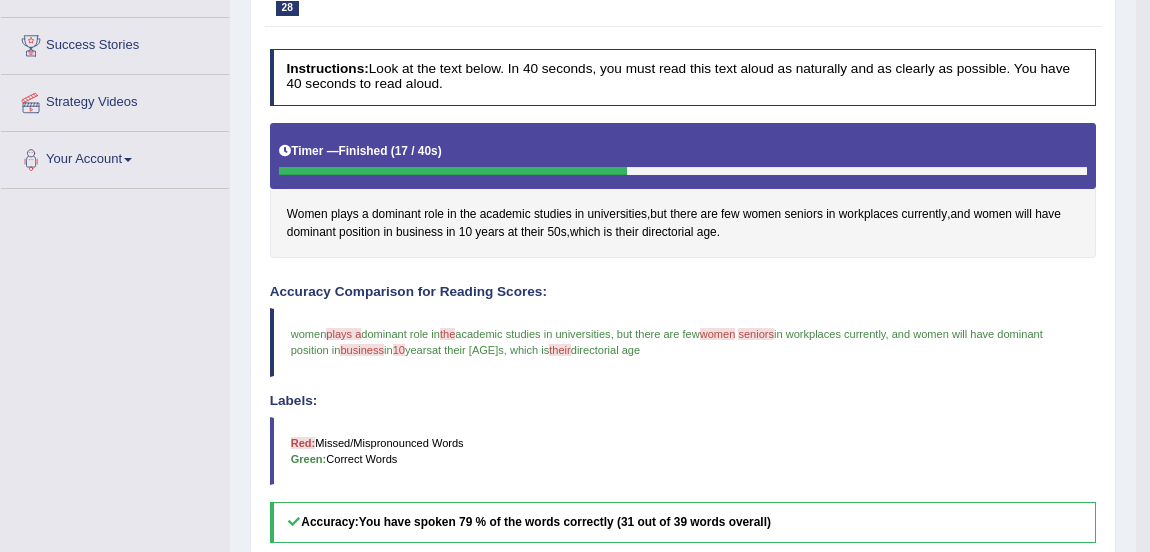 scroll, scrollTop: 245, scrollLeft: 0, axis: vertical 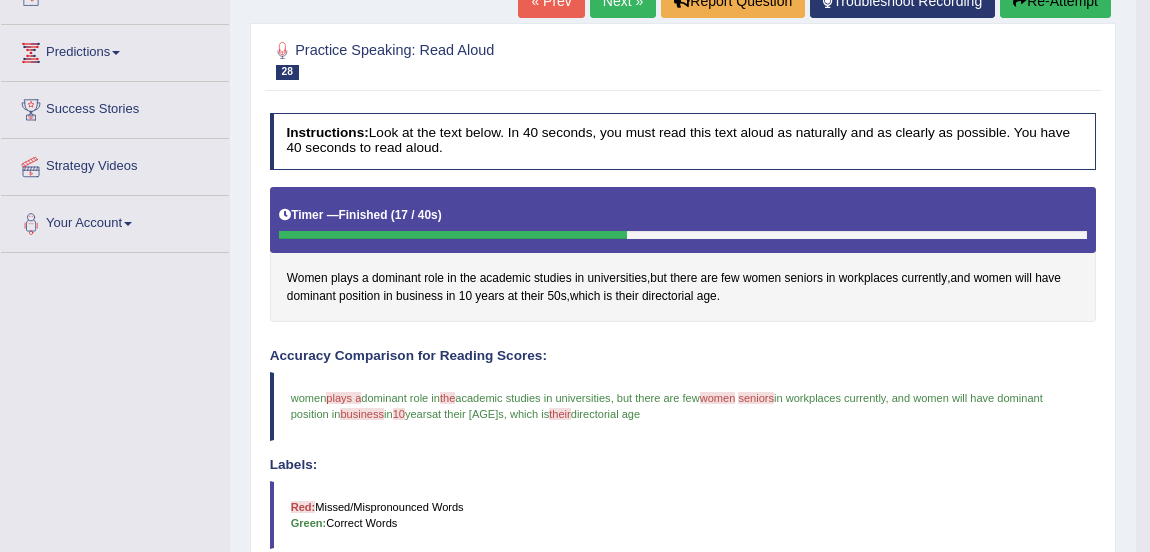 click on "Next »" at bounding box center [623, 1] 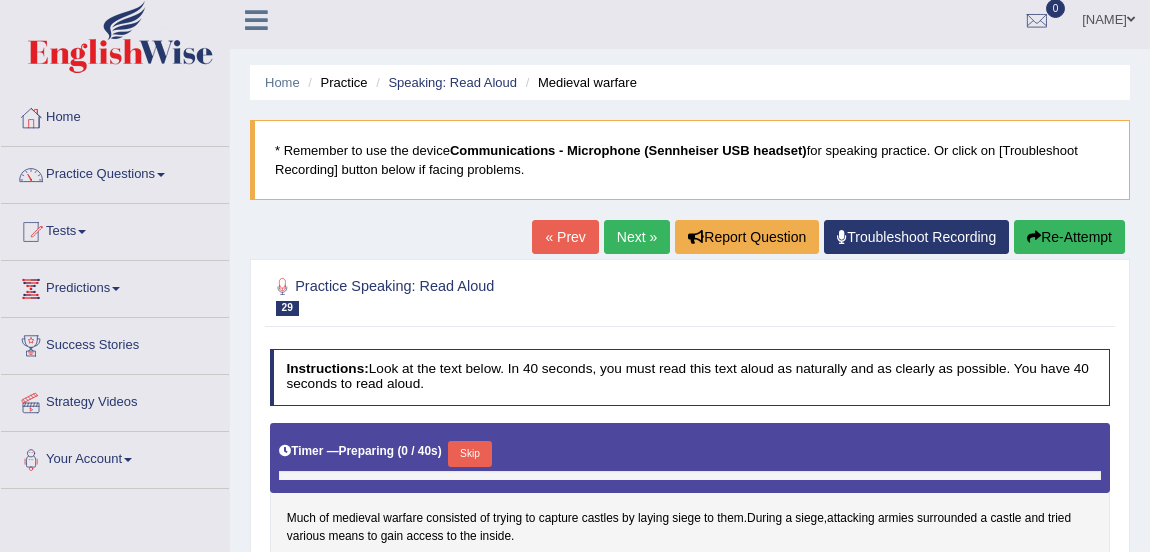 scroll, scrollTop: 0, scrollLeft: 0, axis: both 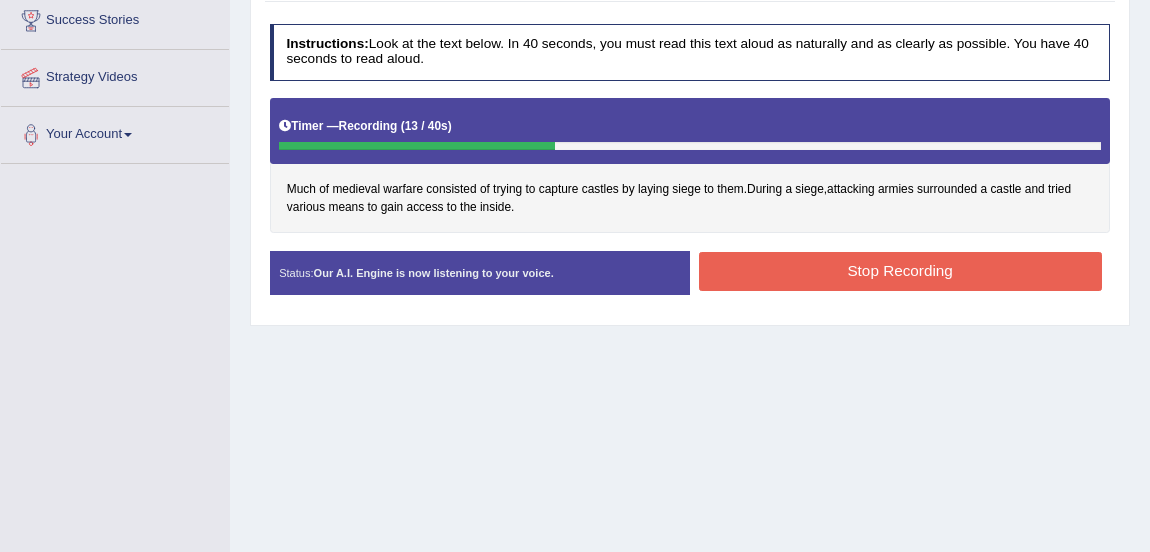 click on "Stop Recording" at bounding box center (900, 271) 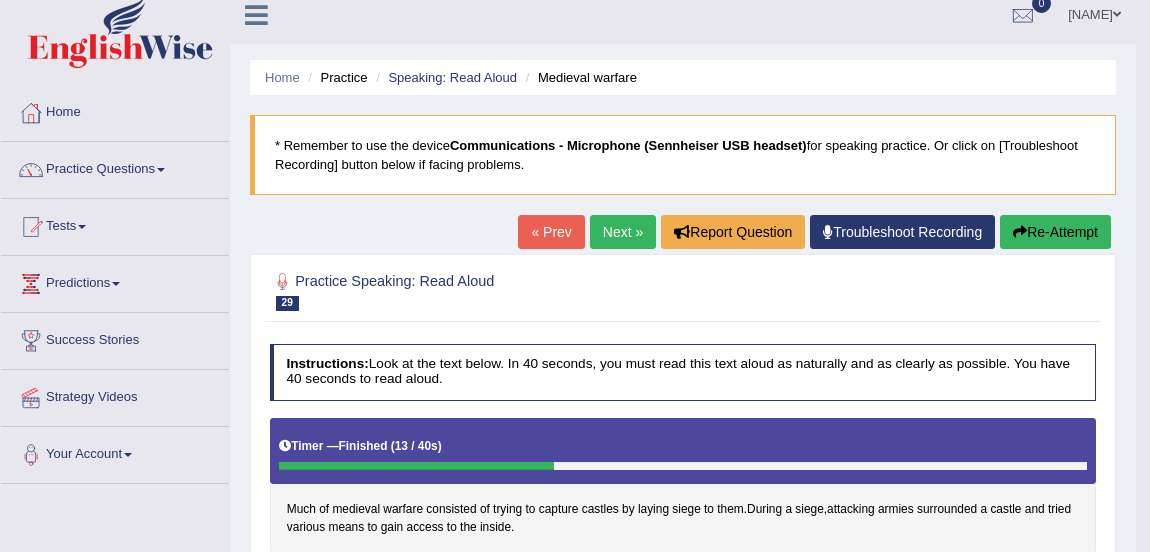 scroll, scrollTop: 0, scrollLeft: 0, axis: both 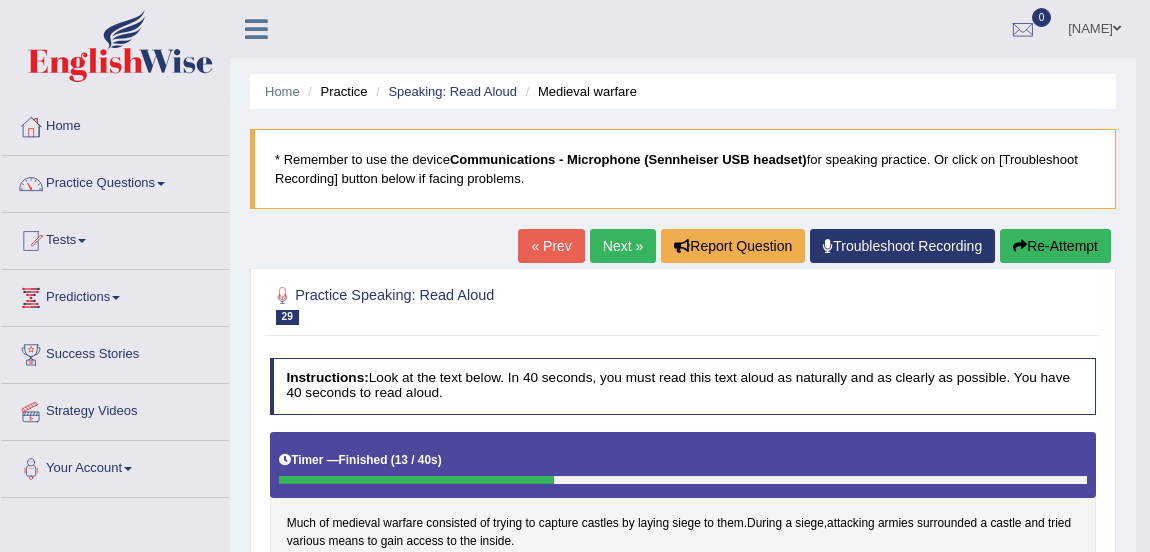 click on "Next »" at bounding box center [623, 246] 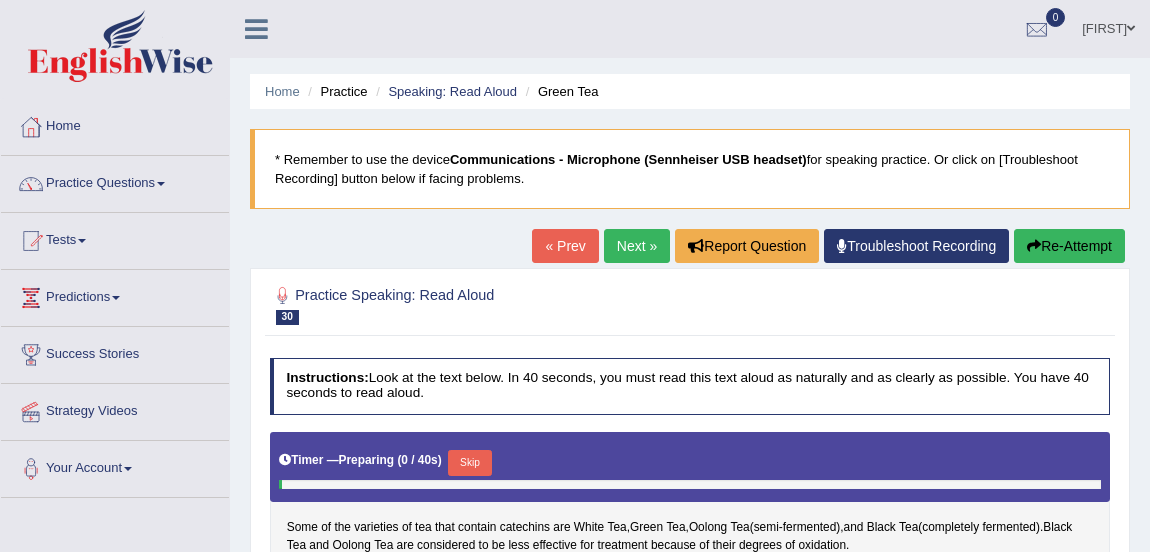 scroll, scrollTop: 293, scrollLeft: 0, axis: vertical 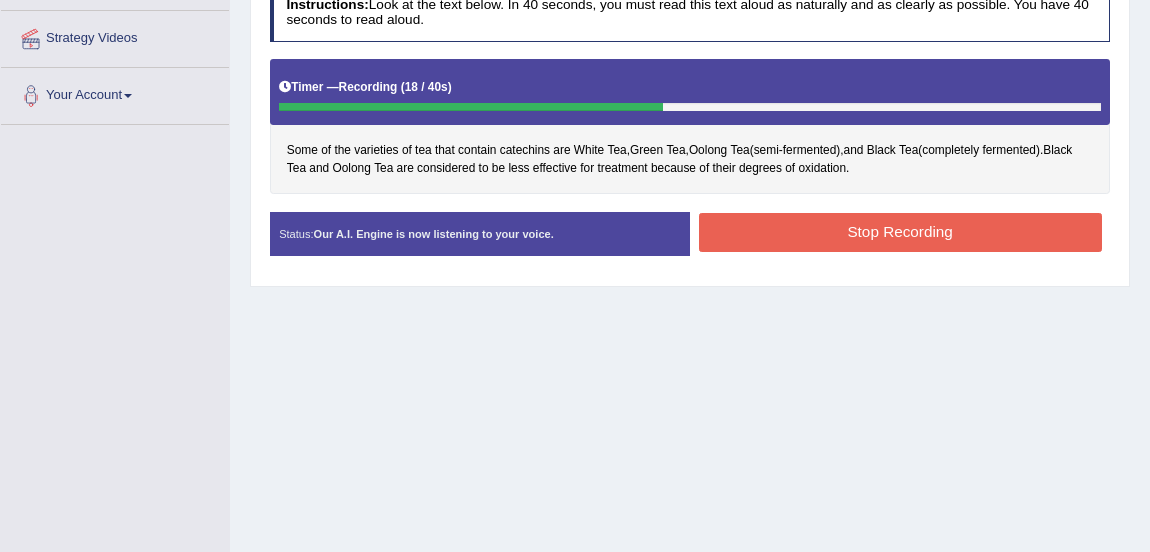 click on "Stop Recording" at bounding box center (900, 232) 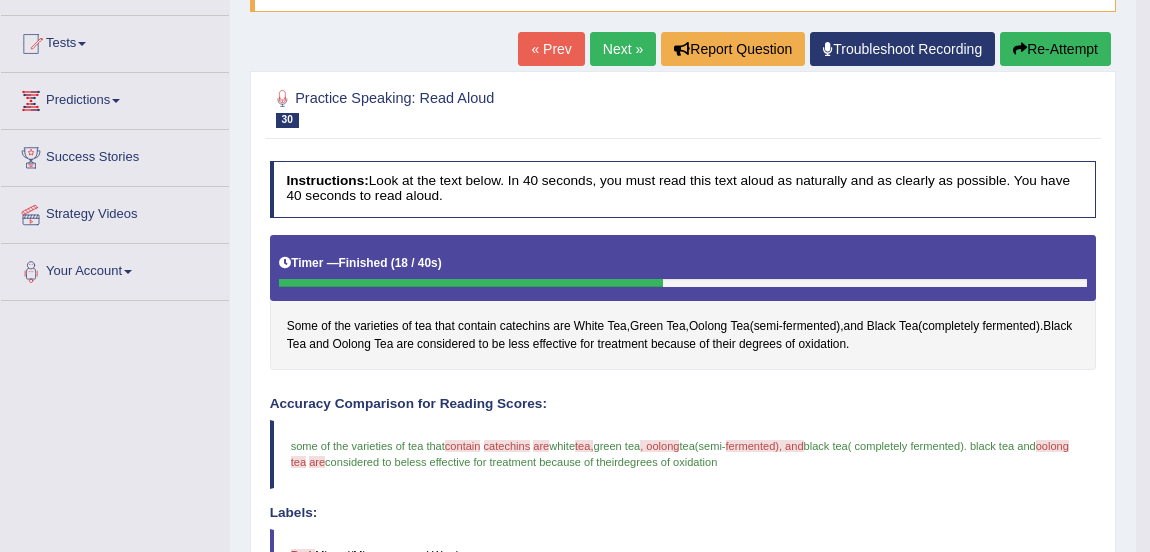 scroll, scrollTop: 196, scrollLeft: 0, axis: vertical 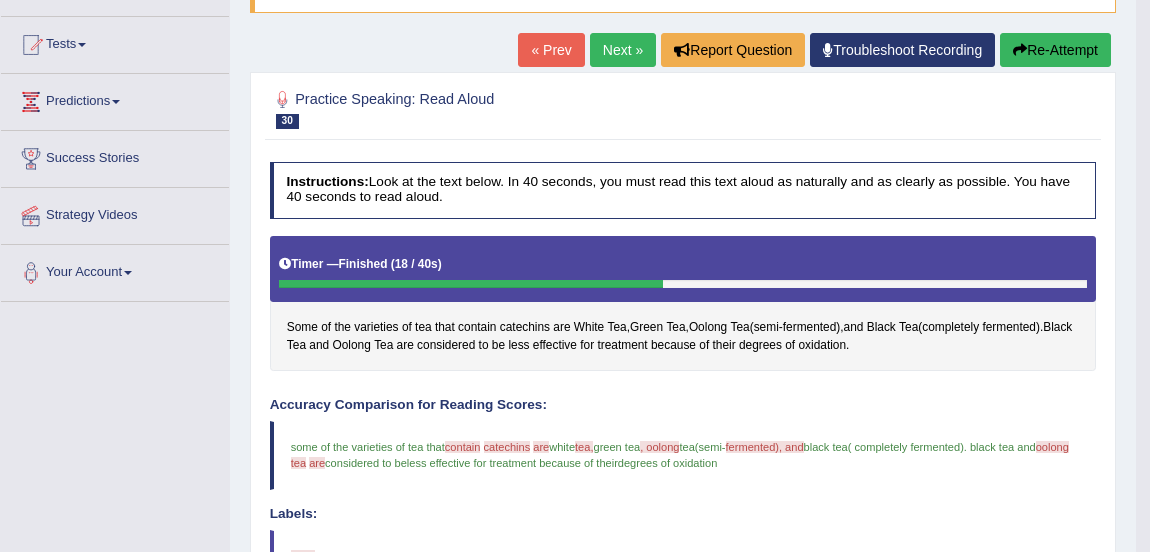 click on "Next »" at bounding box center [623, 50] 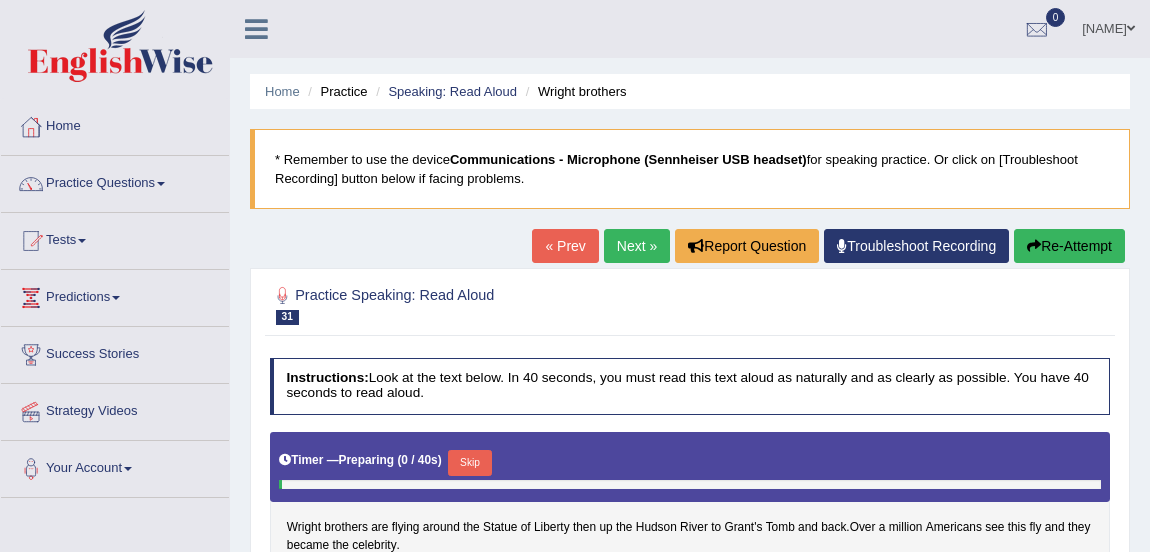 scroll, scrollTop: 230, scrollLeft: 0, axis: vertical 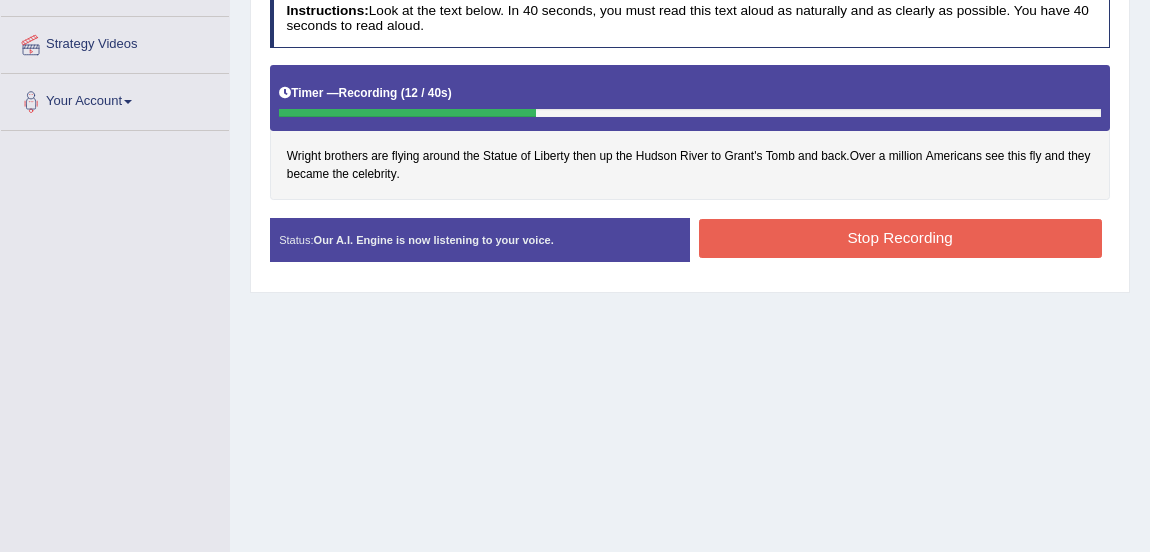 click on "Stop Recording" at bounding box center (900, 238) 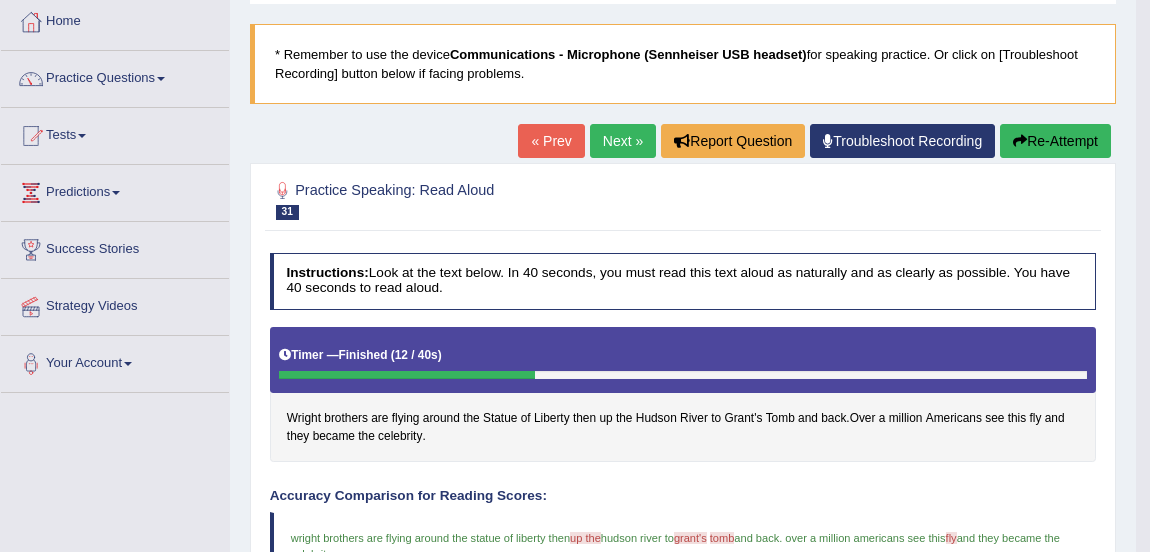 scroll, scrollTop: 103, scrollLeft: 0, axis: vertical 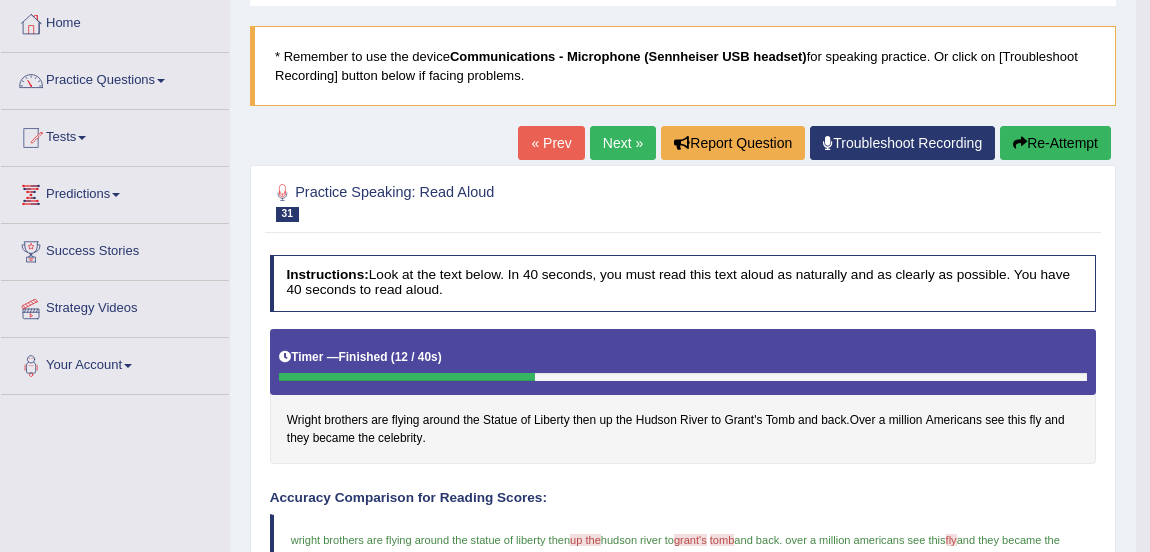 click on "Next »" at bounding box center (623, 143) 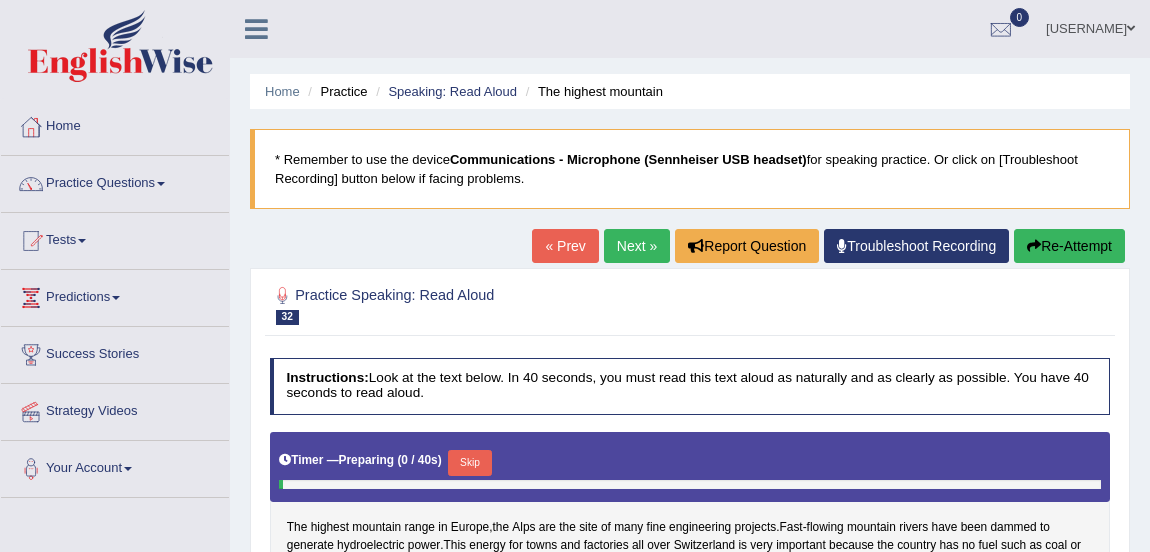 scroll, scrollTop: 280, scrollLeft: 0, axis: vertical 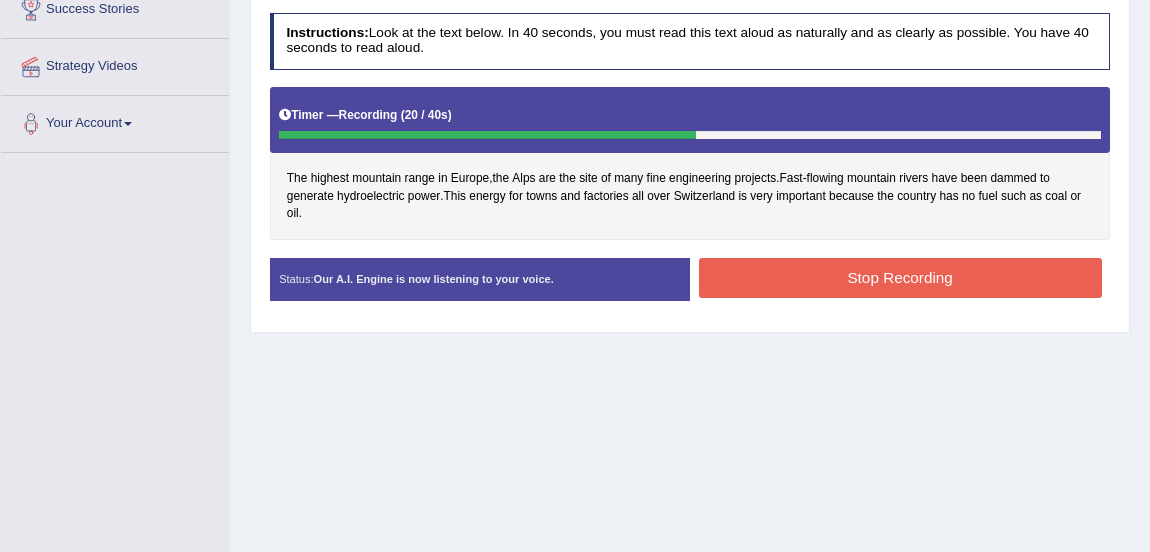 click on "Stop Recording" at bounding box center (900, 277) 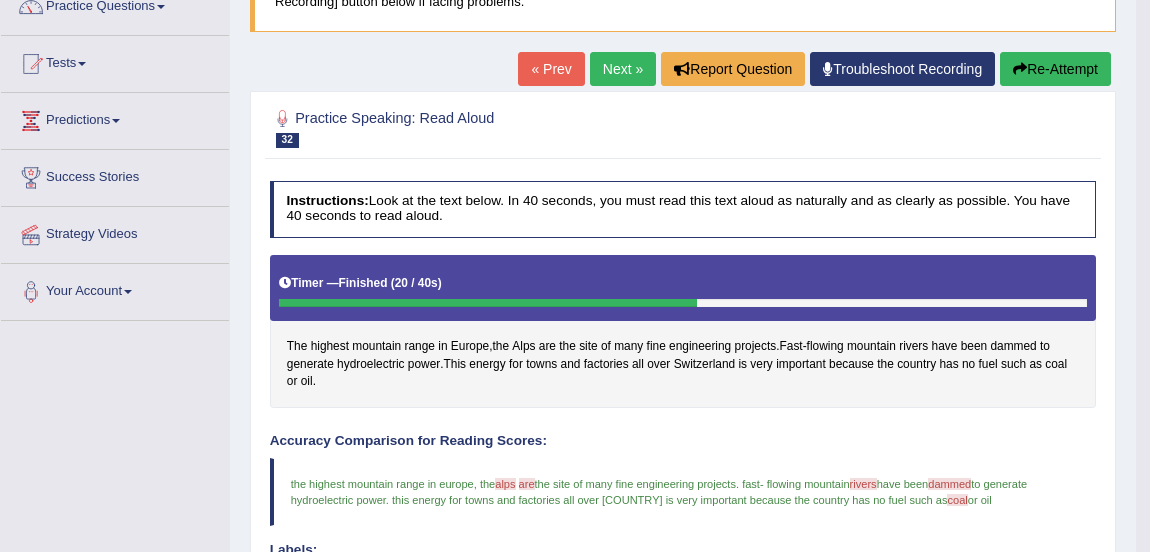 scroll, scrollTop: 127, scrollLeft: 0, axis: vertical 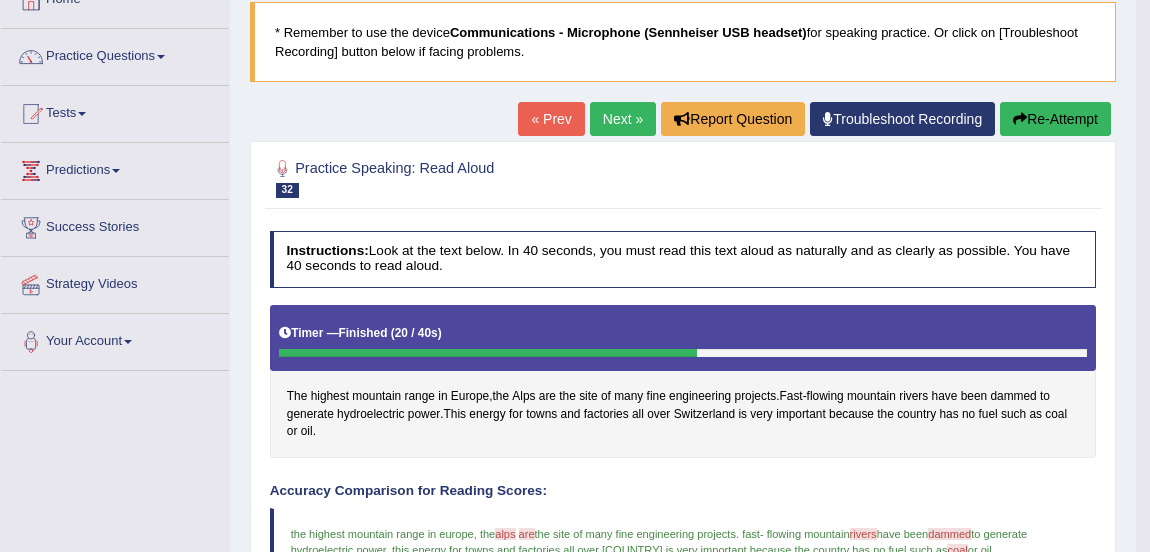 click on "Next »" at bounding box center [623, 119] 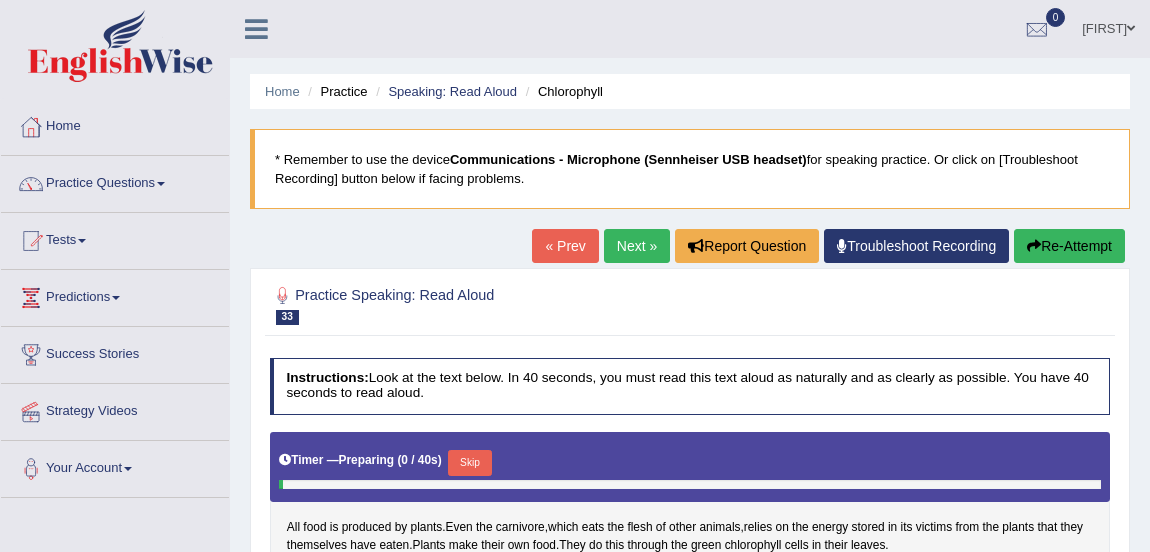 scroll, scrollTop: 229, scrollLeft: 0, axis: vertical 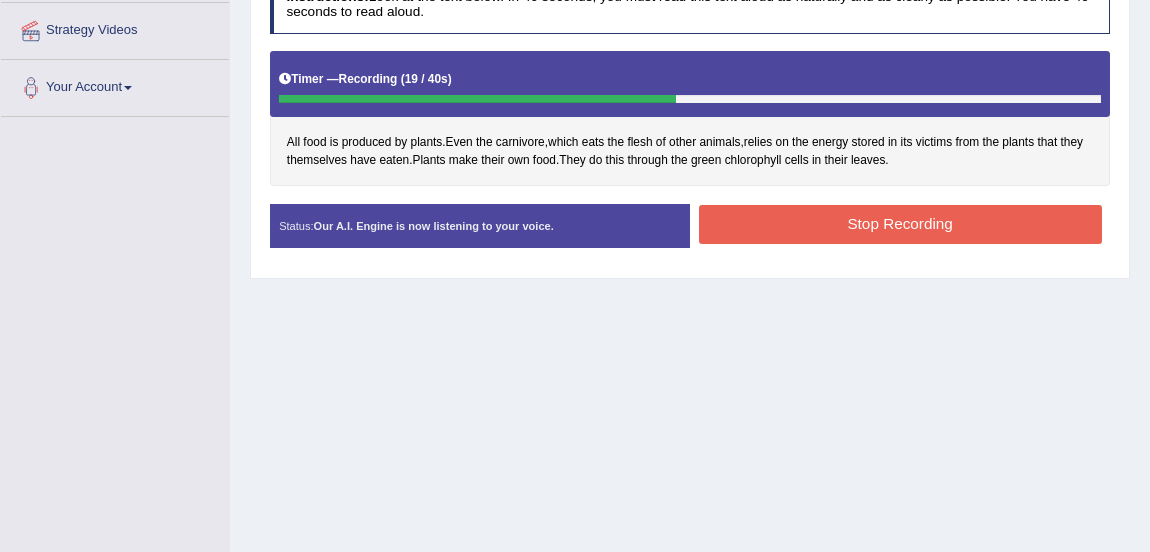 click on "Stop Recording" at bounding box center (900, 224) 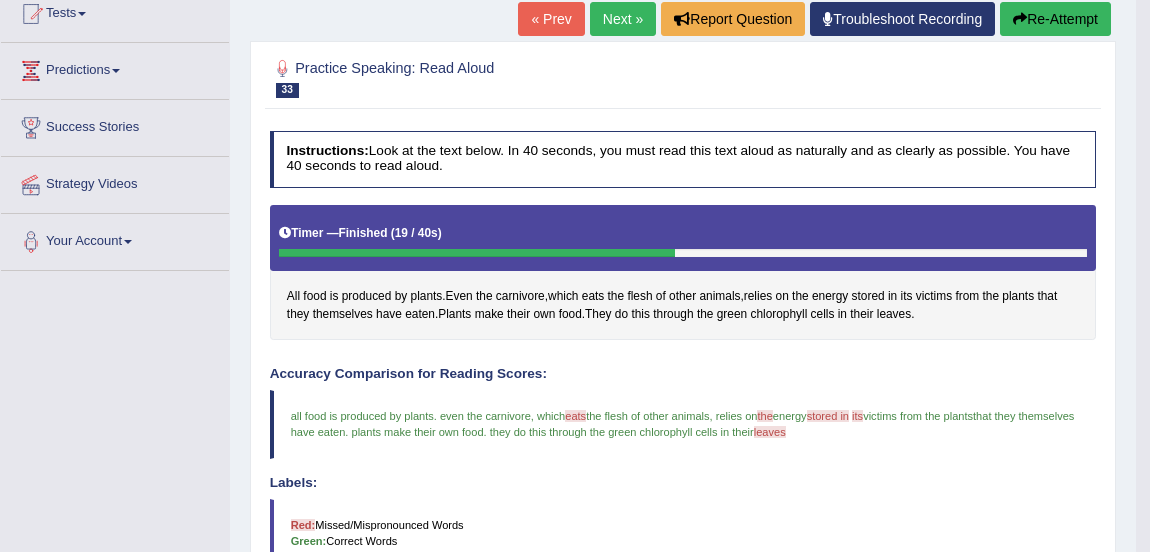 scroll, scrollTop: 211, scrollLeft: 0, axis: vertical 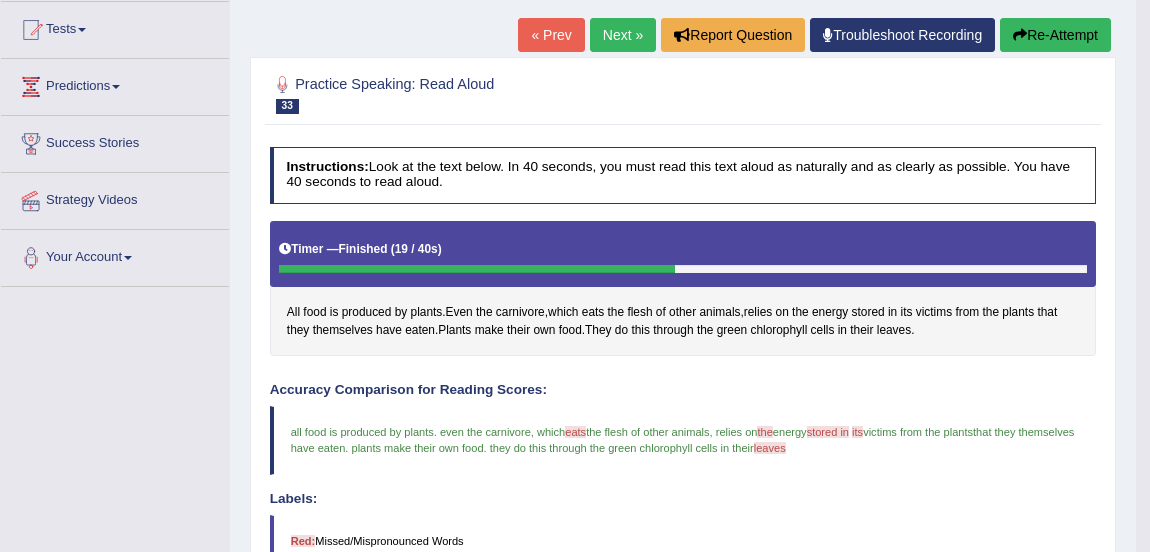 click on "Next »" at bounding box center [623, 35] 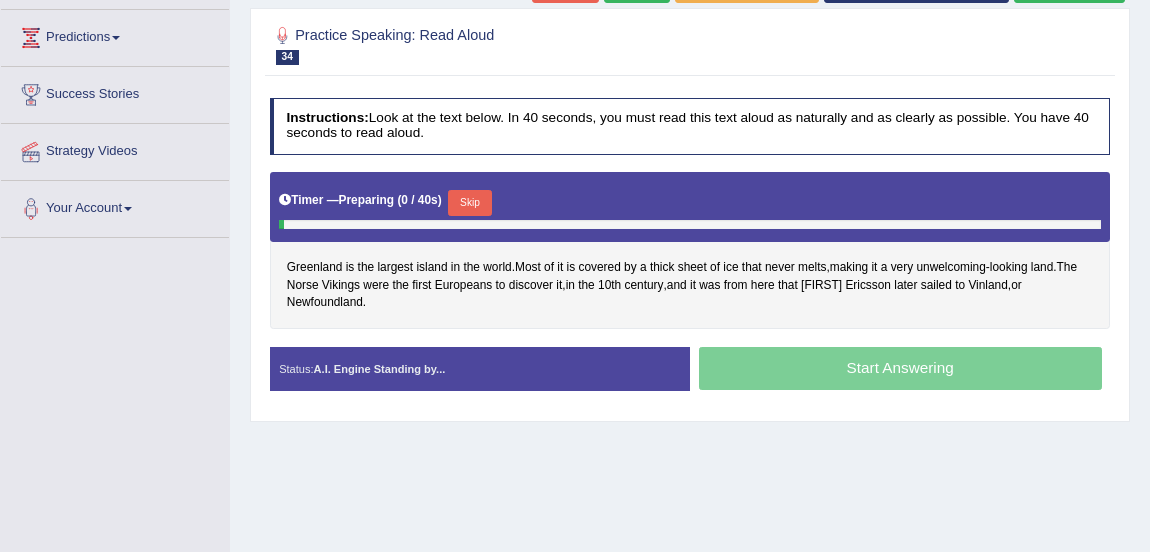 scroll, scrollTop: 0, scrollLeft: 0, axis: both 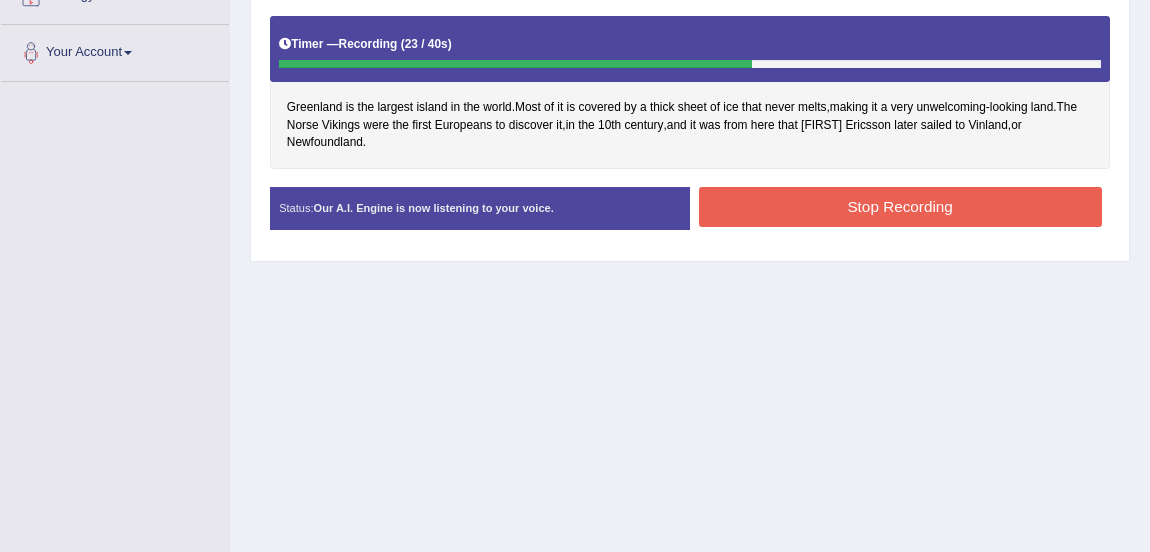click on "Stop Recording" at bounding box center [900, 206] 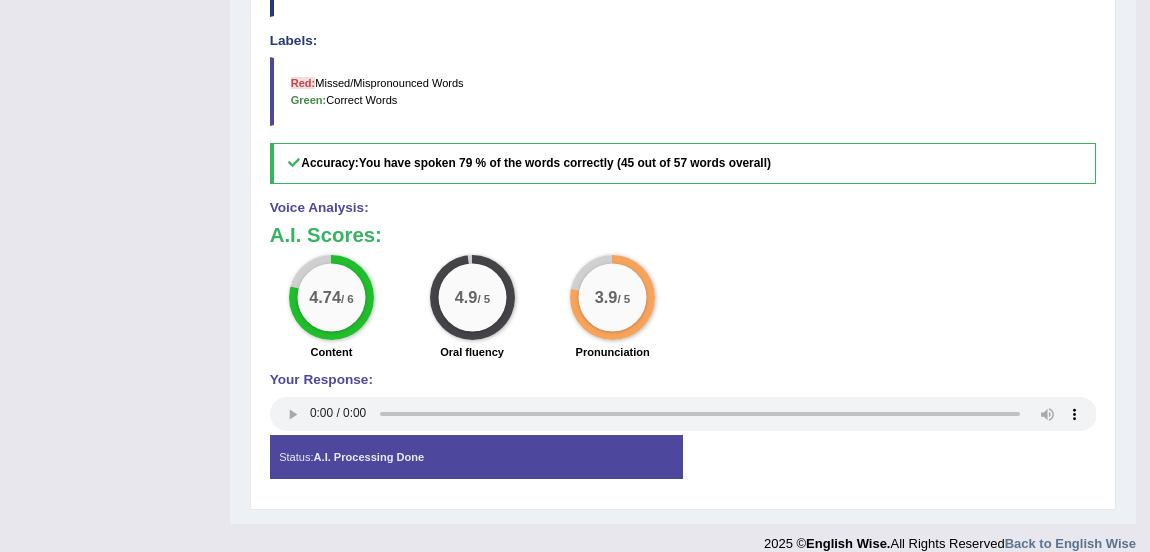 scroll, scrollTop: 709, scrollLeft: 0, axis: vertical 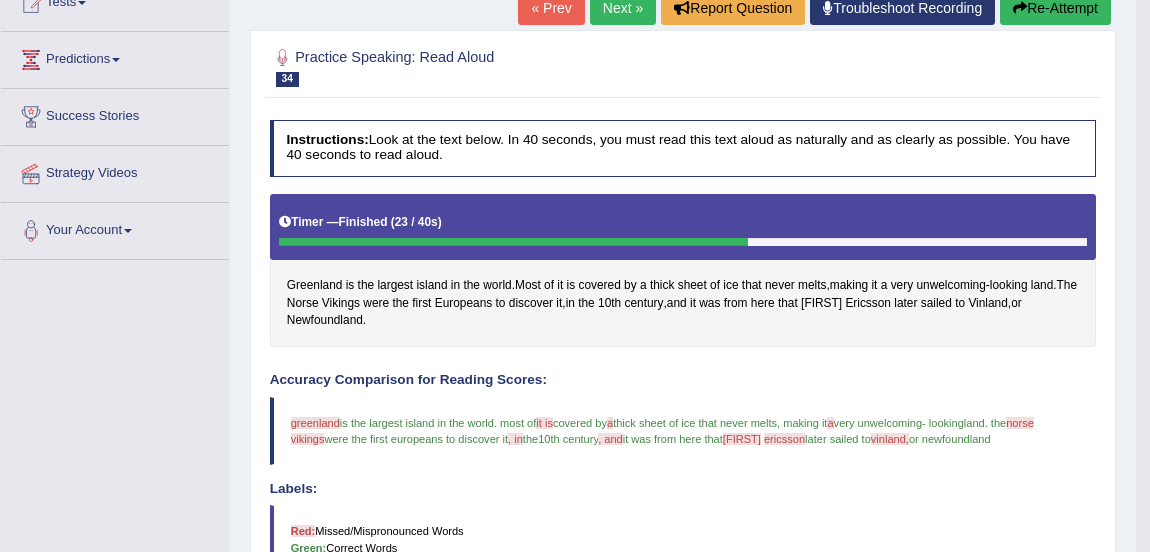 click on "Next »" at bounding box center [623, 8] 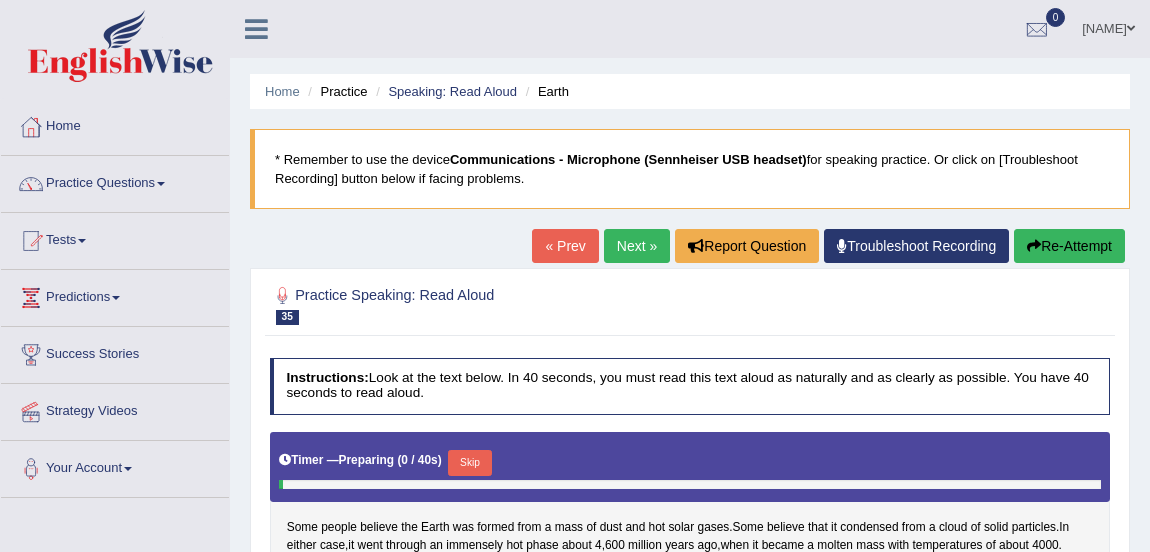 scroll, scrollTop: 0, scrollLeft: 0, axis: both 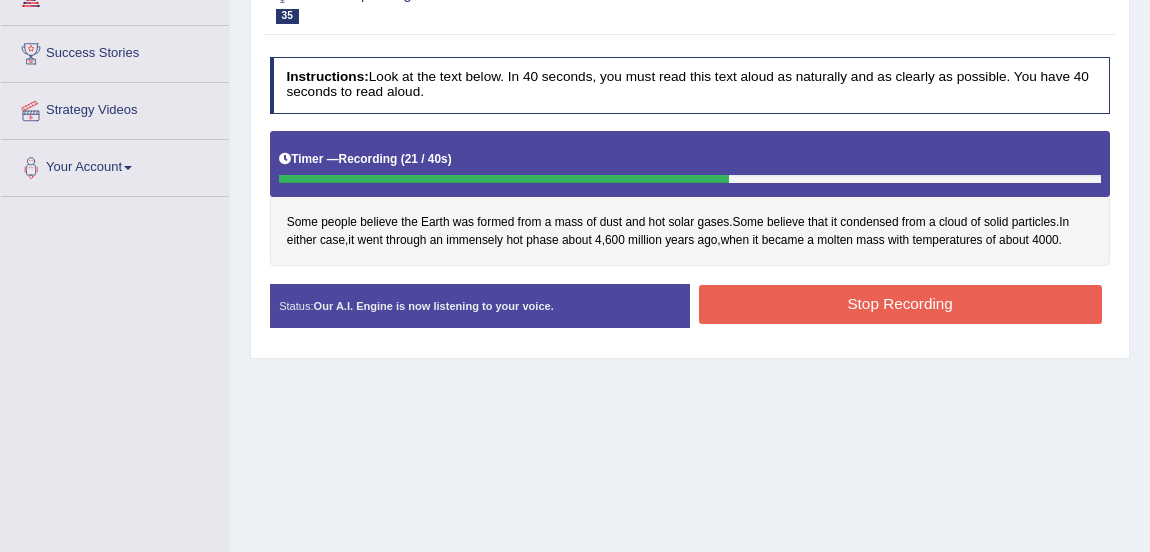 click on "Stop Recording" at bounding box center [900, 304] 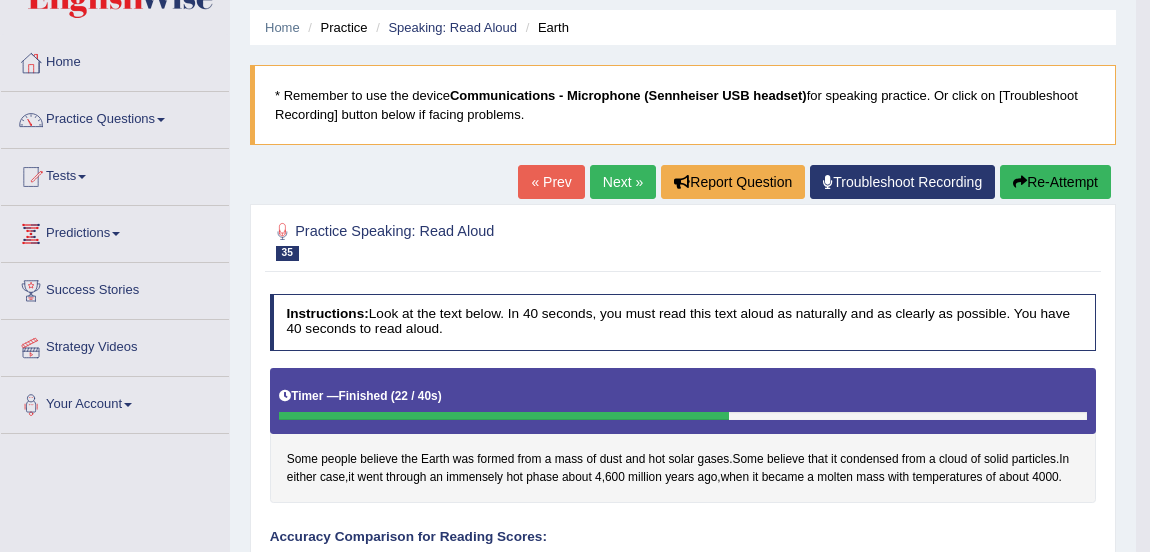 scroll, scrollTop: 0, scrollLeft: 0, axis: both 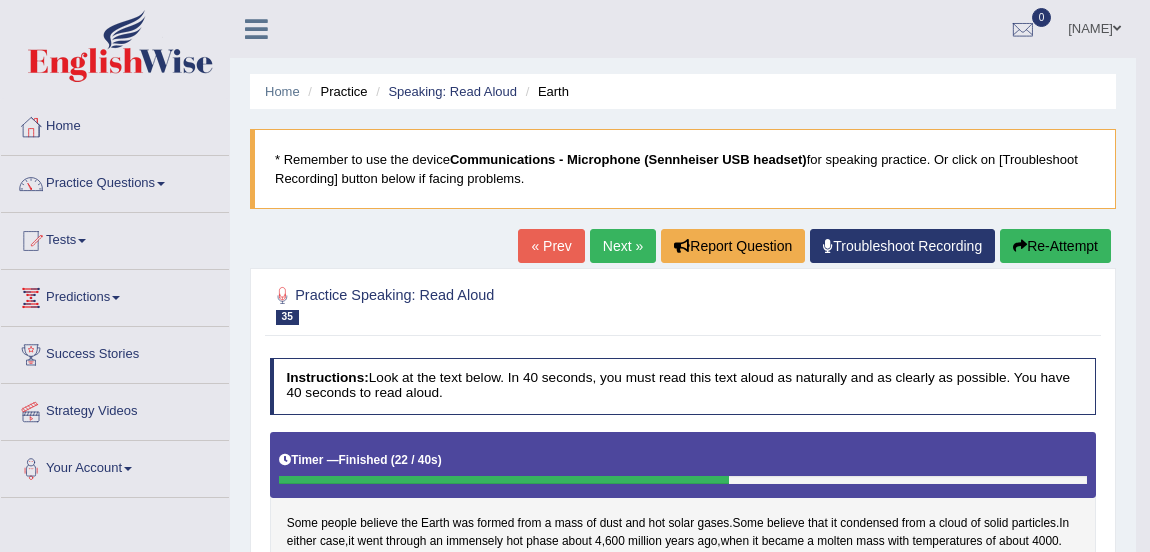 click on "Next »" at bounding box center (623, 246) 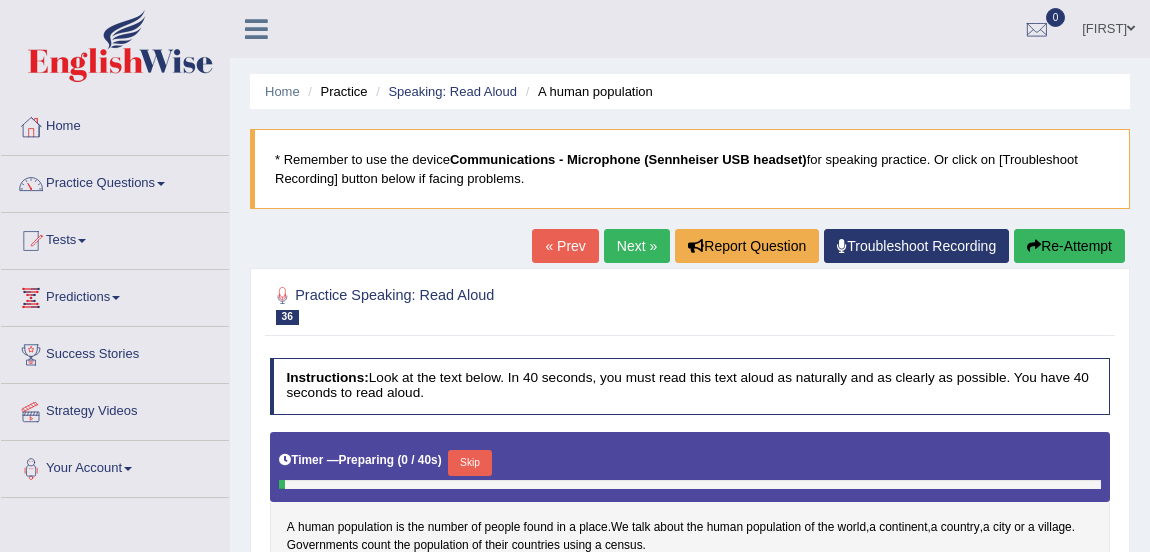 scroll, scrollTop: 130, scrollLeft: 0, axis: vertical 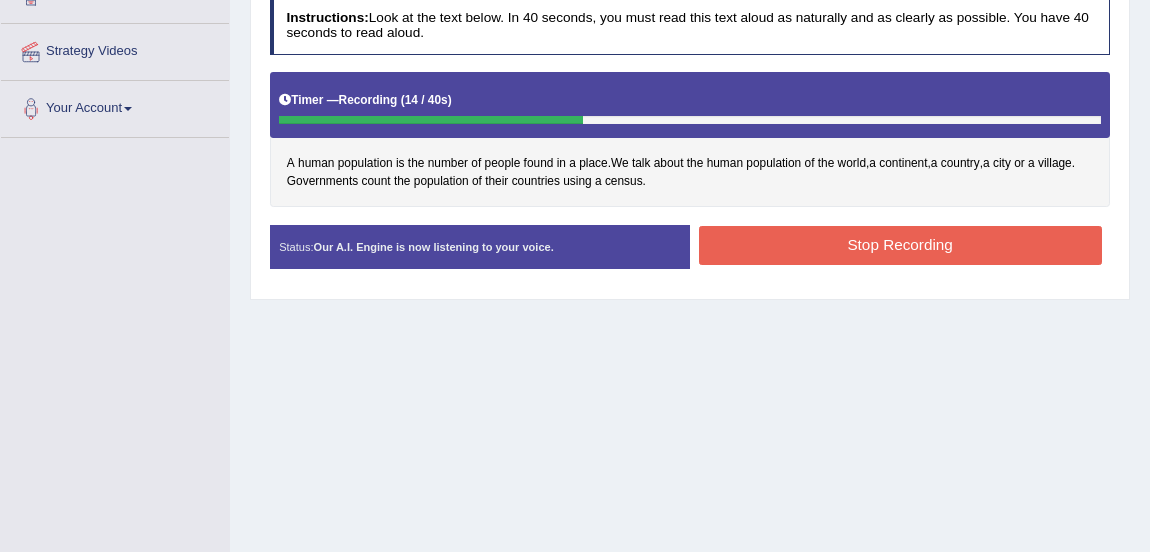click on "Stop Recording" at bounding box center [900, 245] 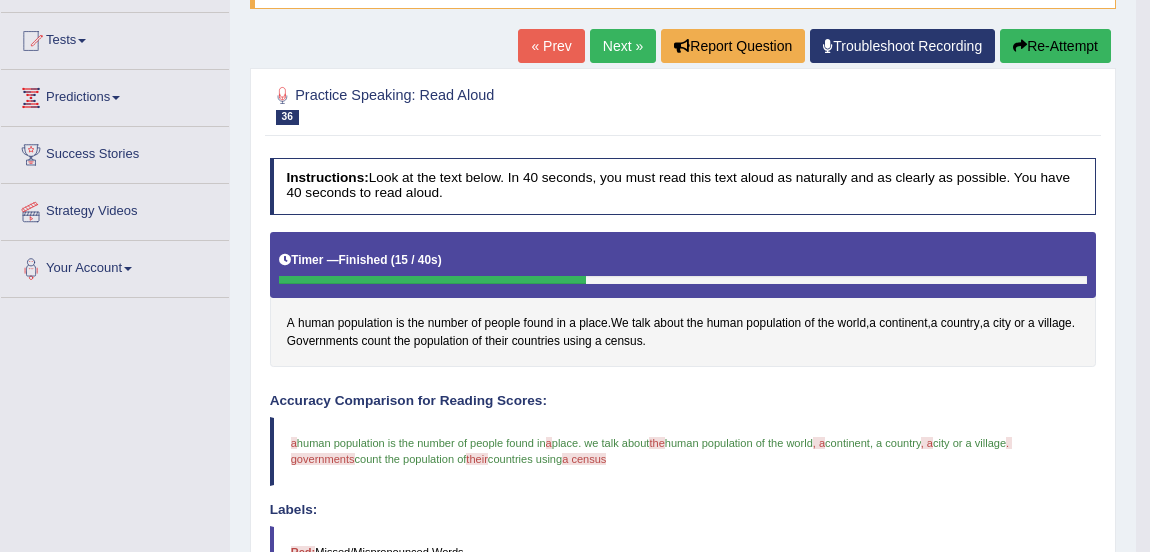 scroll, scrollTop: 182, scrollLeft: 0, axis: vertical 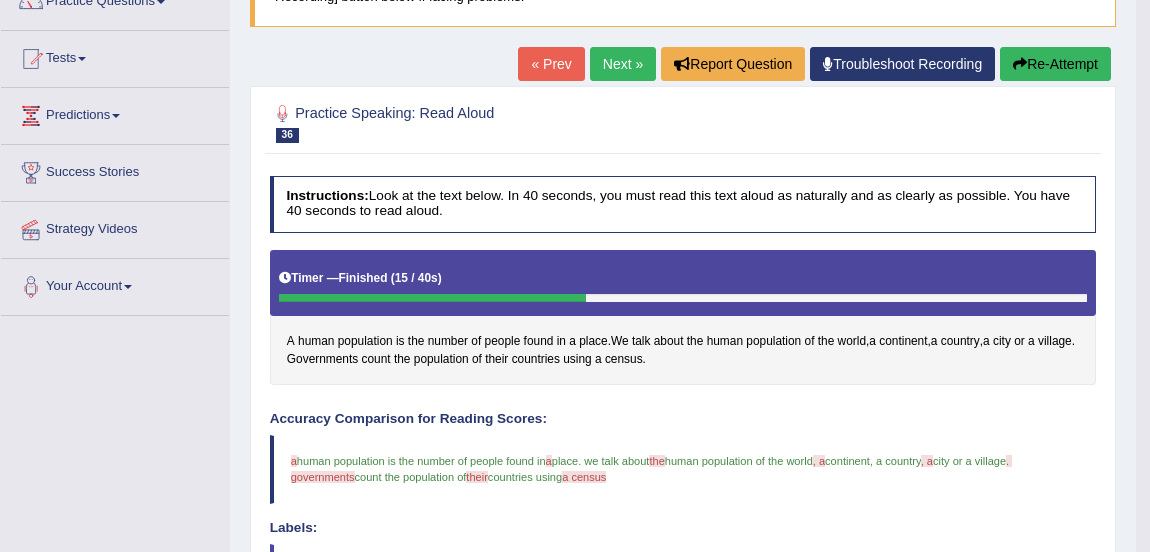 click on "Next »" at bounding box center [623, 64] 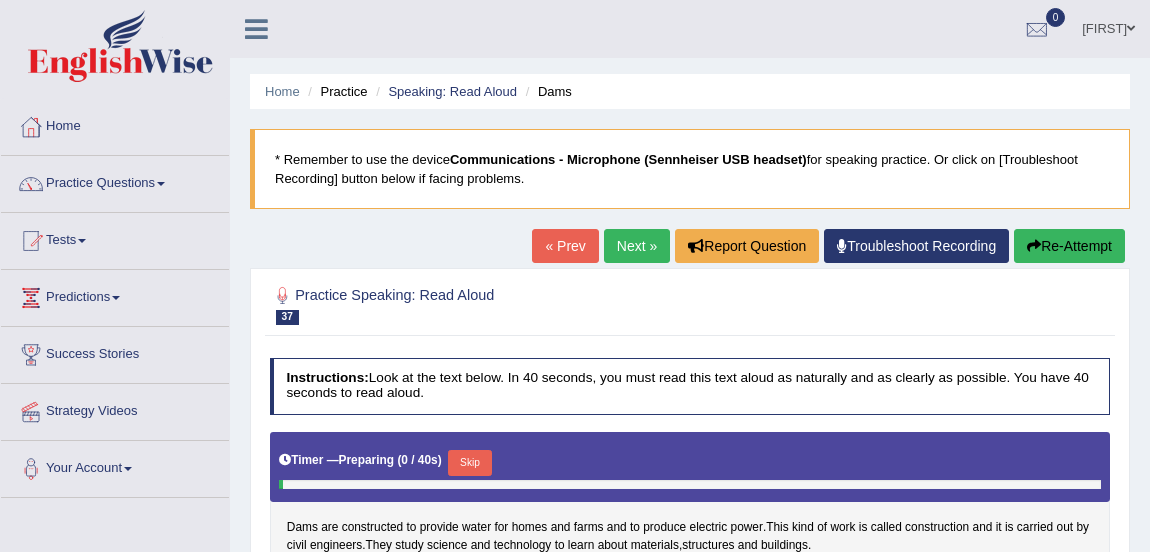 scroll, scrollTop: 0, scrollLeft: 0, axis: both 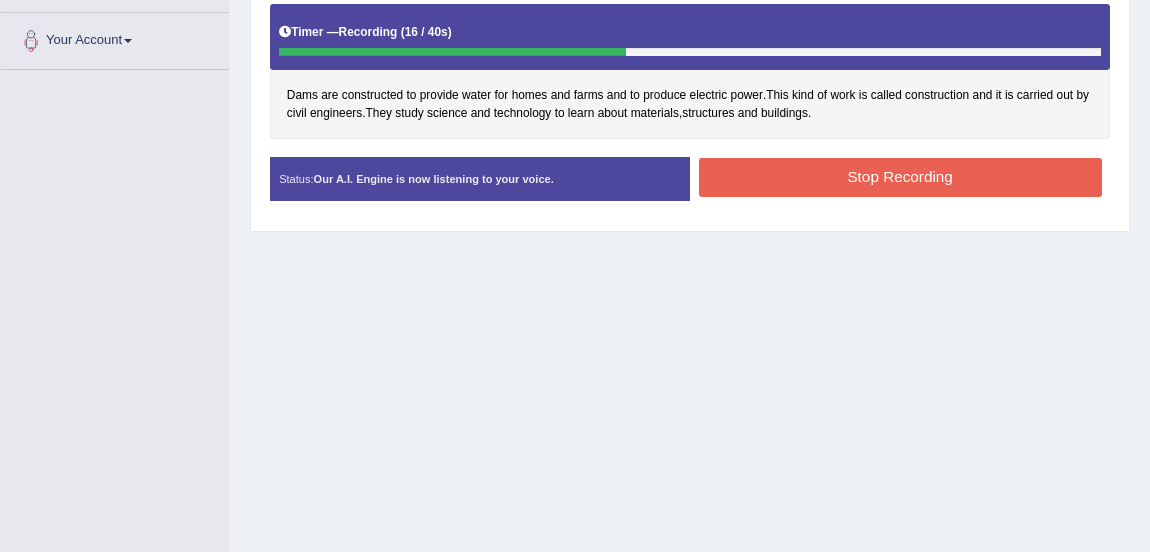 click on "Stop Recording" at bounding box center [900, 177] 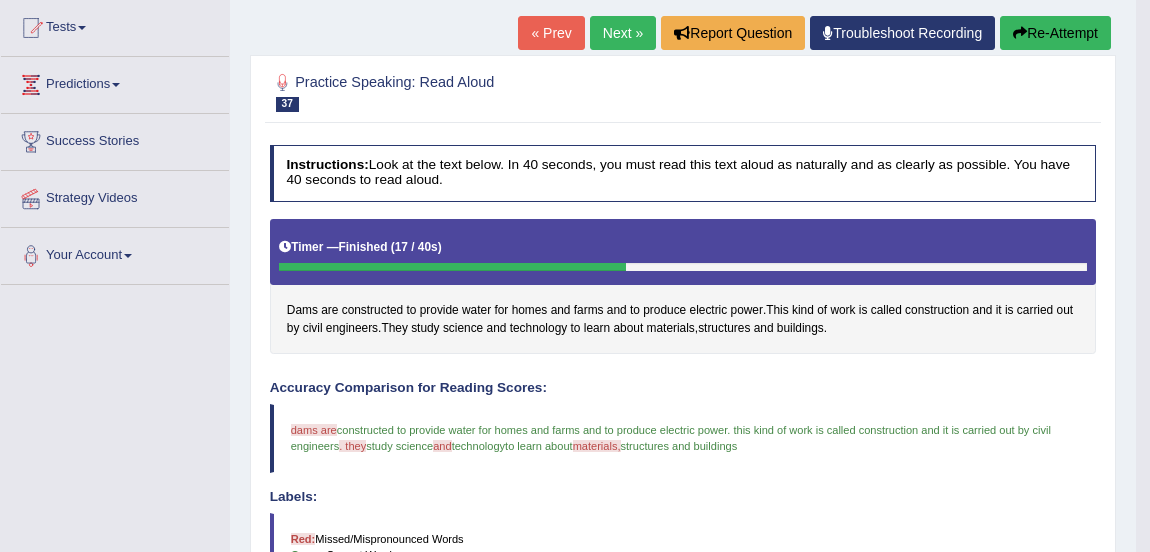 scroll, scrollTop: 210, scrollLeft: 0, axis: vertical 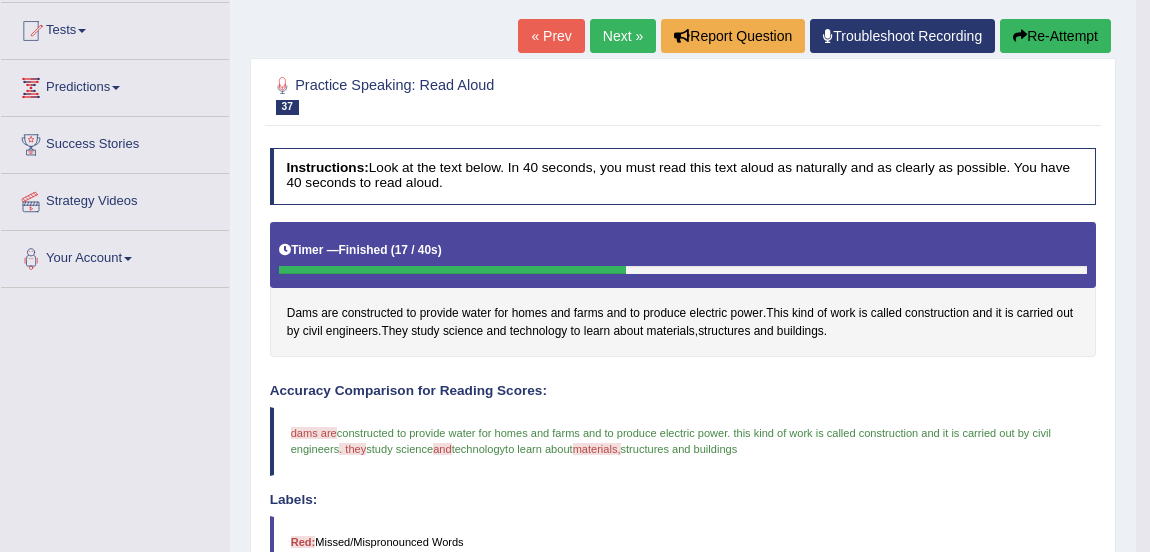 click on "Next »" at bounding box center (623, 36) 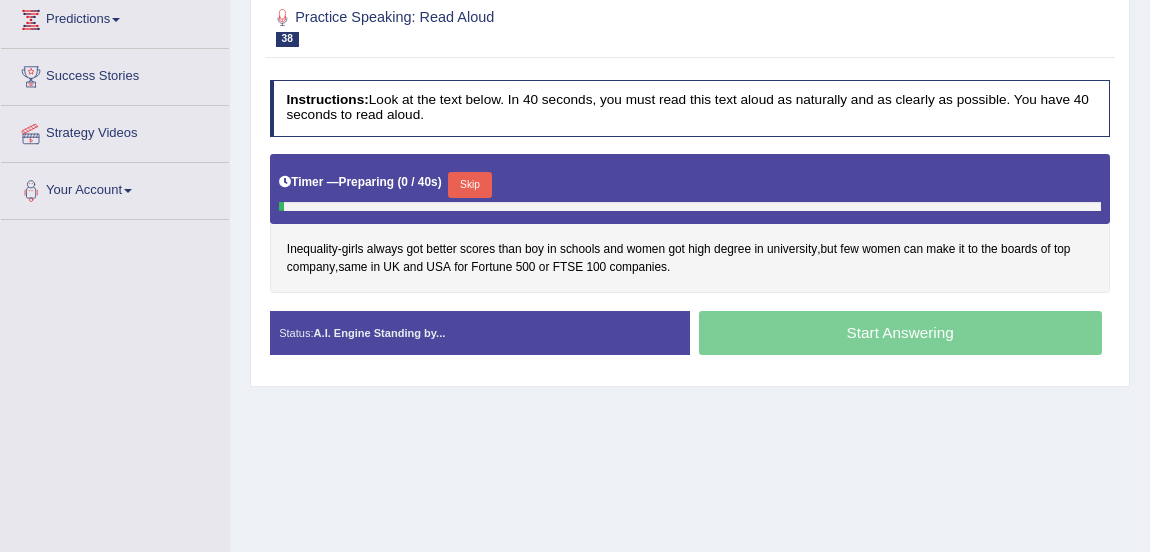 scroll, scrollTop: 0, scrollLeft: 0, axis: both 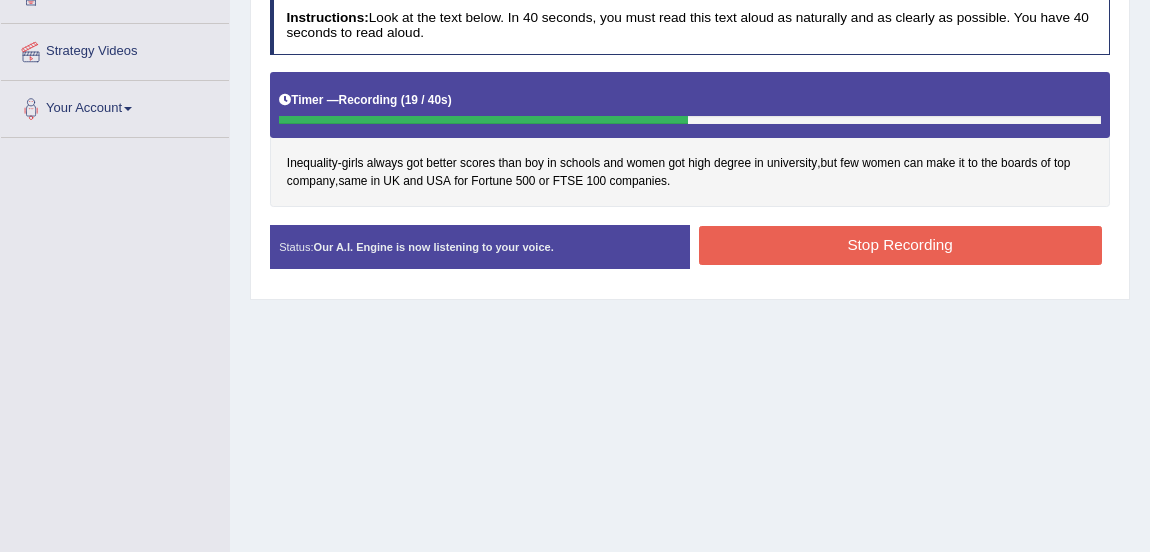 click on "Stop Recording" at bounding box center [900, 245] 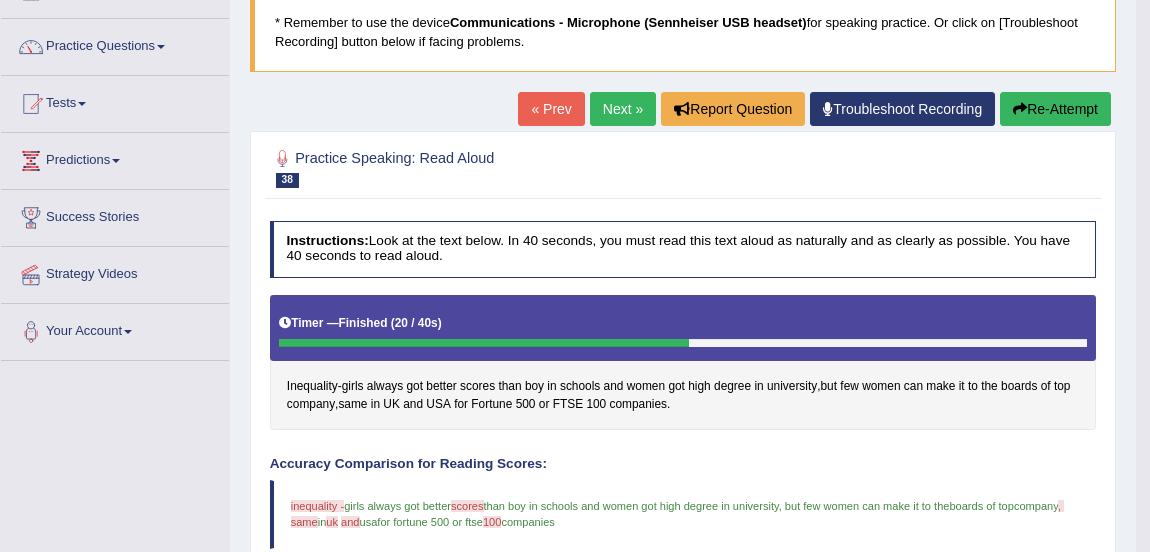 scroll, scrollTop: 132, scrollLeft: 0, axis: vertical 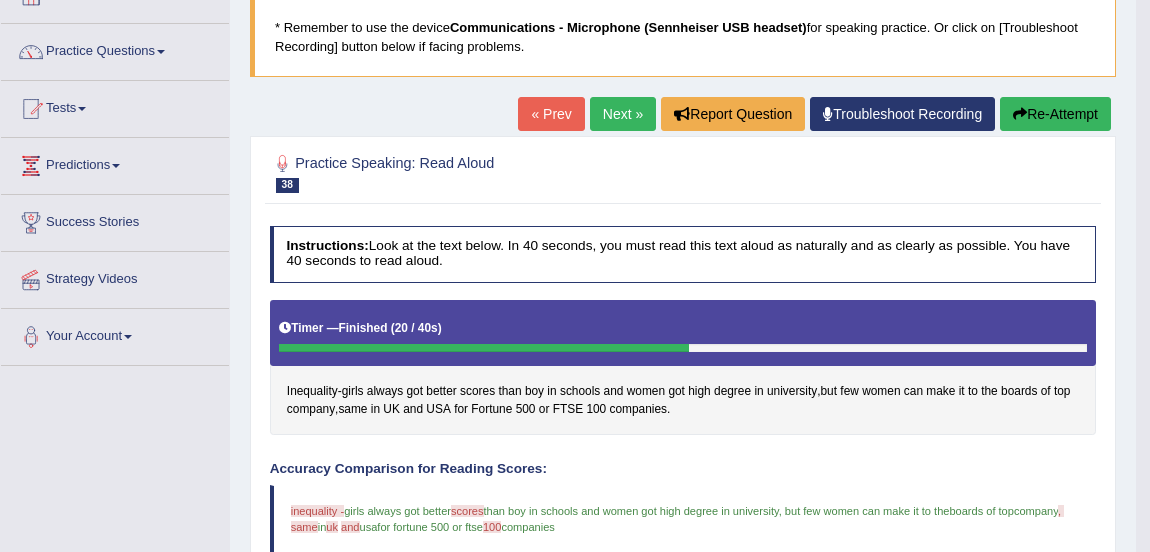 click on "Next »" at bounding box center (623, 114) 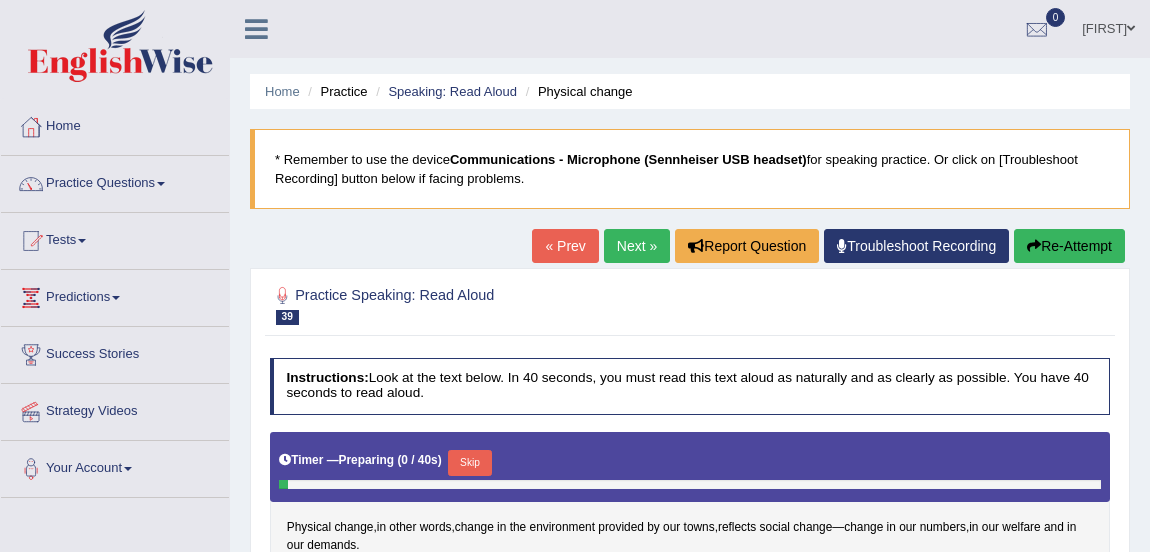 scroll, scrollTop: 406, scrollLeft: 0, axis: vertical 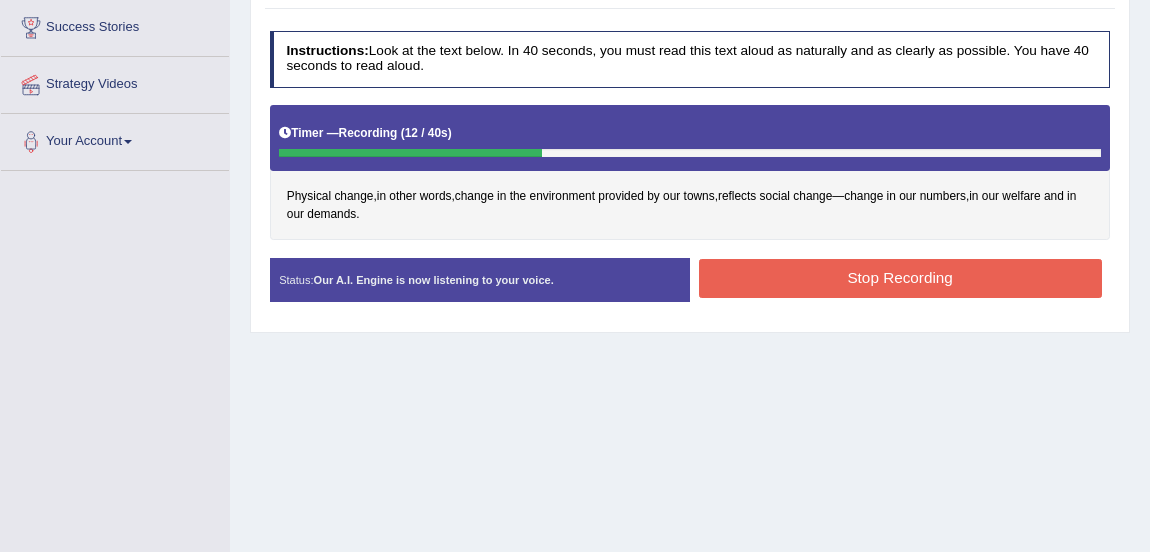 click on "Stop Recording" at bounding box center [900, 278] 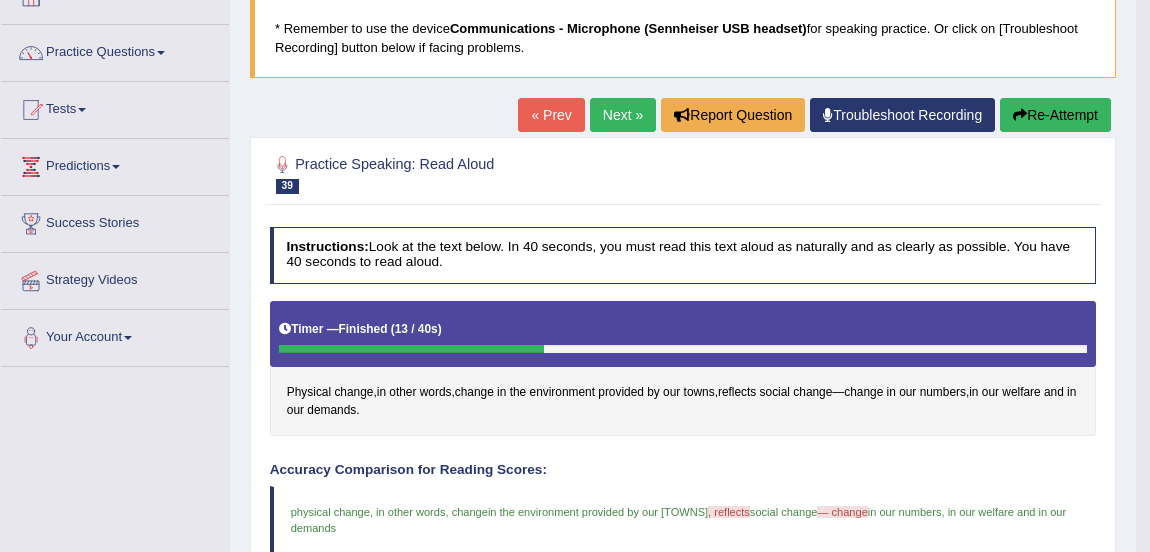 scroll, scrollTop: 130, scrollLeft: 0, axis: vertical 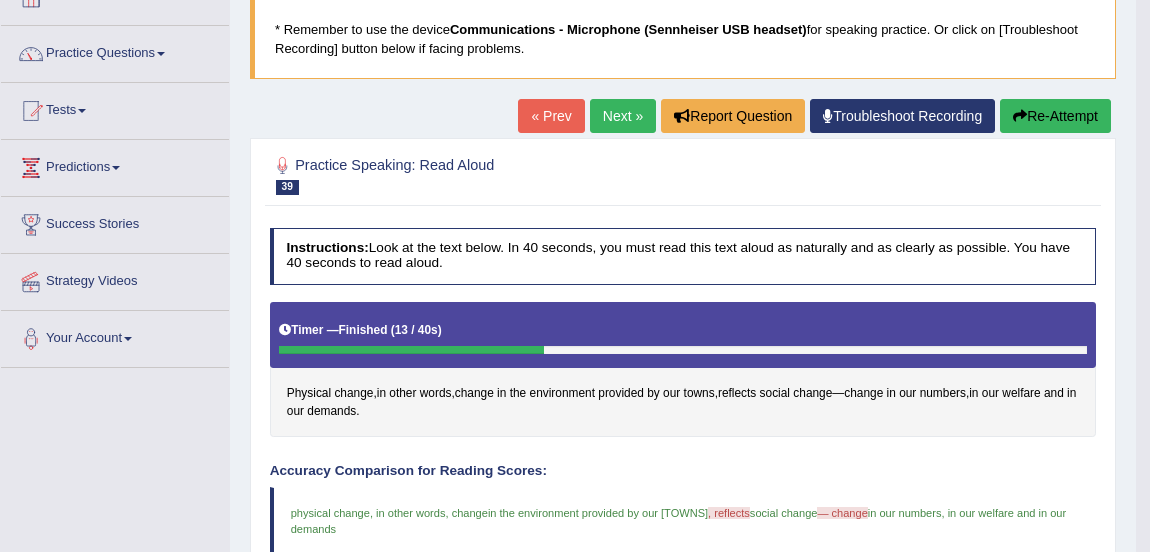 click on "Next »" at bounding box center [623, 116] 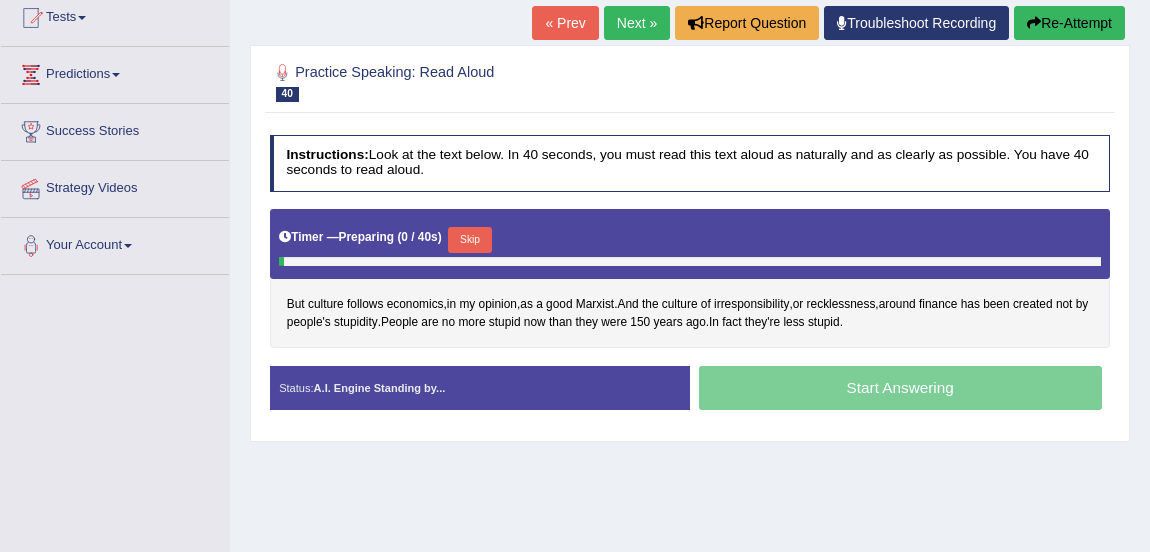 scroll, scrollTop: 0, scrollLeft: 0, axis: both 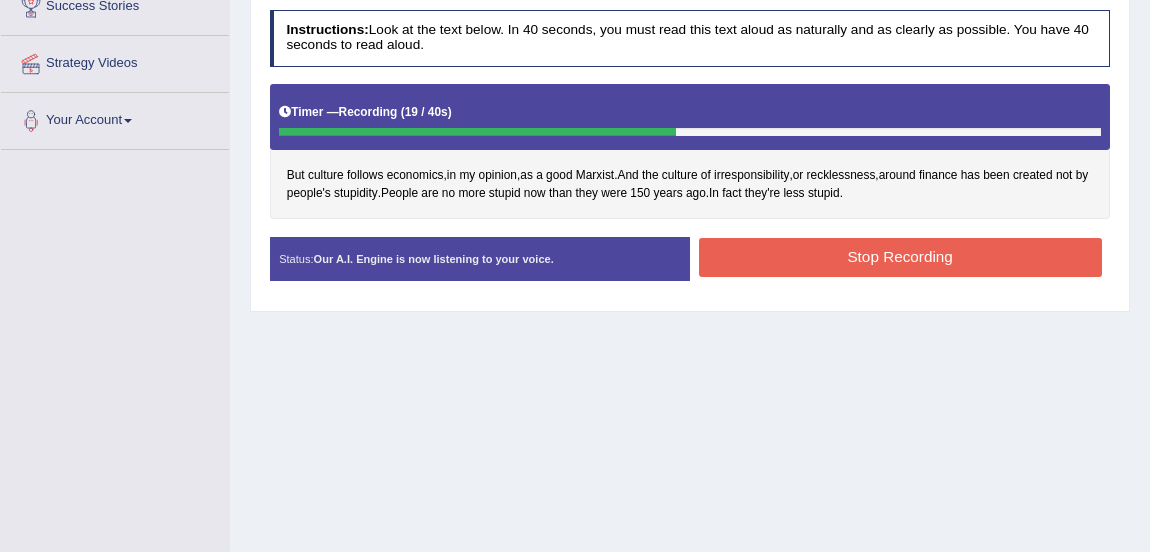 click on "Stop Recording" at bounding box center (900, 257) 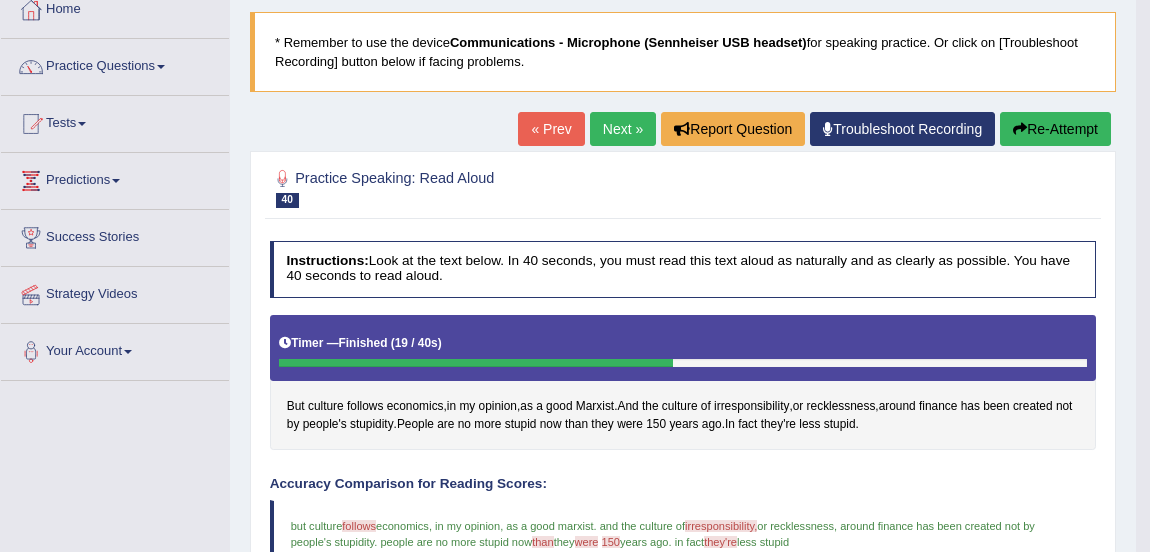 scroll, scrollTop: 110, scrollLeft: 0, axis: vertical 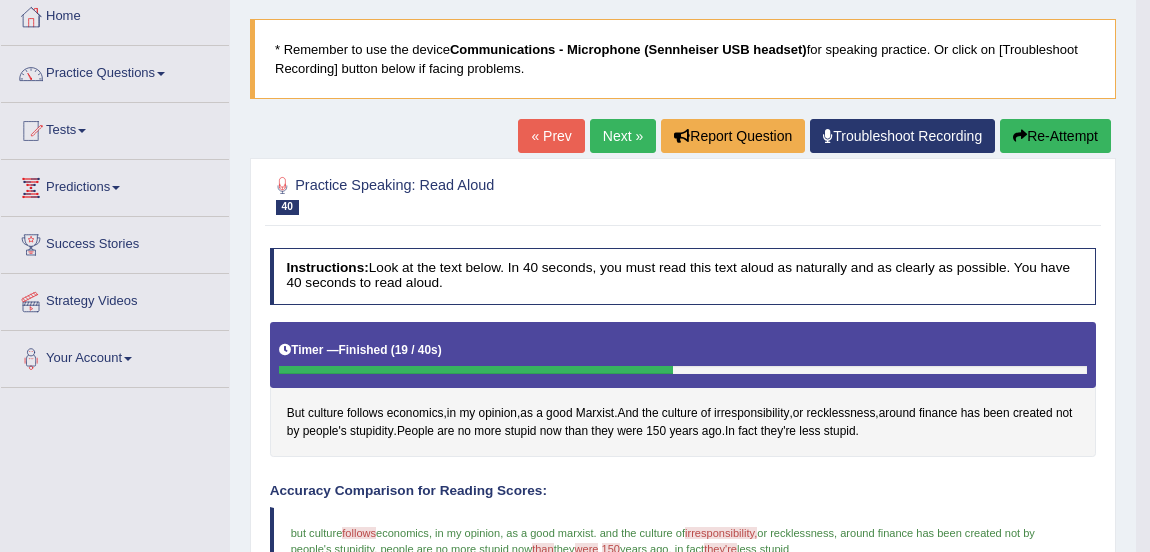 click on "Next »" at bounding box center (623, 136) 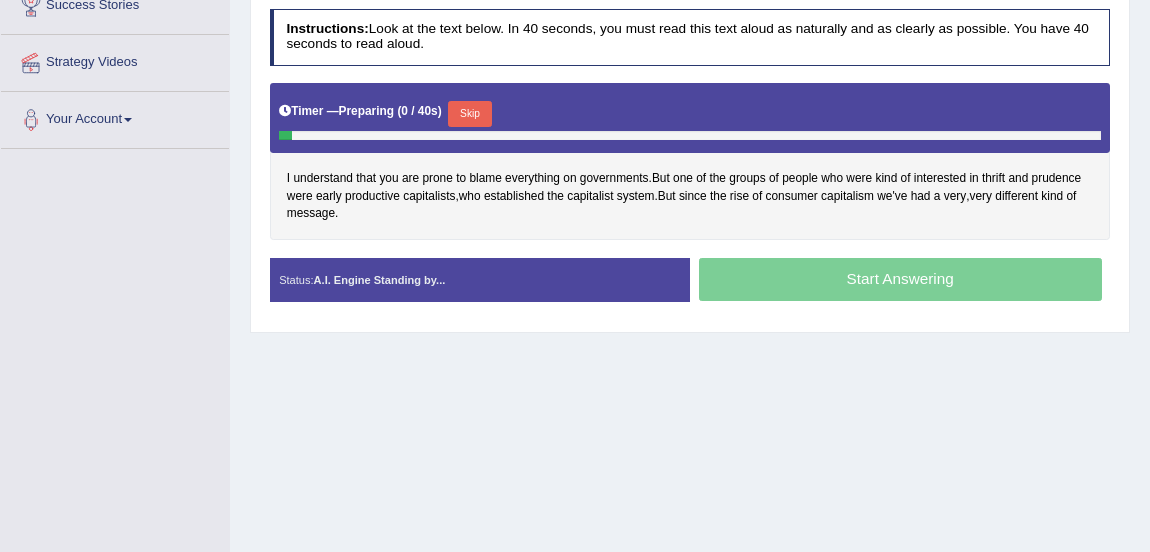scroll, scrollTop: 0, scrollLeft: 0, axis: both 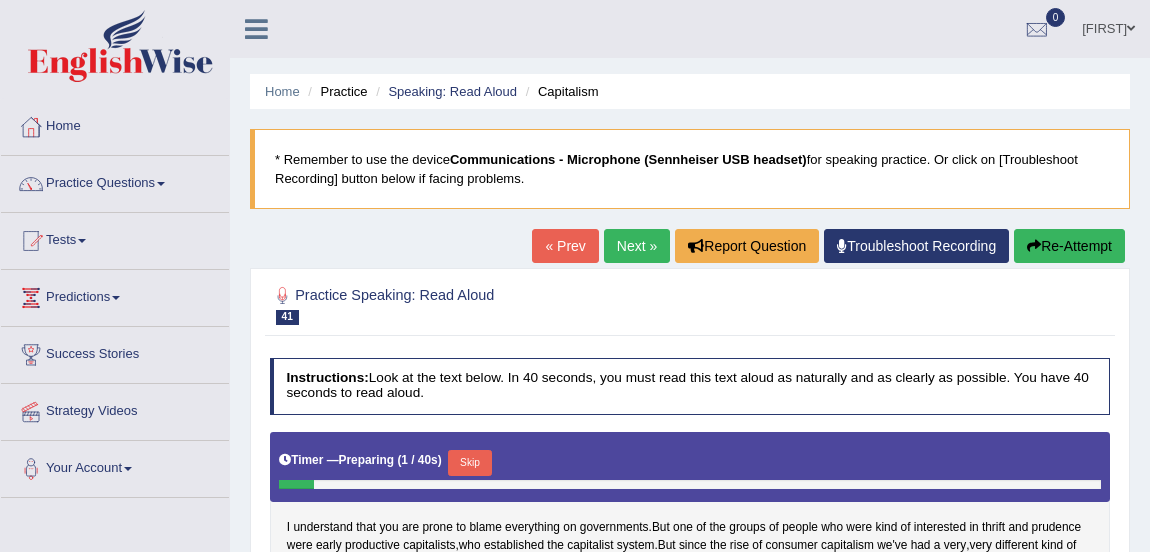 click on "Practice Questions" at bounding box center [115, 181] 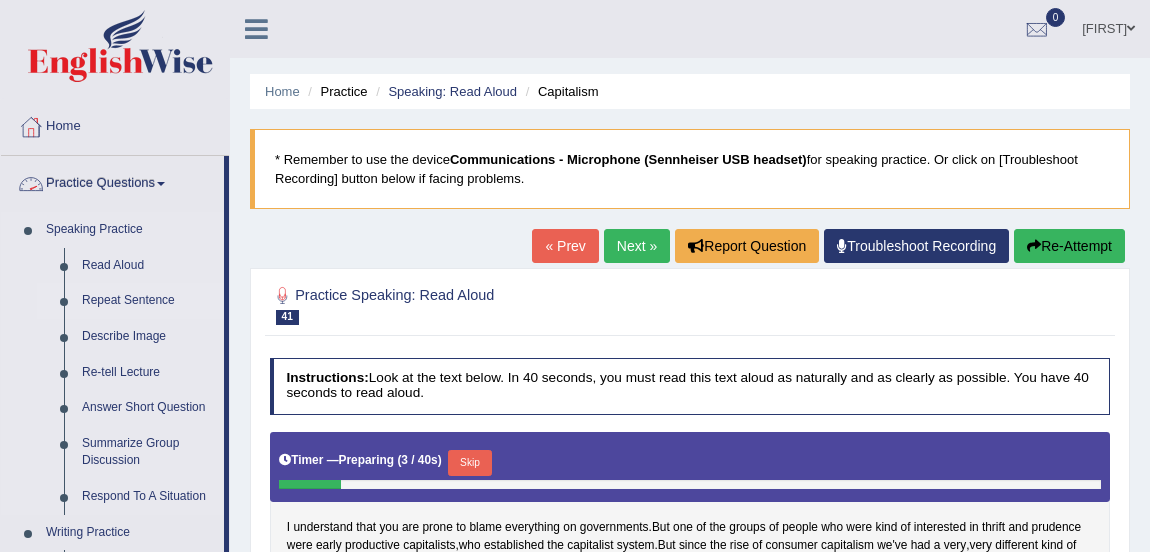 click on "Repeat Sentence" at bounding box center [148, 301] 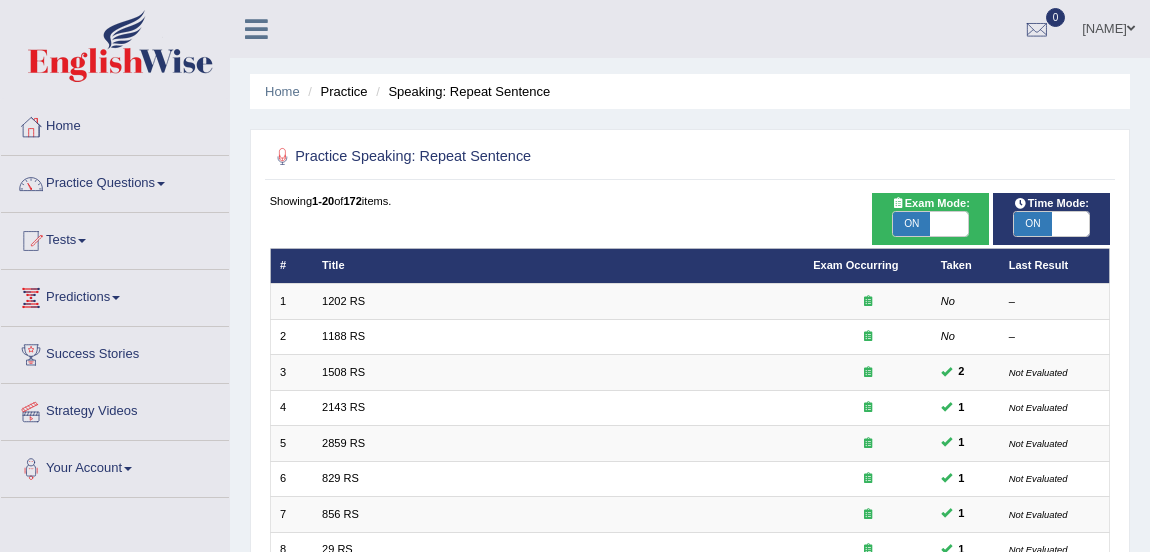scroll, scrollTop: 0, scrollLeft: 0, axis: both 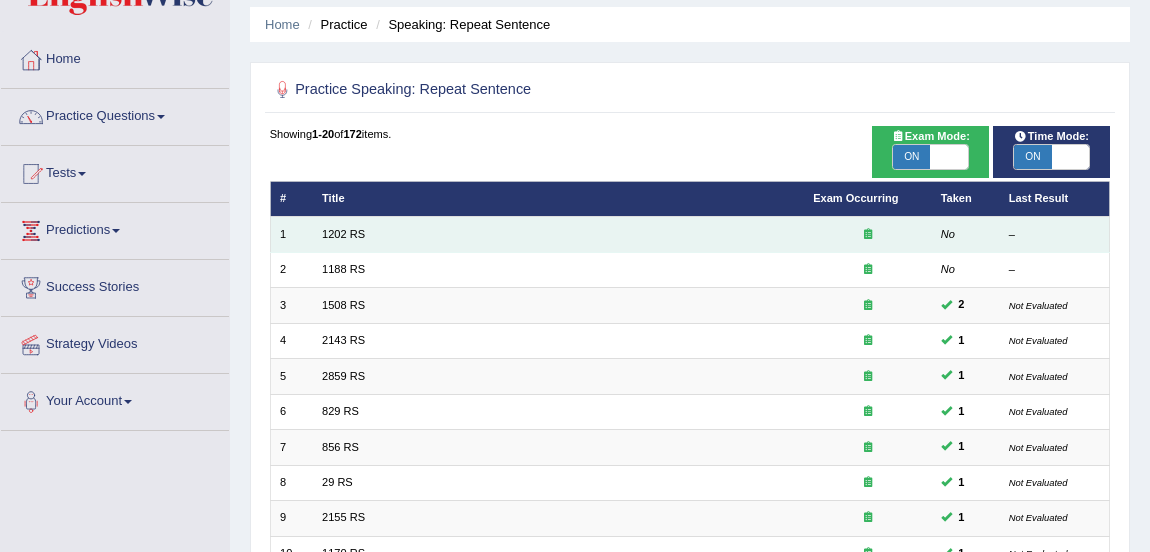 click on "1202 RS" at bounding box center (558, 234) 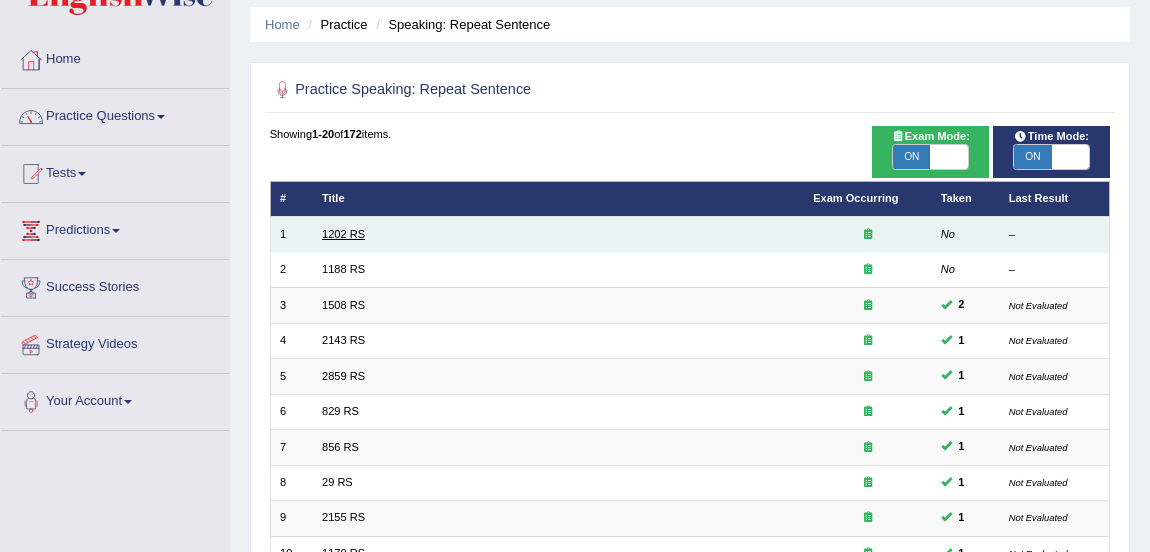 click on "1202 RS" at bounding box center (343, 234) 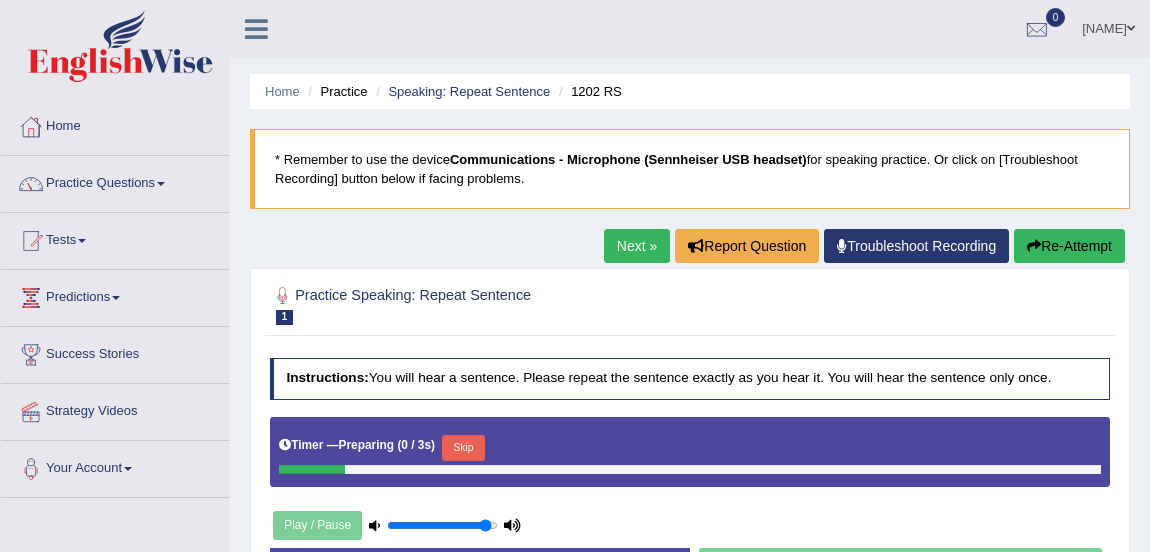 scroll, scrollTop: 0, scrollLeft: 0, axis: both 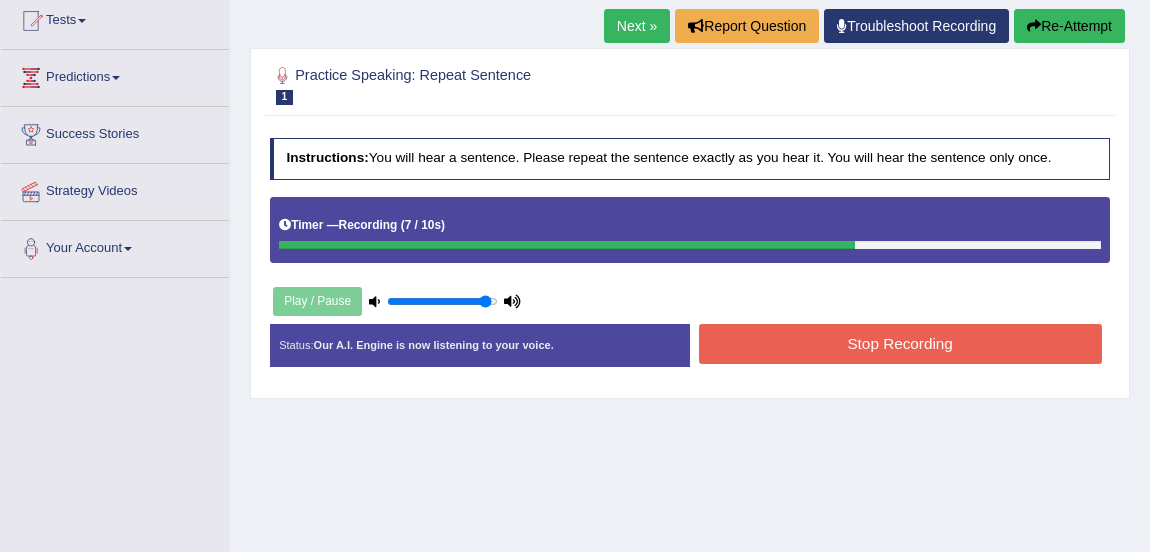 click on "Stop Recording" at bounding box center (900, 343) 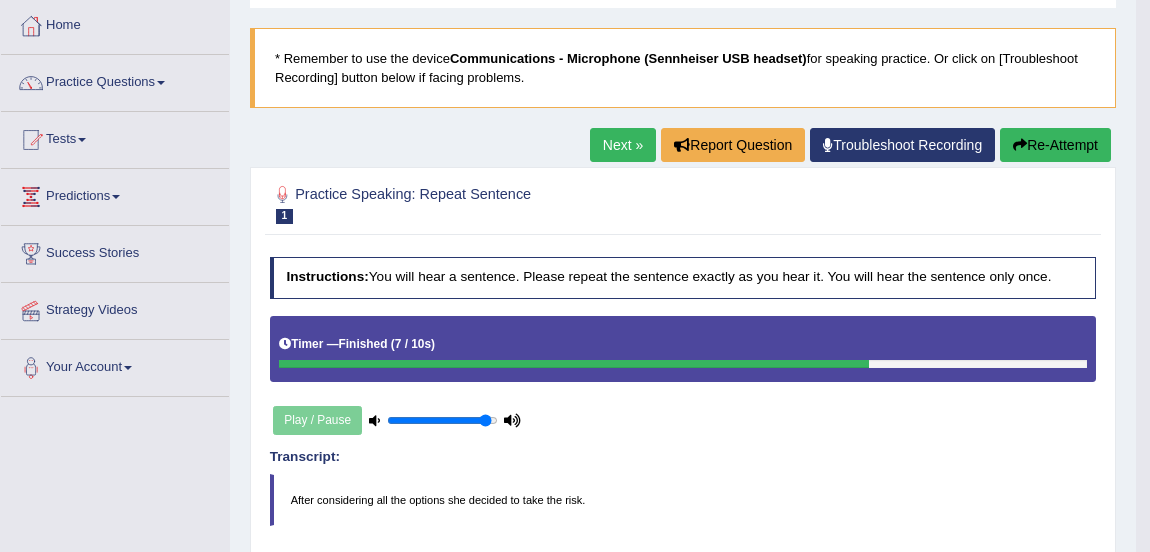 scroll, scrollTop: 99, scrollLeft: 0, axis: vertical 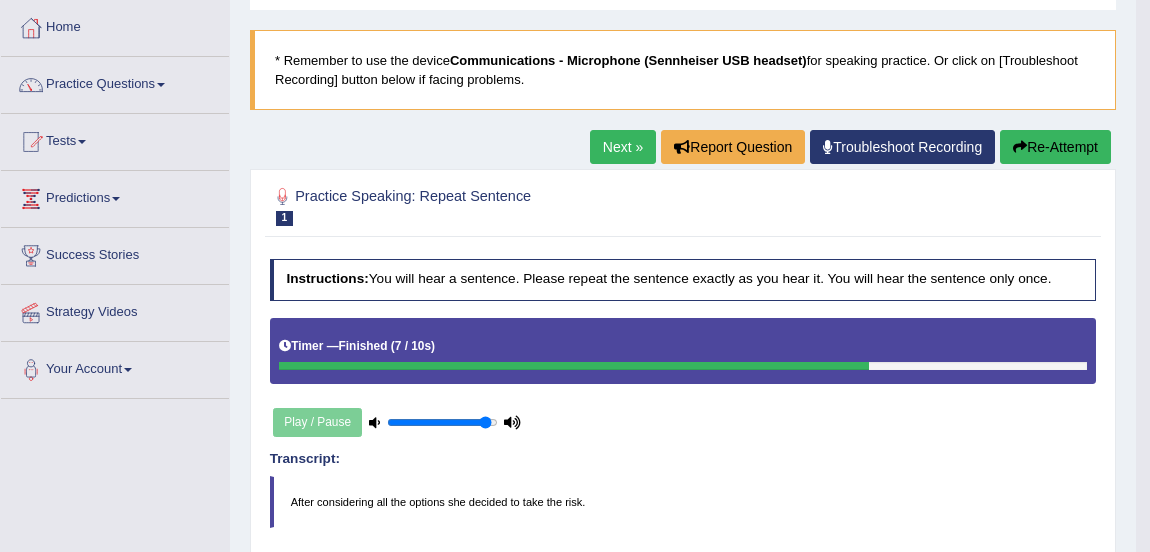 click on "Next »" at bounding box center [623, 147] 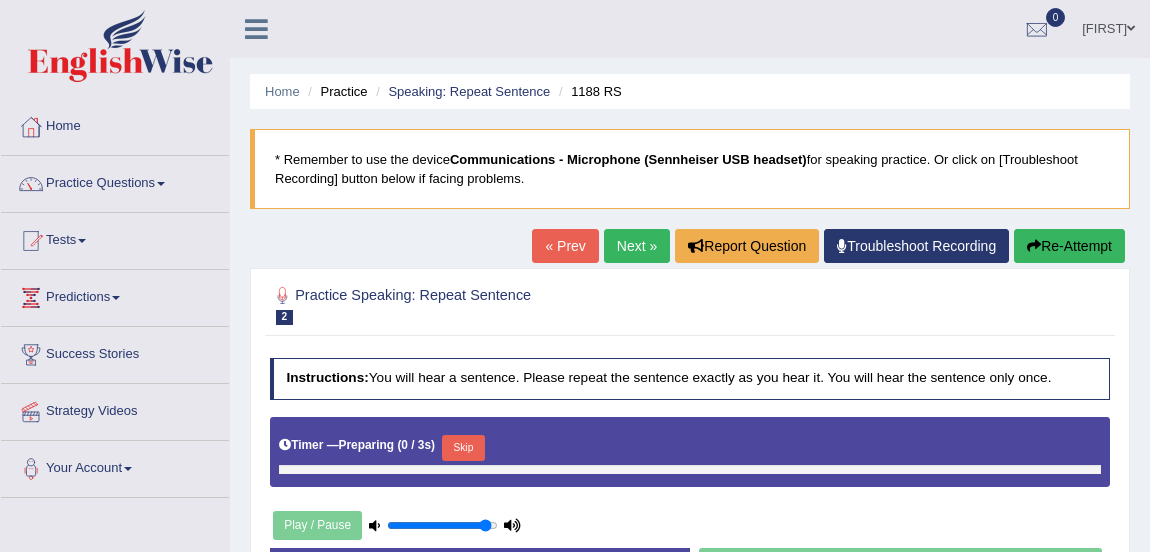 scroll, scrollTop: 0, scrollLeft: 0, axis: both 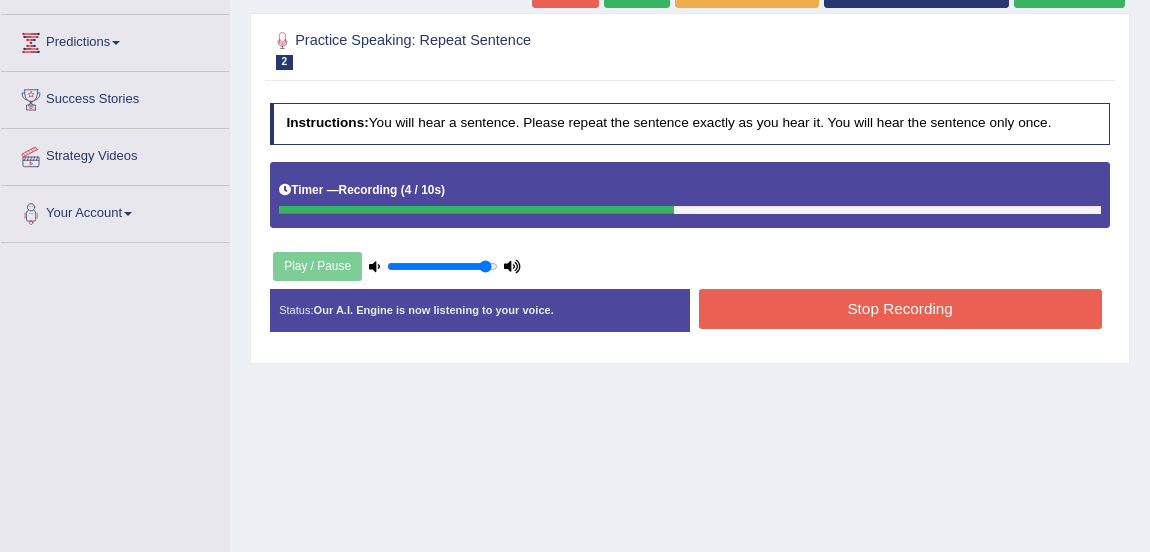 click on "Stop Recording" at bounding box center (900, 308) 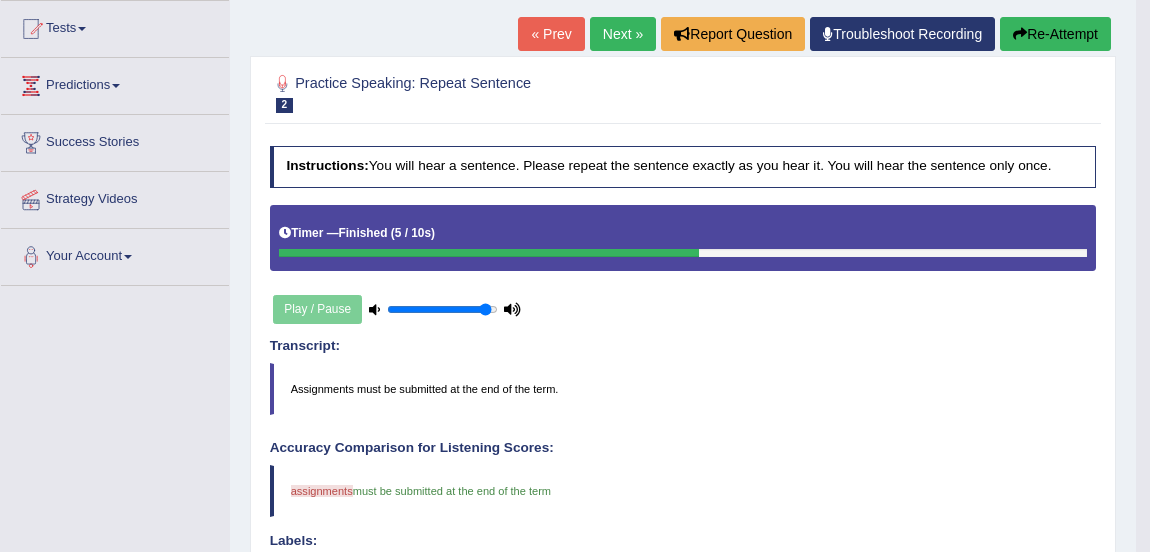 scroll, scrollTop: 191, scrollLeft: 0, axis: vertical 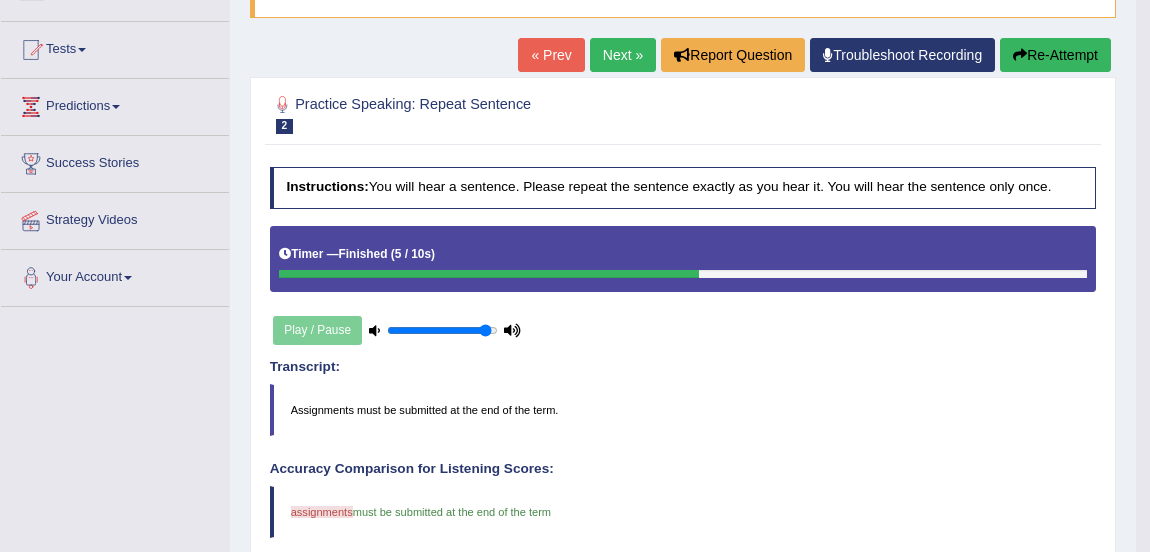 click on "Next »" at bounding box center (623, 55) 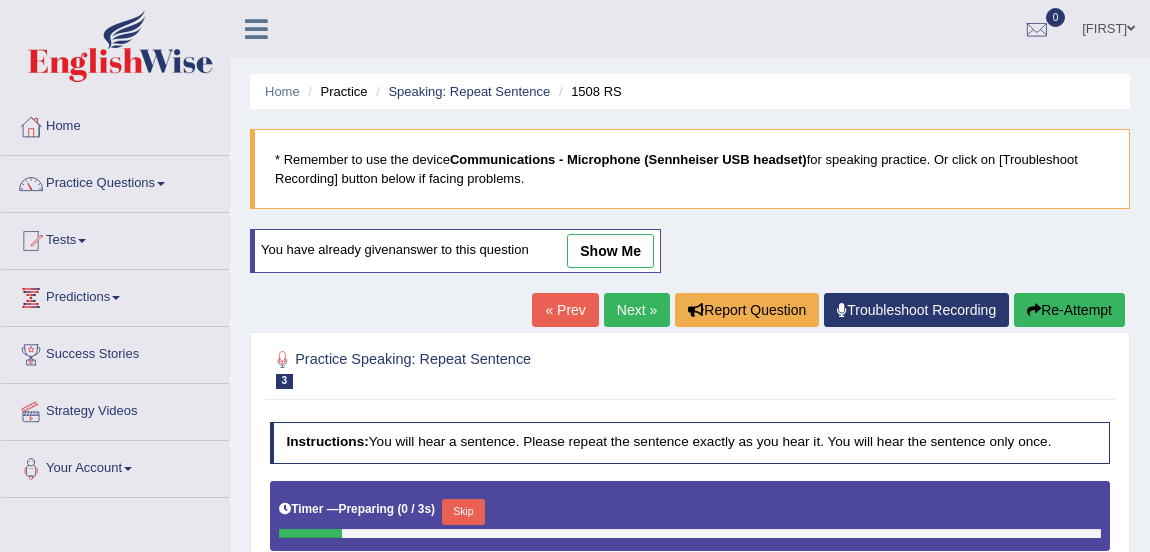 scroll, scrollTop: 0, scrollLeft: 0, axis: both 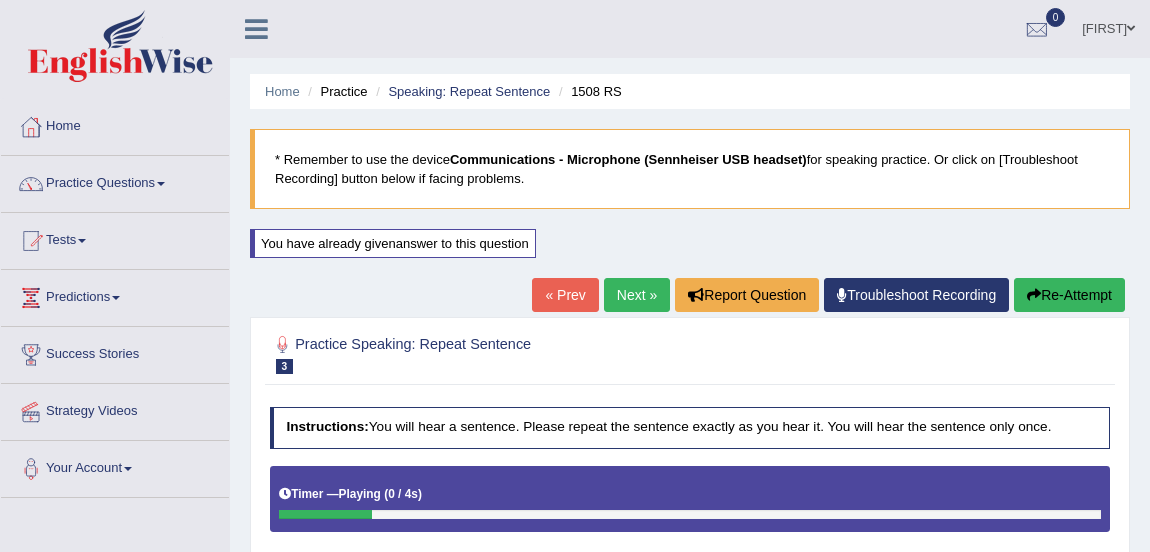 click on "Practice Questions" at bounding box center [115, 181] 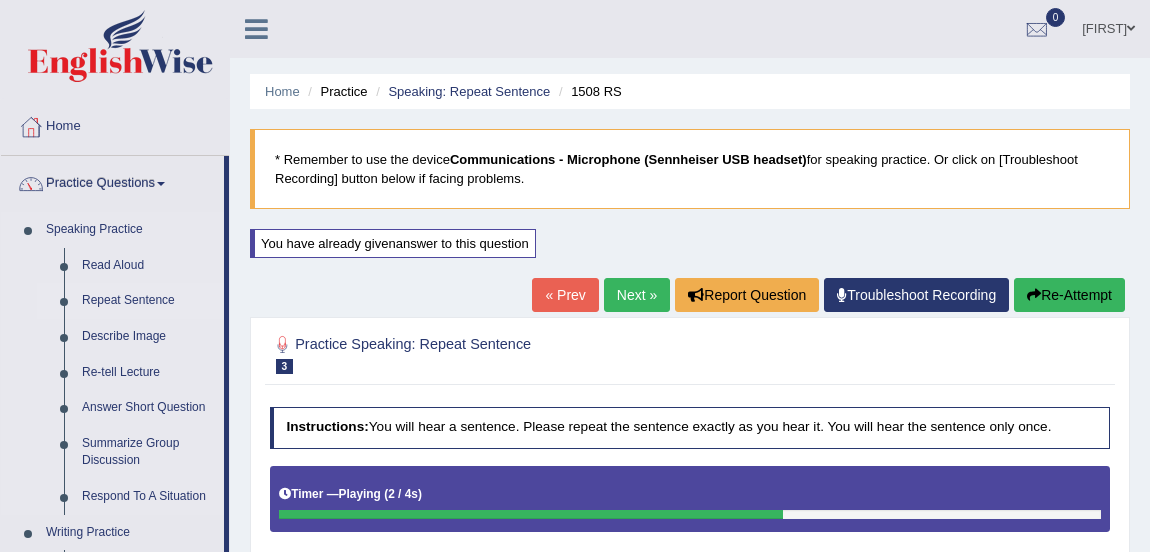 click on "Repeat Sentence" at bounding box center (148, 301) 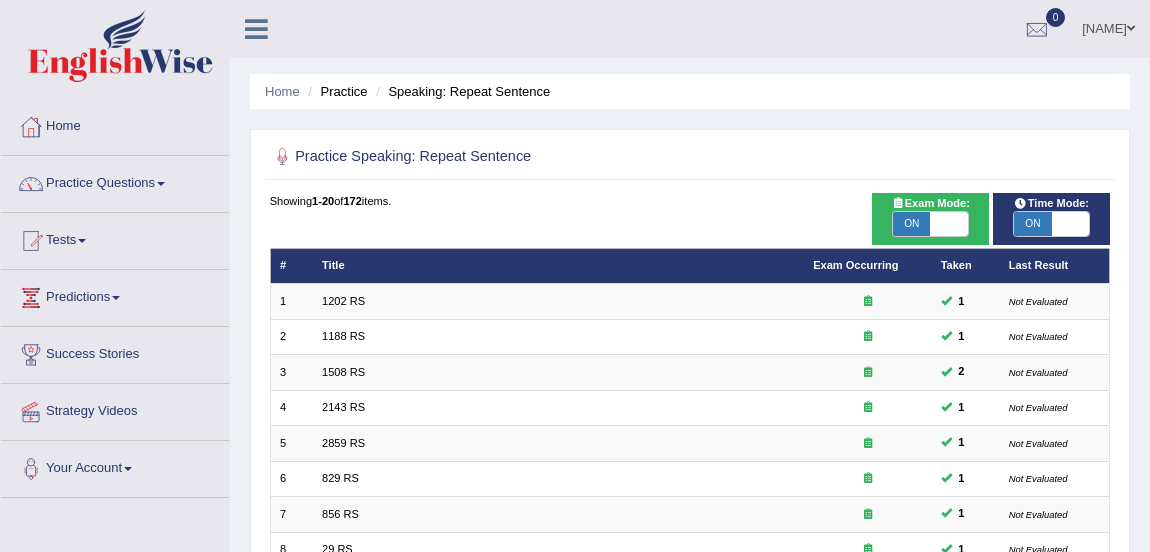 scroll, scrollTop: 0, scrollLeft: 0, axis: both 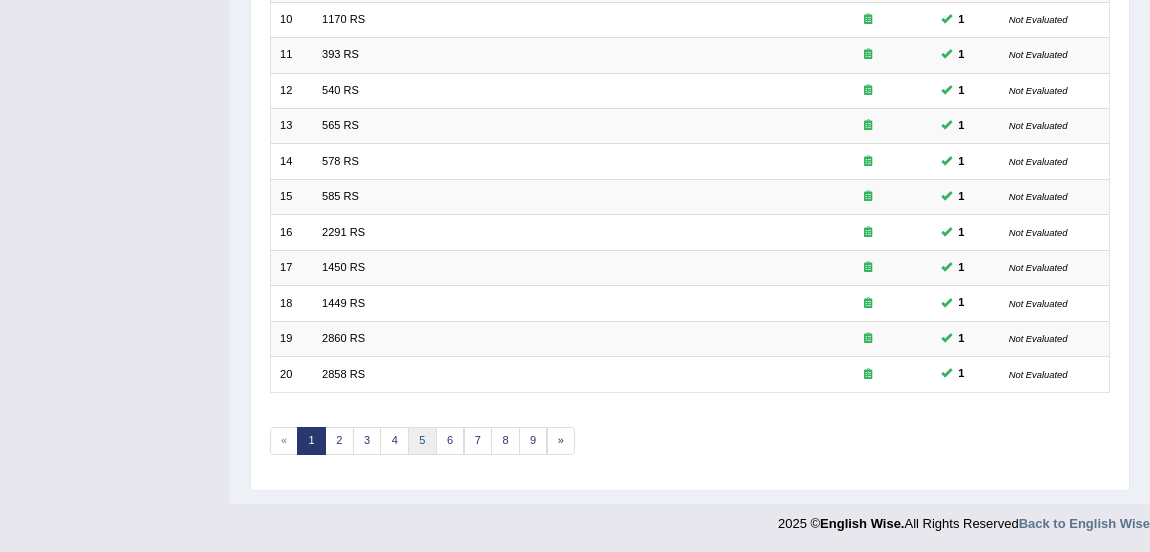 click on "5" at bounding box center [422, 441] 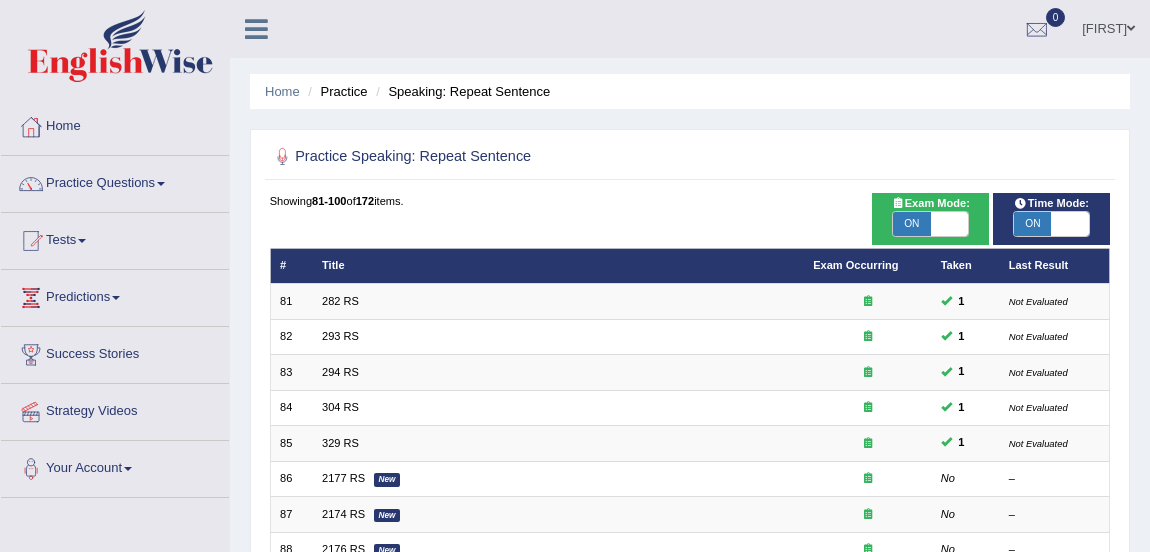 scroll, scrollTop: 43, scrollLeft: 0, axis: vertical 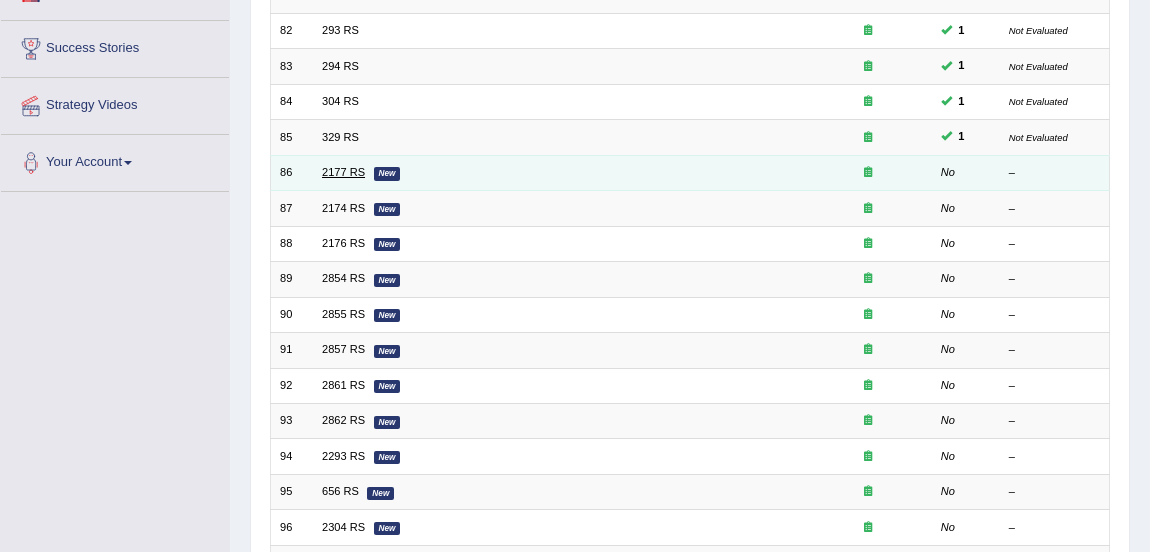 click on "2177 RS" at bounding box center (343, 172) 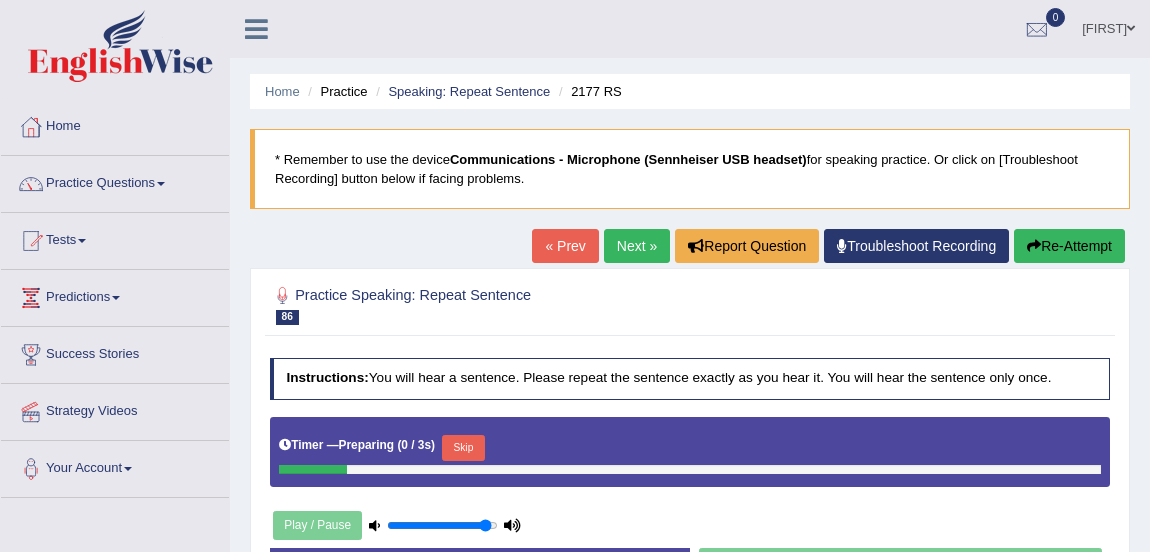 scroll, scrollTop: 0, scrollLeft: 0, axis: both 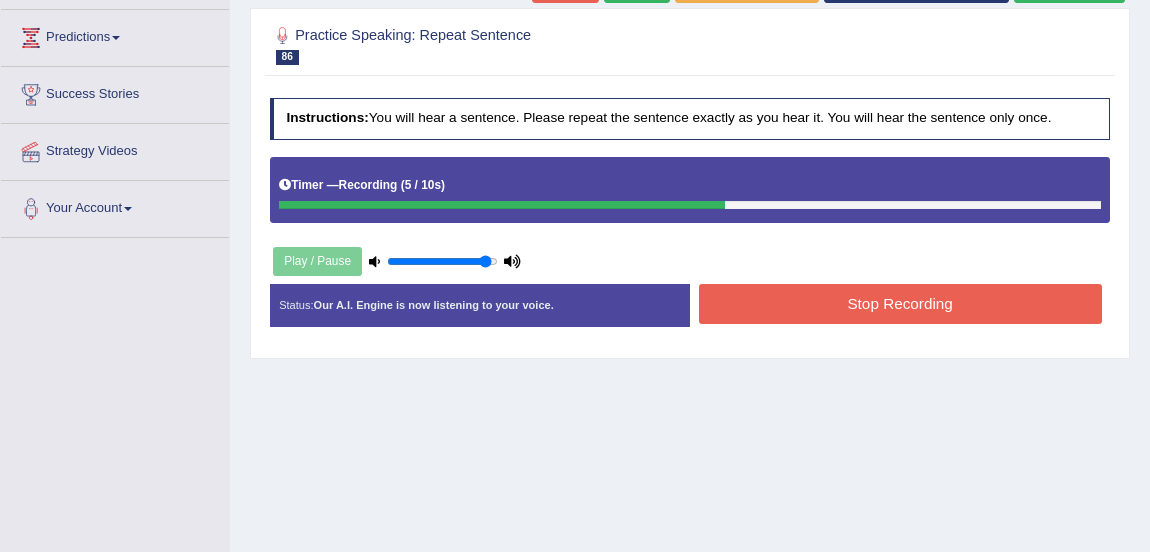 click on "Stop Recording" at bounding box center (900, 303) 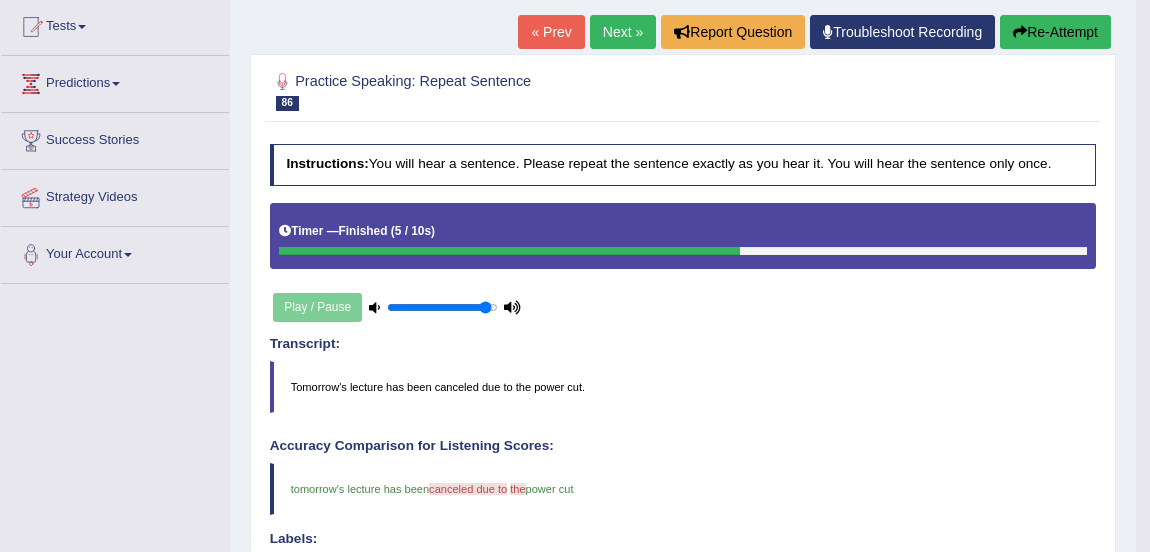 scroll, scrollTop: 190, scrollLeft: 0, axis: vertical 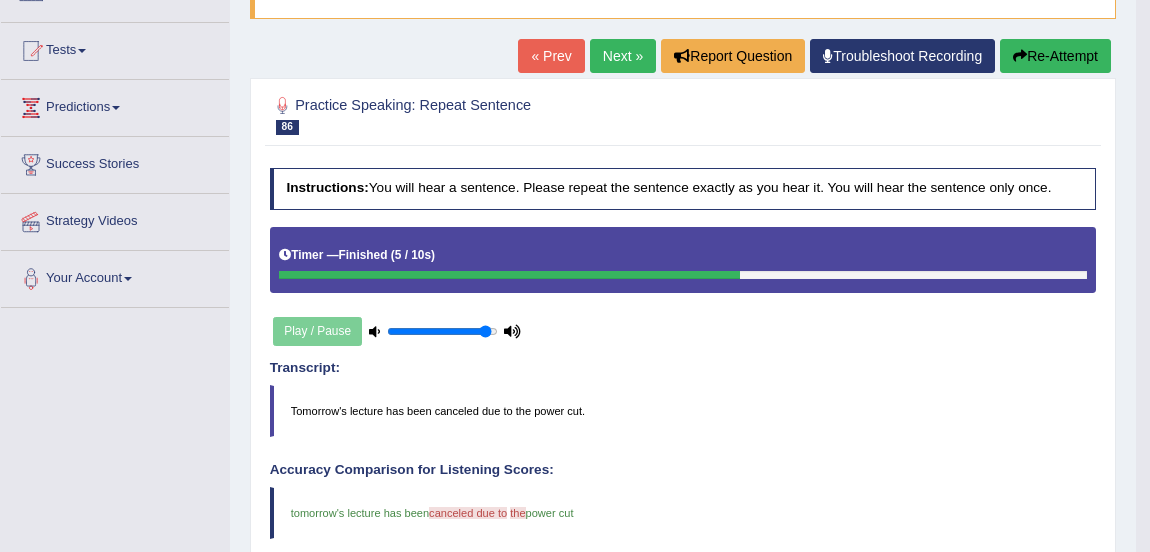 click on "Next »" at bounding box center [623, 56] 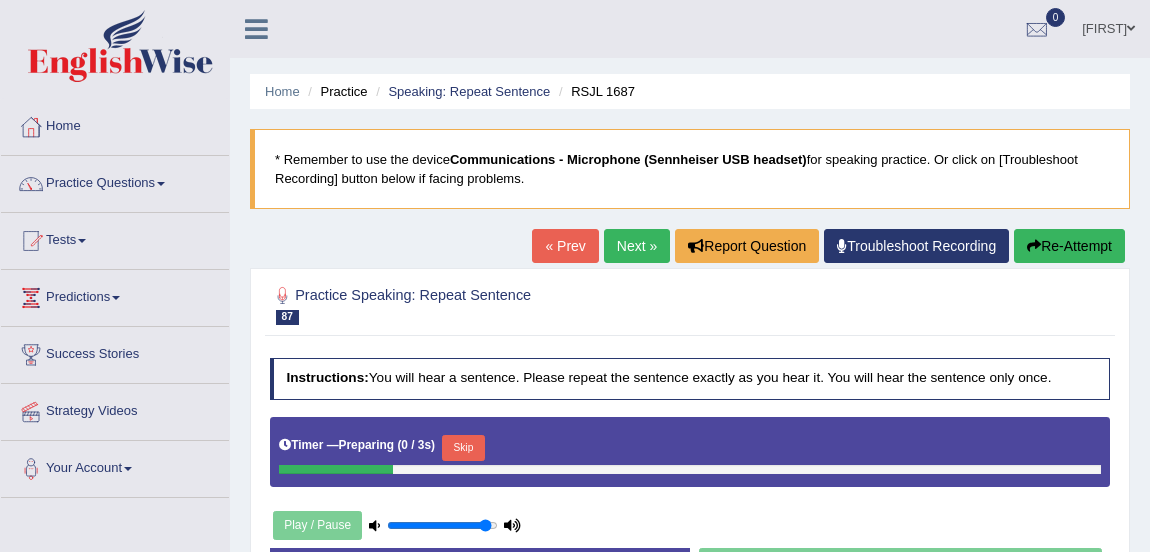 scroll, scrollTop: 197, scrollLeft: 0, axis: vertical 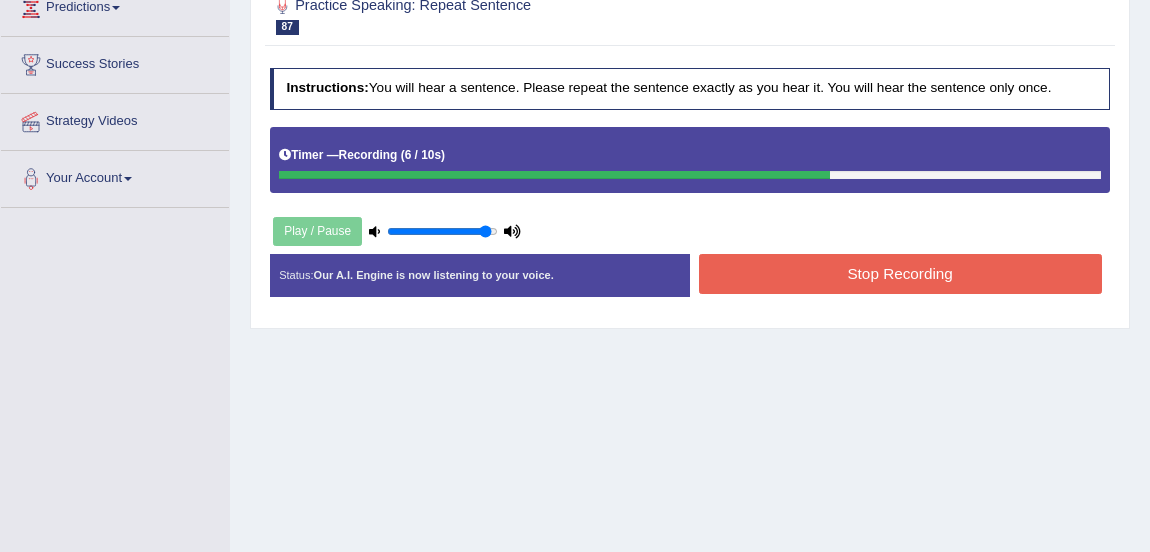 click on "Stop Recording" at bounding box center (900, 273) 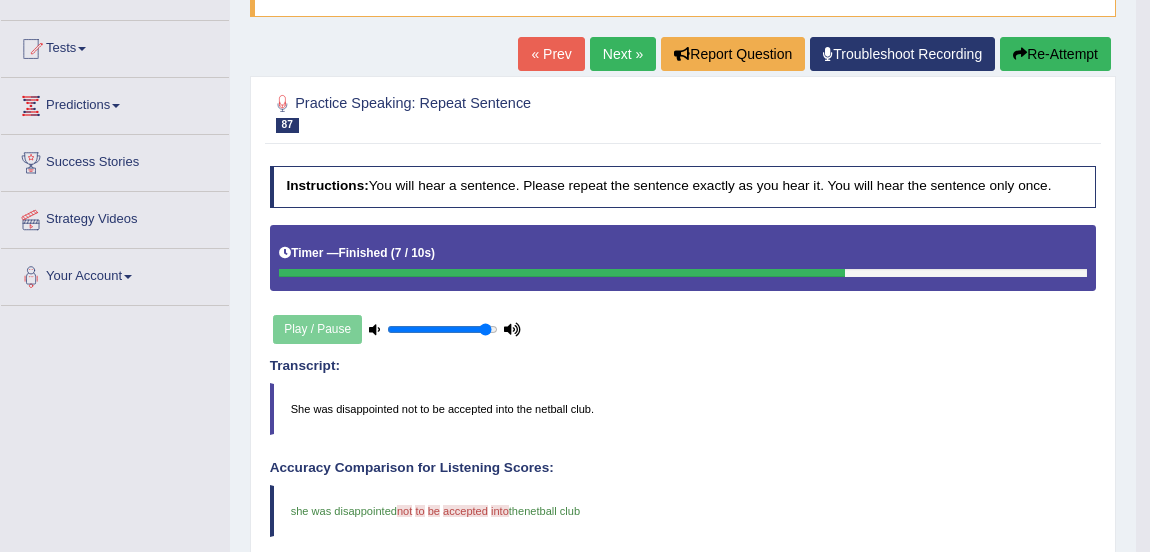 scroll, scrollTop: 185, scrollLeft: 0, axis: vertical 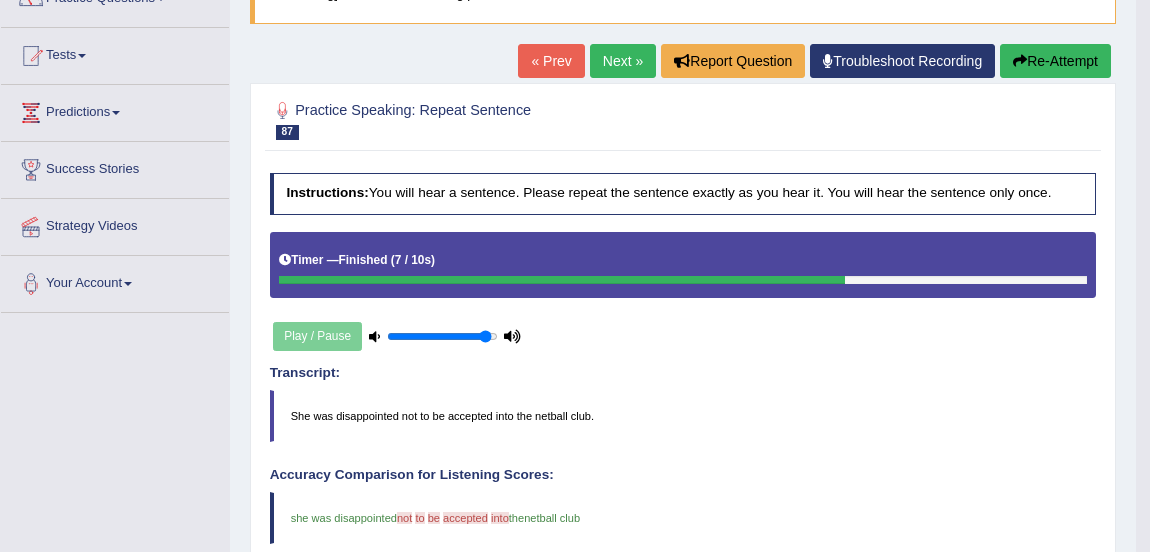 click on "Next »" at bounding box center [623, 61] 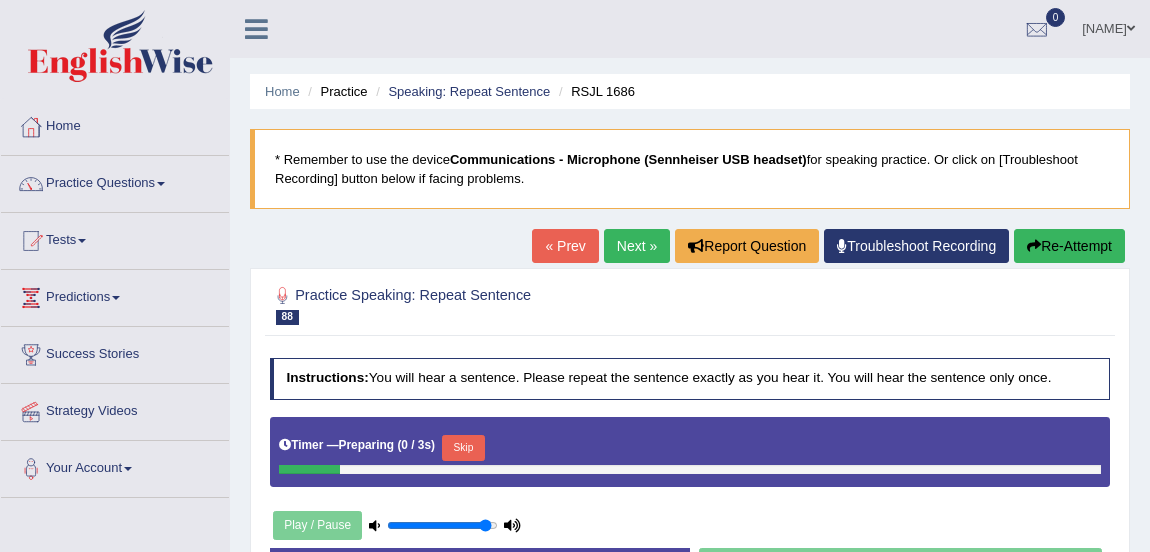 scroll, scrollTop: 0, scrollLeft: 0, axis: both 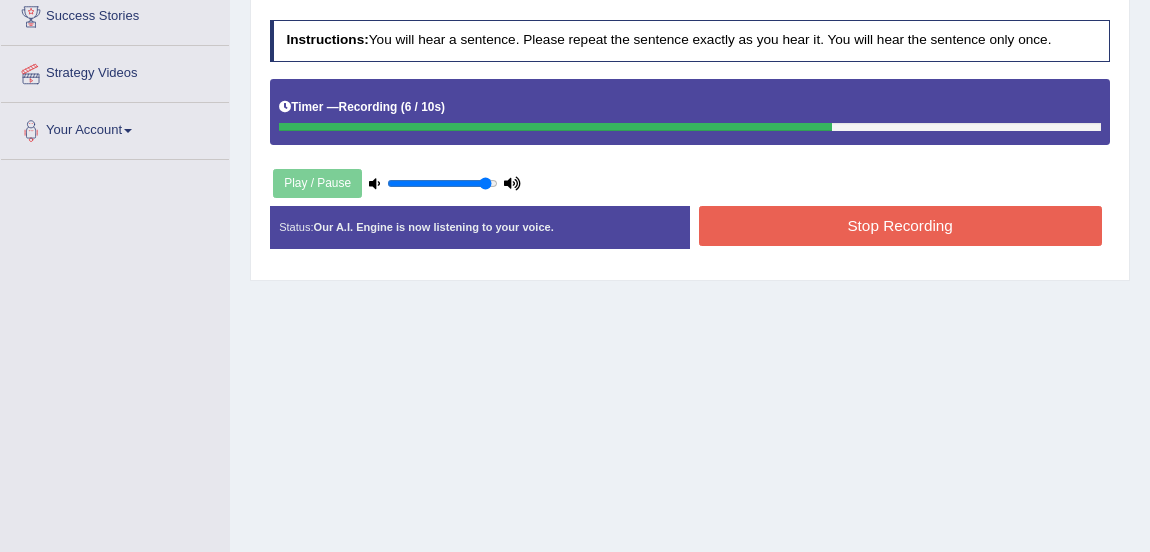click on "Stop Recording" at bounding box center (900, 225) 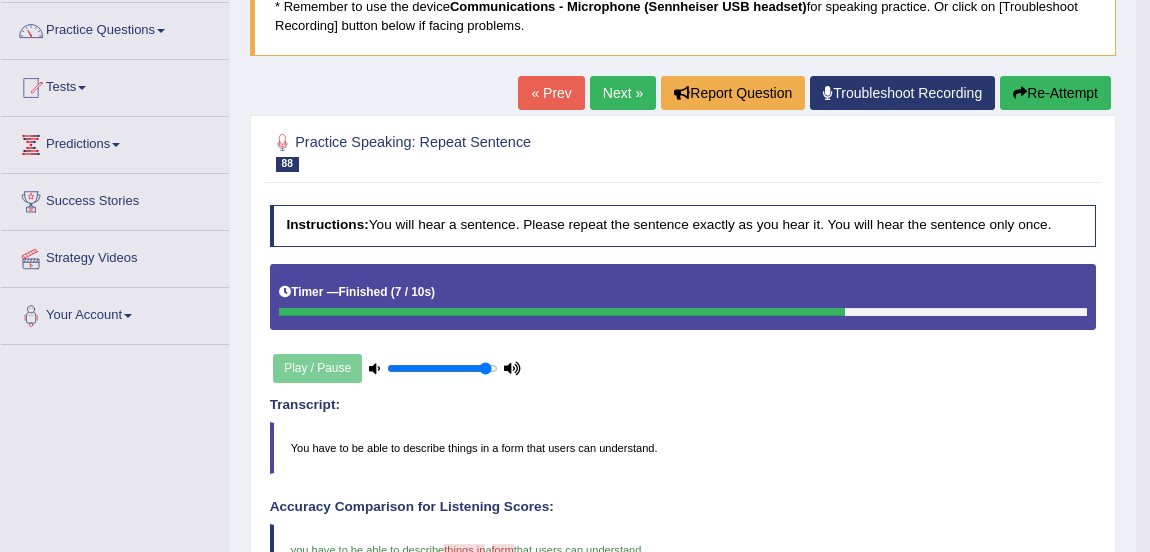 scroll, scrollTop: 135, scrollLeft: 0, axis: vertical 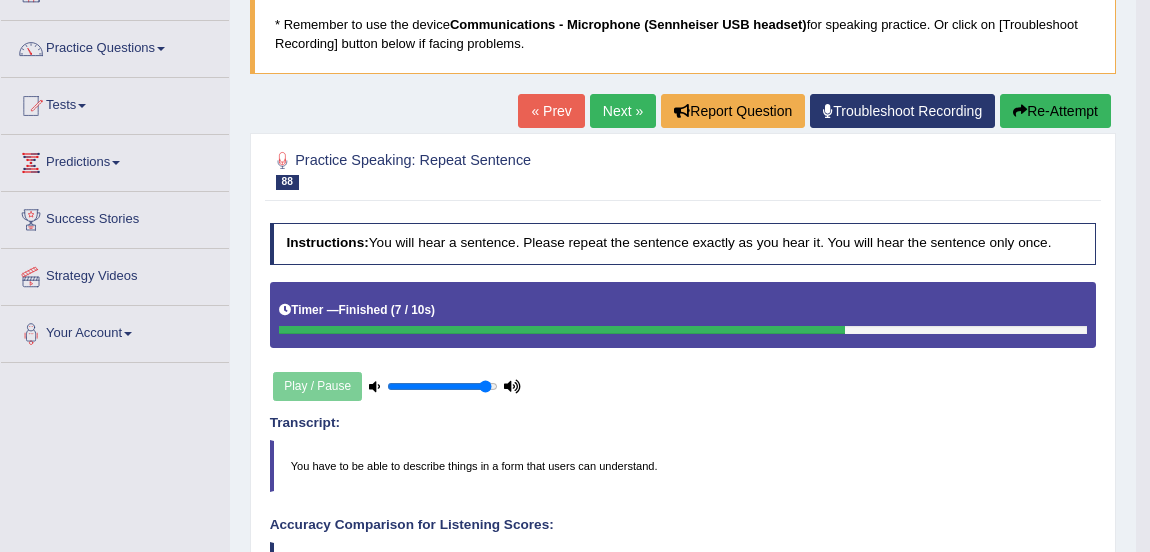 click on "Next »" at bounding box center (623, 111) 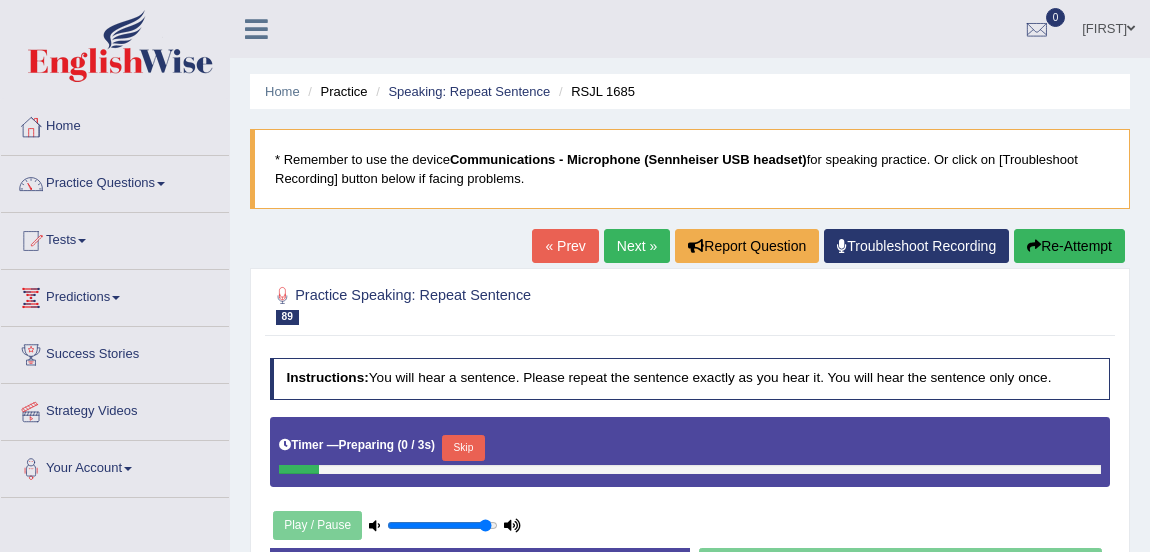 scroll, scrollTop: 0, scrollLeft: 0, axis: both 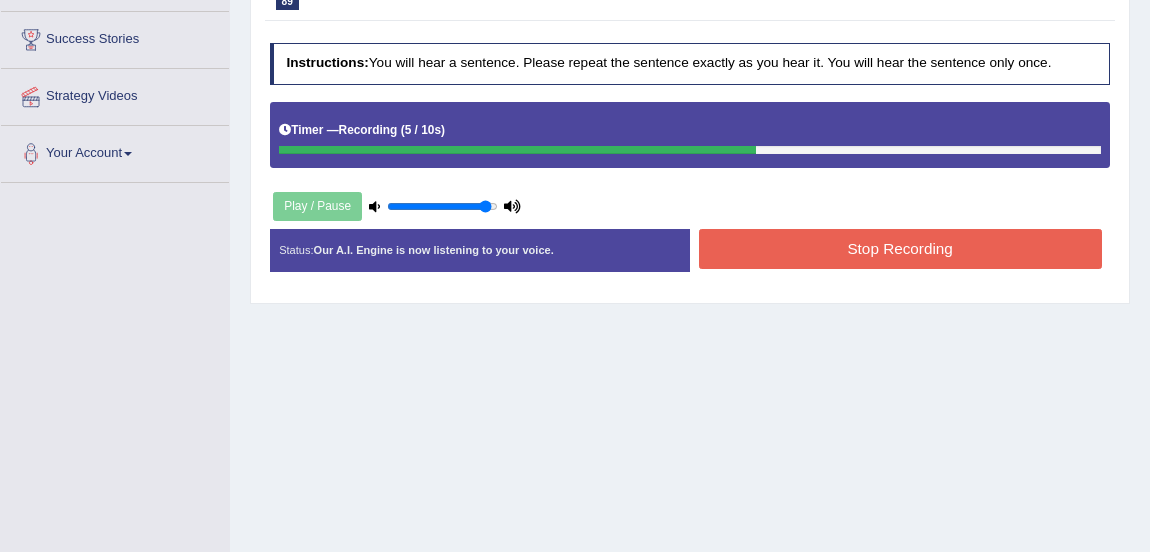 click on "Stop Recording" at bounding box center (900, 248) 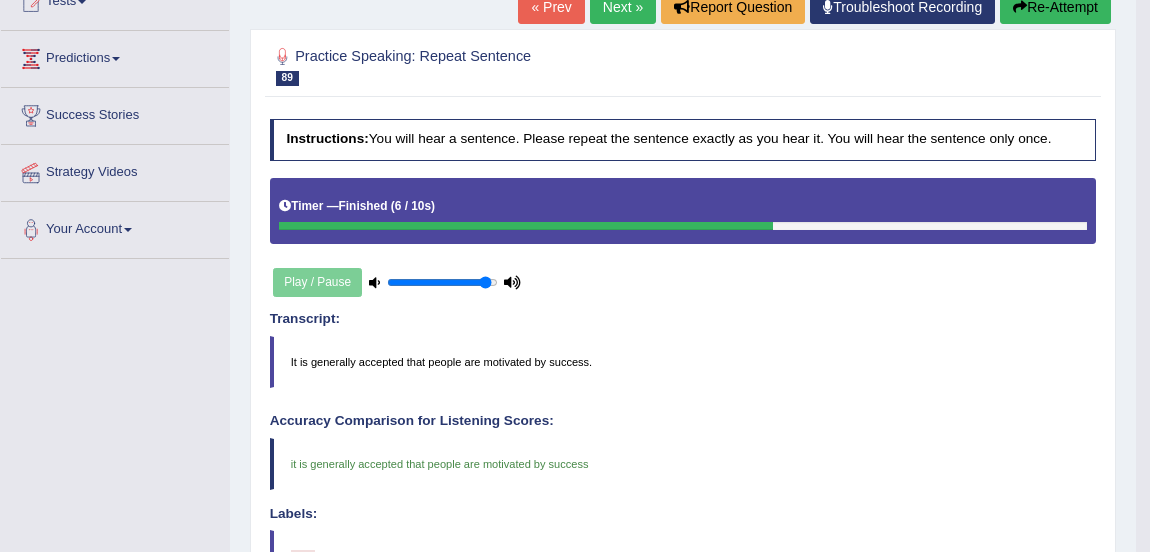 scroll, scrollTop: 219, scrollLeft: 0, axis: vertical 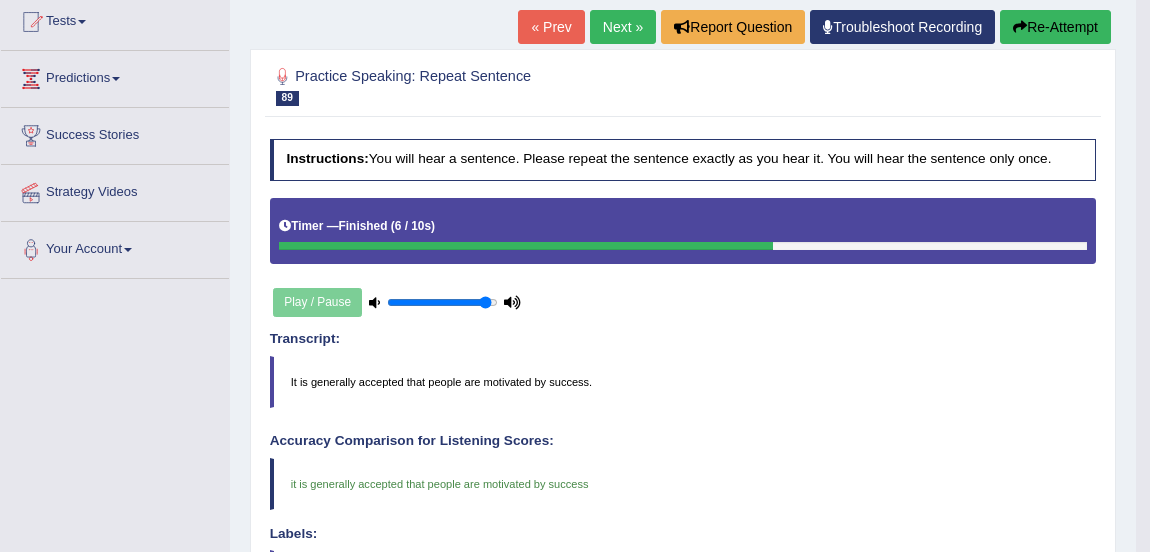 click on "Next »" at bounding box center [623, 27] 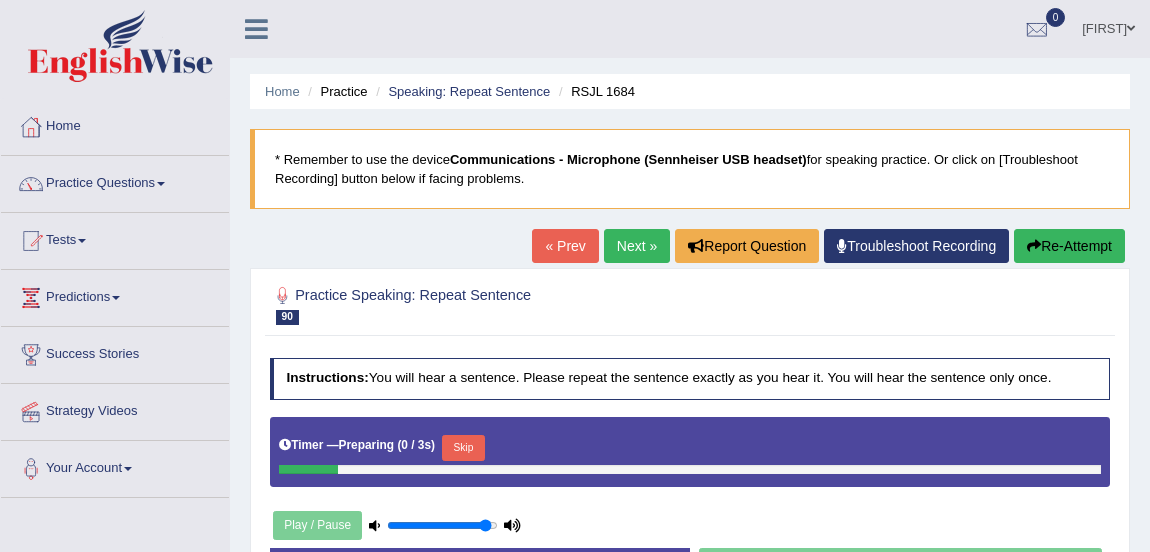 scroll, scrollTop: 0, scrollLeft: 0, axis: both 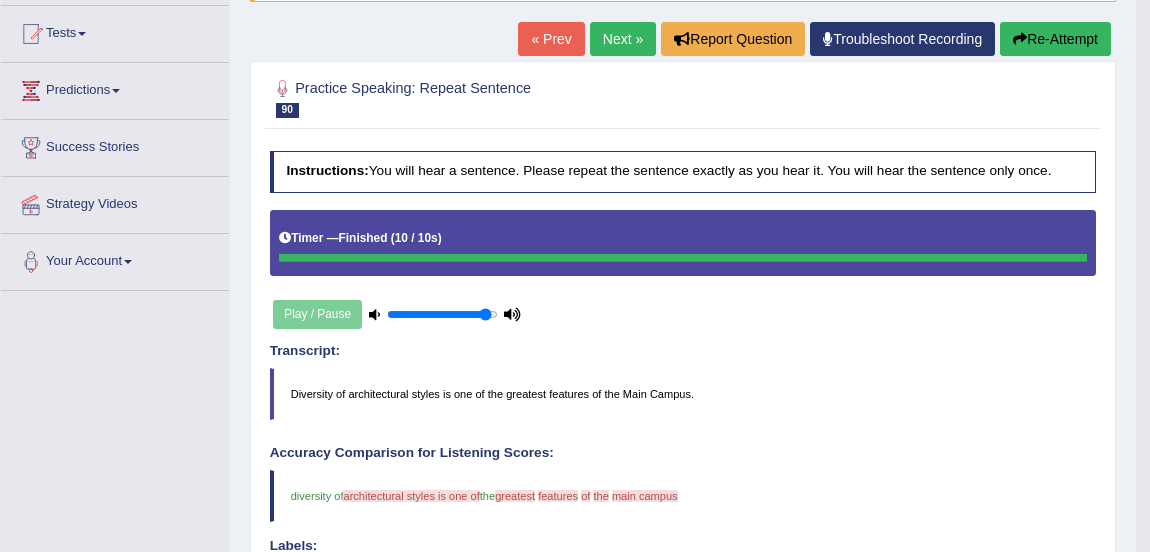 click on "Re-Attempt" at bounding box center [1055, 39] 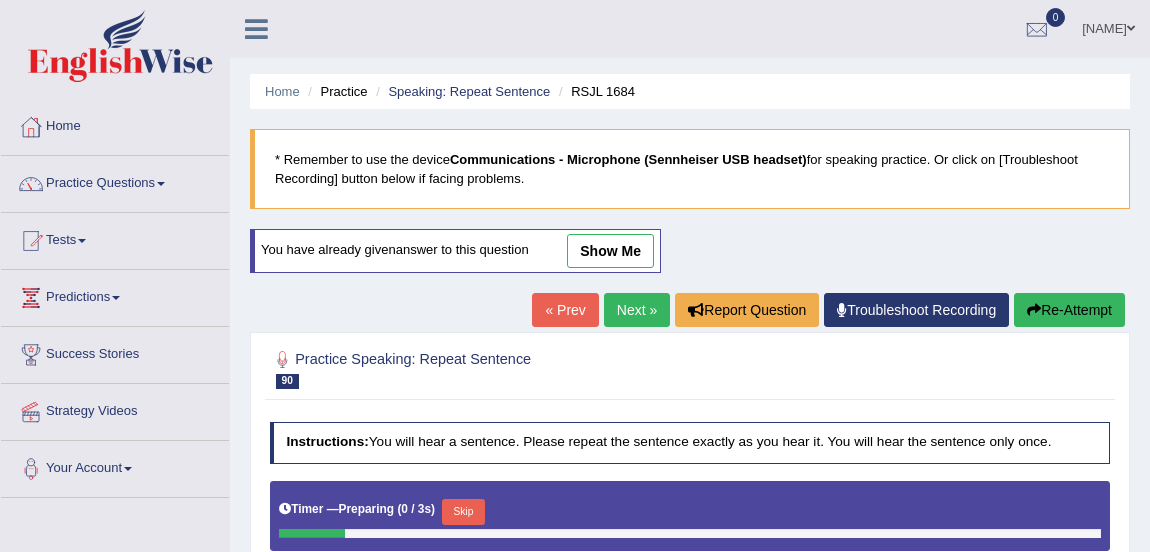 scroll, scrollTop: 222, scrollLeft: 0, axis: vertical 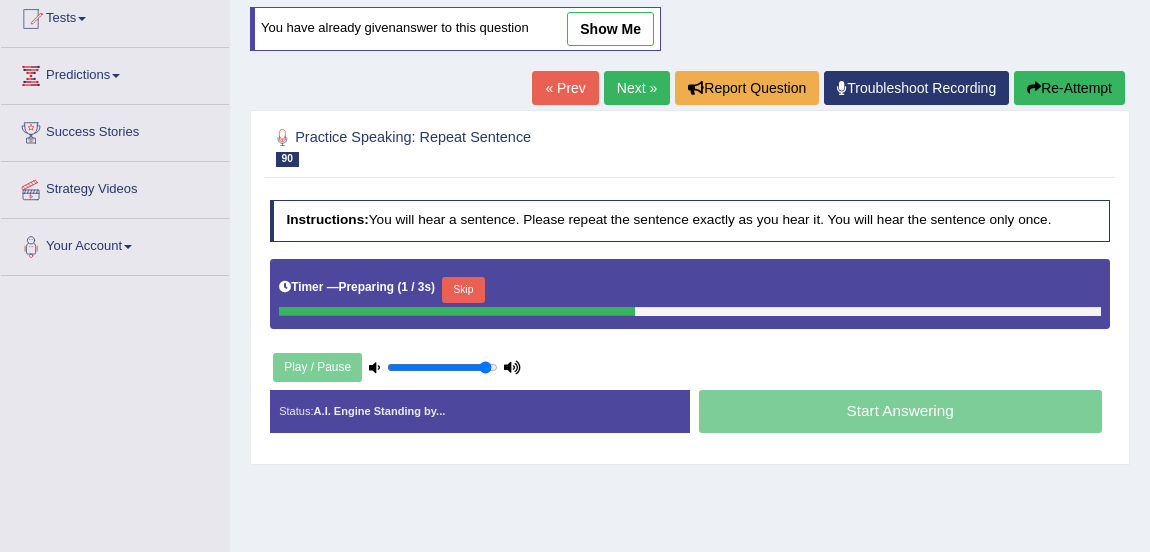 click on "Skip" at bounding box center (463, 290) 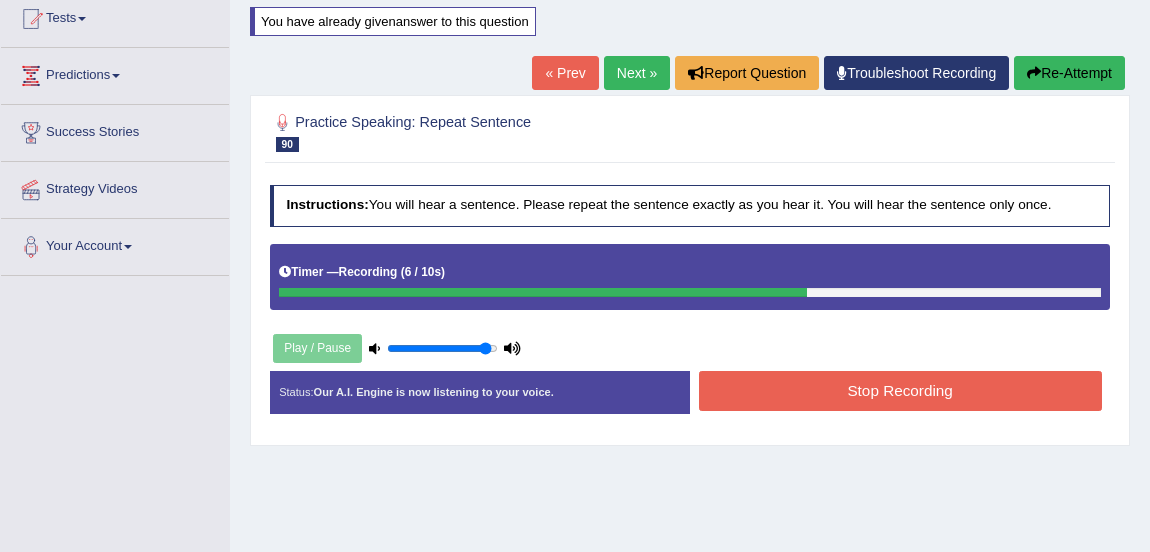 click on "Stop Recording" at bounding box center (900, 390) 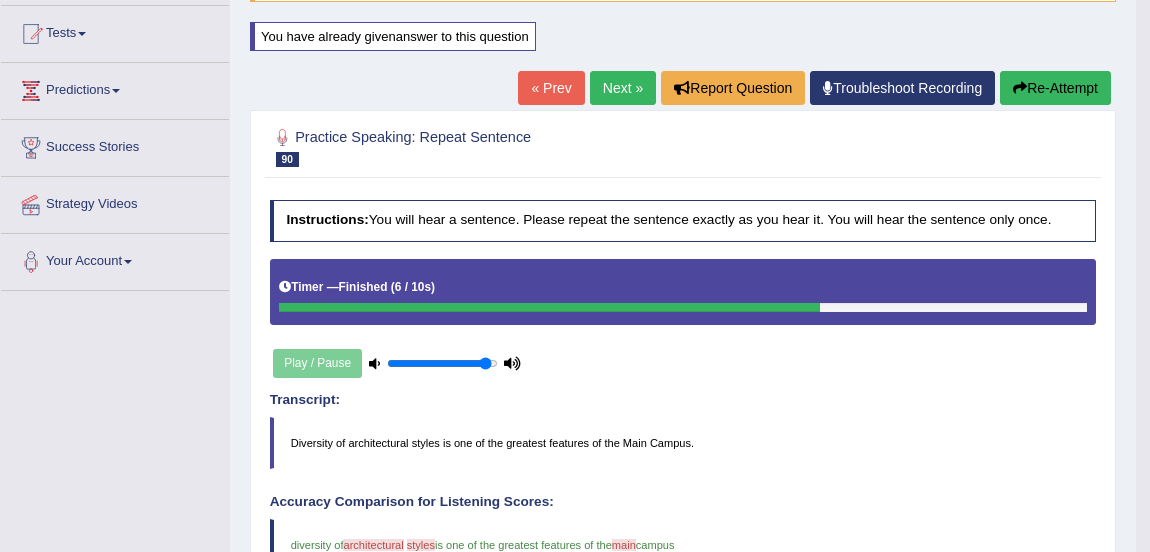 scroll, scrollTop: 206, scrollLeft: 0, axis: vertical 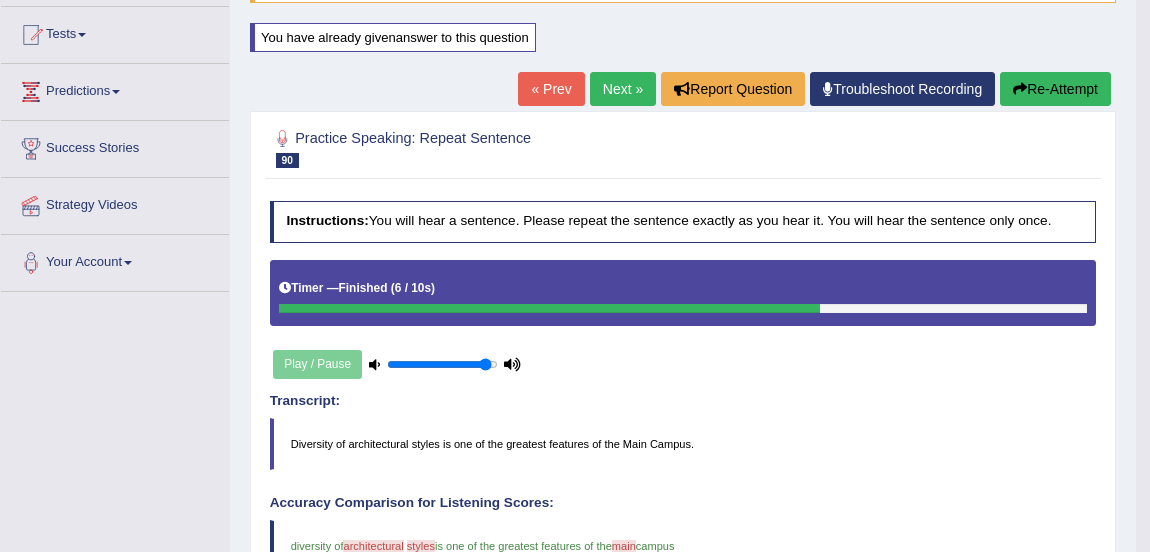 click on "Next »" at bounding box center [623, 89] 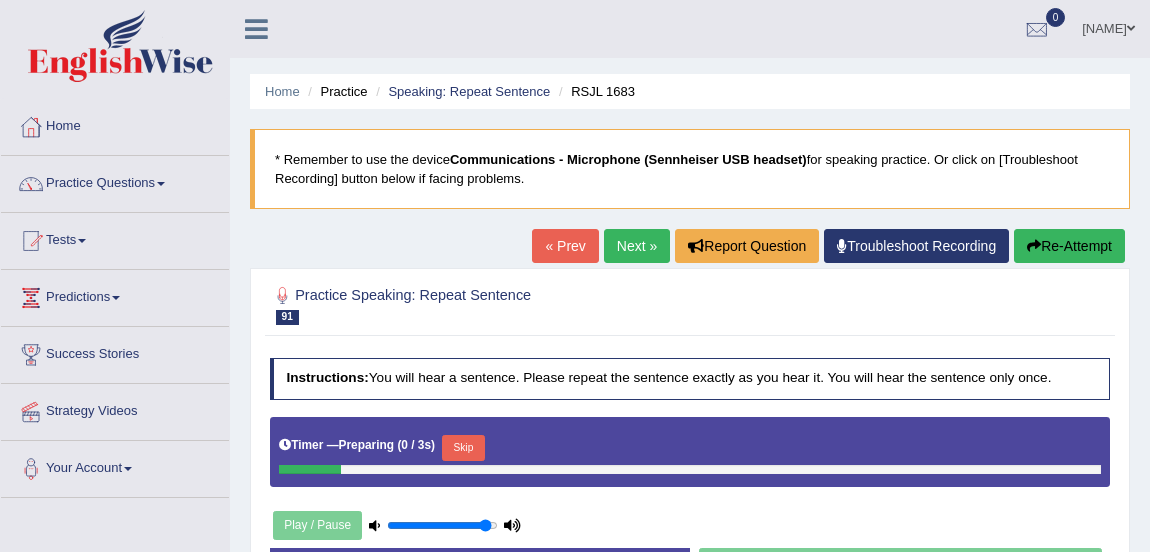 scroll, scrollTop: 0, scrollLeft: 0, axis: both 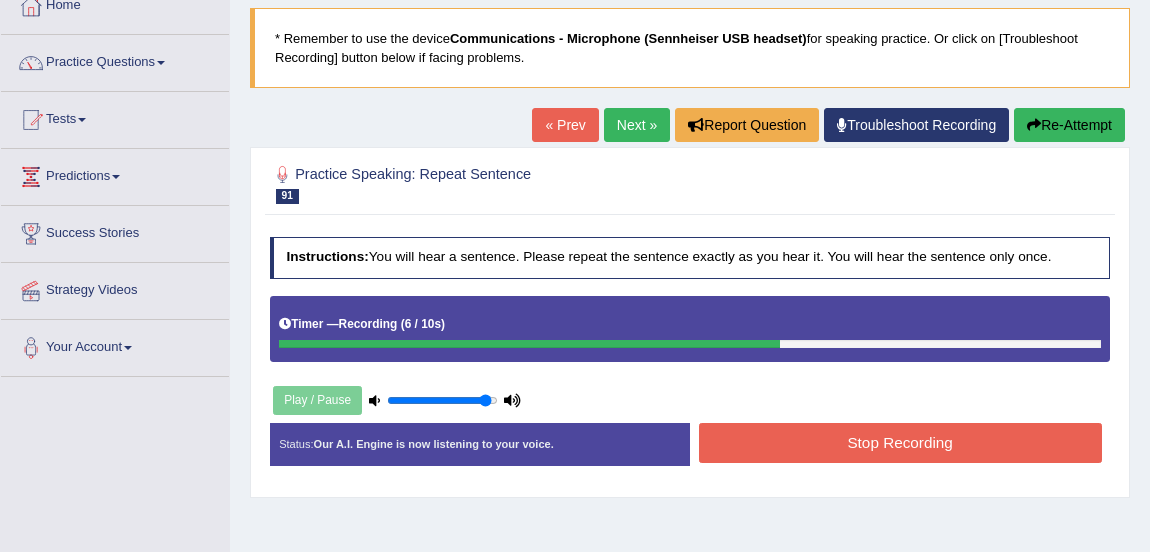 click on "Stop Recording" at bounding box center (900, 442) 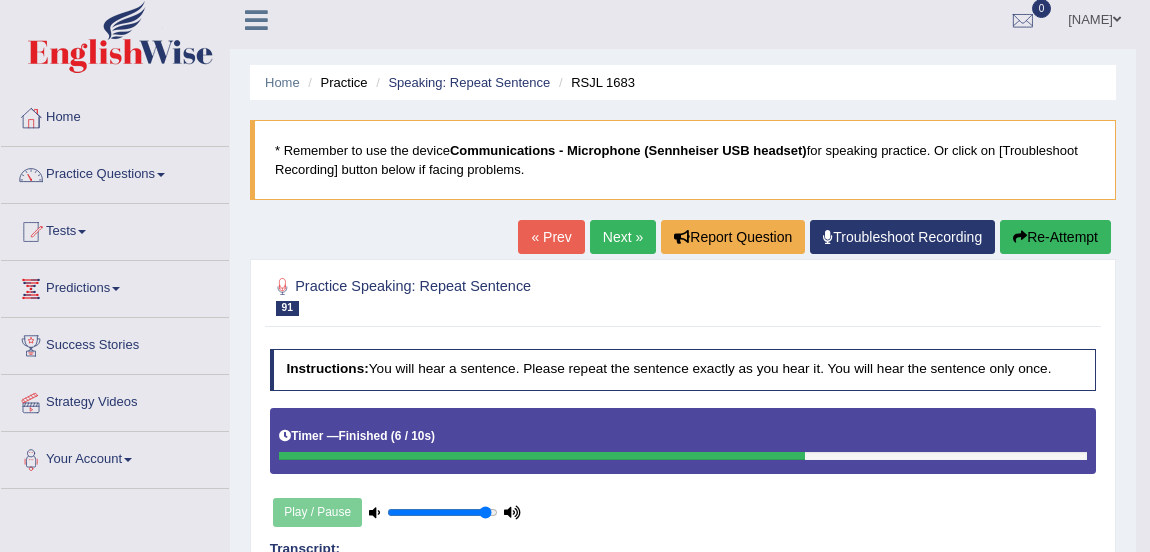 scroll, scrollTop: 0, scrollLeft: 0, axis: both 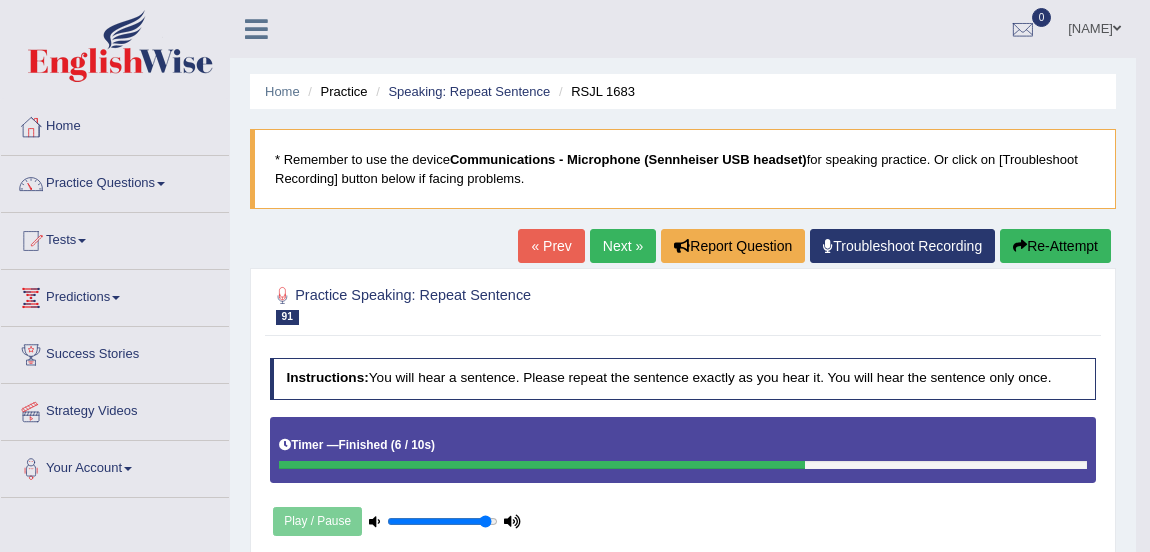 click on "Next »" at bounding box center [623, 246] 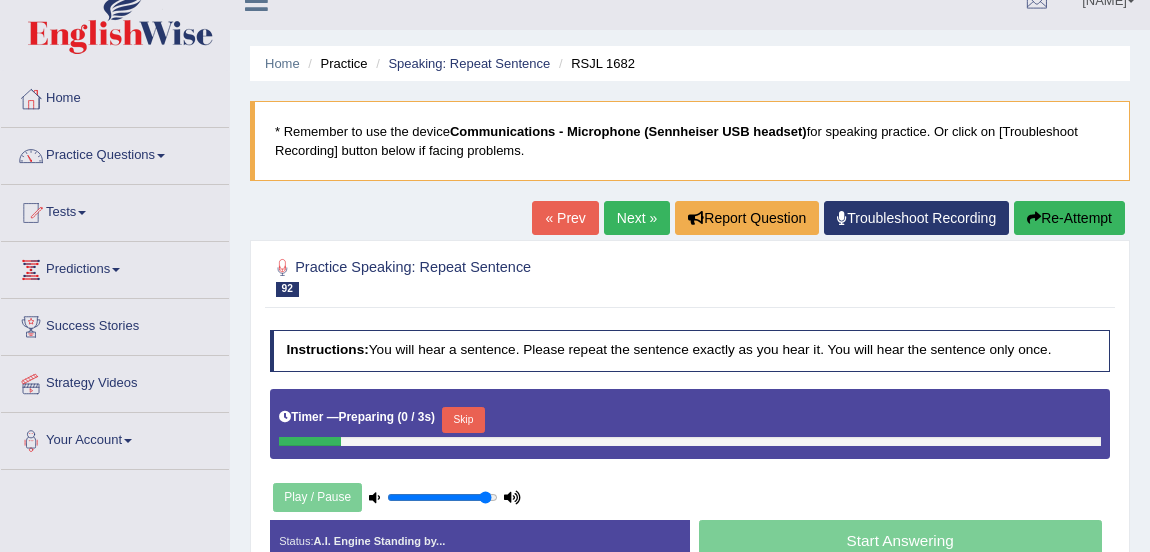 scroll, scrollTop: 0, scrollLeft: 0, axis: both 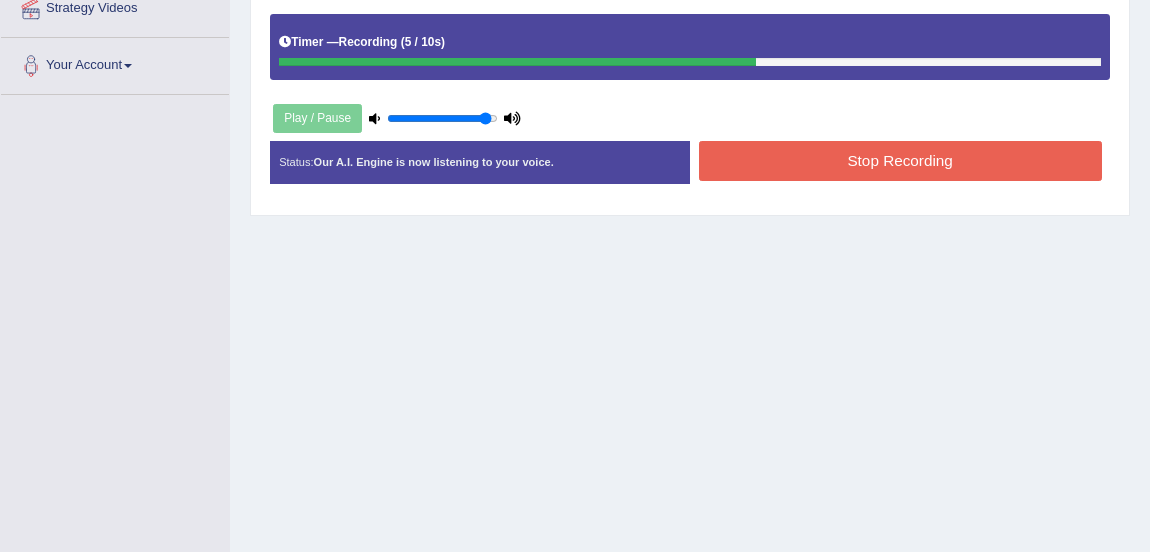 click on "Stop Recording" at bounding box center [900, 160] 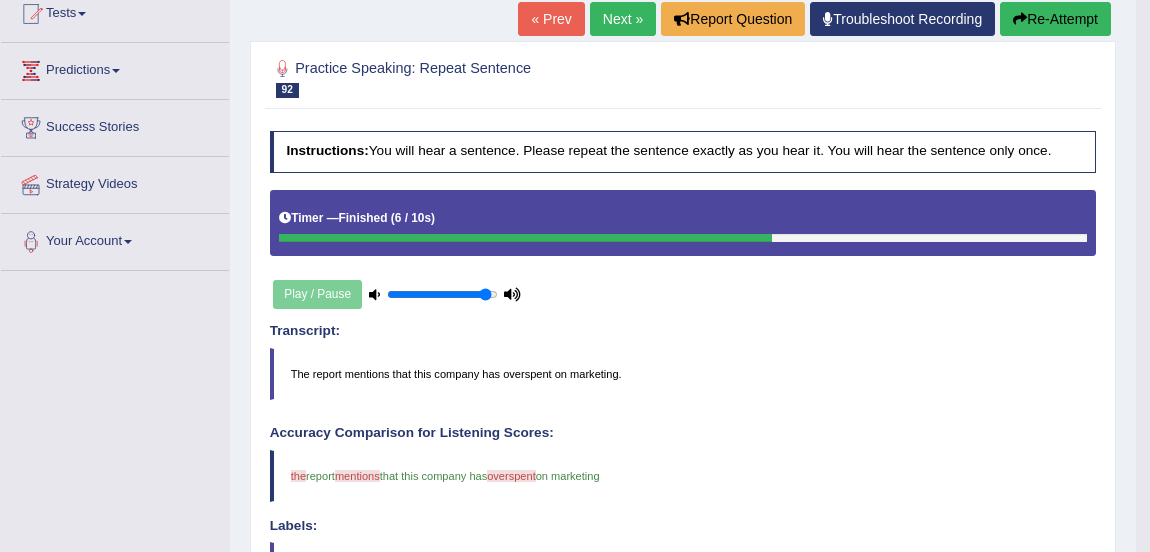scroll, scrollTop: 222, scrollLeft: 0, axis: vertical 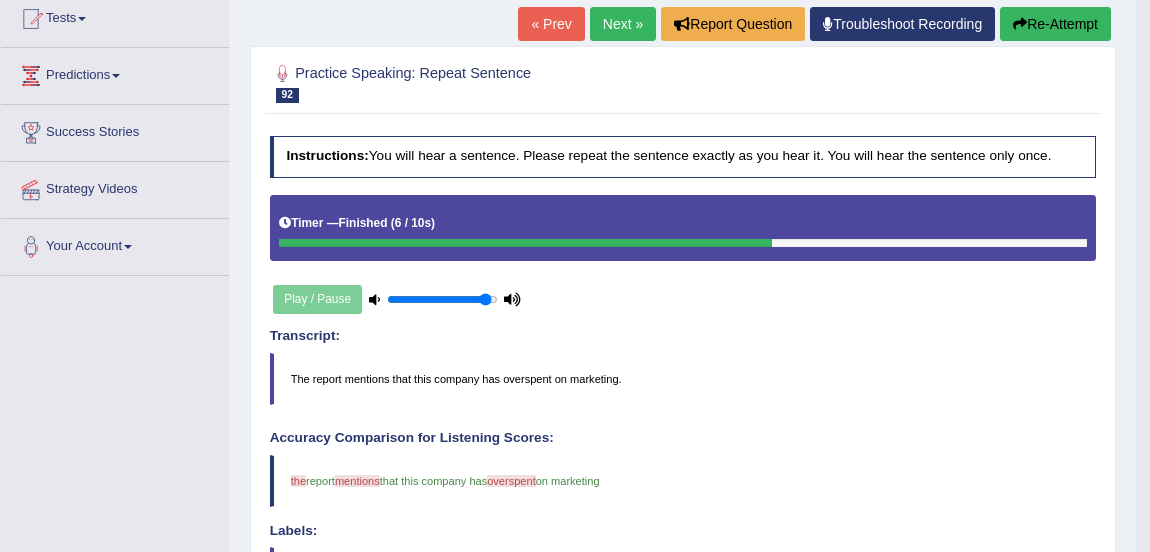 click on "Next »" at bounding box center [623, 24] 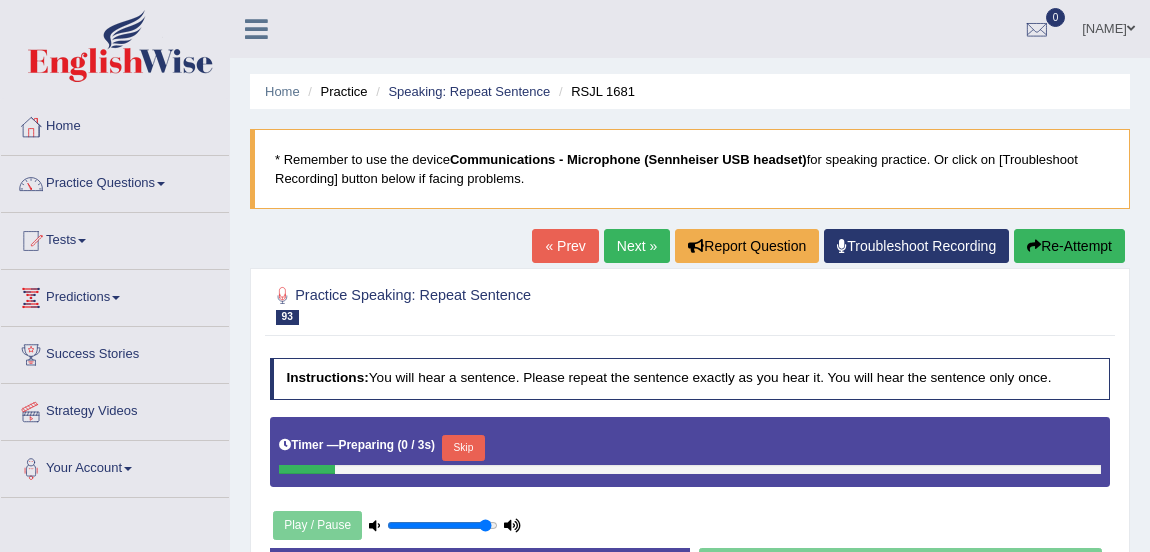 scroll, scrollTop: 0, scrollLeft: 0, axis: both 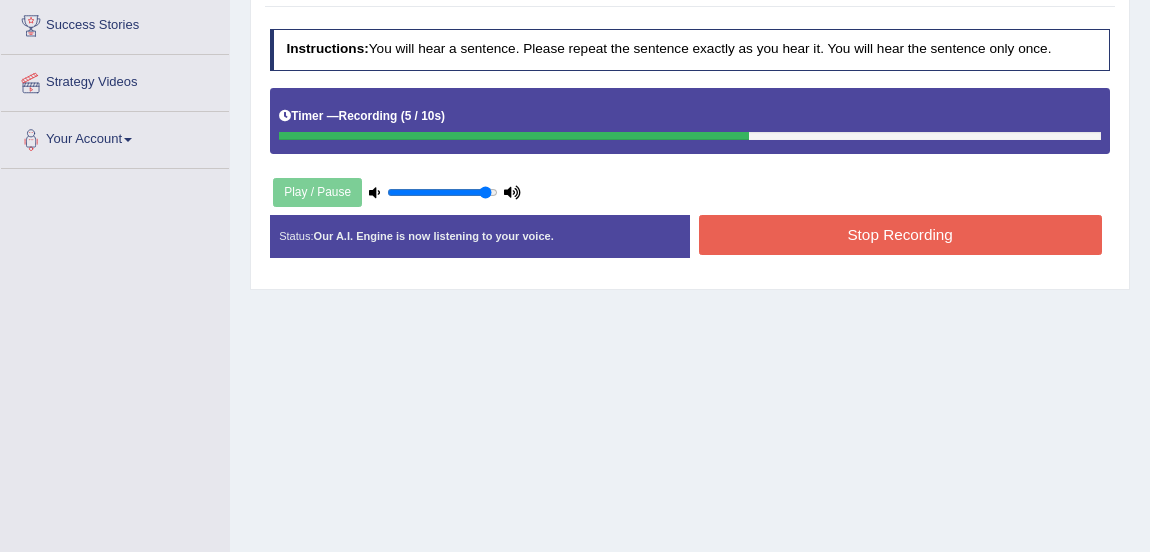 click on "Stop Recording" at bounding box center (900, 234) 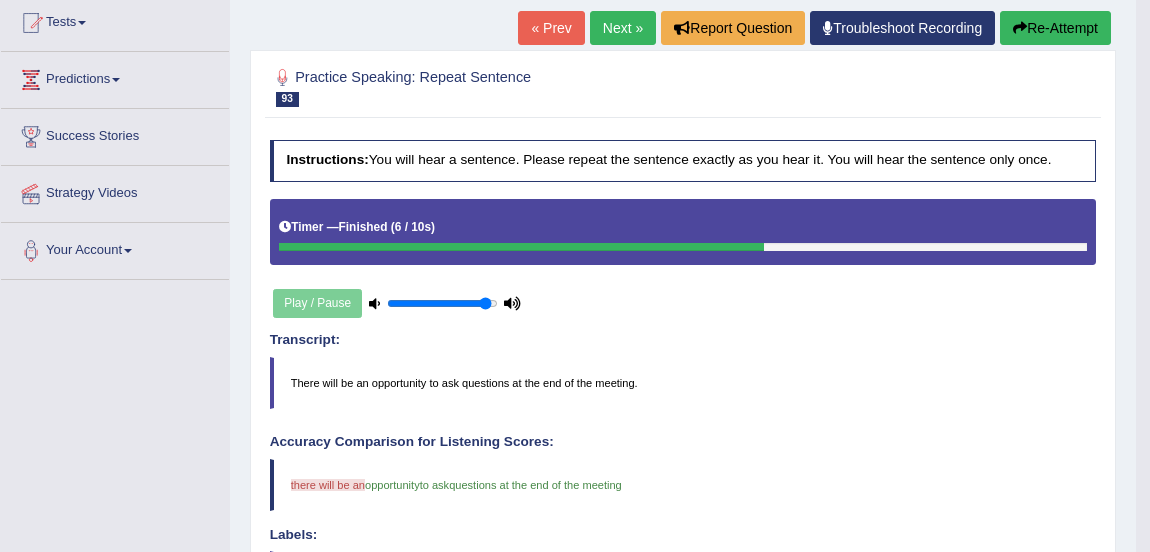 scroll, scrollTop: 202, scrollLeft: 0, axis: vertical 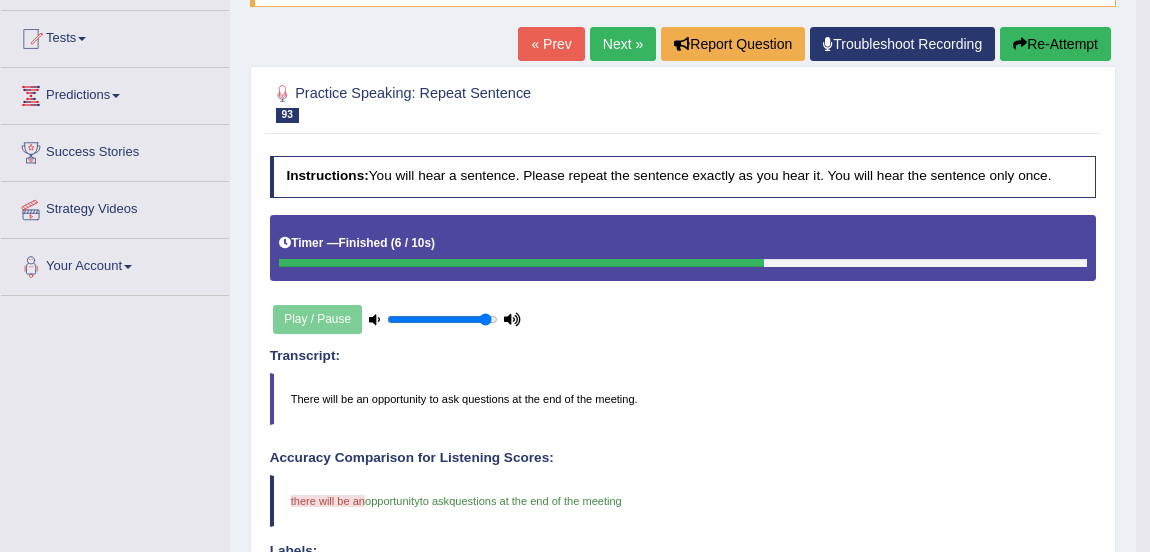 click on "Next »" at bounding box center (623, 44) 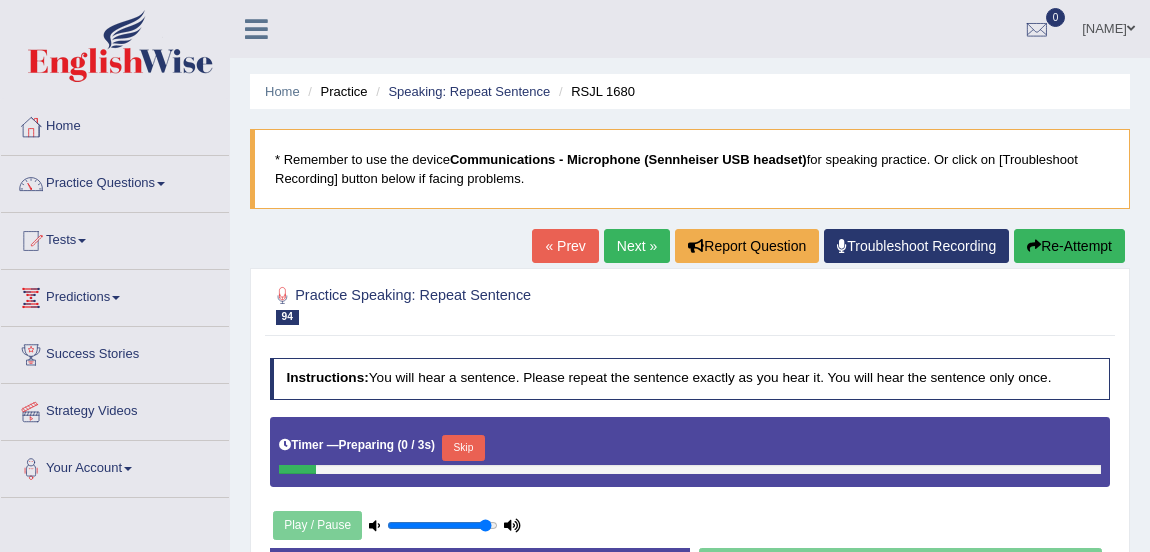 scroll, scrollTop: 0, scrollLeft: 0, axis: both 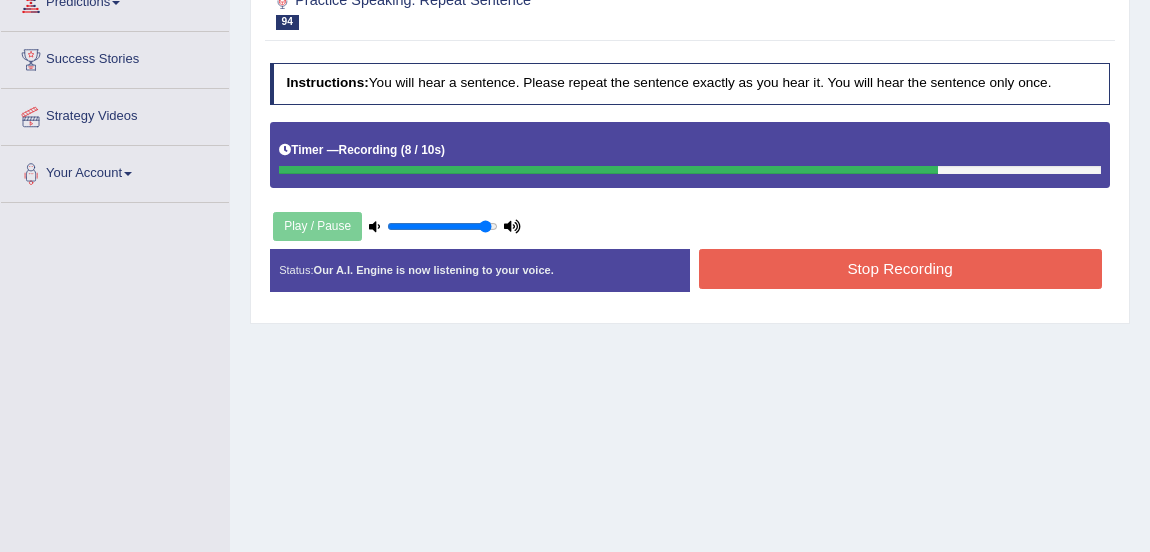 click on "Stop Recording" at bounding box center [900, 268] 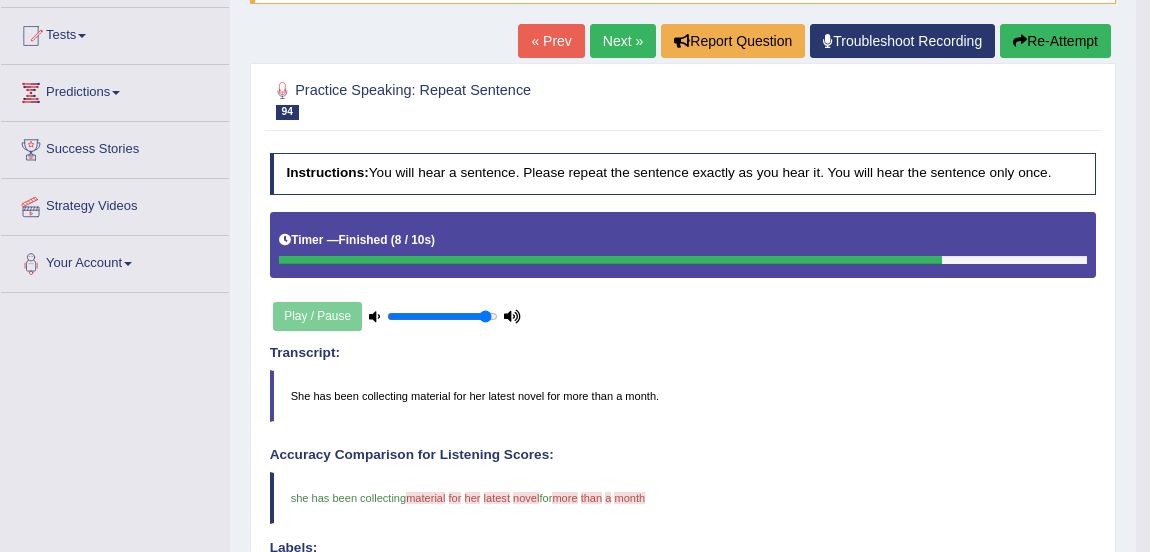 scroll, scrollTop: 204, scrollLeft: 0, axis: vertical 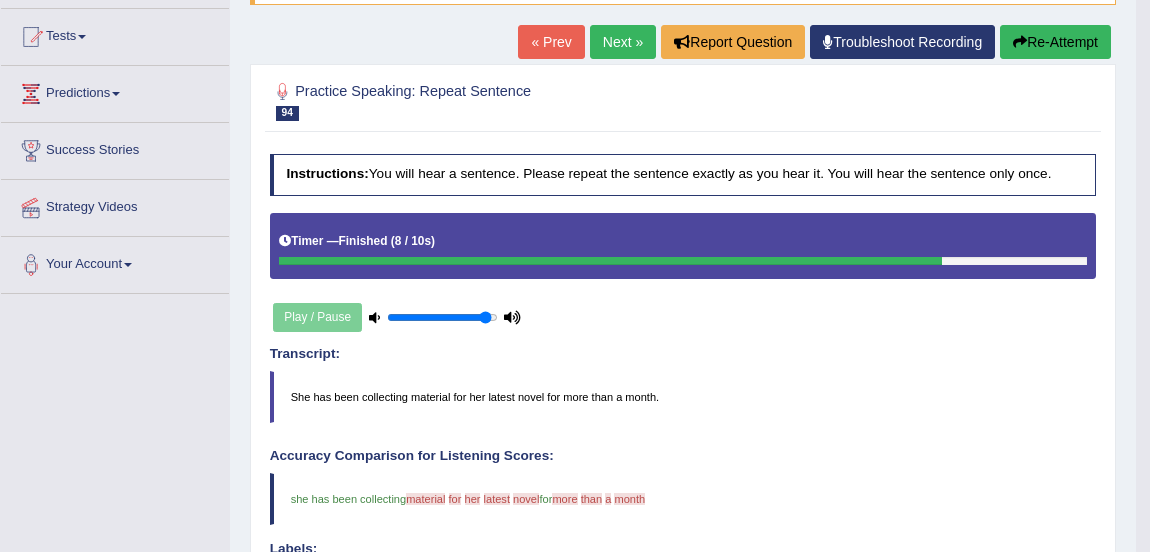 click on "Next »" at bounding box center [623, 42] 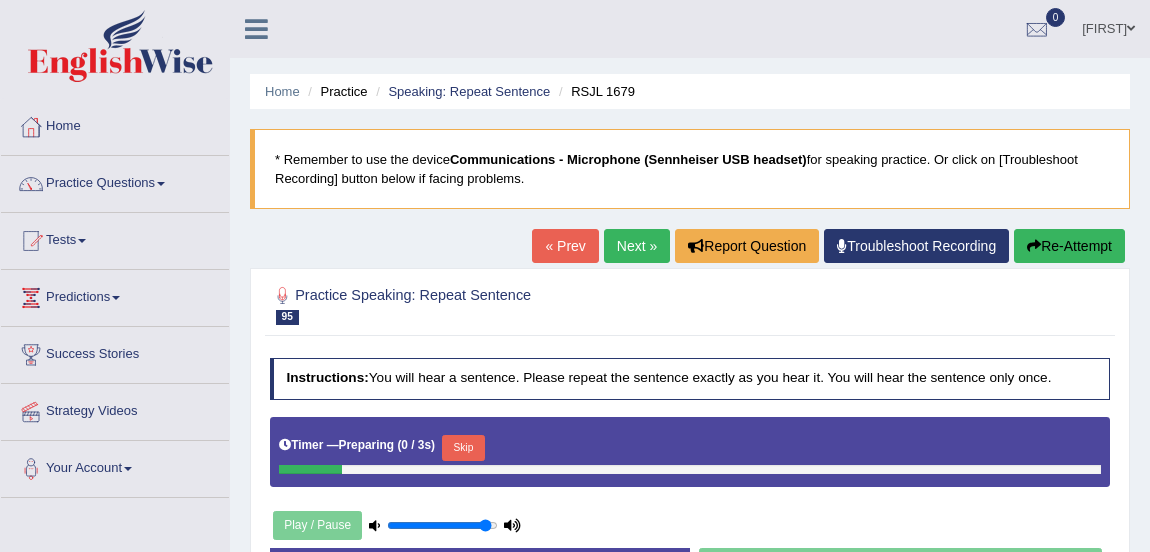 scroll, scrollTop: 0, scrollLeft: 0, axis: both 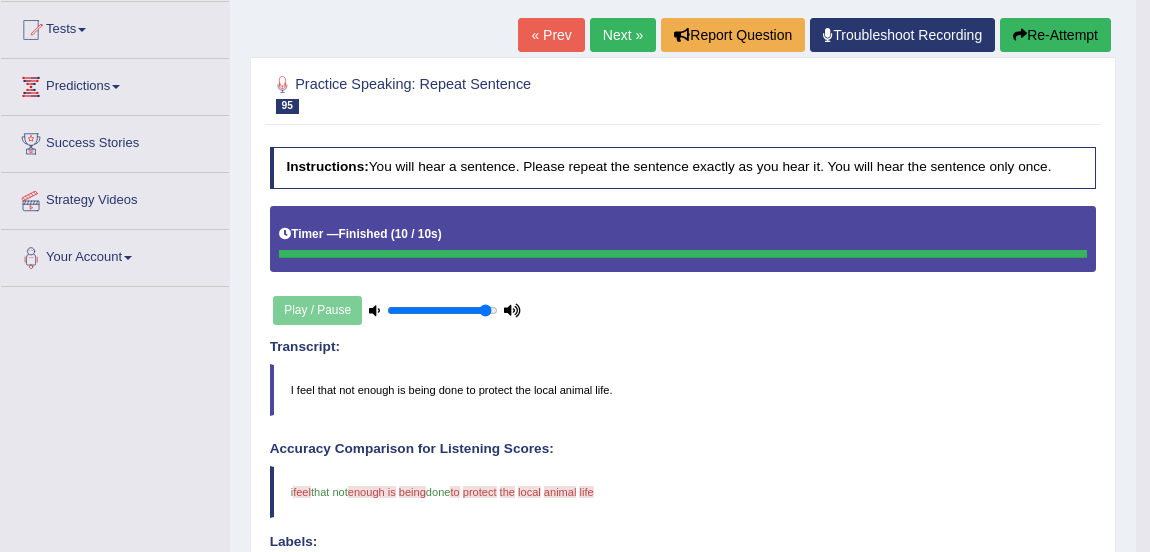 click on "Next »" at bounding box center [623, 35] 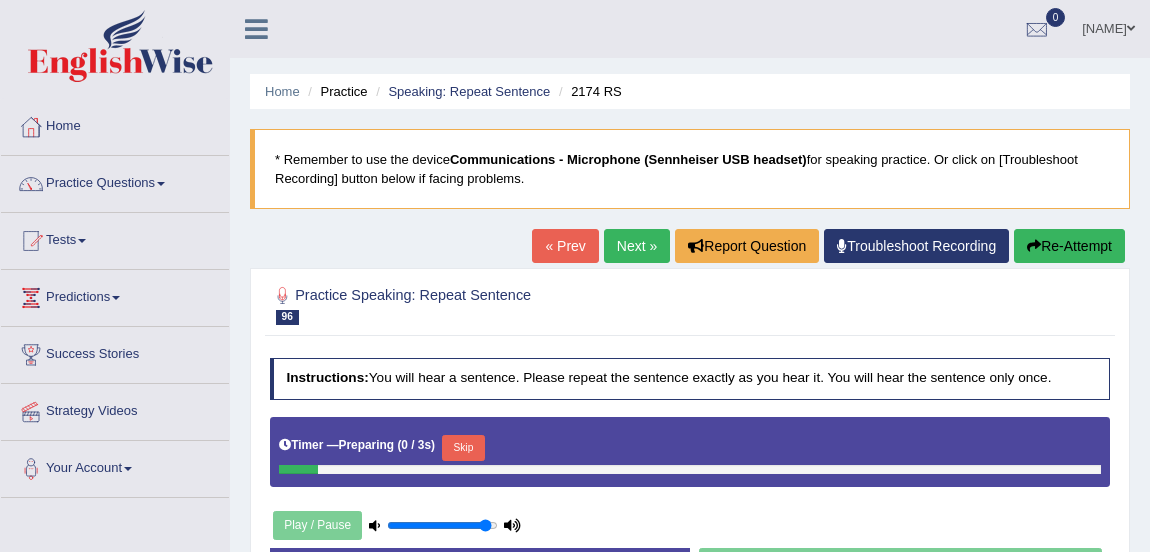 scroll, scrollTop: 0, scrollLeft: 0, axis: both 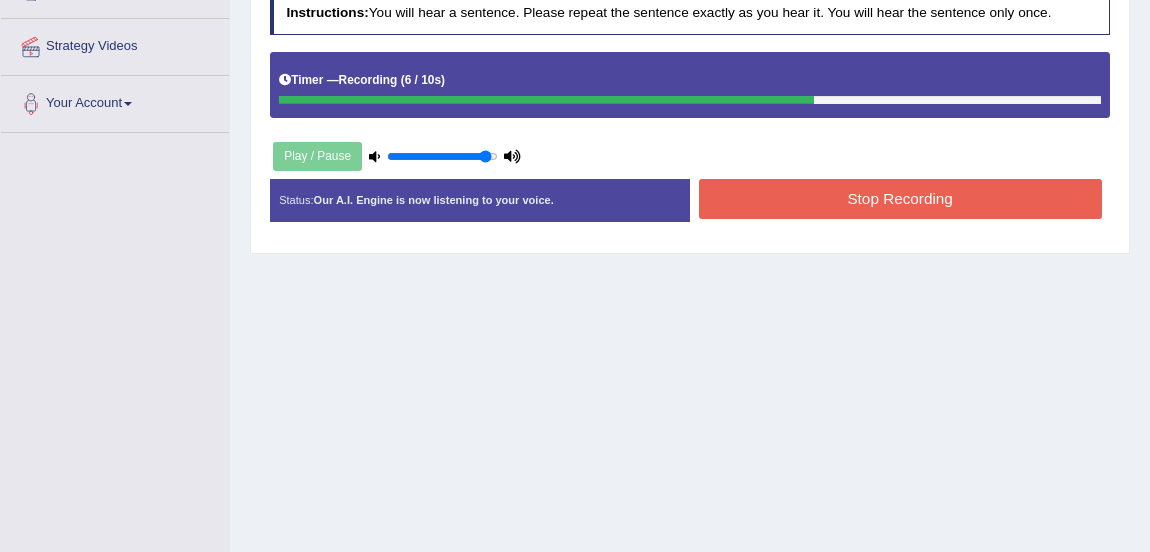 click on "Stop Recording" at bounding box center (900, 198) 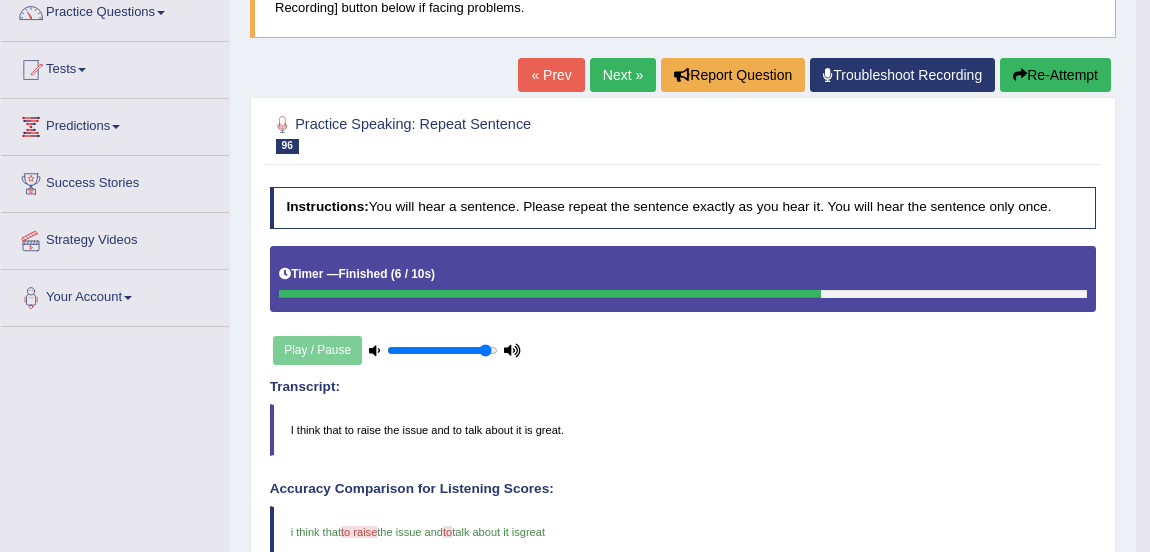 scroll, scrollTop: 152, scrollLeft: 0, axis: vertical 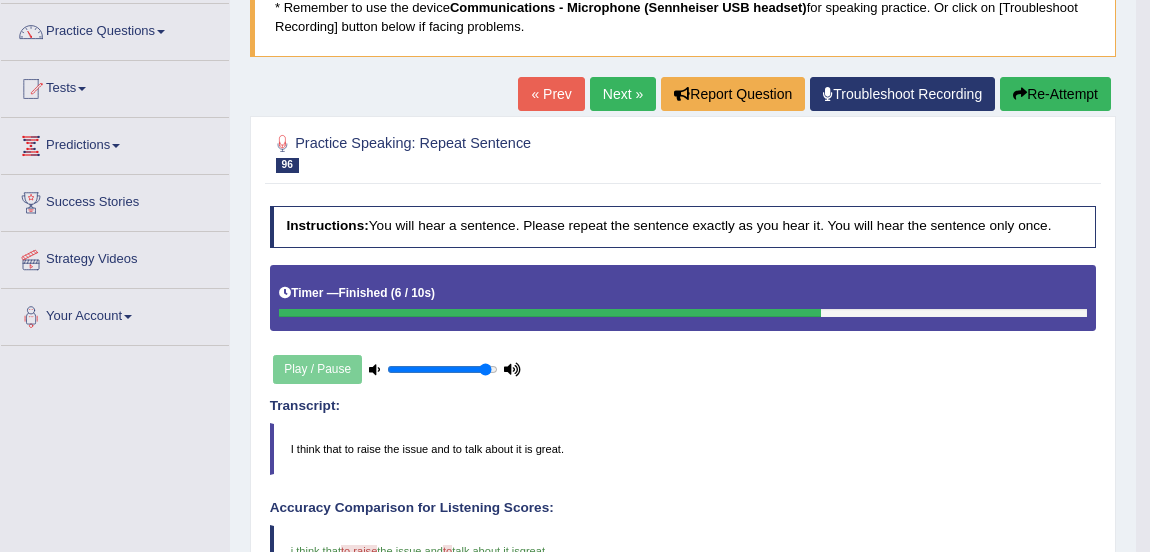 click on "Next »" at bounding box center [623, 94] 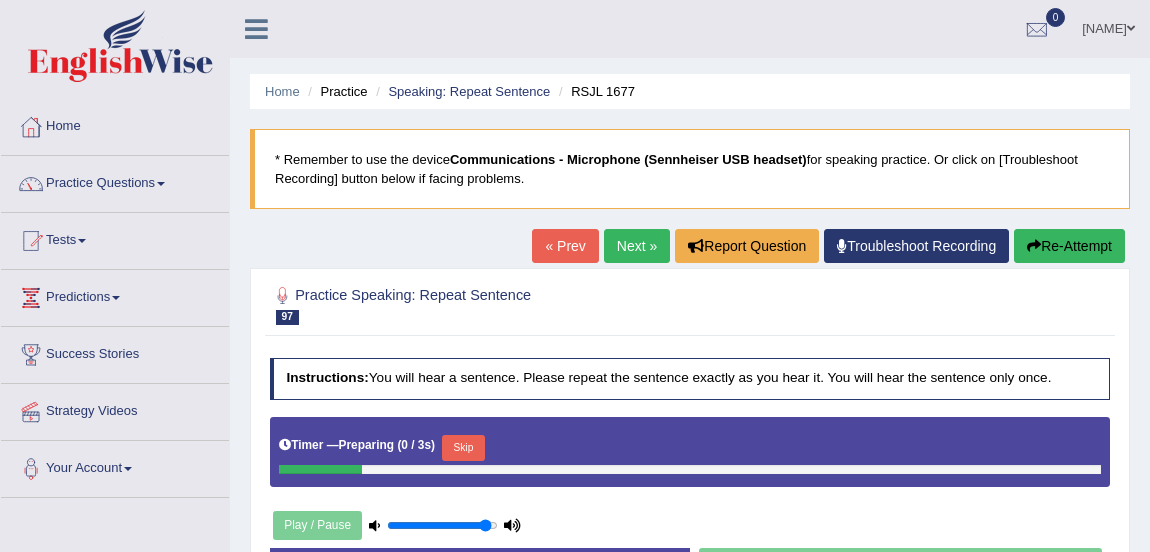 scroll, scrollTop: 0, scrollLeft: 0, axis: both 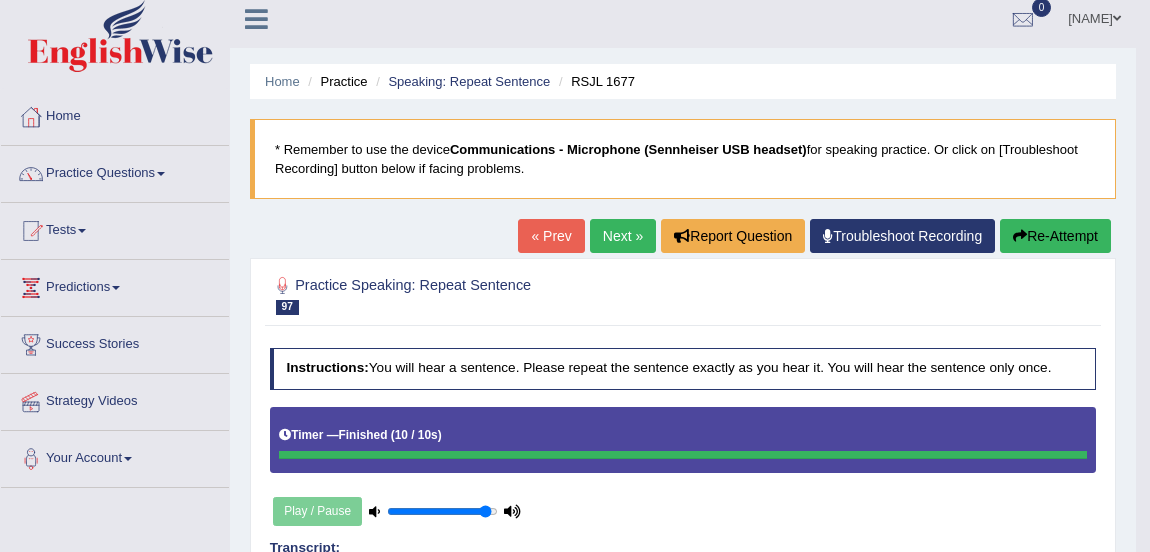 click on "Next »" at bounding box center (623, 236) 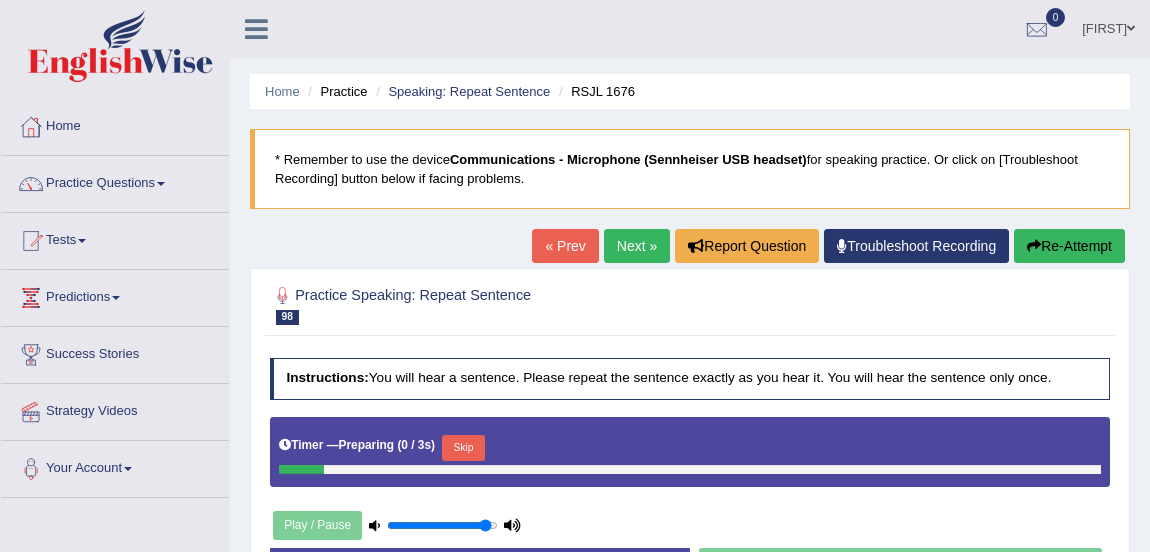 scroll, scrollTop: 0, scrollLeft: 0, axis: both 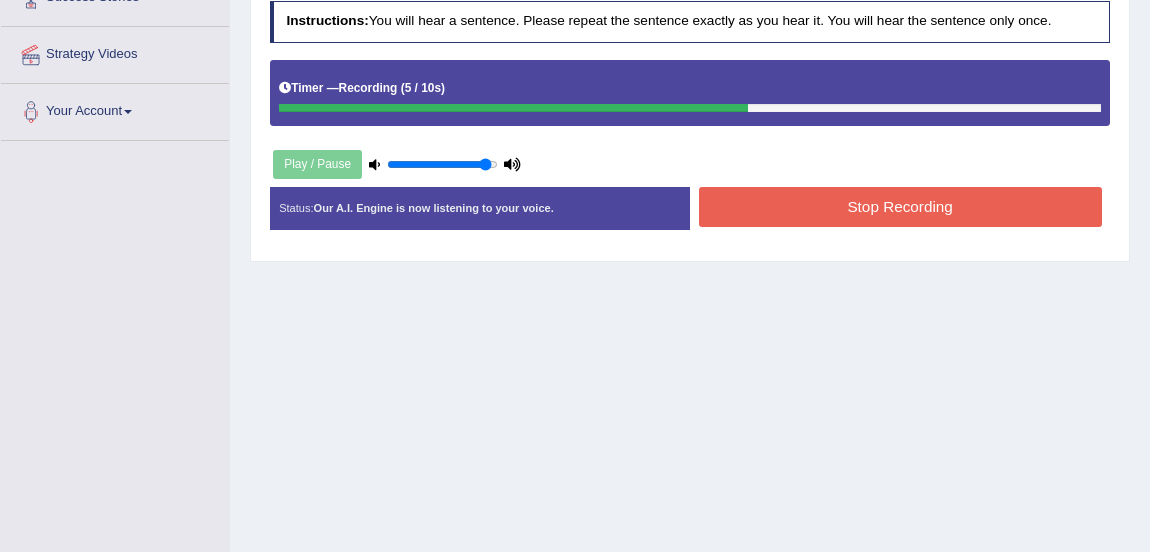 click on "Stop Recording" at bounding box center (900, 206) 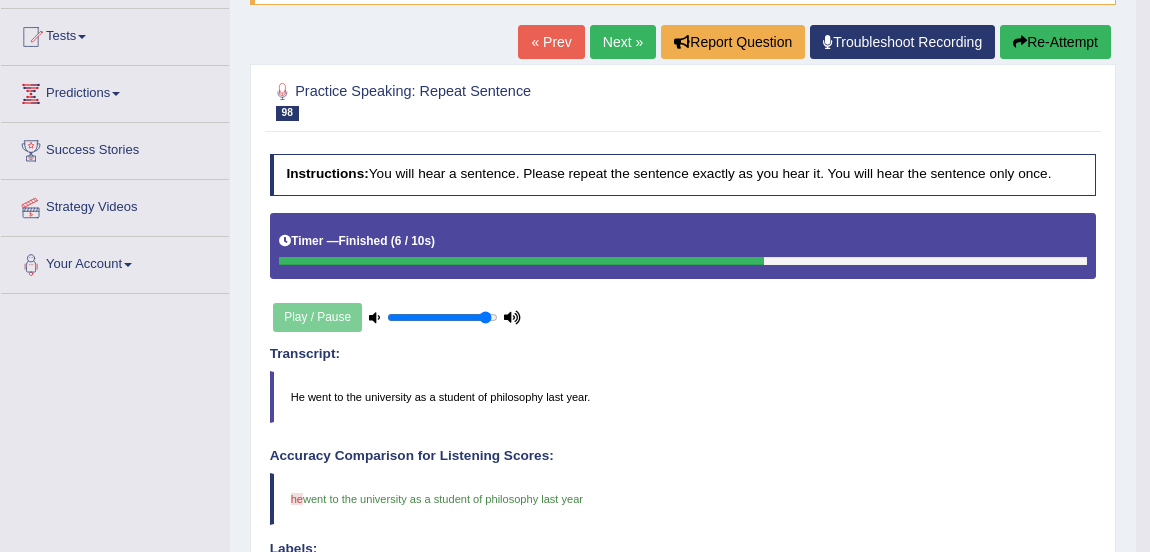 scroll, scrollTop: 203, scrollLeft: 0, axis: vertical 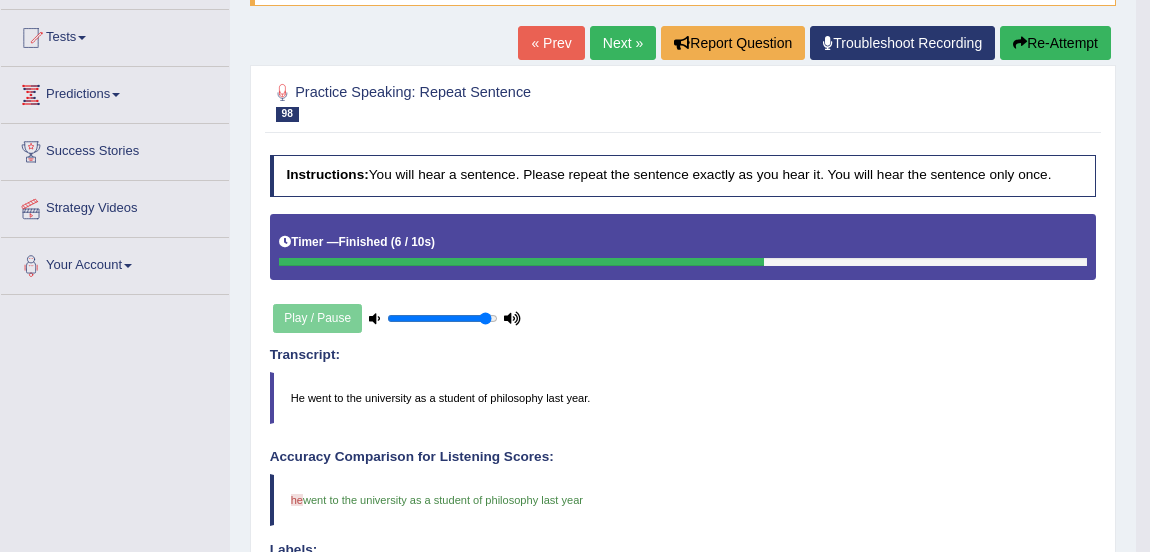 click on "Next »" at bounding box center (623, 43) 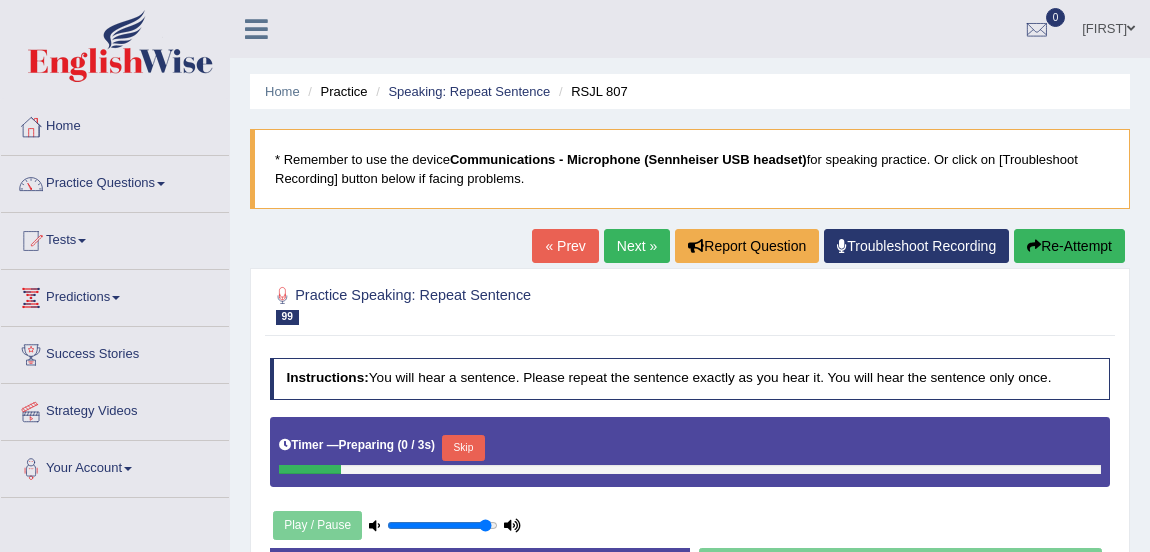 scroll, scrollTop: 0, scrollLeft: 0, axis: both 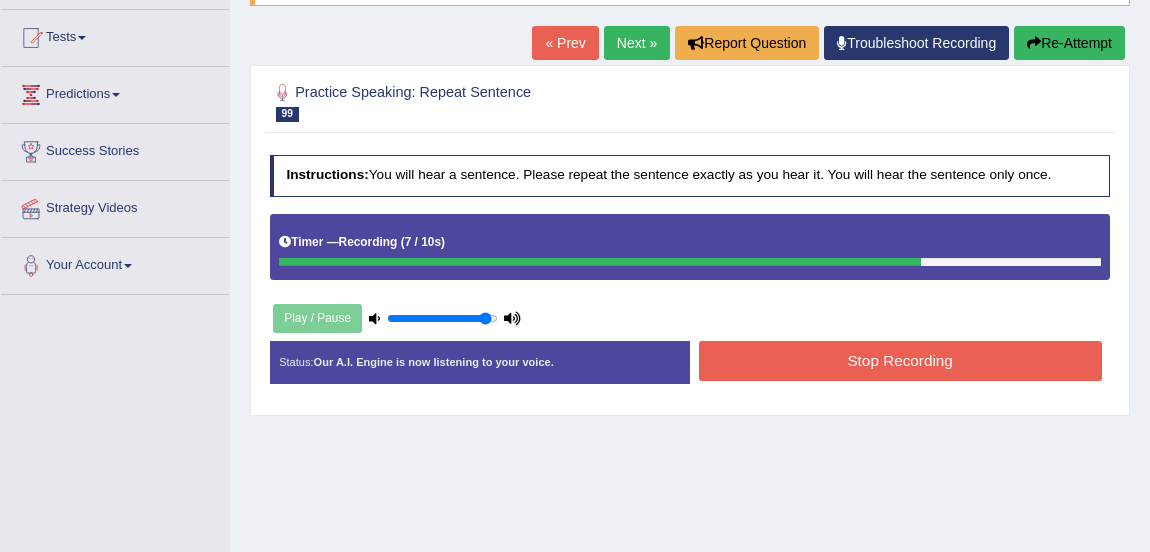 click on "Stop Recording" at bounding box center [900, 360] 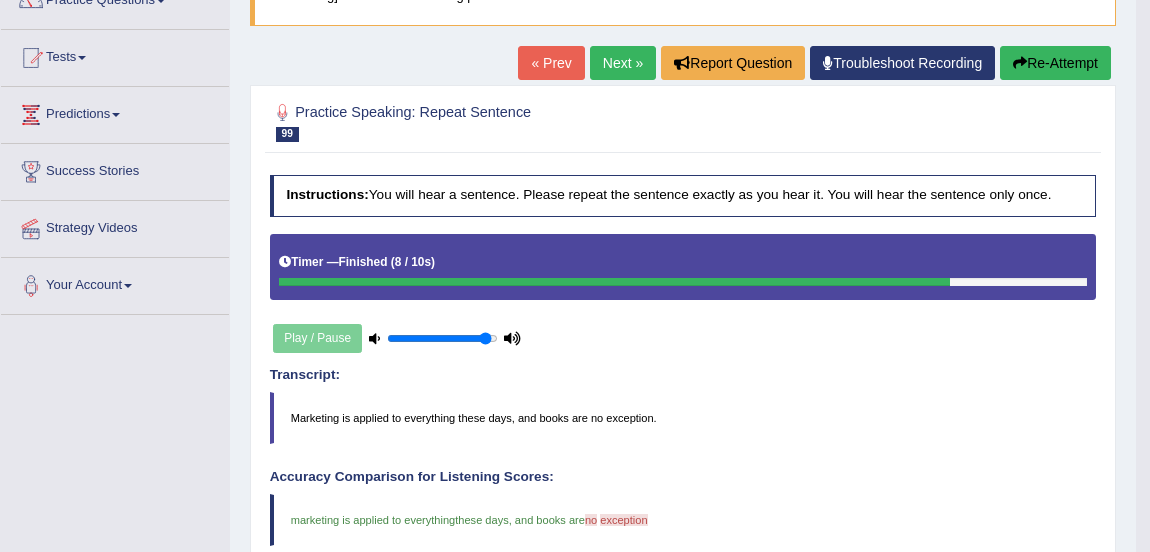 scroll, scrollTop: 178, scrollLeft: 0, axis: vertical 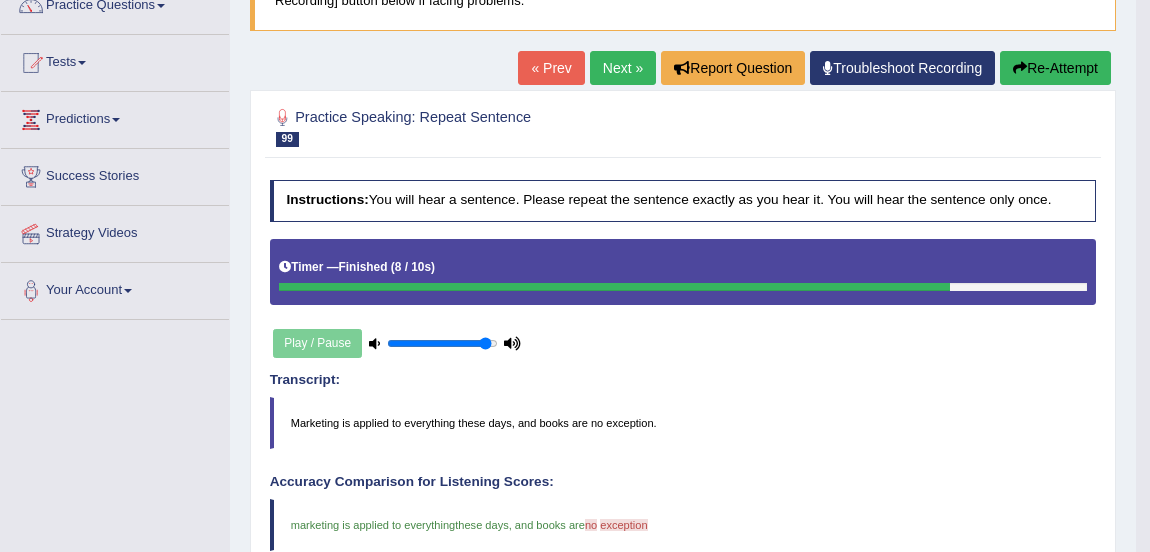 click on "Next »" at bounding box center (623, 68) 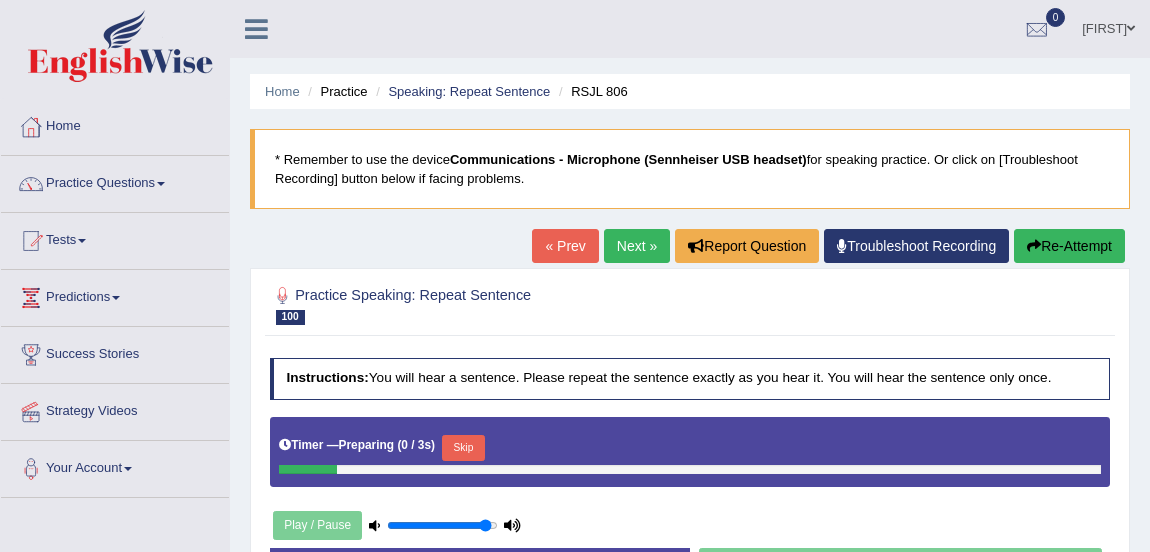 scroll, scrollTop: 0, scrollLeft: 0, axis: both 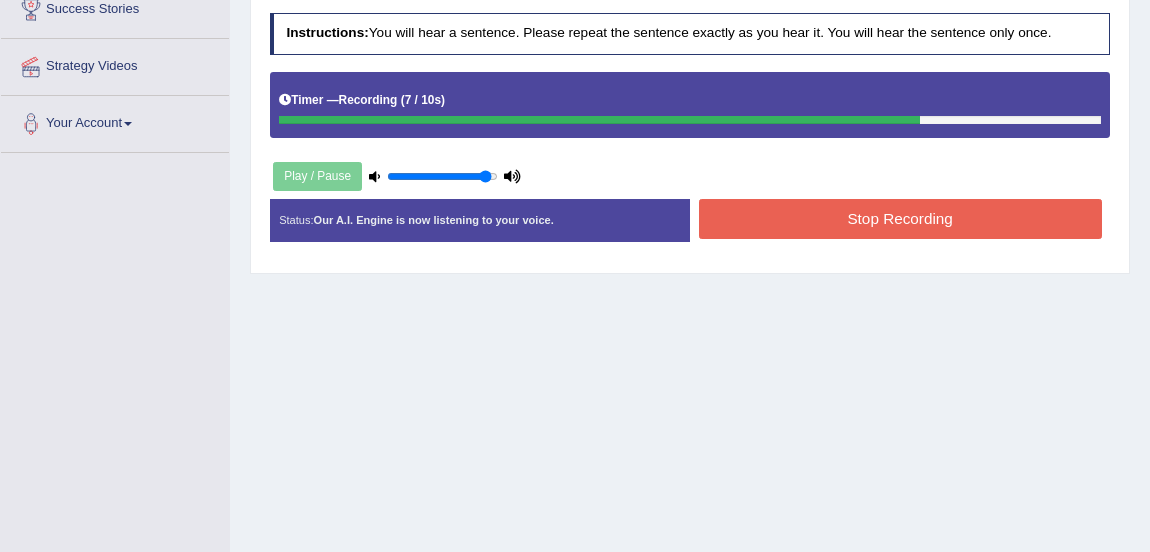 click on "Stop Recording" at bounding box center [900, 218] 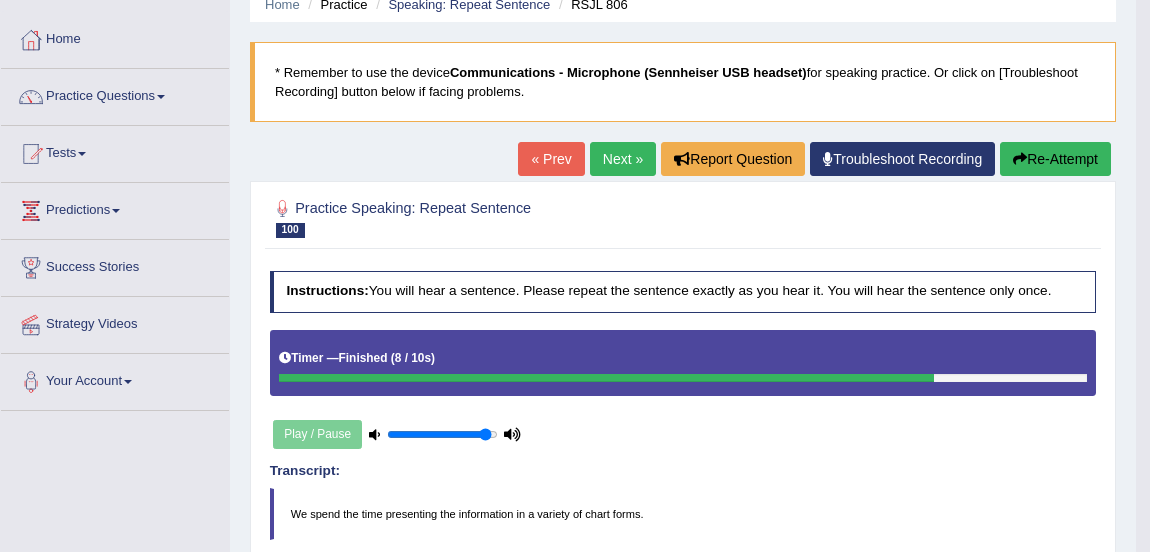 scroll, scrollTop: 81, scrollLeft: 0, axis: vertical 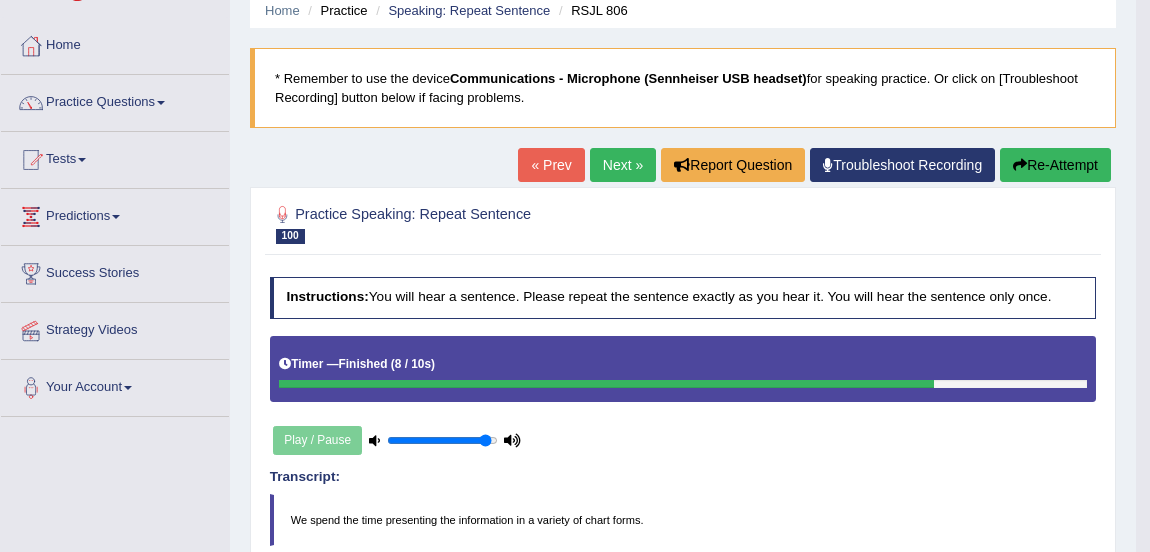 click on "Practice Questions" at bounding box center [115, 100] 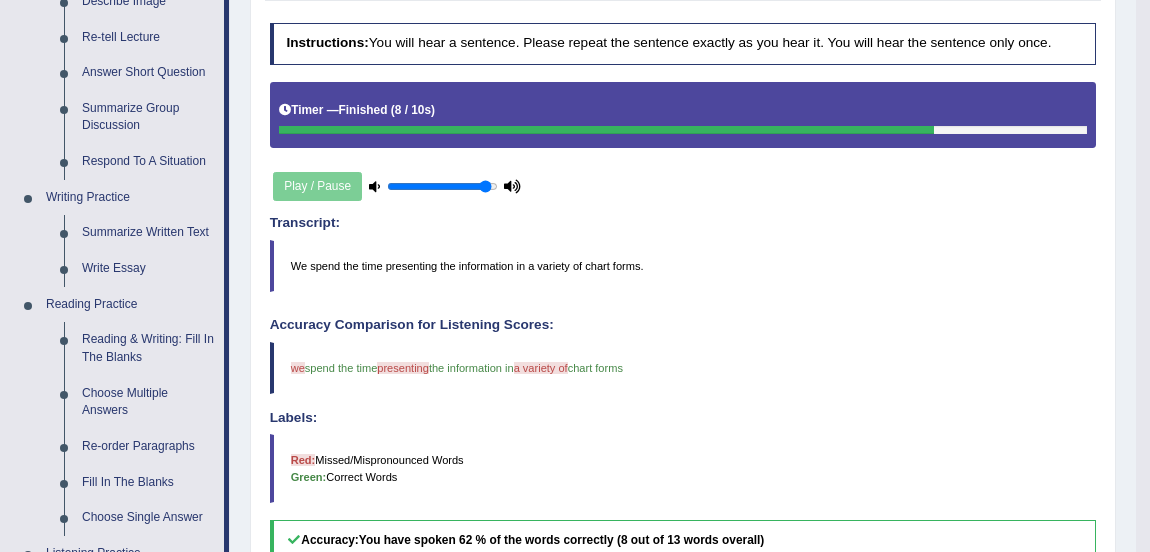 scroll, scrollTop: 383, scrollLeft: 0, axis: vertical 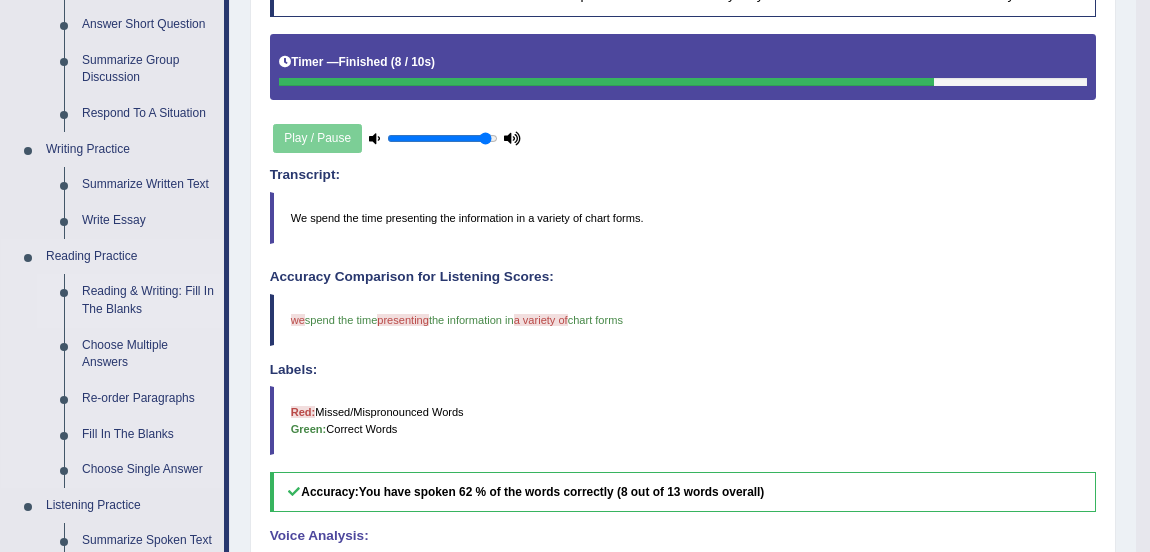 click on "Reading & Writing: Fill In The Blanks" at bounding box center (148, 300) 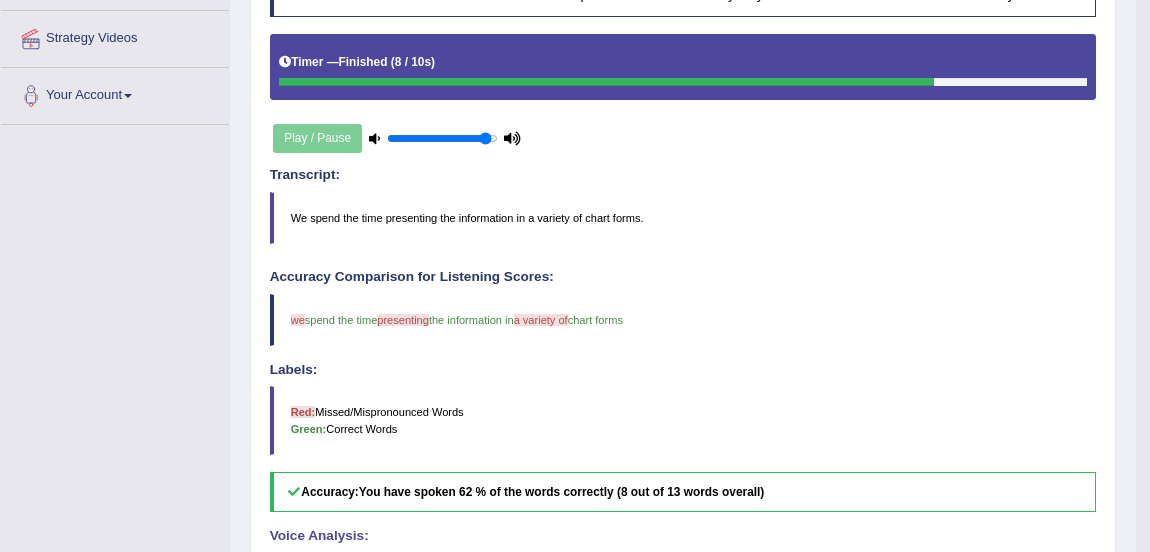 scroll, scrollTop: 470, scrollLeft: 0, axis: vertical 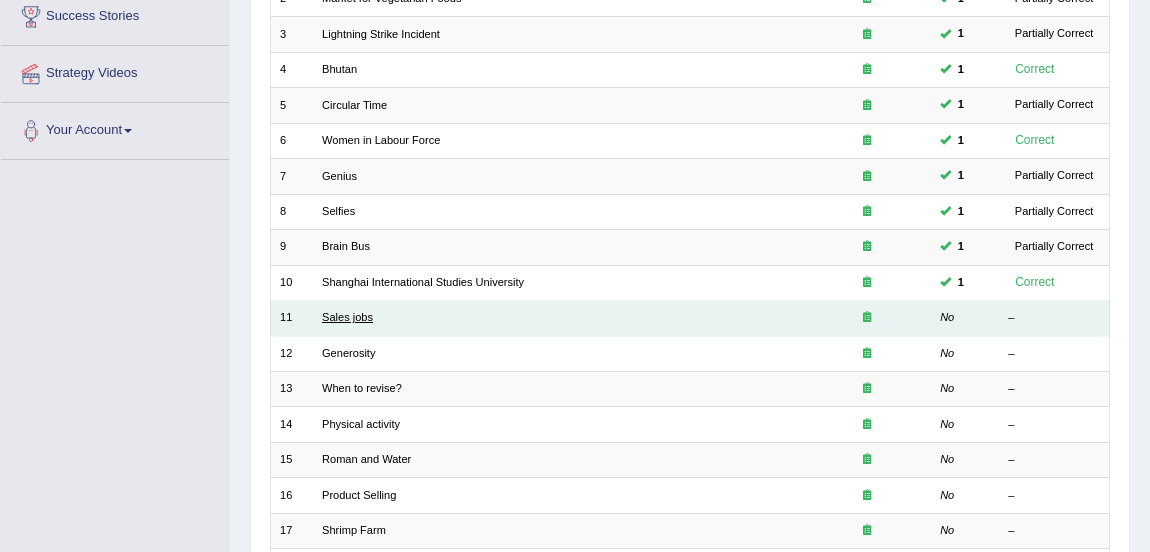 click on "Sales jobs" at bounding box center (347, 317) 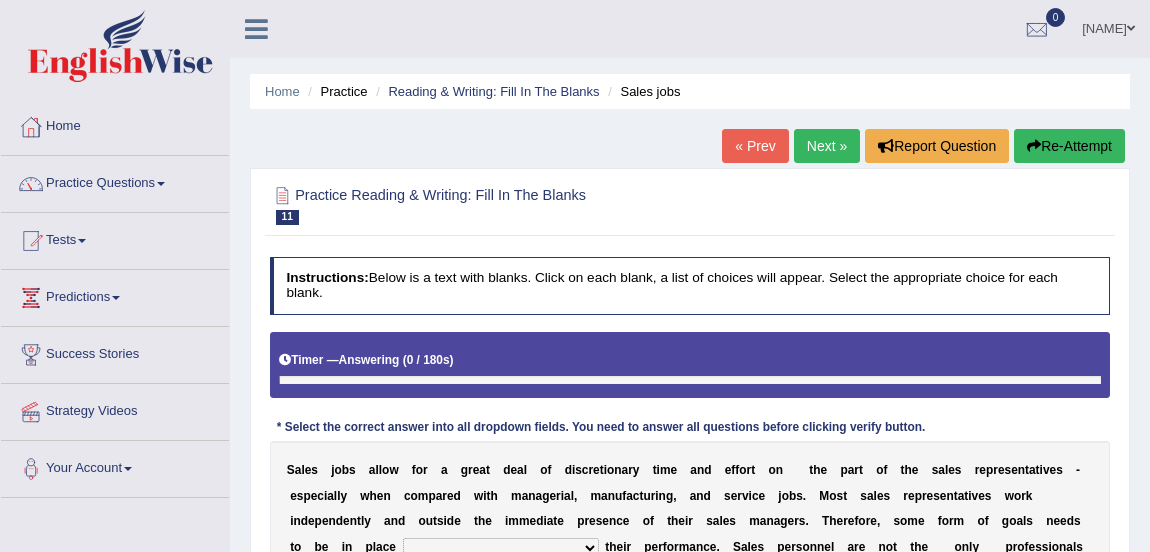 scroll, scrollTop: 0, scrollLeft: 0, axis: both 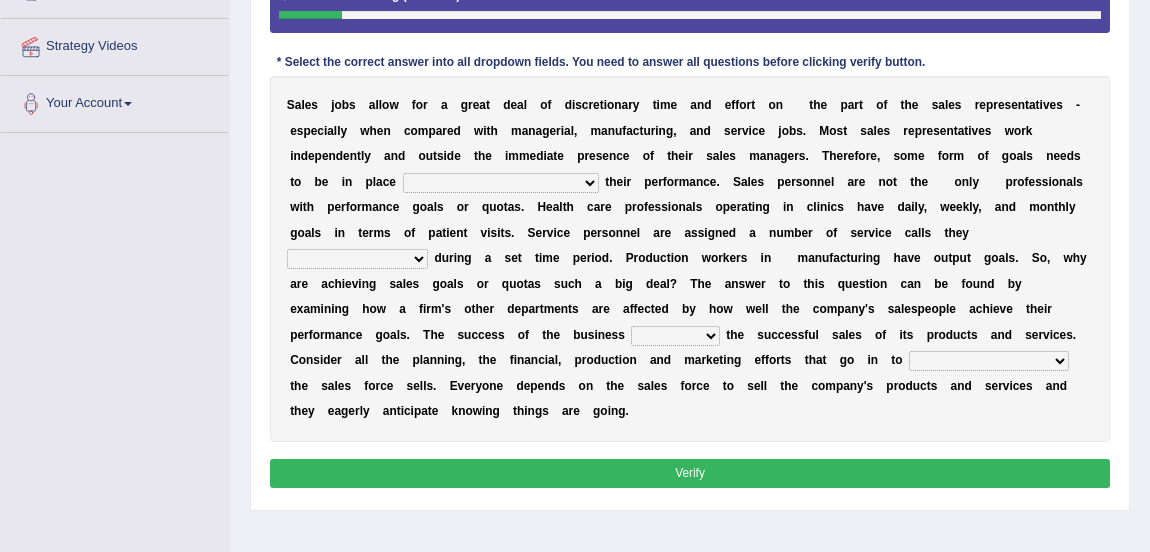 click on "as motive and guide should motivate and guide to help motivate and guide as helping motivate and guide" at bounding box center (501, 183) 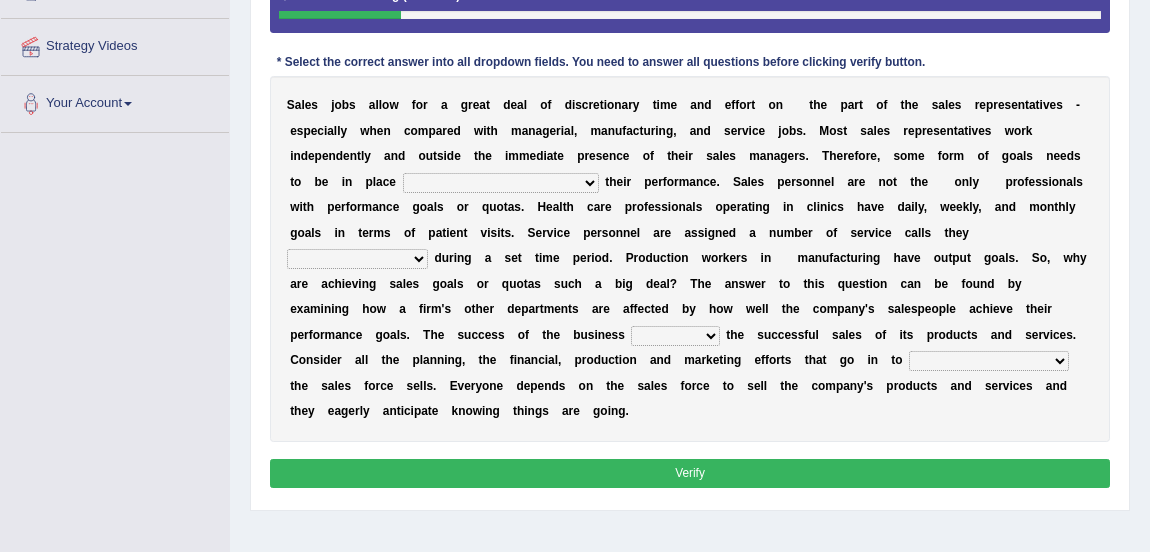 select on "to help motivate and guide" 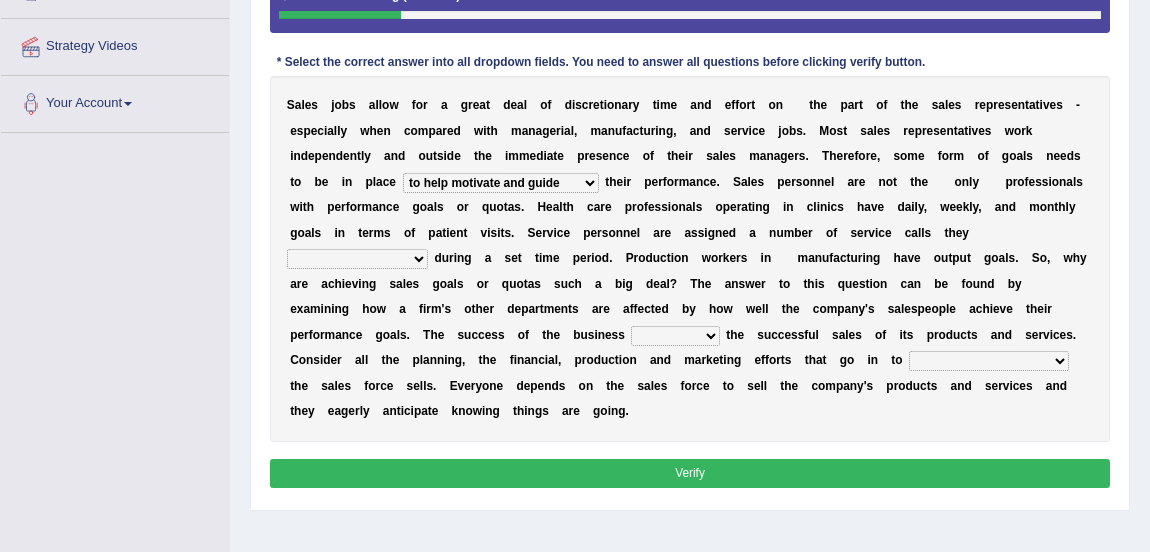 click on "as motive and guide should motivate and guide to help motivate and guide as helping motivate and guide" at bounding box center [501, 183] 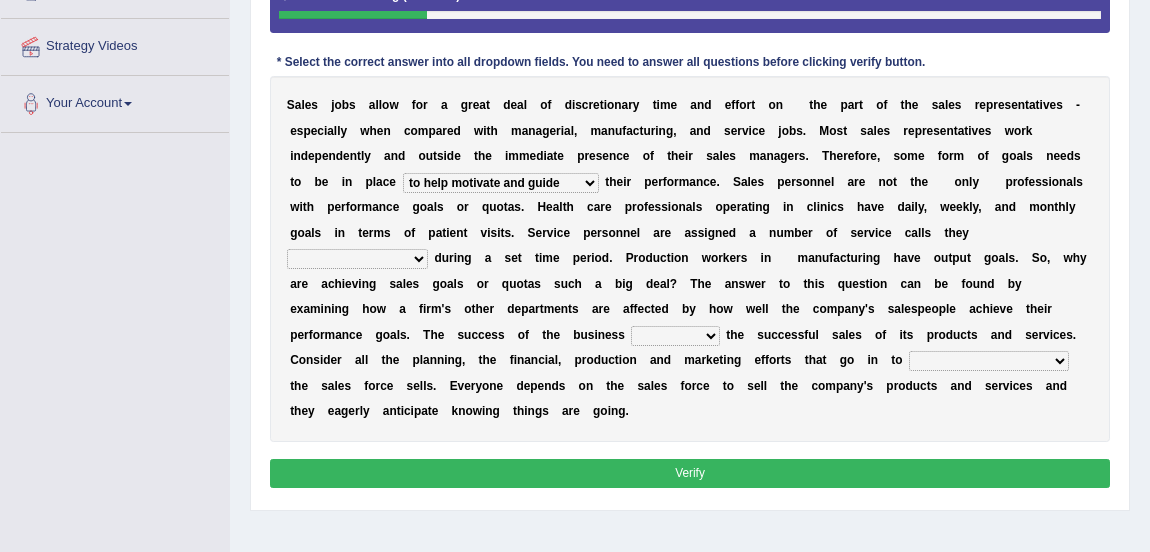 click on "can perform must perform often are performed might be performing" at bounding box center [357, 259] 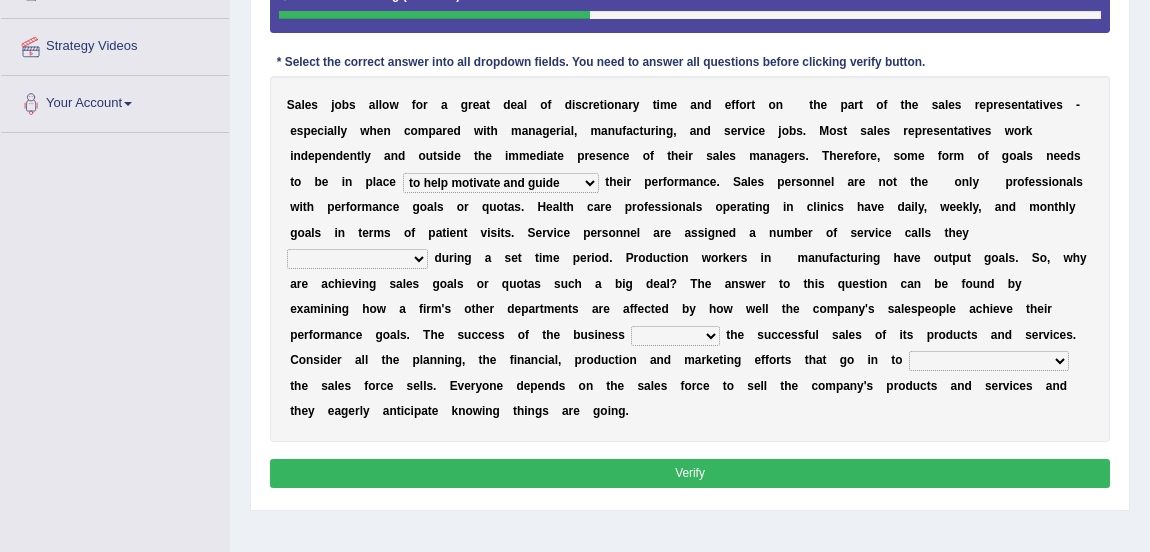 select on "must perform" 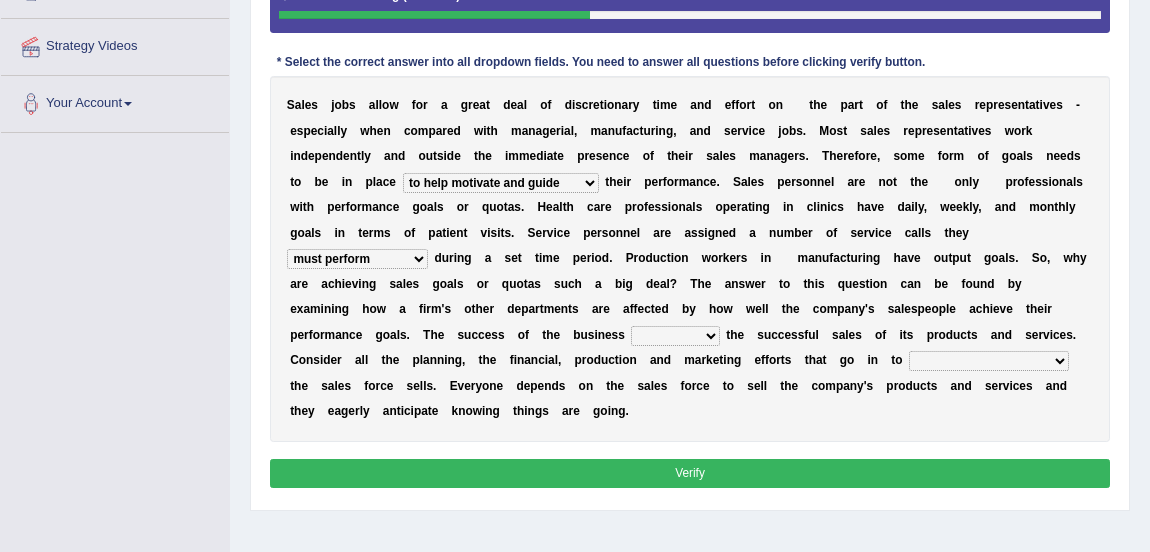 click on "can perform must perform often are performed might be performing" at bounding box center [357, 259] 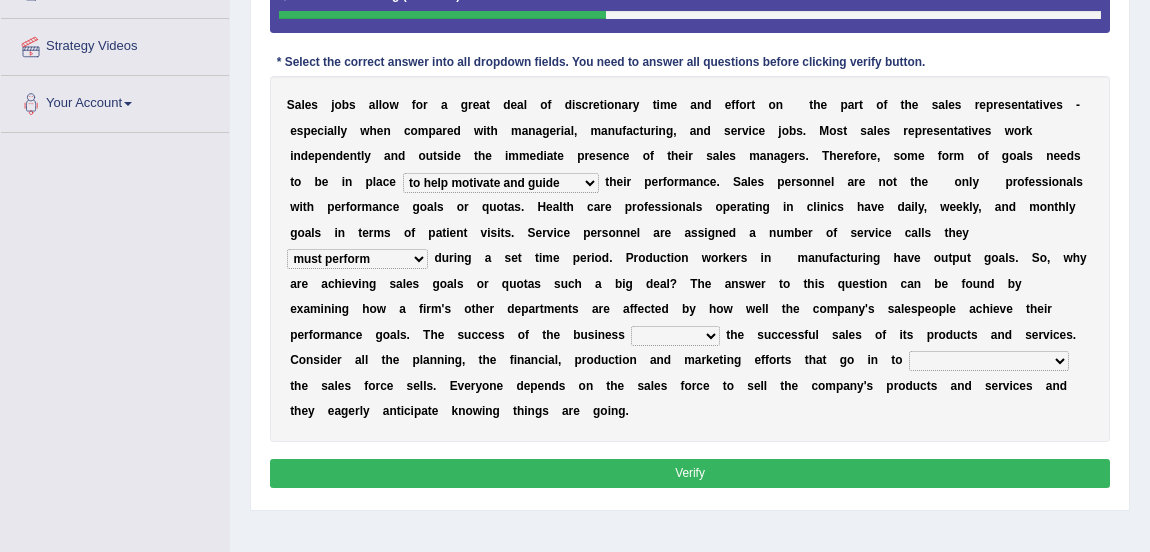 click on "hinges on is set at lasts until look ahead" at bounding box center [675, 336] 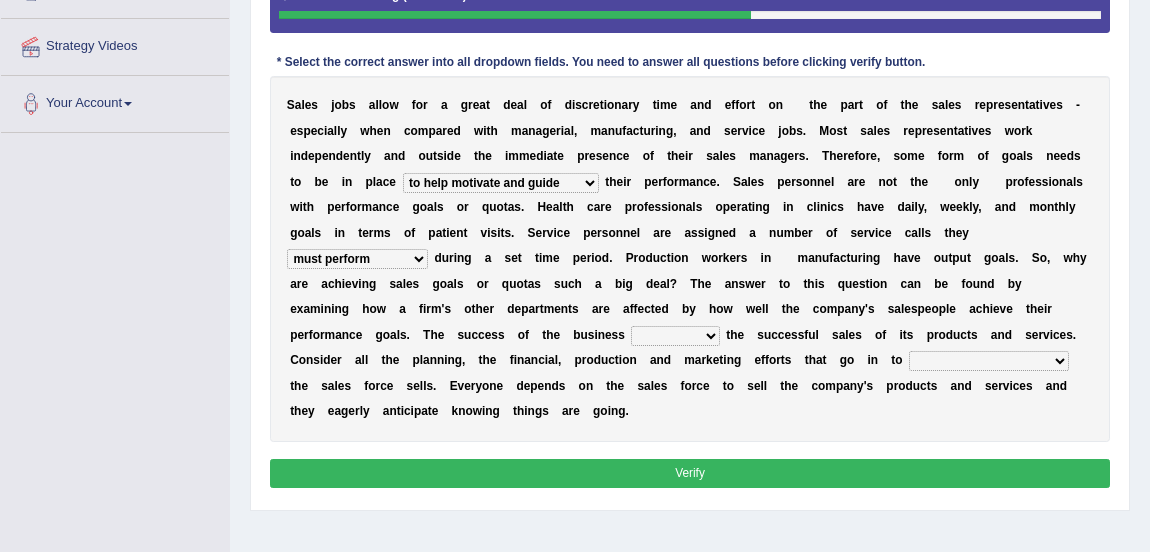 select on "hinges on" 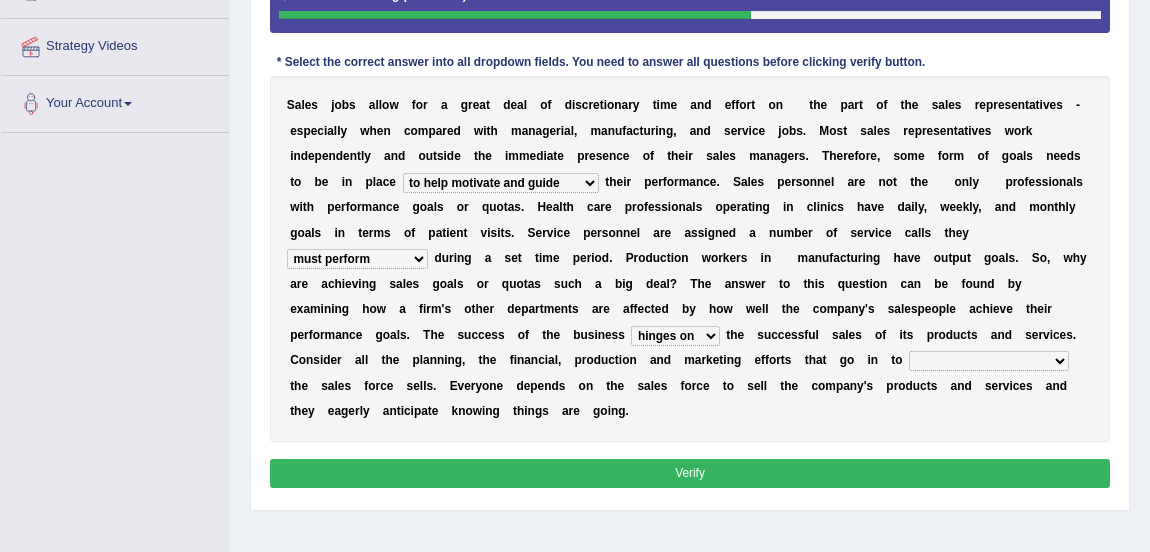 click on "hinges on is set at lasts until look ahead" at bounding box center (675, 336) 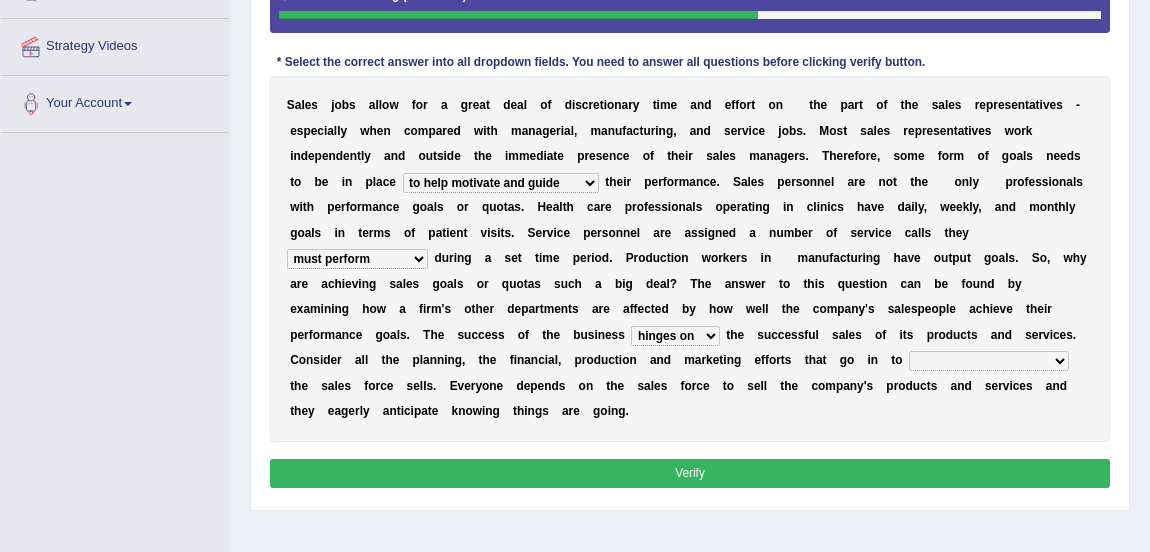 click on "describing how producing what constructing how much analyzing where" at bounding box center [989, 361] 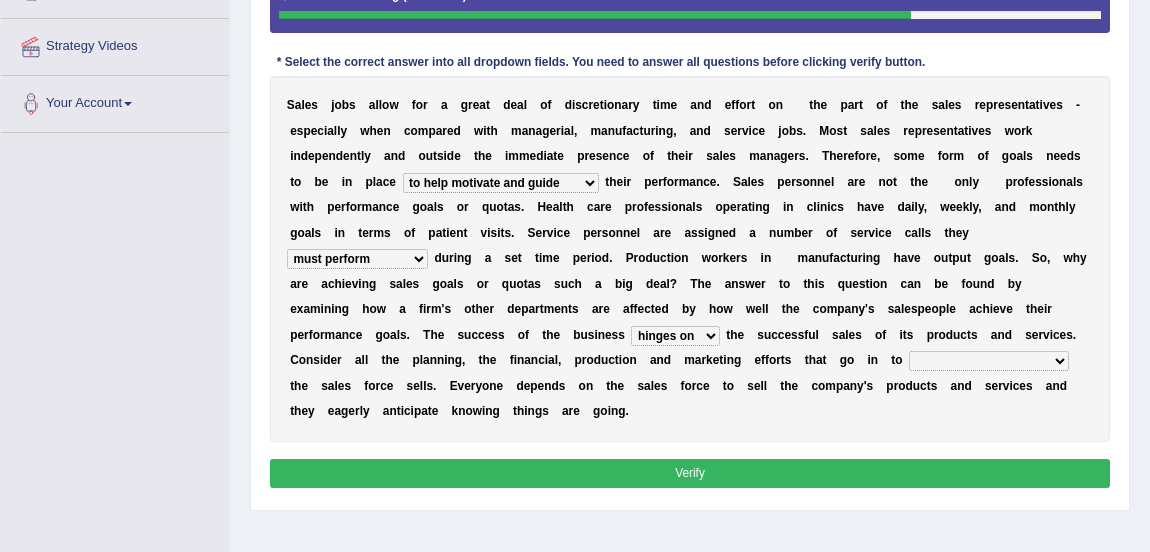 select on "describing how" 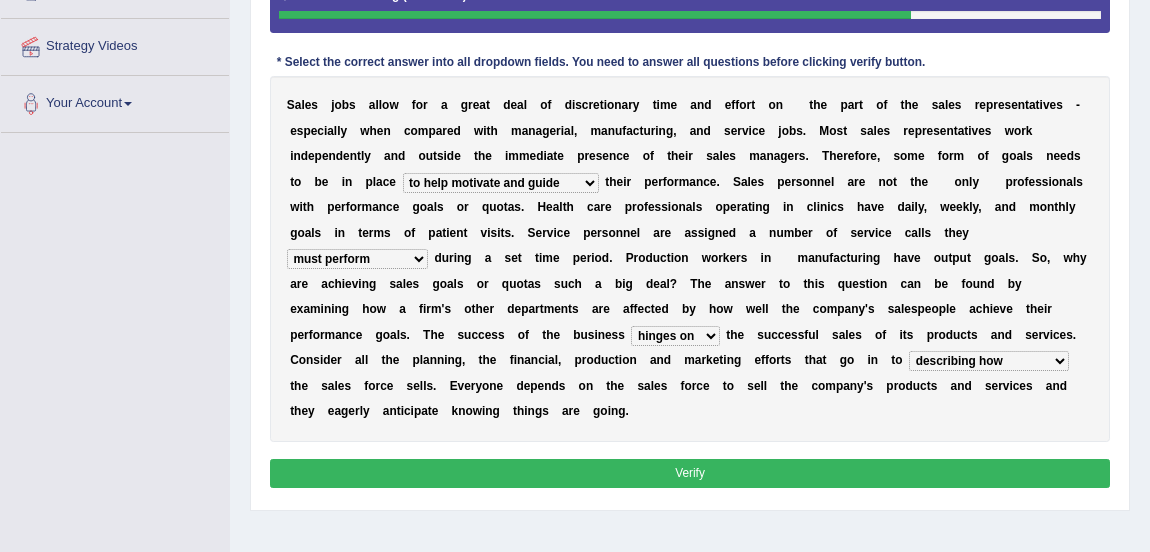 click on "describing how producing what constructing how much analyzing where" at bounding box center [989, 361] 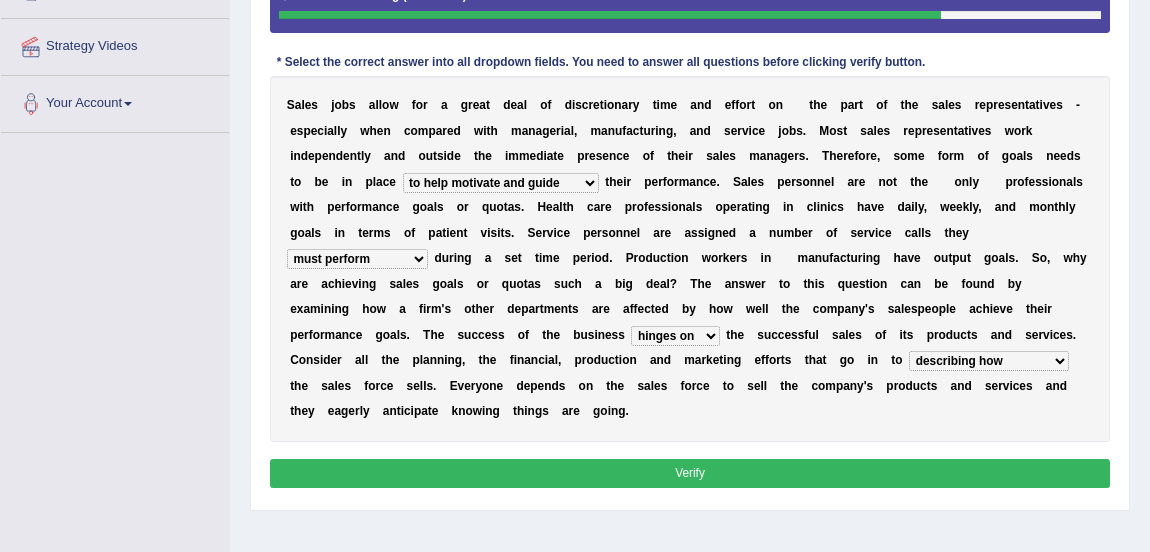 click on "Verify" at bounding box center [690, 473] 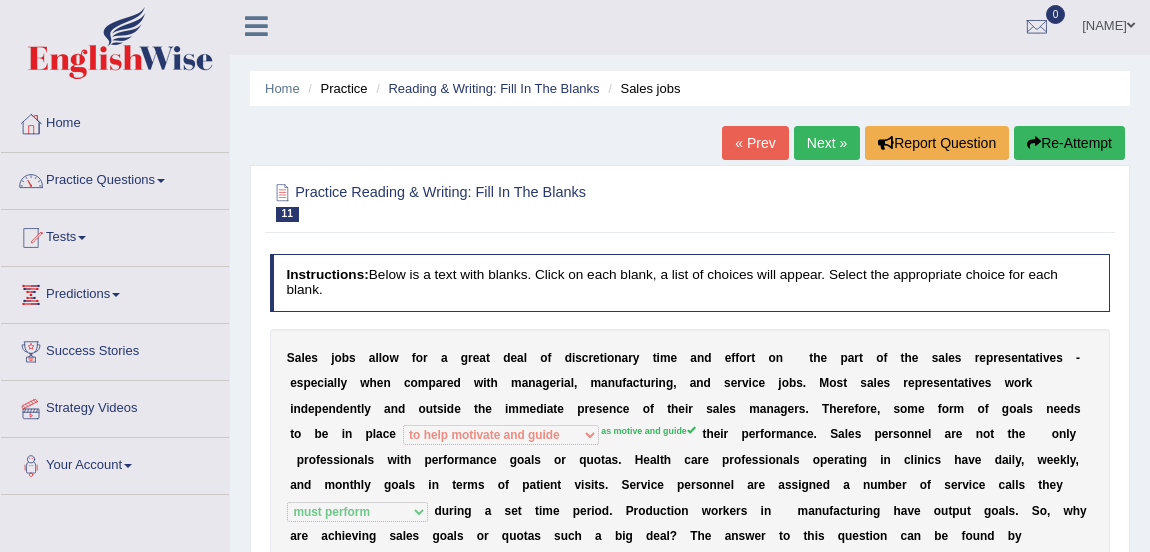scroll, scrollTop: 0, scrollLeft: 0, axis: both 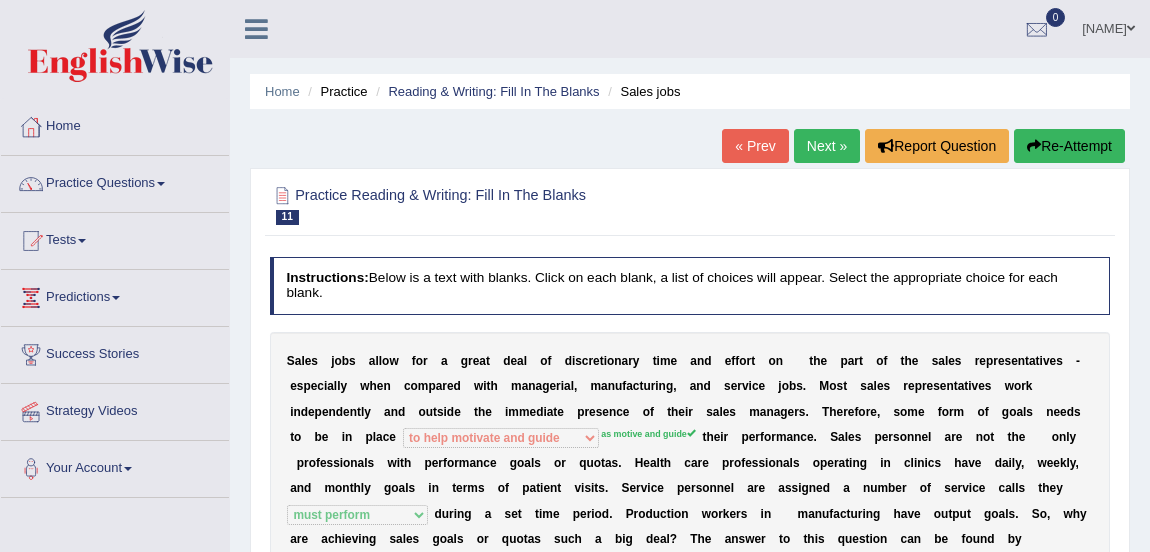 click on "Next »" at bounding box center (827, 146) 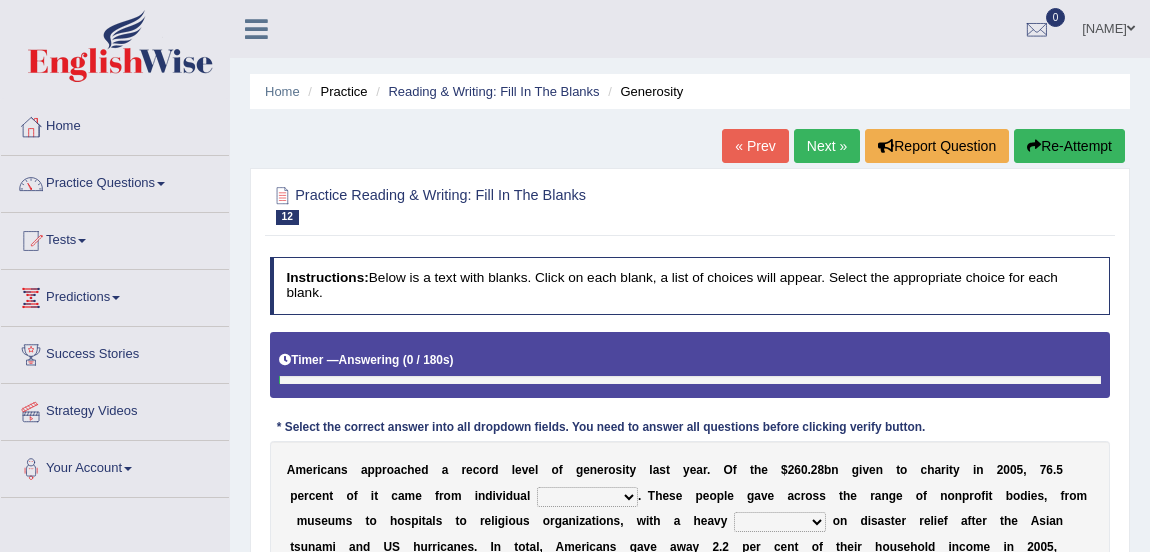 scroll, scrollTop: 0, scrollLeft: 0, axis: both 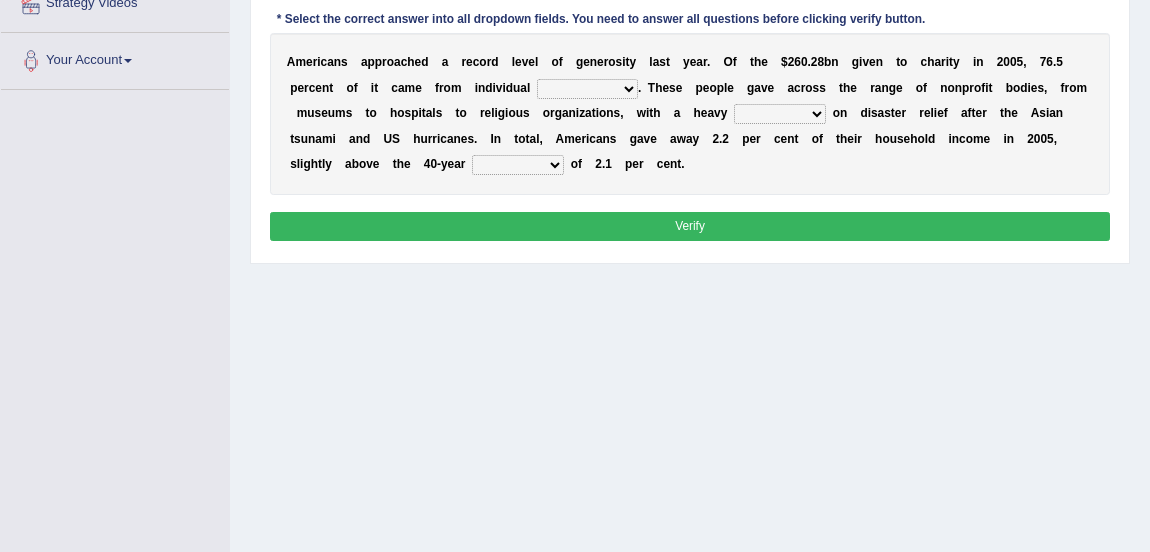 click on "donors accounts businessmen honors" at bounding box center (587, 89) 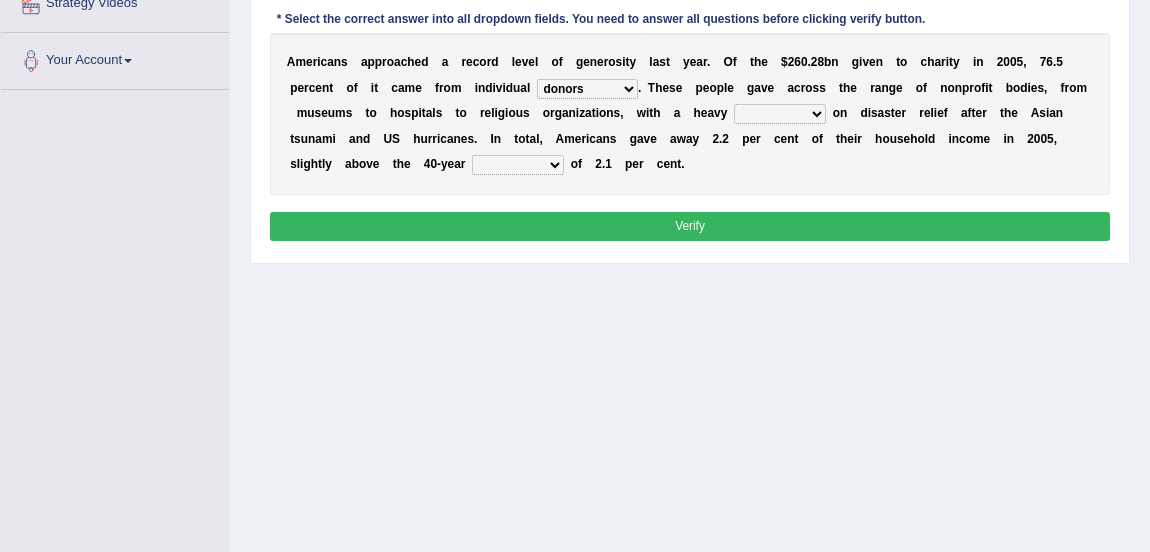 click on "donors accounts businessmen honors" at bounding box center (587, 89) 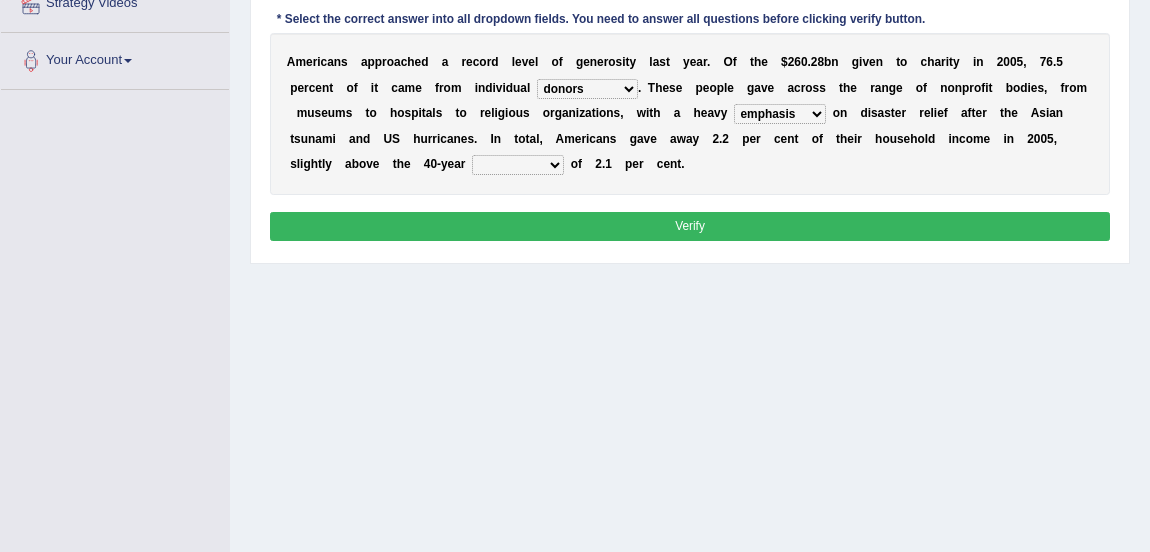 click on "analysis imagination emphasis hypothesis" at bounding box center [780, 114] 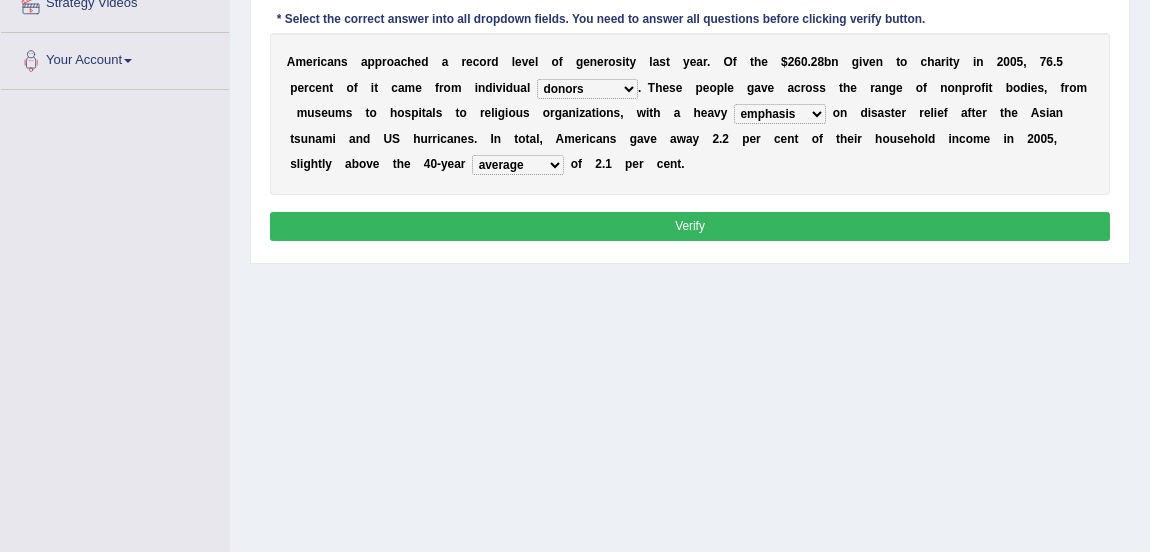 click on "coverage average indebtness sovereignty" at bounding box center [518, 165] 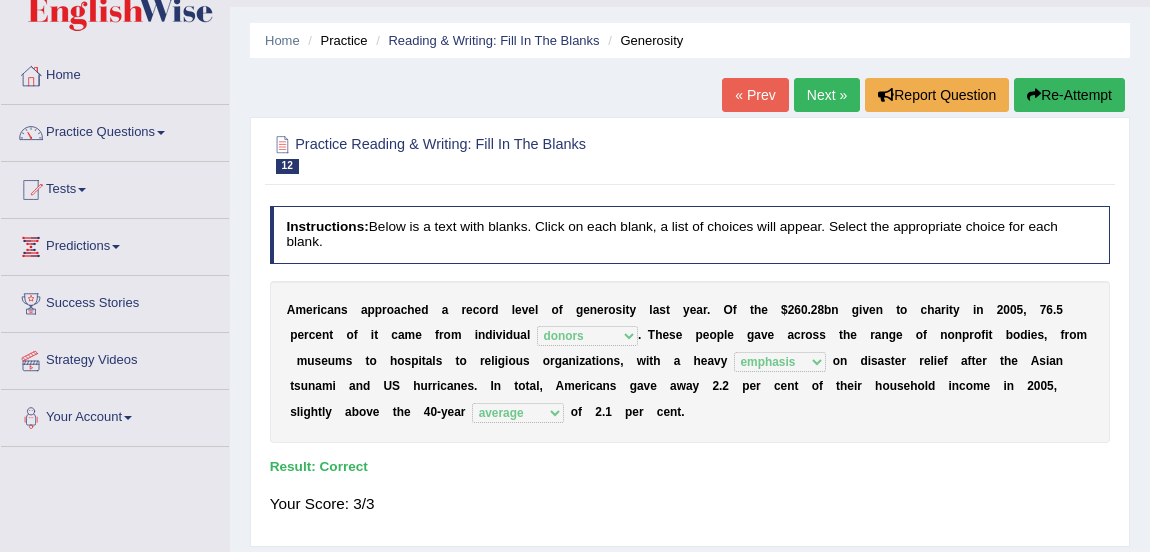 scroll, scrollTop: 49, scrollLeft: 0, axis: vertical 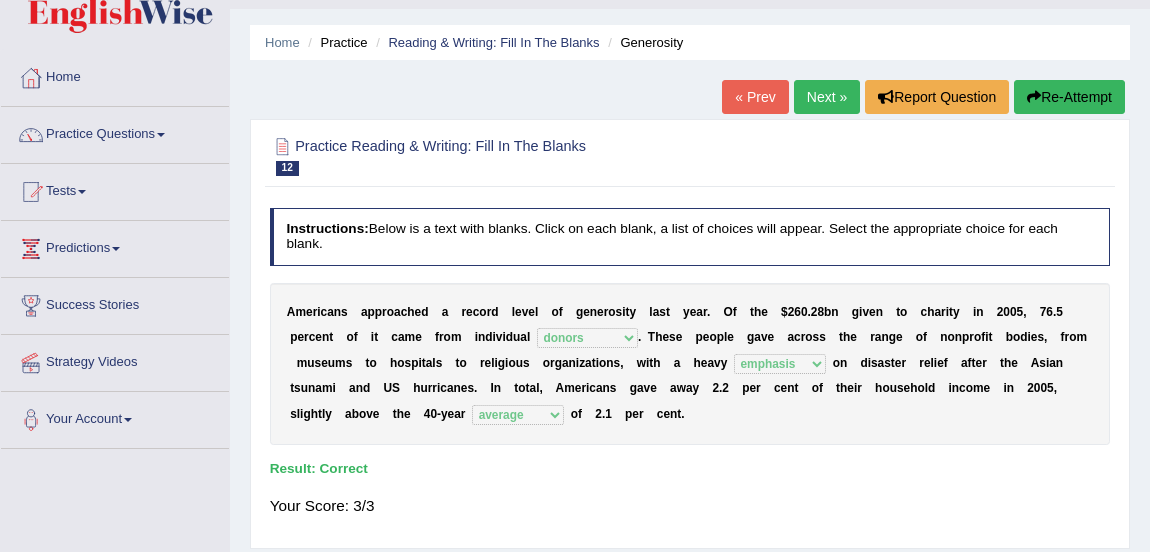 click on "Next »" at bounding box center [827, 97] 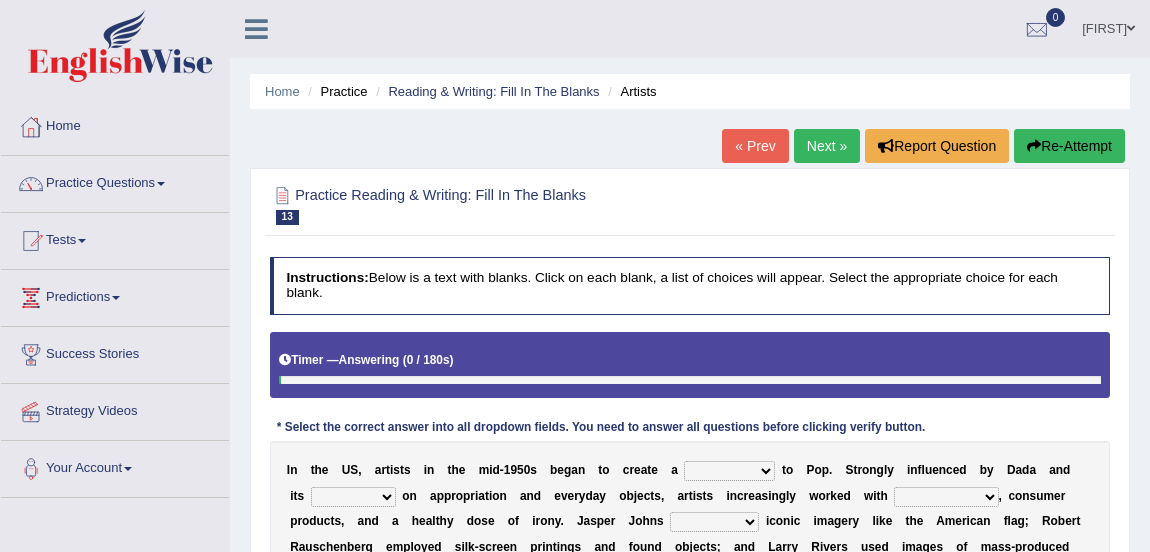 scroll, scrollTop: 273, scrollLeft: 0, axis: vertical 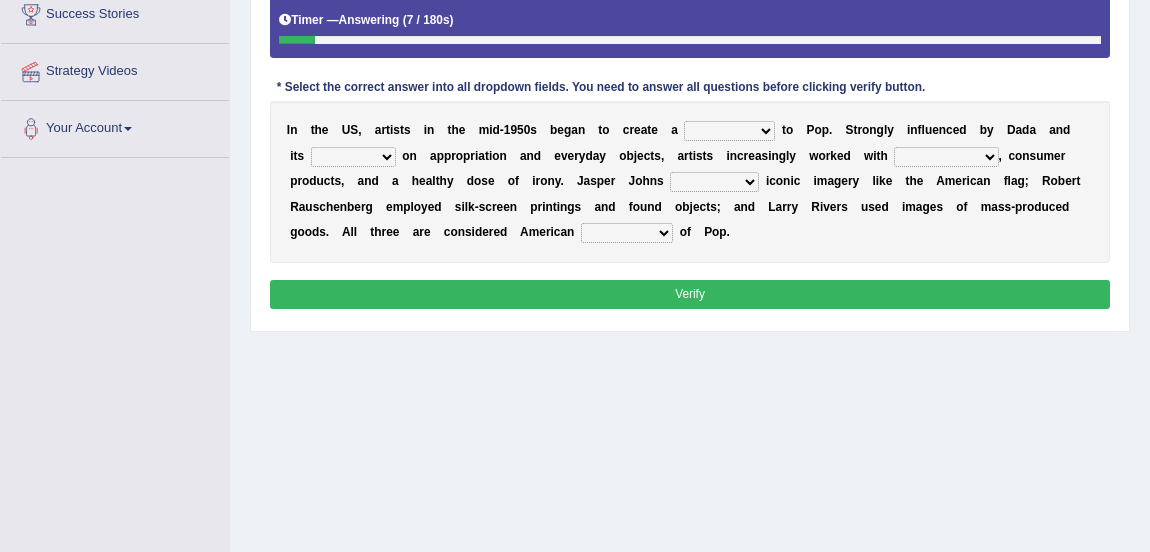 click on "bridge distribution cap finale" at bounding box center (729, 131) 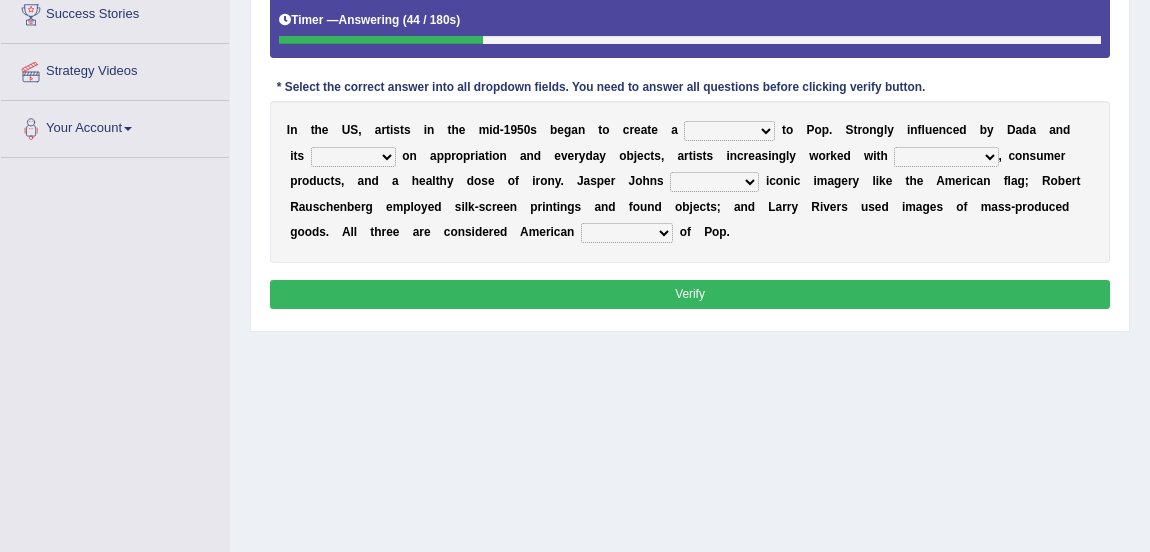 select on "cap" 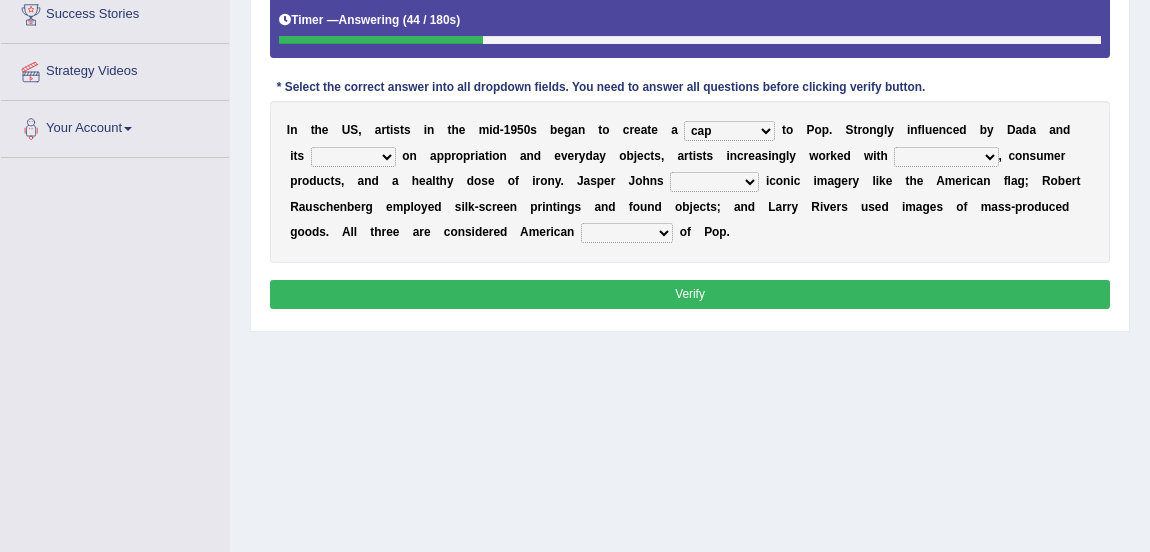 click on "bridge distribution cap finale" at bounding box center [729, 131] 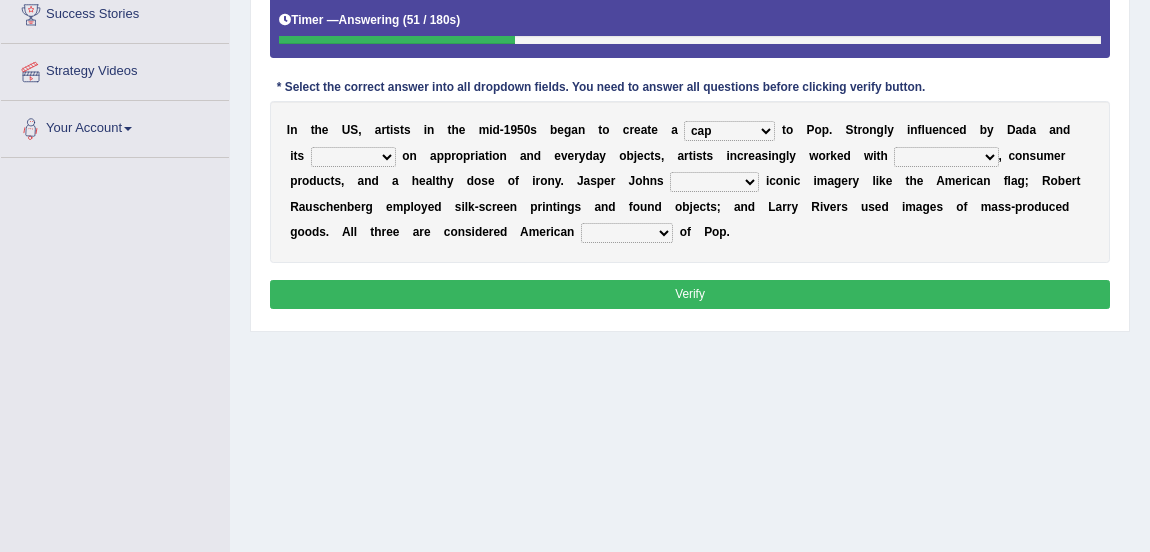 click on "emphasis point pressure strength" at bounding box center (353, 157) 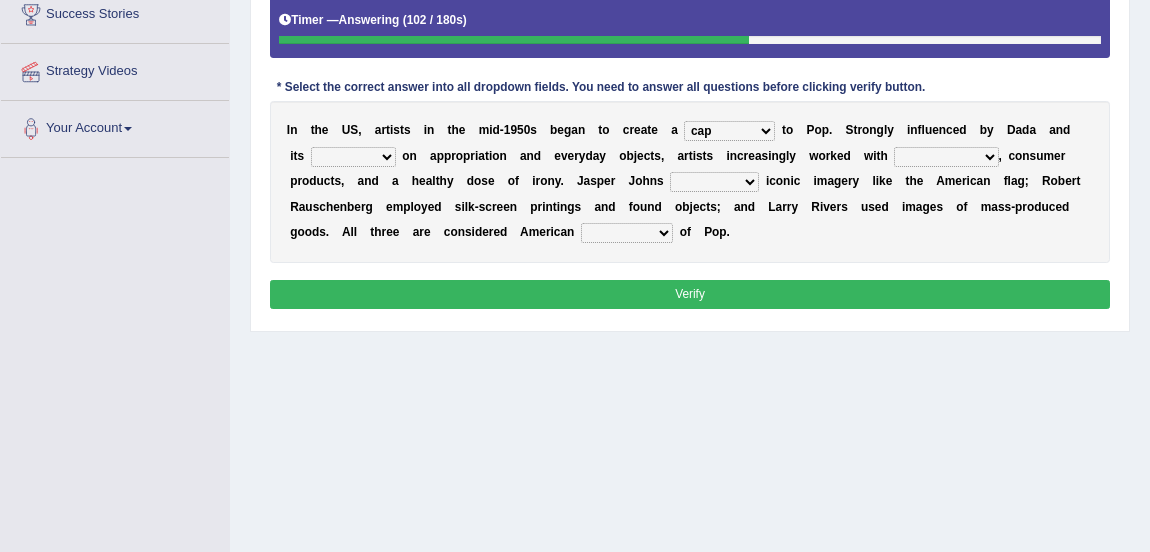 select on "strength" 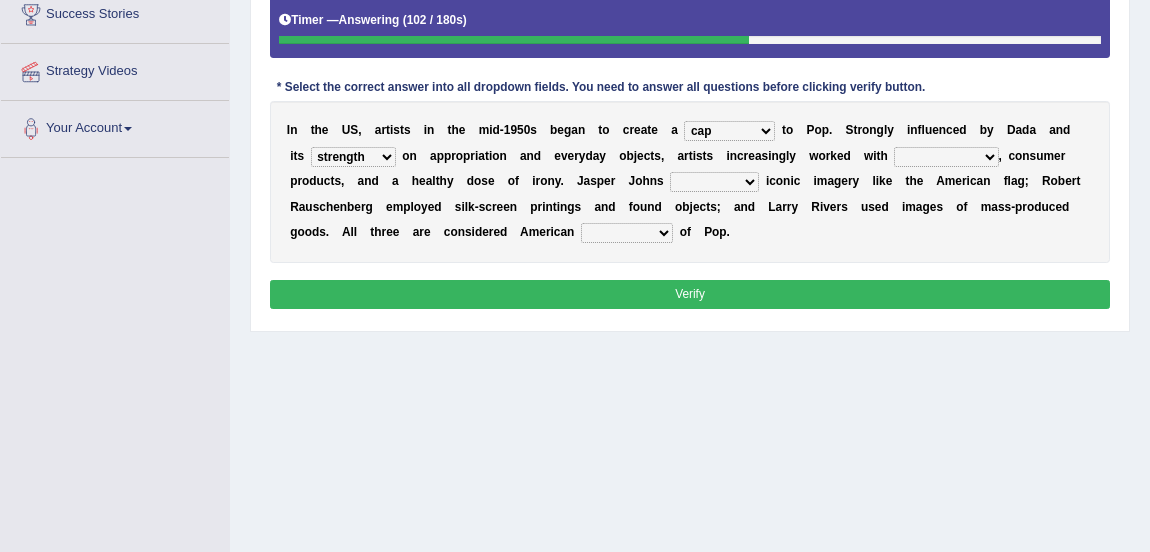 click on "emphasis point pressure strength" at bounding box center [353, 157] 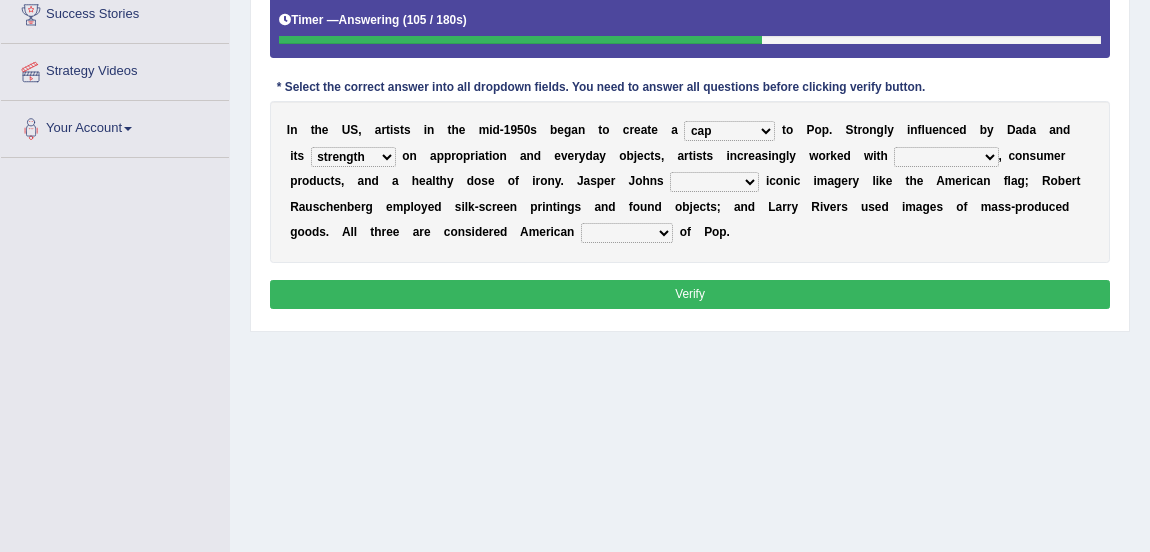 click on "collage cost disintegration leash" at bounding box center [946, 157] 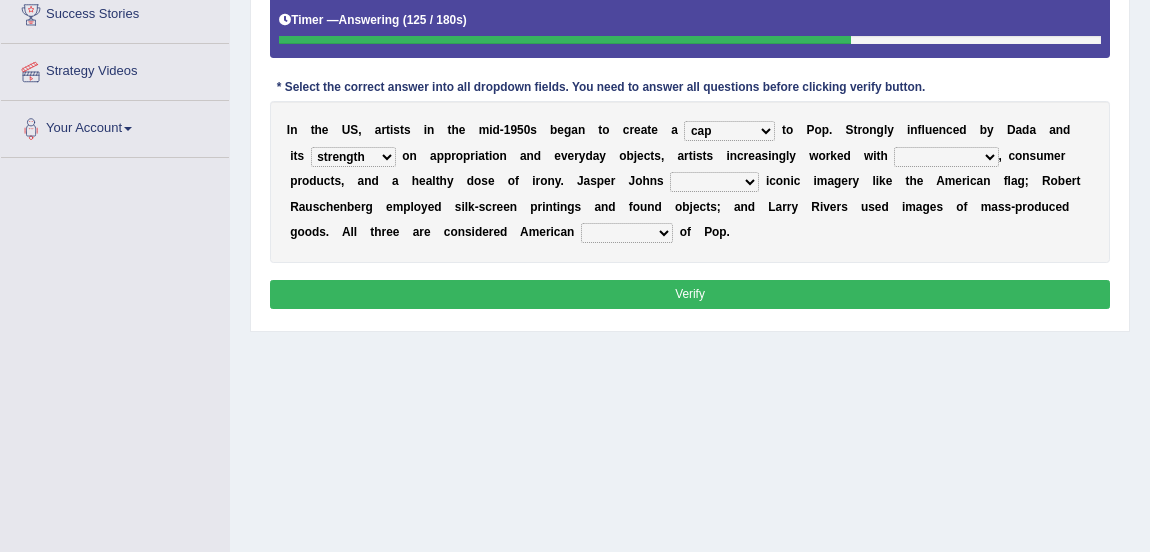 select on "collage" 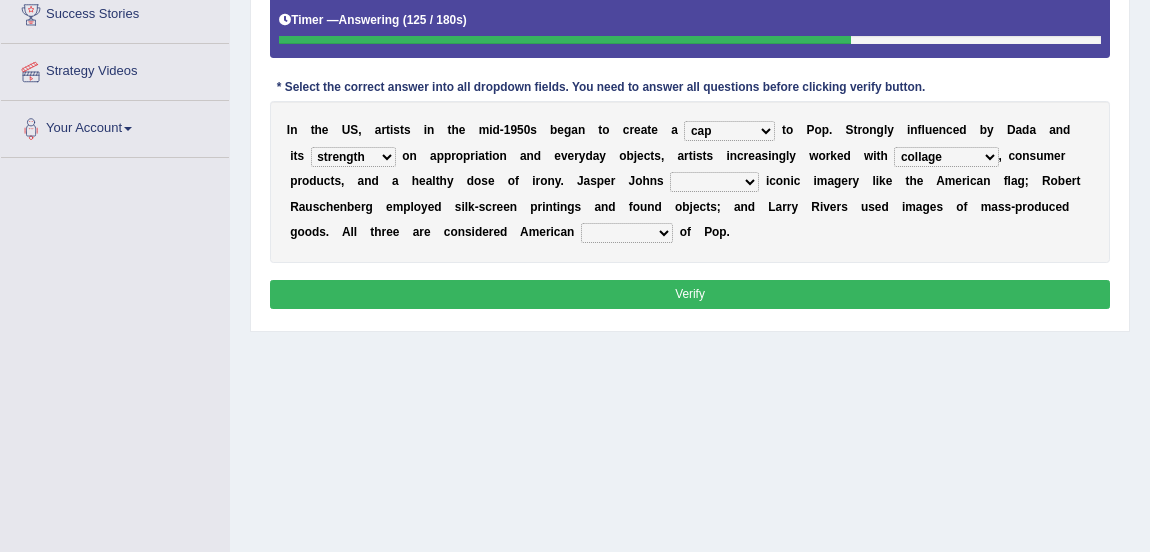 click on "collage cost disintegration leash" at bounding box center [946, 157] 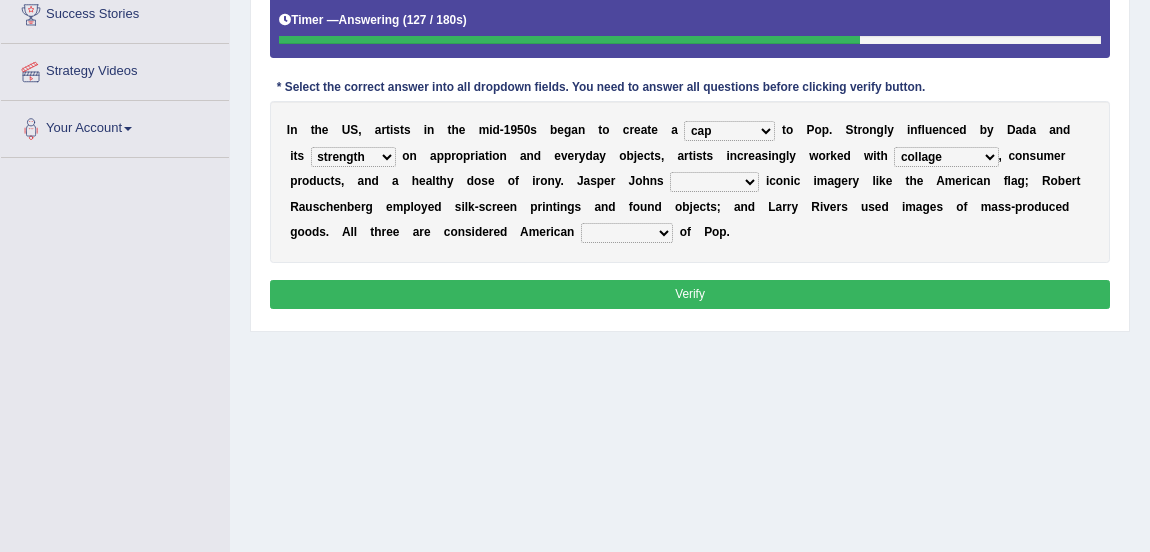 click on "reimagined recalled recycled reviewed" at bounding box center (714, 182) 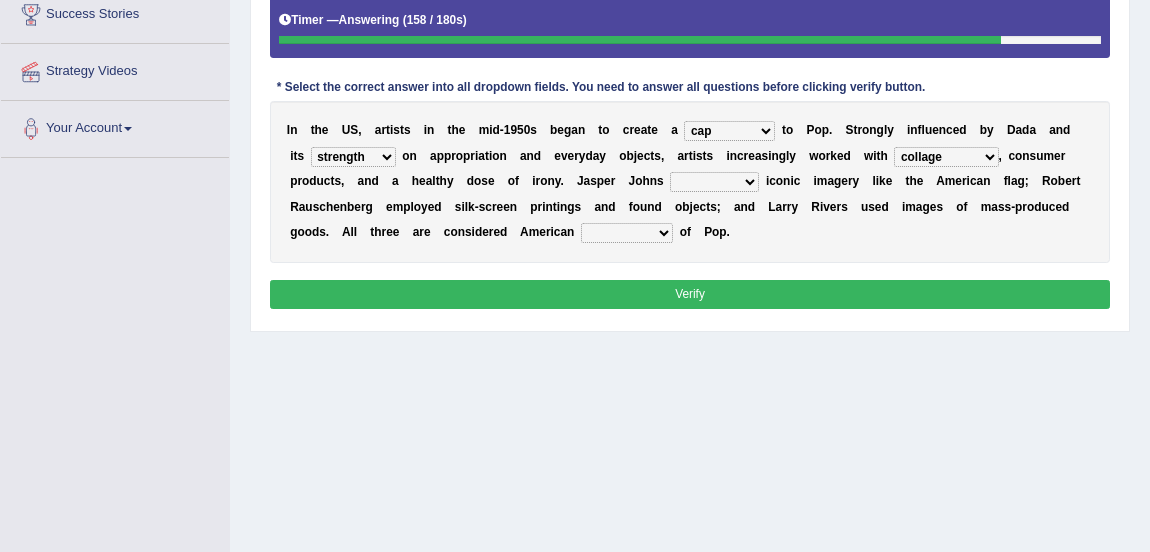 select on "reviewed" 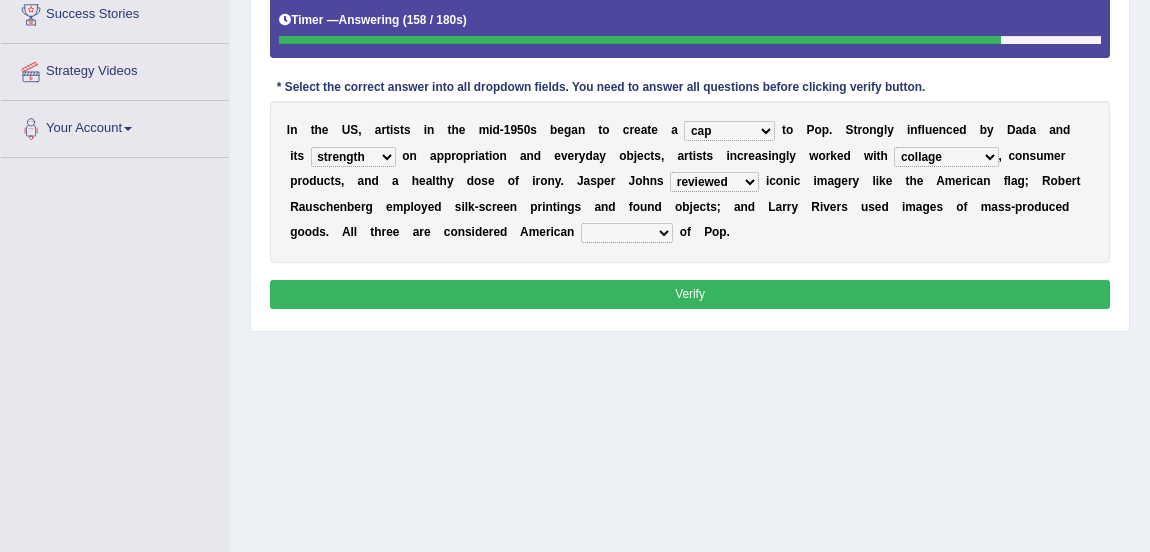 click on "reimagined recalled recycled reviewed" at bounding box center [714, 182] 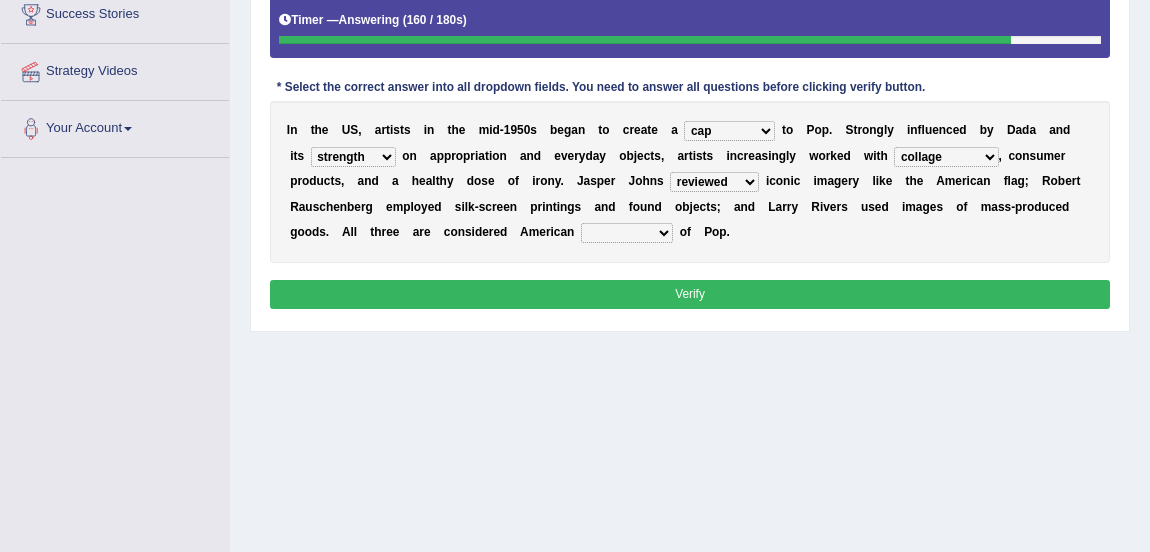 click on "forerunners protestors funders founders" at bounding box center (627, 233) 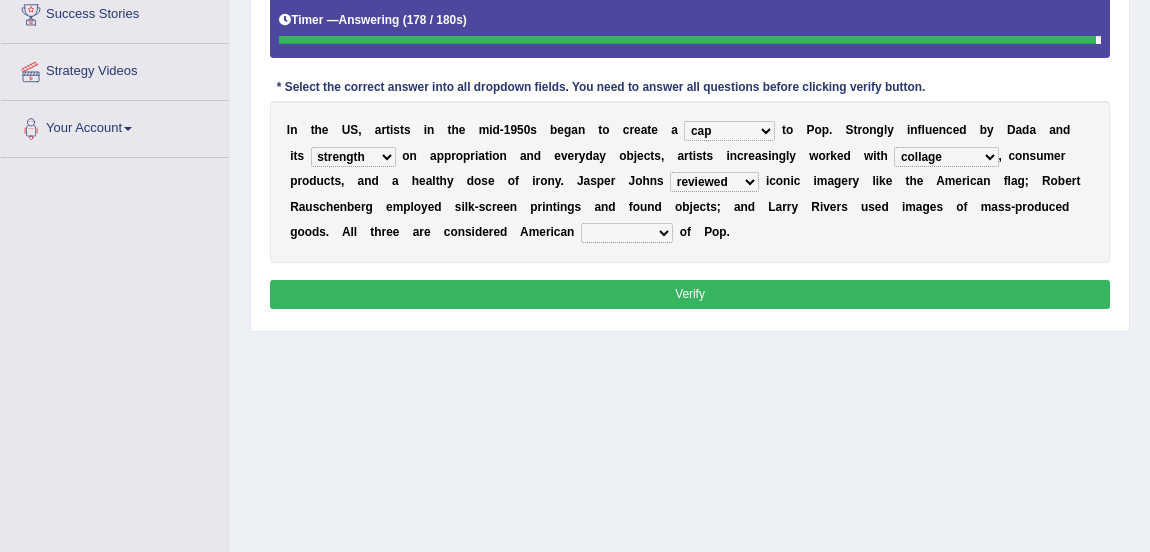 select on "founders" 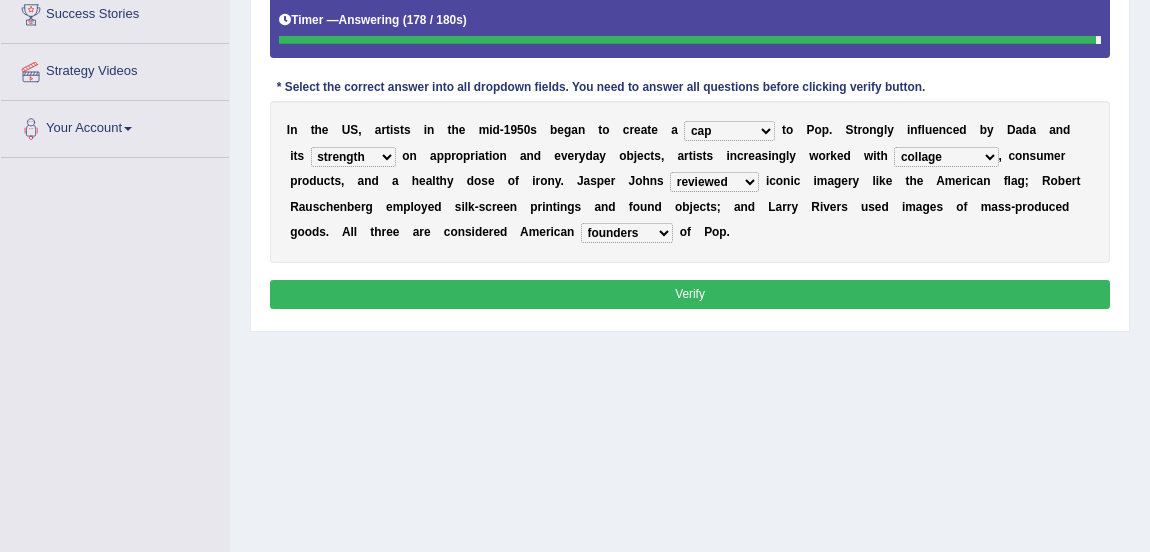 click on "forerunners protestors funders founders" at bounding box center (627, 233) 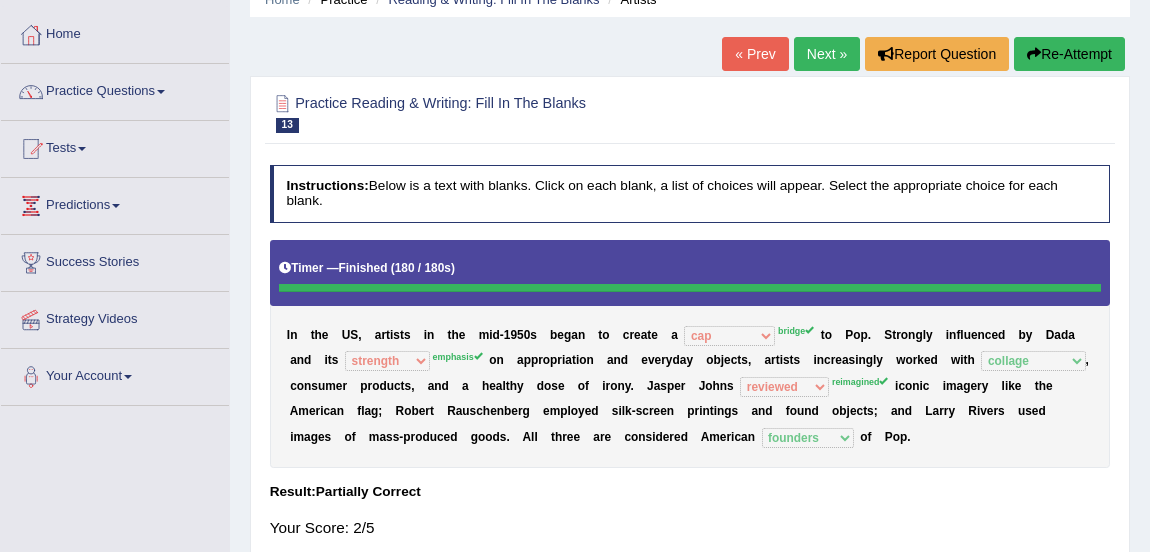 scroll, scrollTop: 90, scrollLeft: 0, axis: vertical 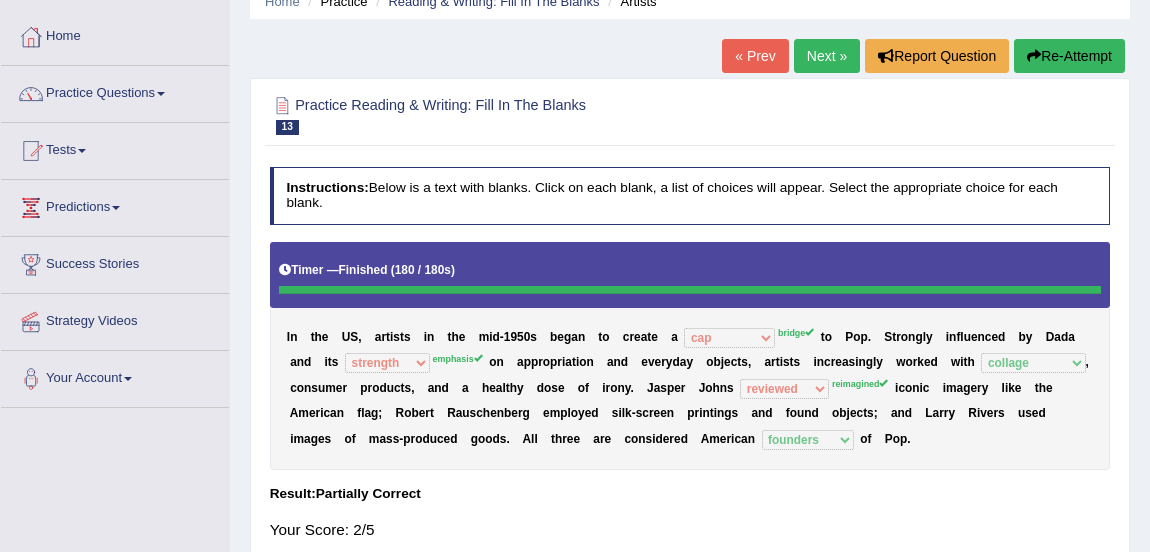 click on "Next »" at bounding box center (827, 56) 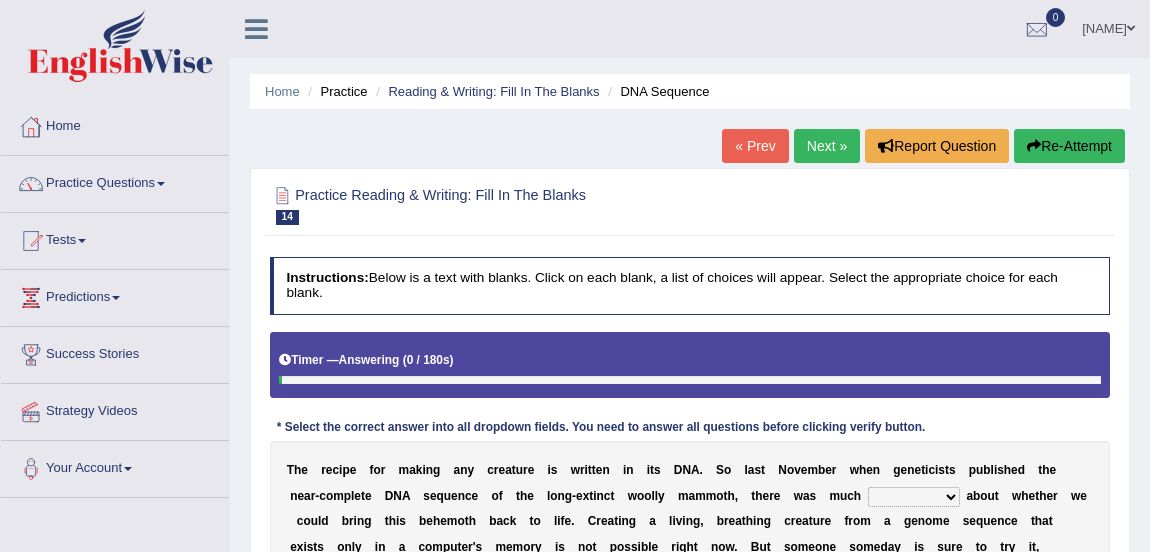 scroll, scrollTop: 387, scrollLeft: 0, axis: vertical 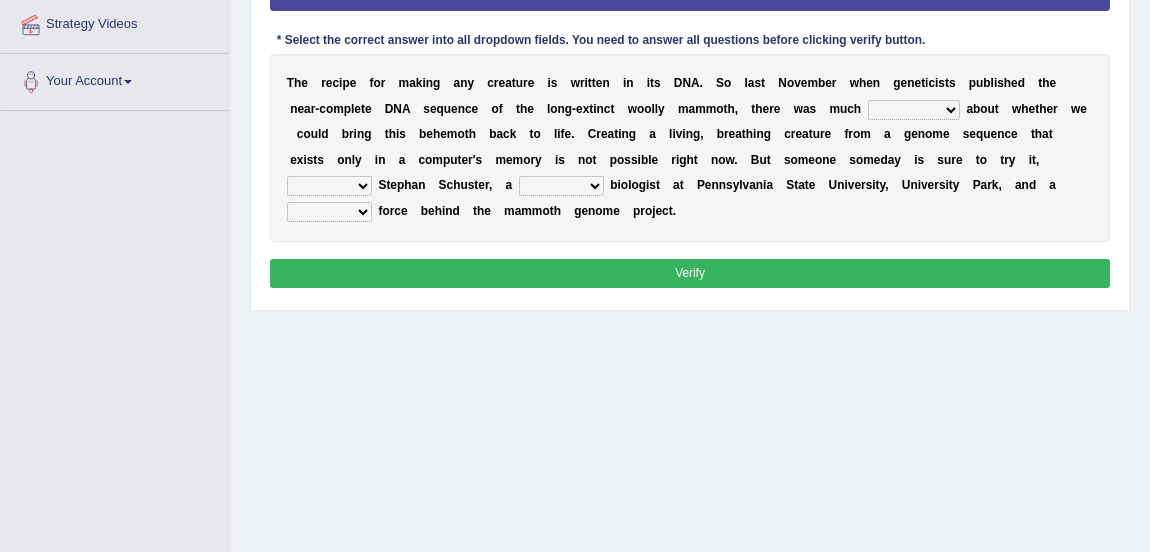 click on "speculation profit ratio worship" at bounding box center [914, 110] 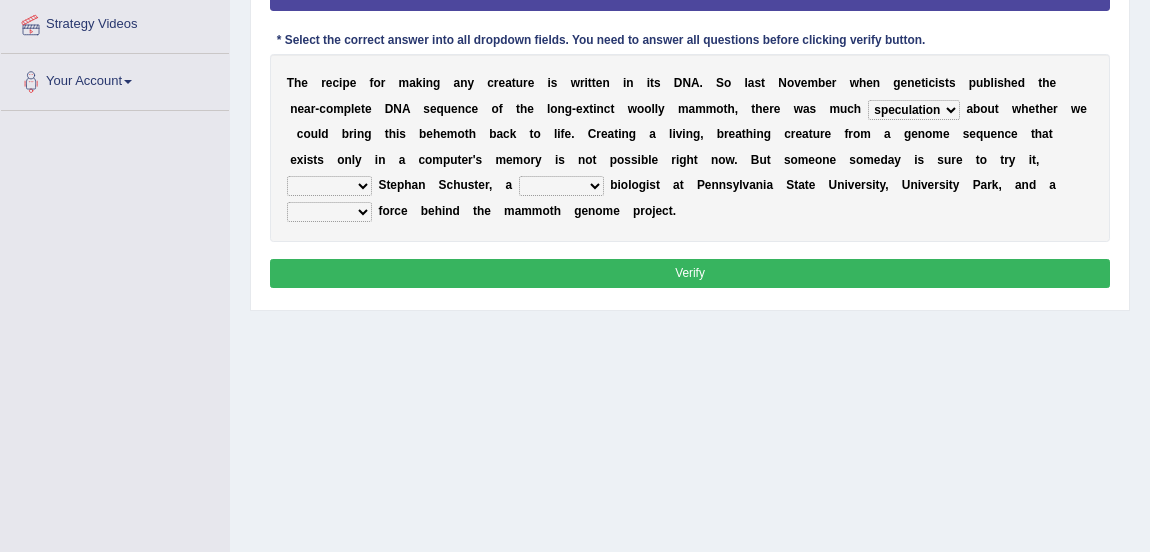 click on "speculation profit ratio worship" at bounding box center [914, 110] 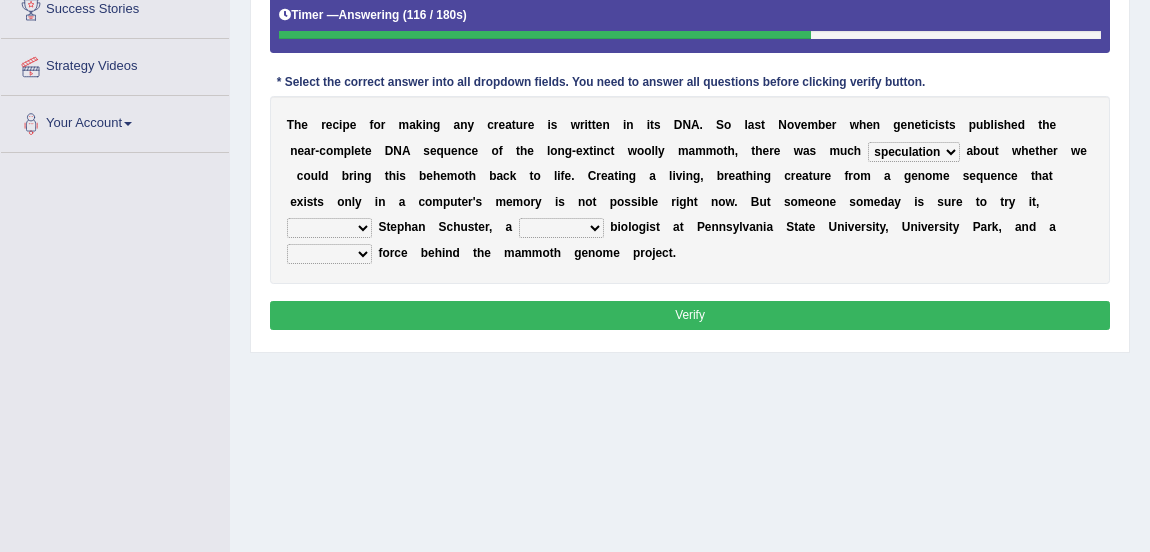 scroll, scrollTop: 351, scrollLeft: 0, axis: vertical 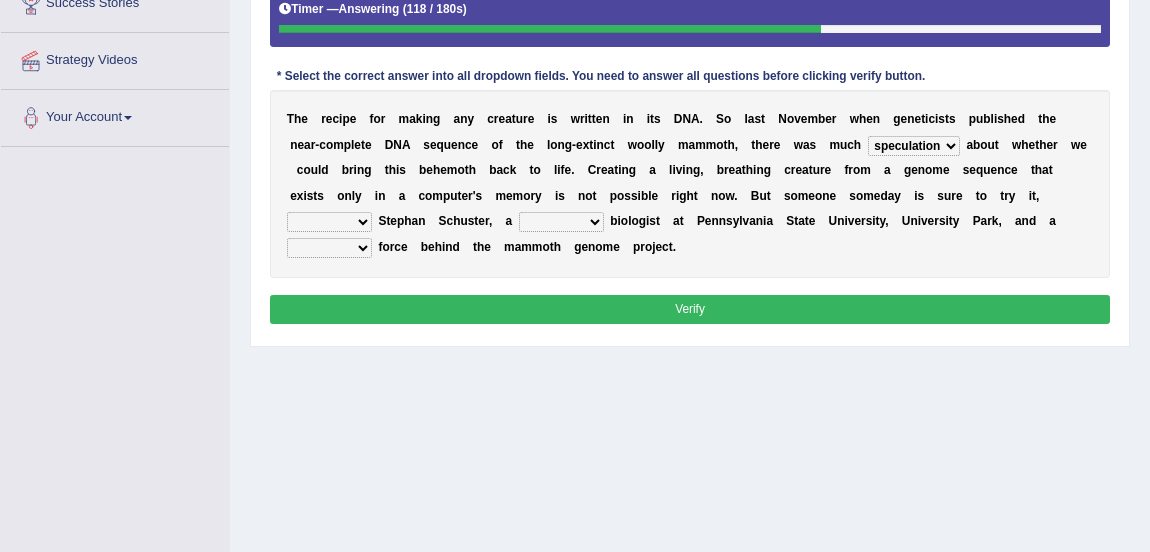 click on "driving army moving carrying" at bounding box center [329, 248] 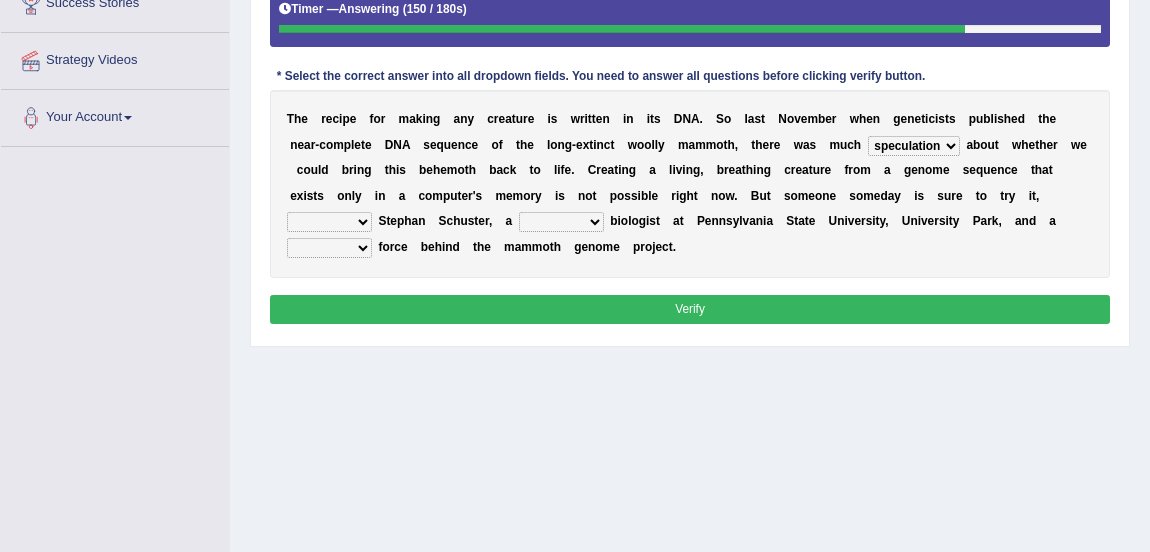 select on "driving" 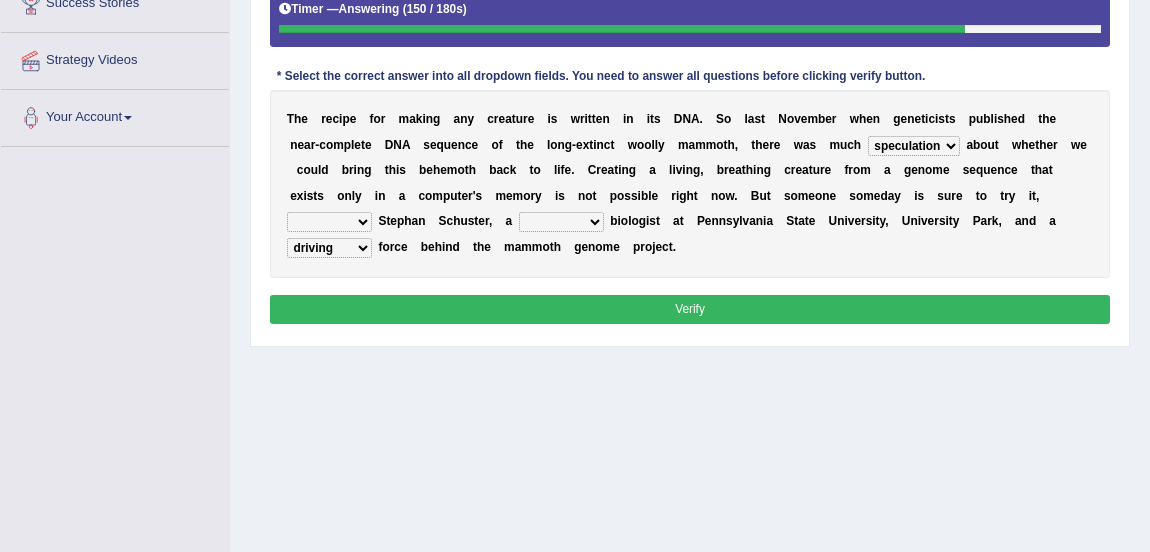 click on "driving army moving carrying" at bounding box center [329, 248] 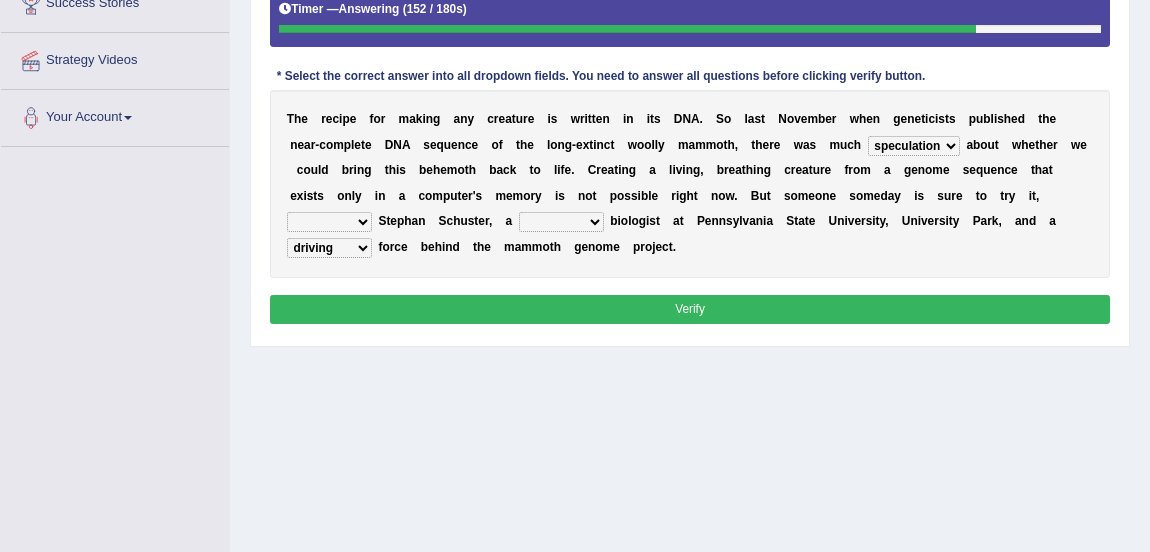 click on "human molecular animal organ" at bounding box center [561, 222] 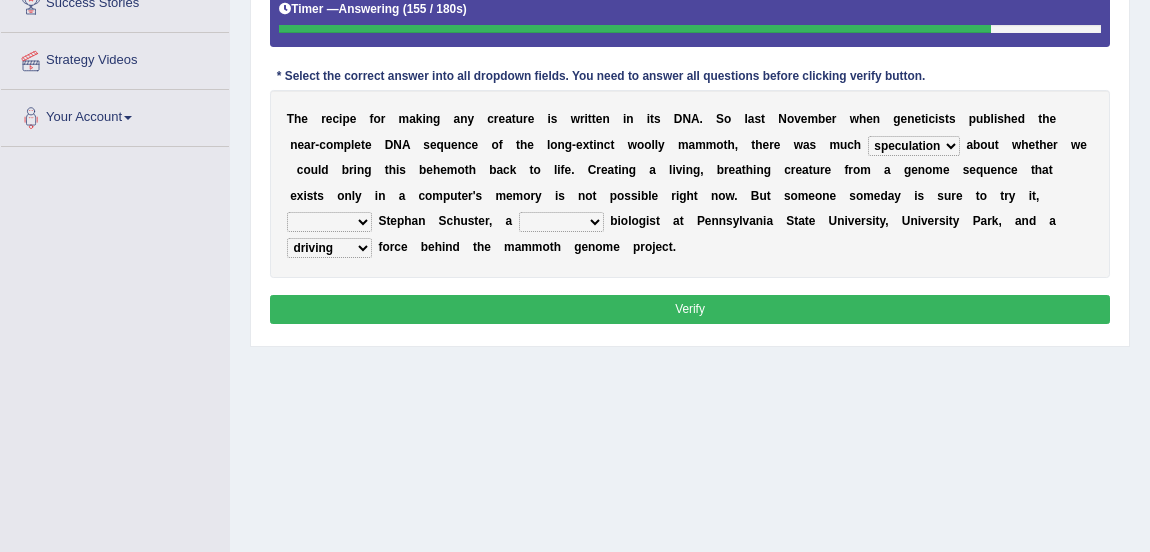 select on "molecular" 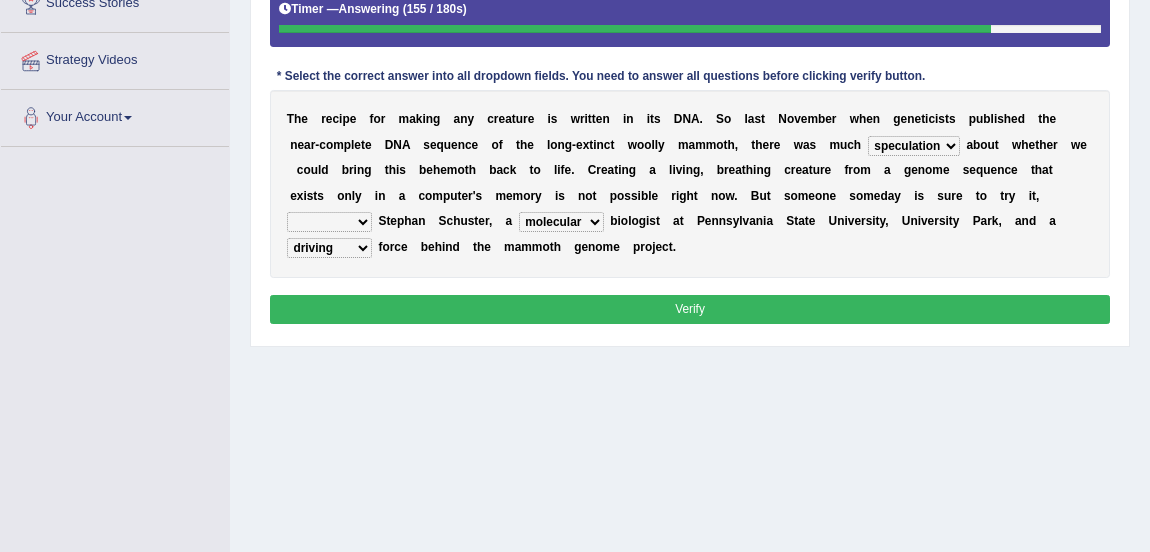 click on "human molecular animal organ" at bounding box center (561, 222) 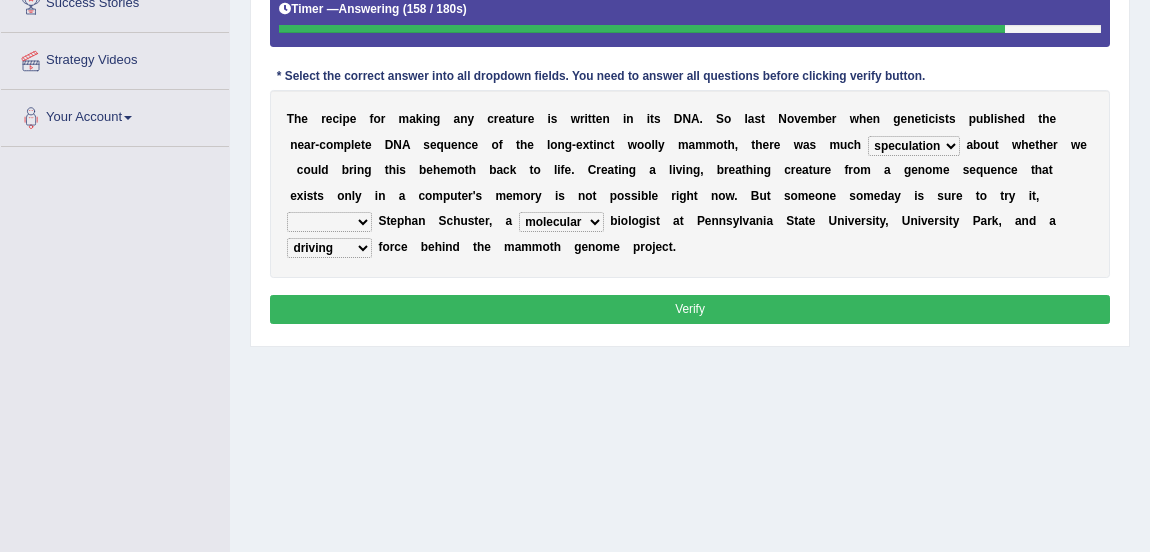 click on "predicts forecast provides censures" at bounding box center (329, 222) 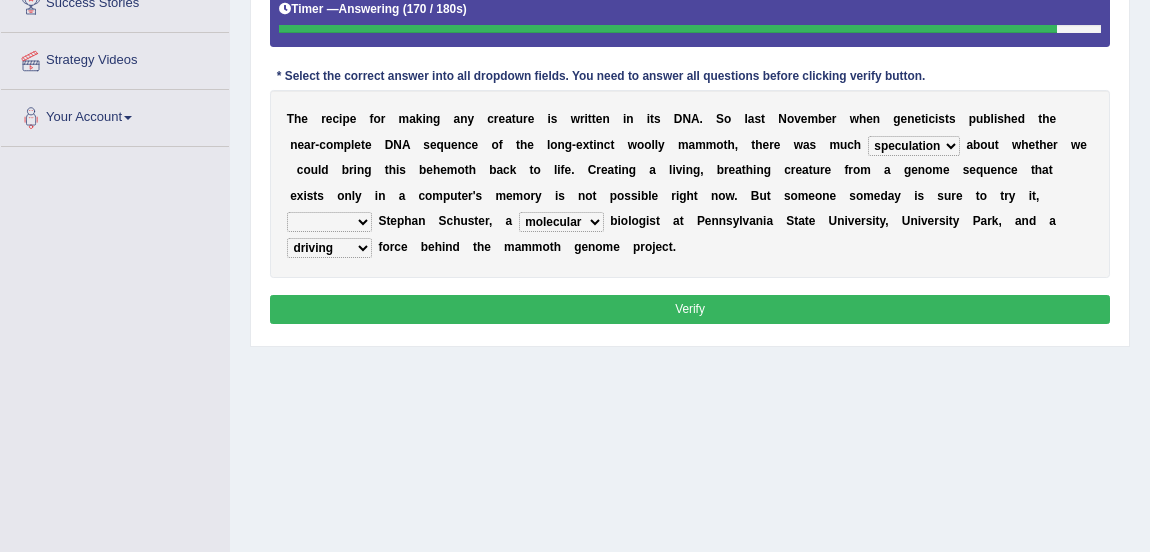 select on "forecast" 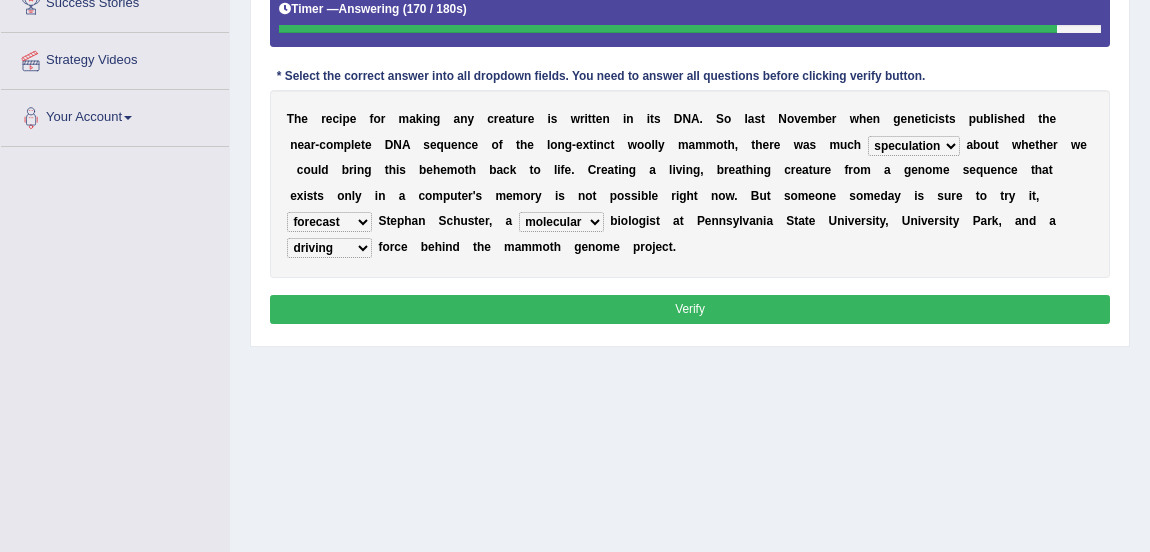 click on "predicts forecast provides censures" at bounding box center [329, 222] 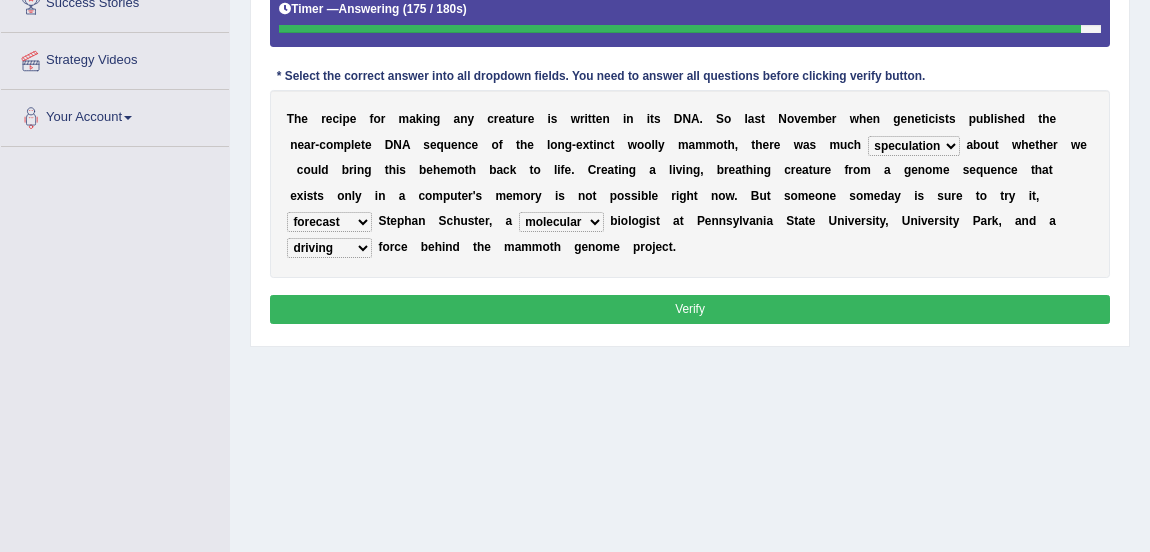 click on "Verify" at bounding box center [690, 309] 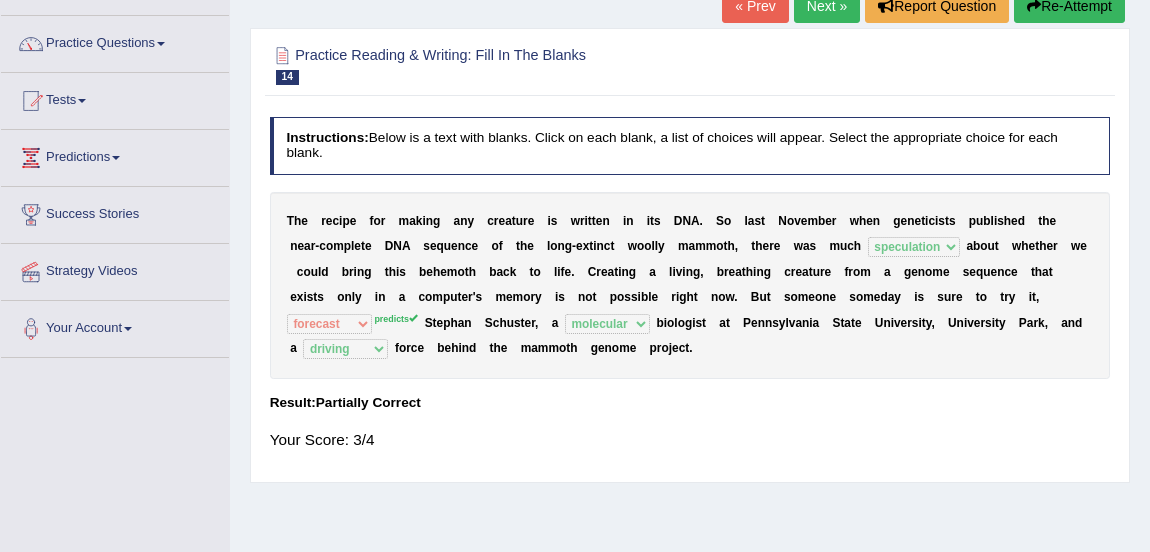 scroll, scrollTop: 73, scrollLeft: 0, axis: vertical 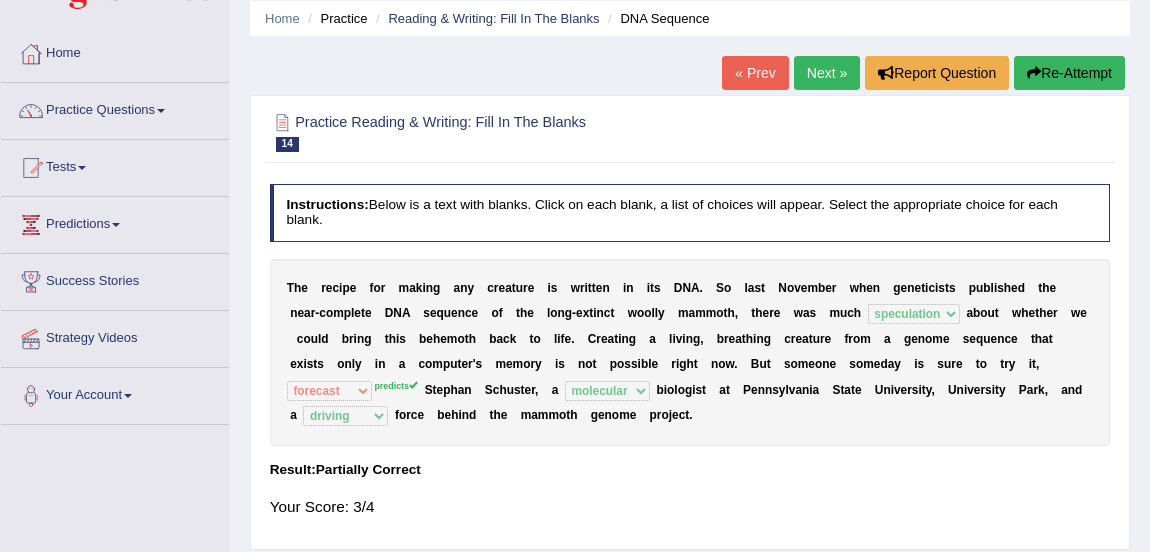 click on "Next »" at bounding box center (827, 73) 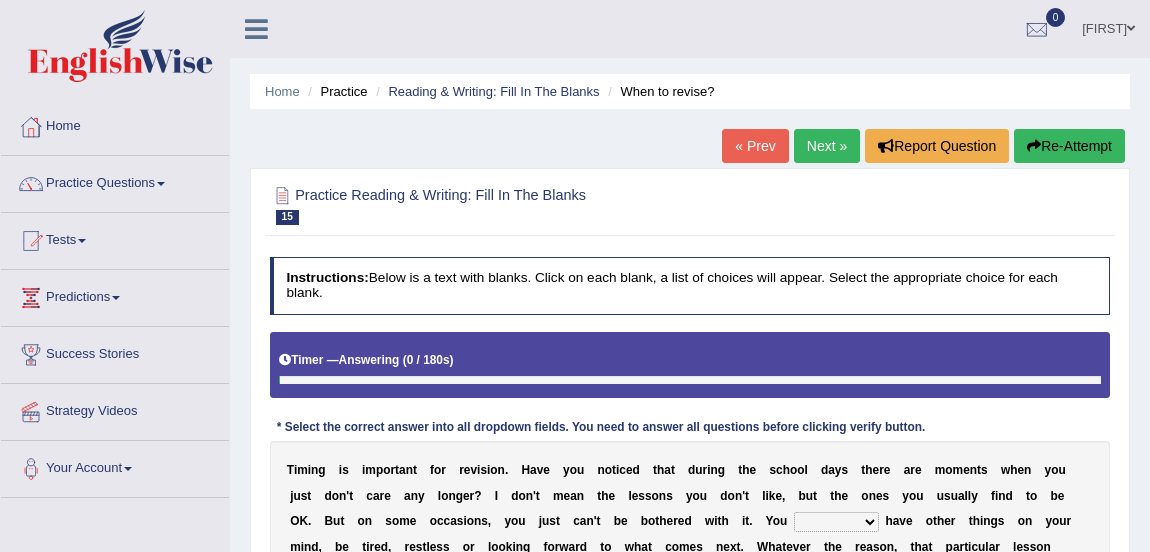 scroll, scrollTop: 0, scrollLeft: 0, axis: both 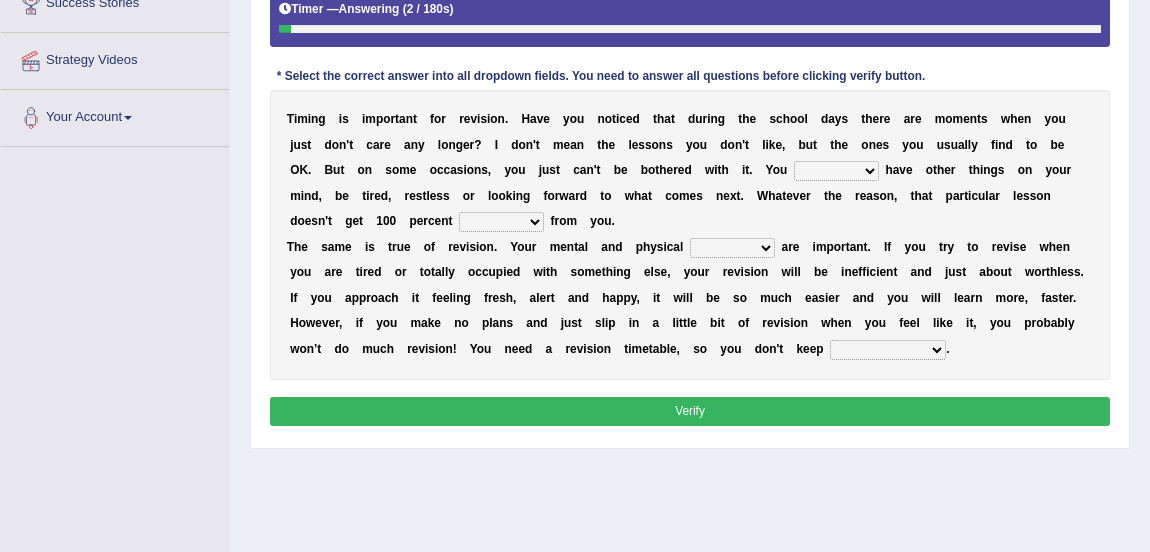 click on "may can will must" at bounding box center [836, 171] 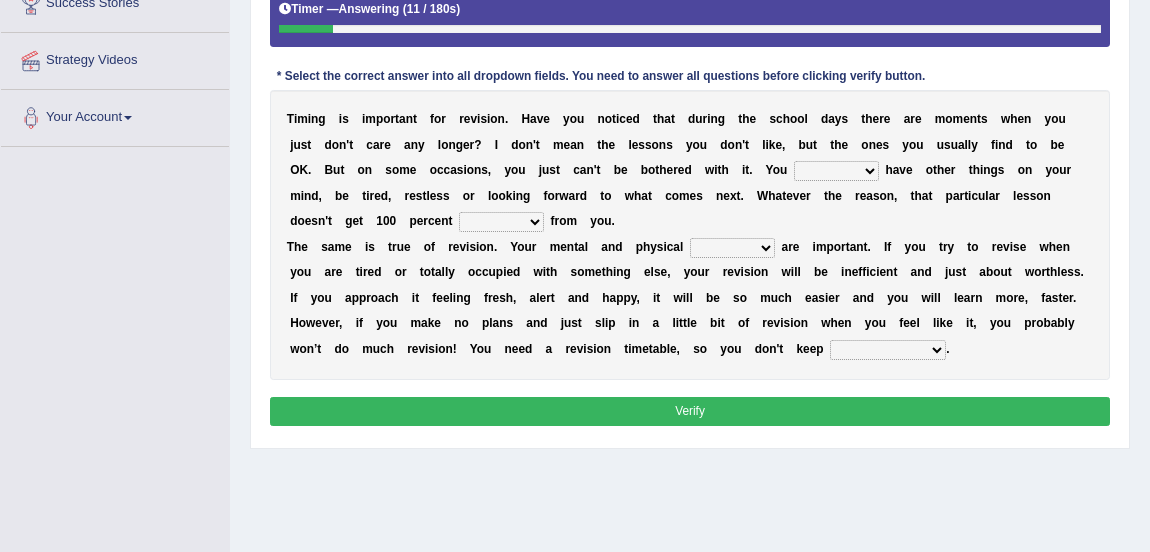 select on "may" 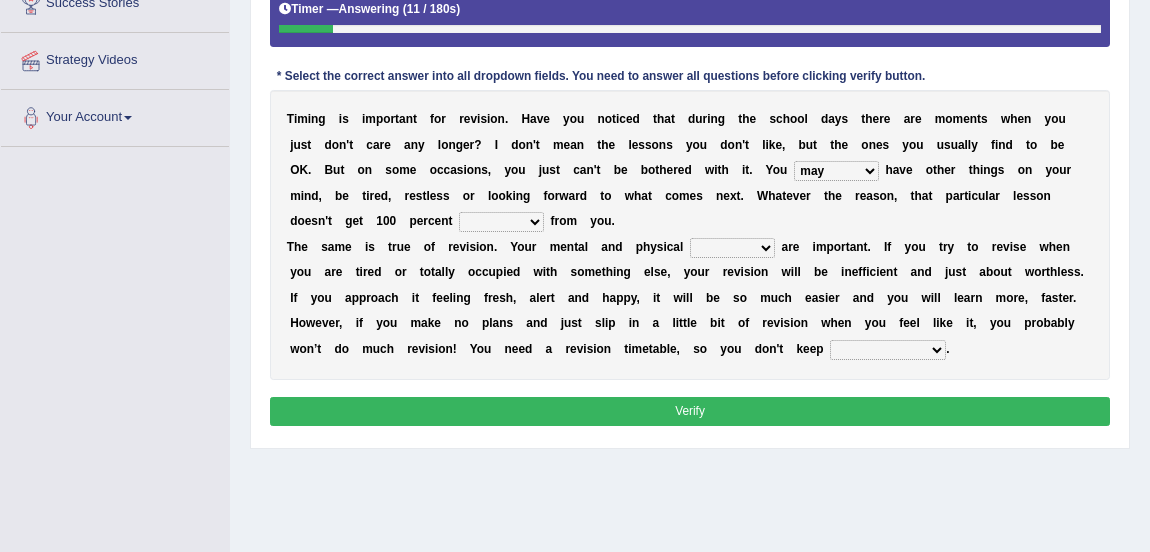 click on "may can will must" at bounding box center [836, 171] 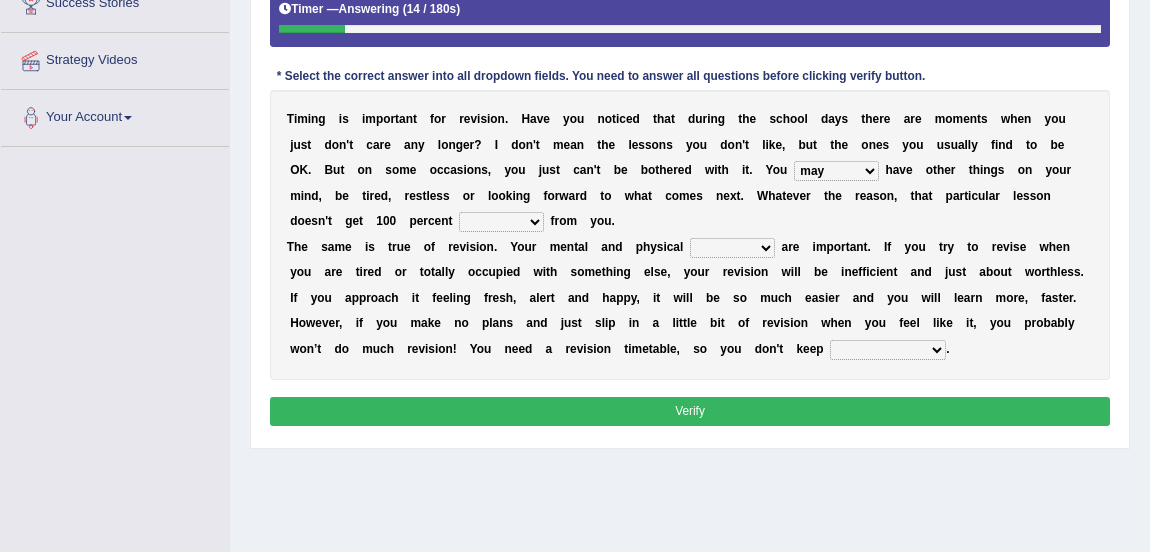 click on "effect afford effort affect" at bounding box center [501, 222] 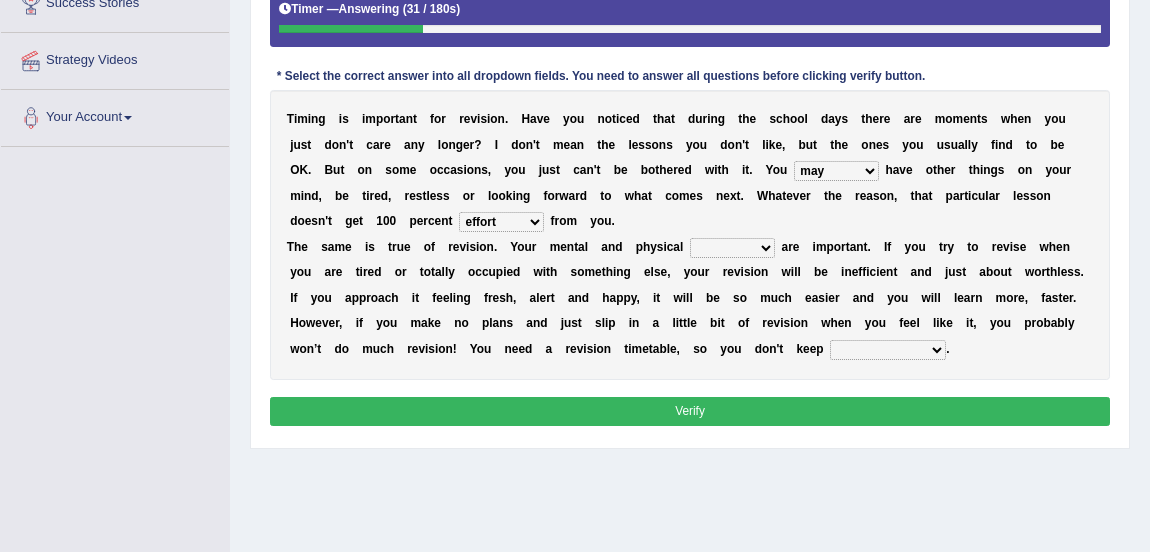 click on "effect afford effort affect" at bounding box center [501, 222] 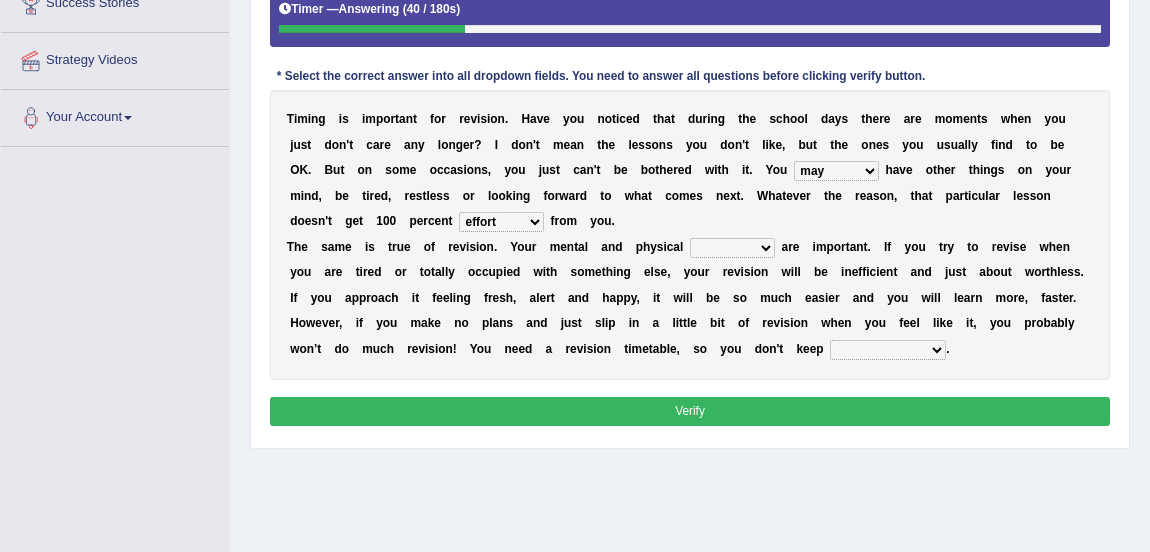 click on "effect afford effort affect" at bounding box center [501, 222] 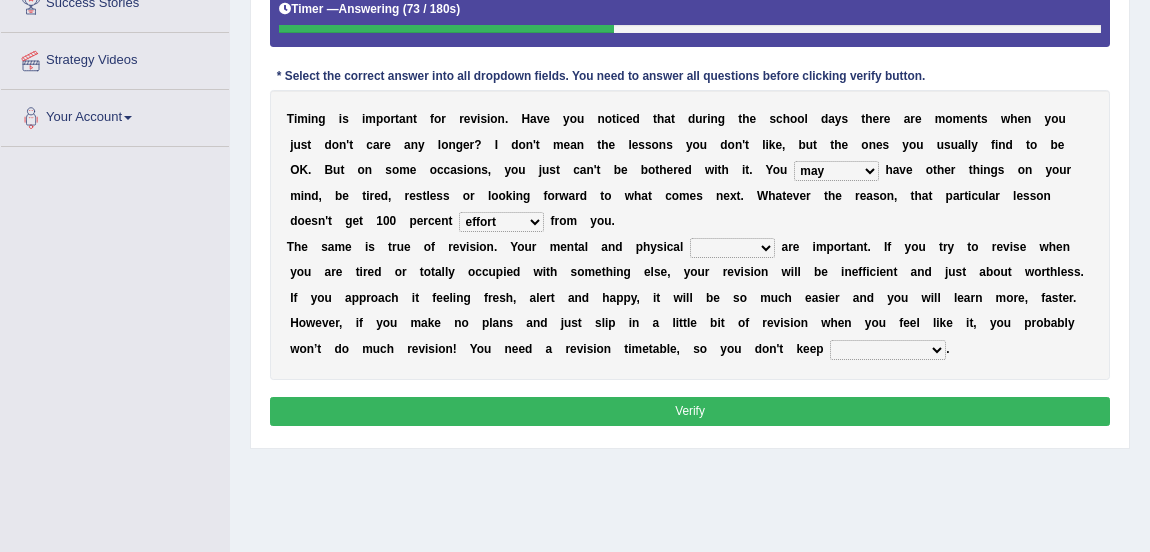 select on "effect" 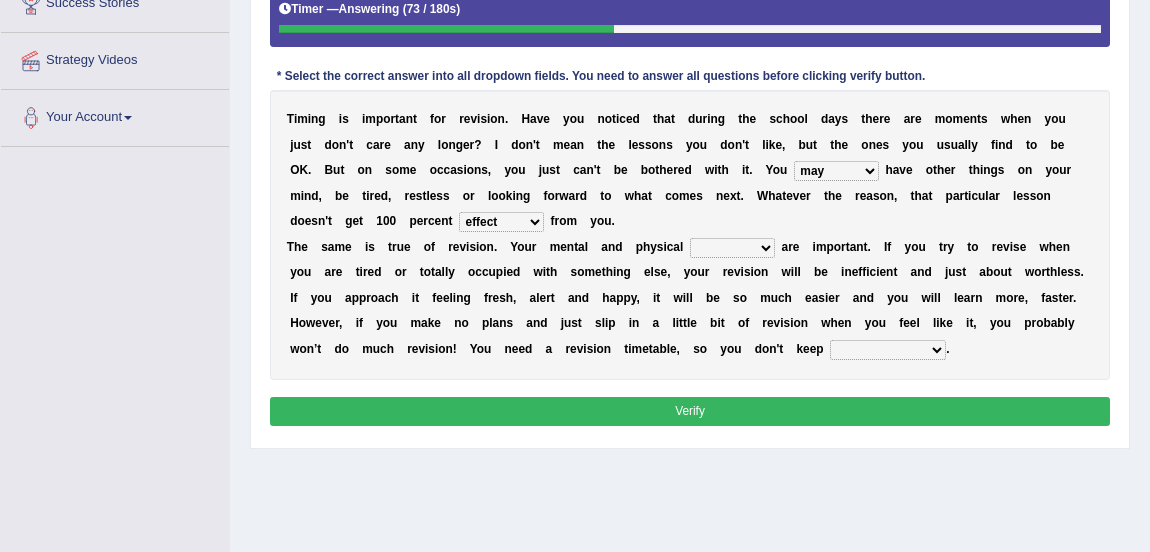 click on "effect afford effort affect" at bounding box center (501, 222) 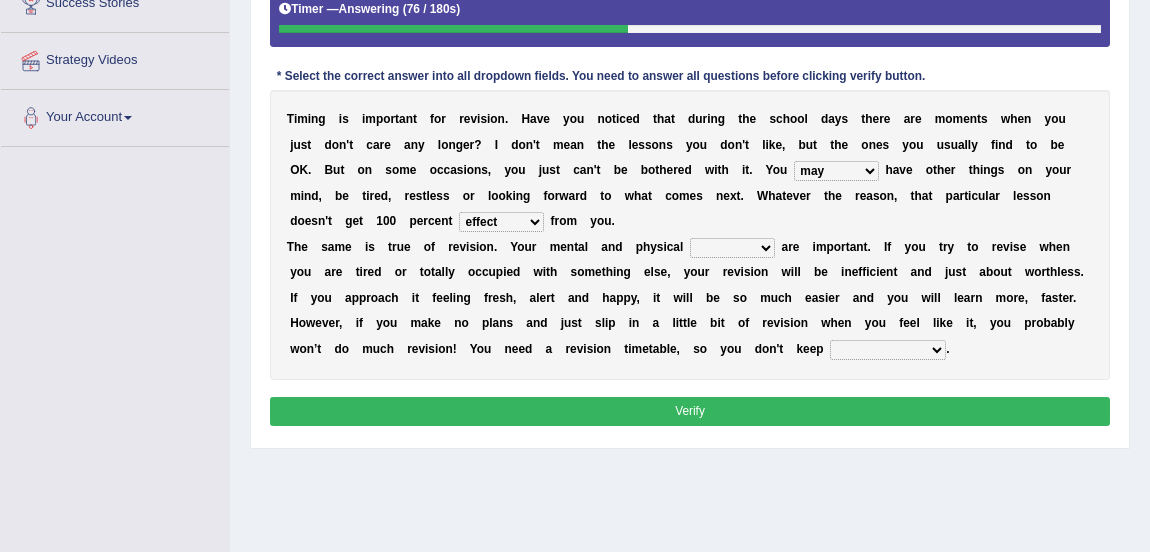 click on "altitude strength attitudes talent" at bounding box center [732, 248] 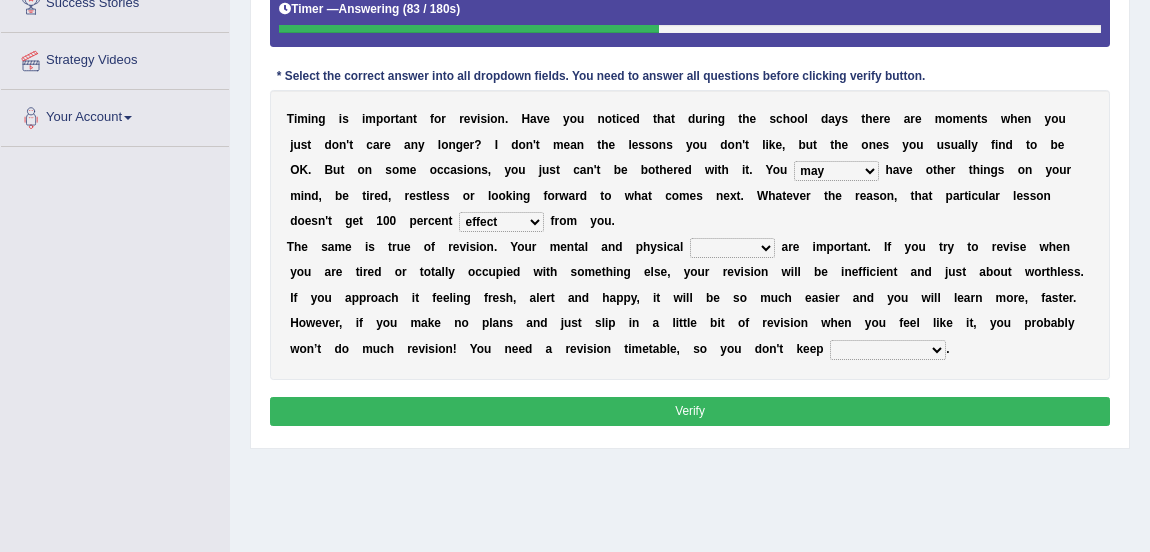 select on "strength" 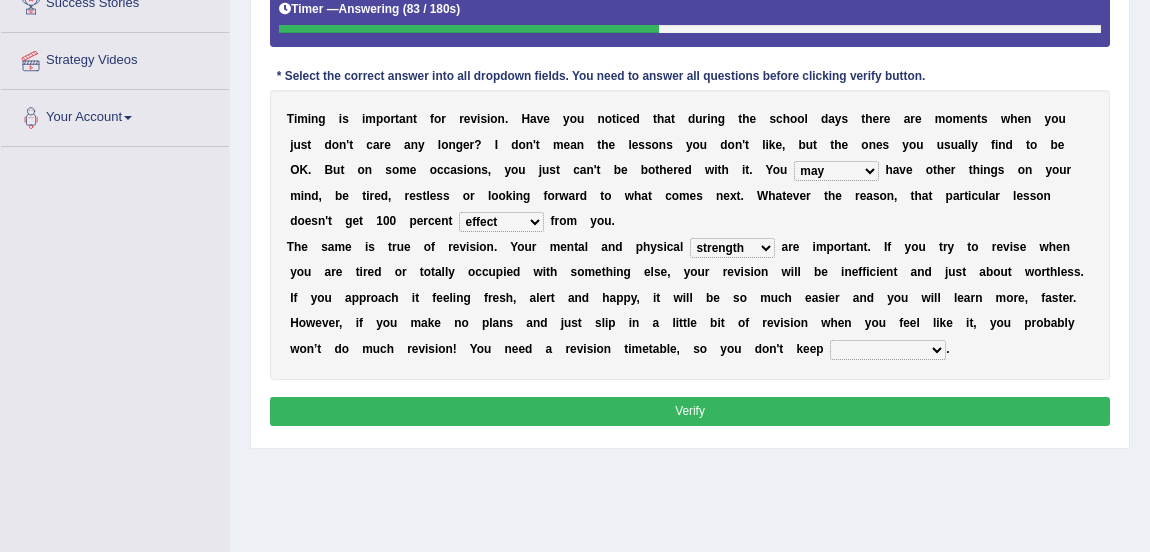 click on "altitude strength attitudes talent" at bounding box center [732, 248] 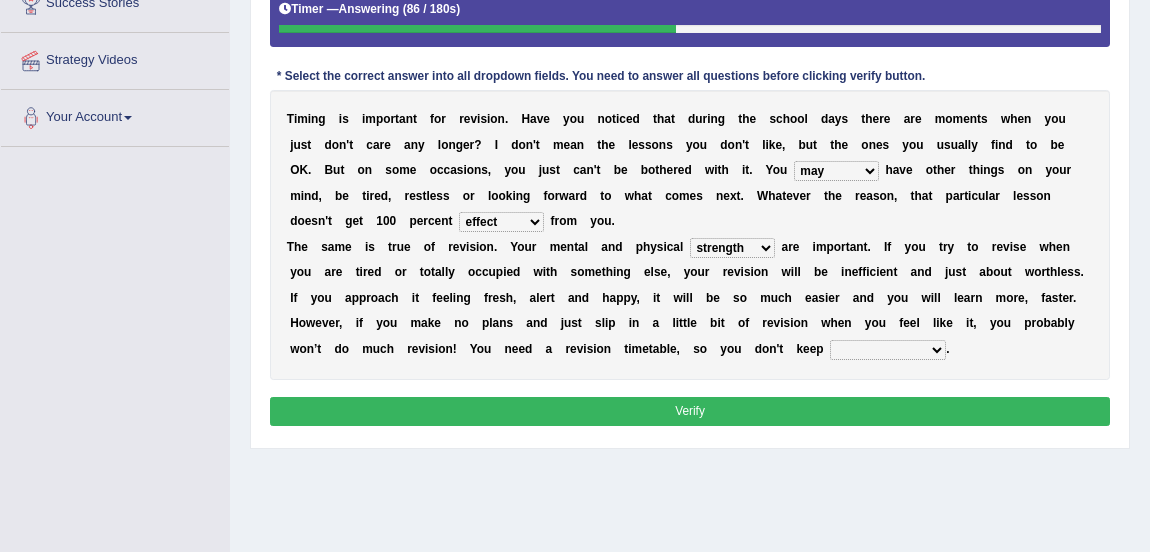 click on "stopping it from putting it off giving it out getting it wrong" at bounding box center [888, 350] 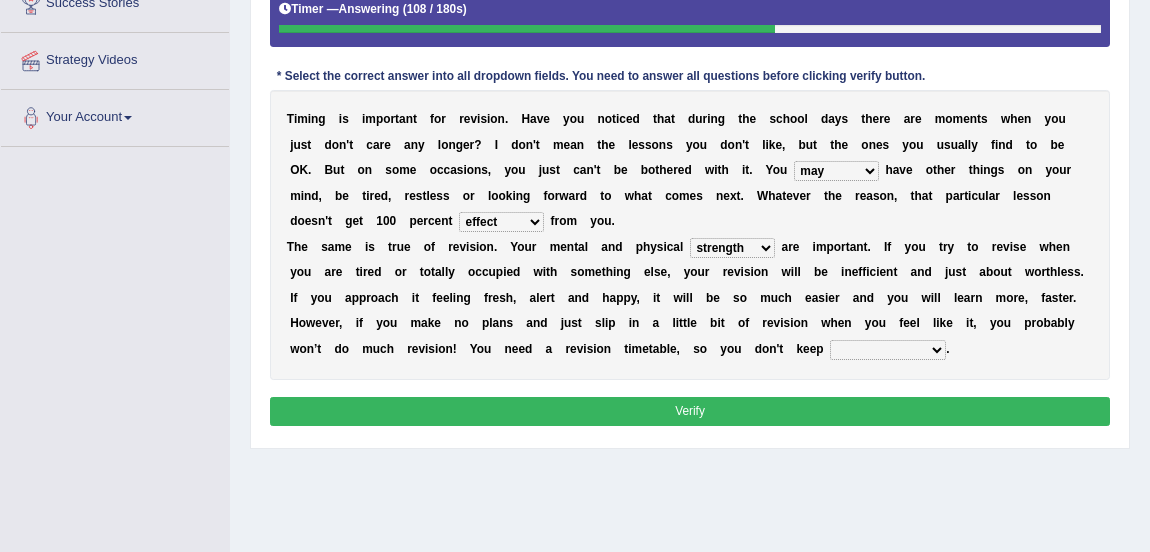 select on "getting it wrong" 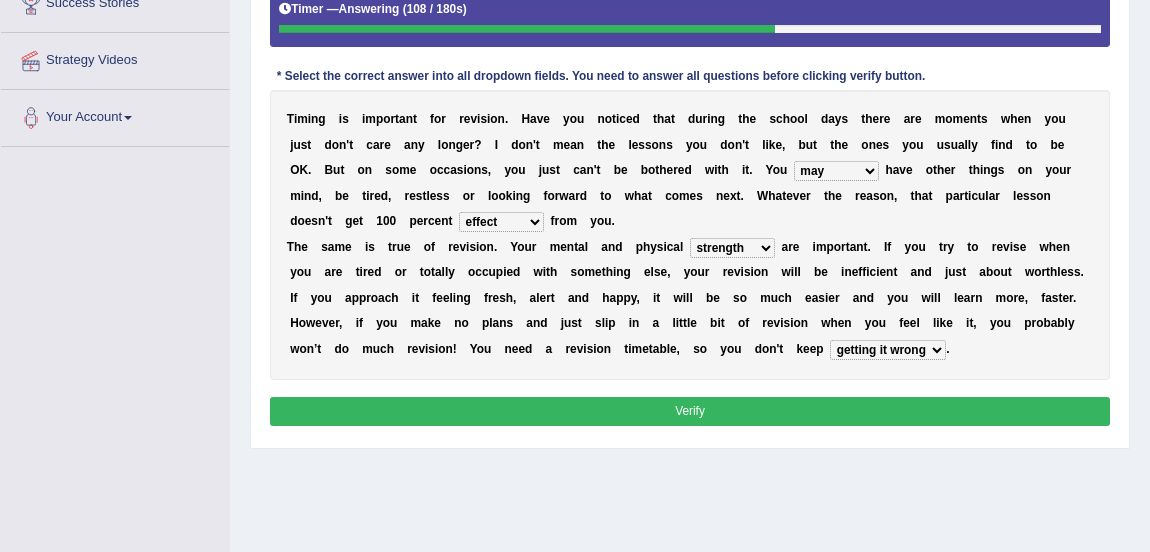 click on "stopping it from putting it off giving it out getting it wrong" at bounding box center (888, 350) 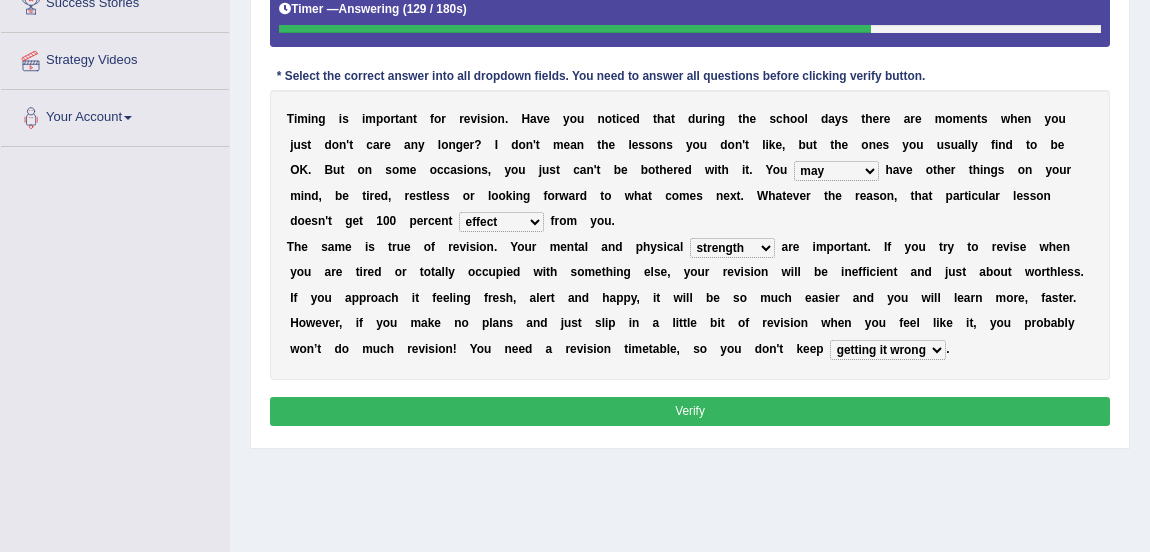 click on "Verify" at bounding box center [690, 411] 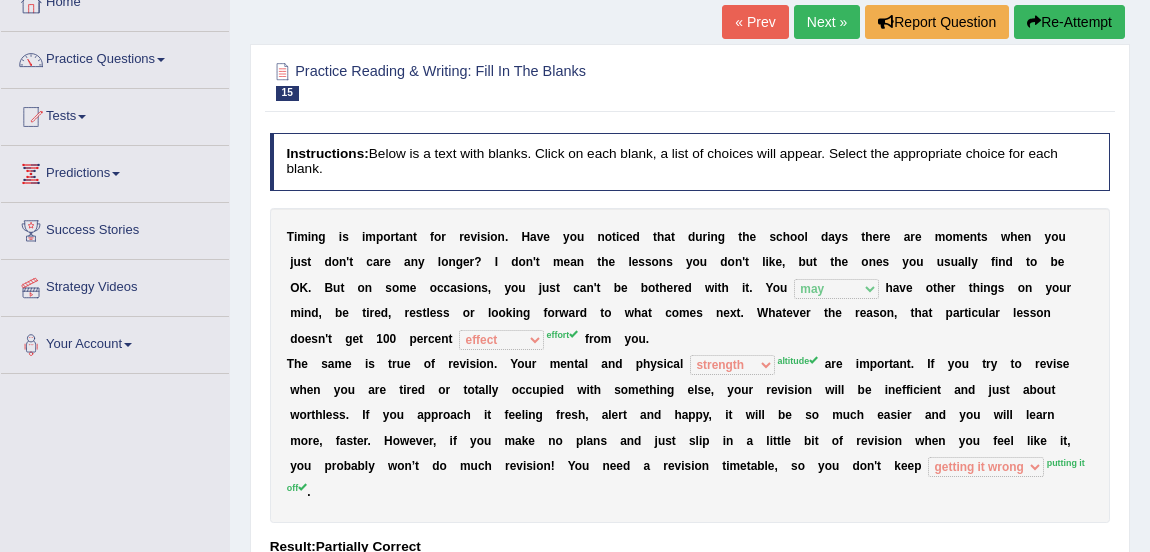scroll, scrollTop: 110, scrollLeft: 0, axis: vertical 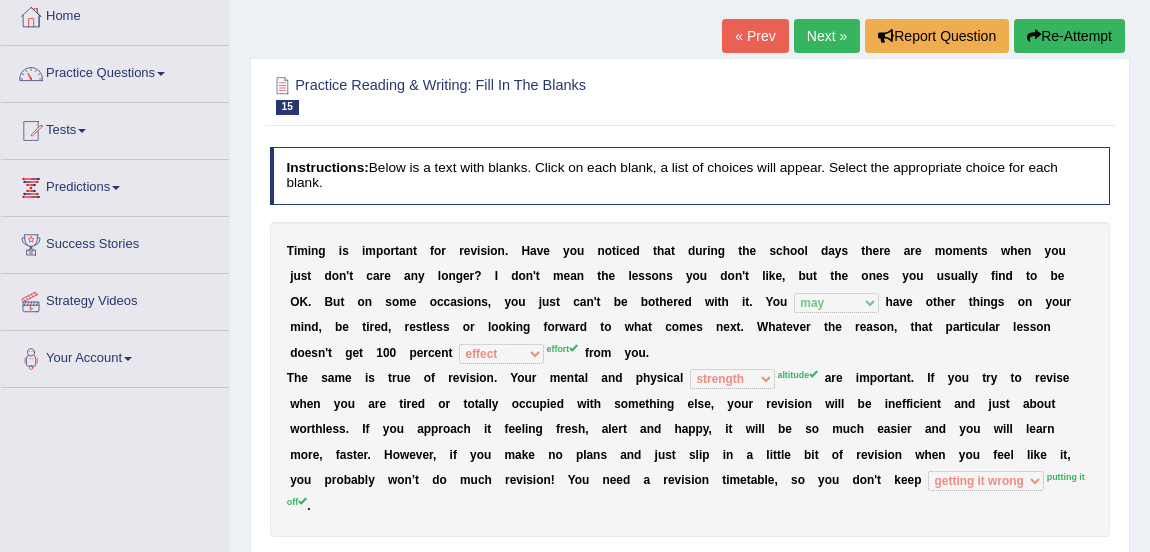 click on "Next »" at bounding box center (827, 36) 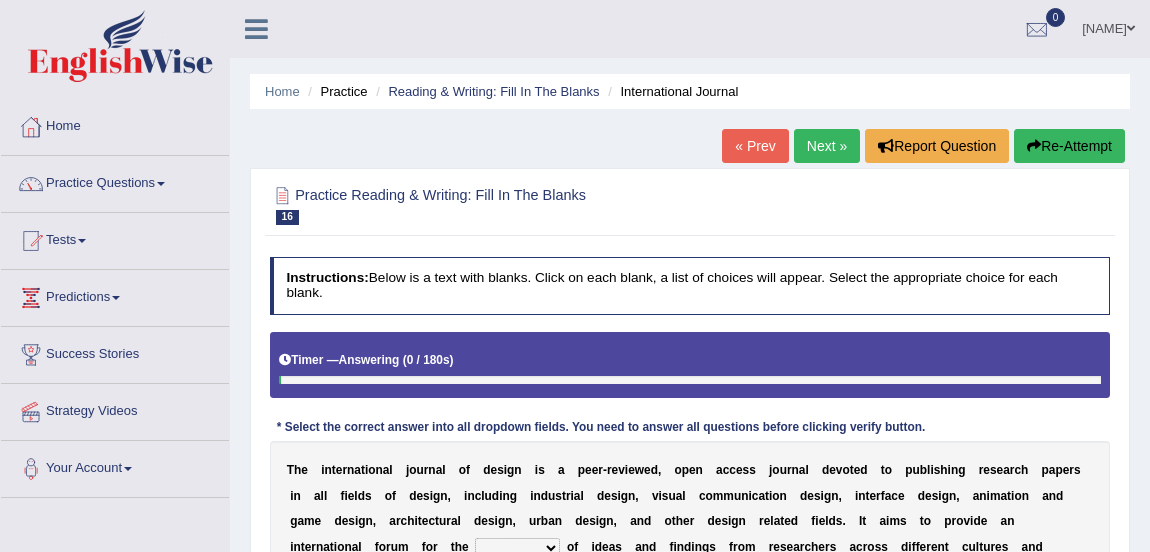 scroll, scrollTop: 224, scrollLeft: 0, axis: vertical 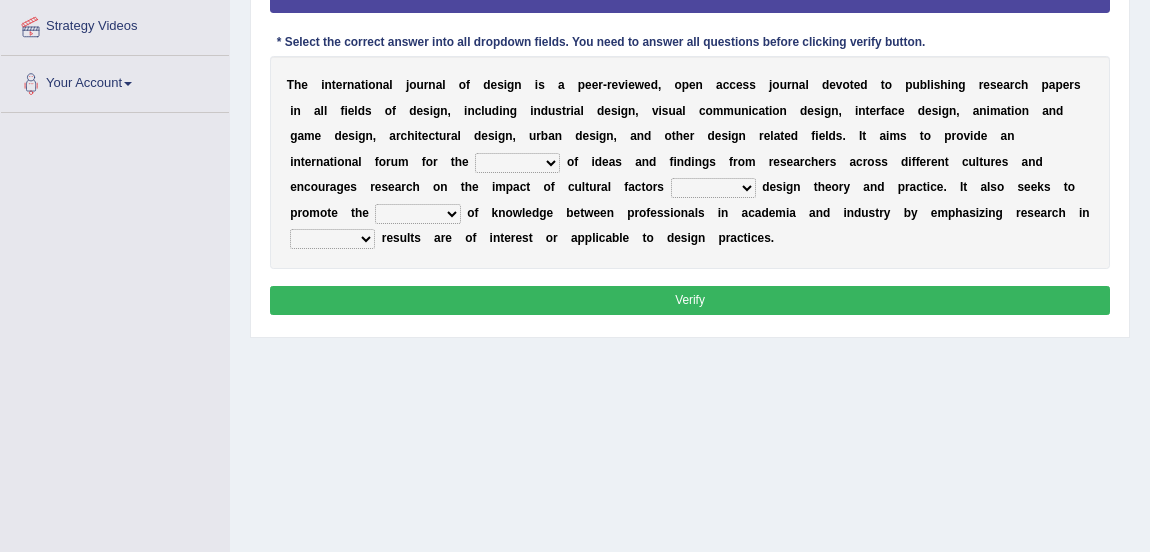 click on "infliction change exchange occurence" at bounding box center [517, 163] 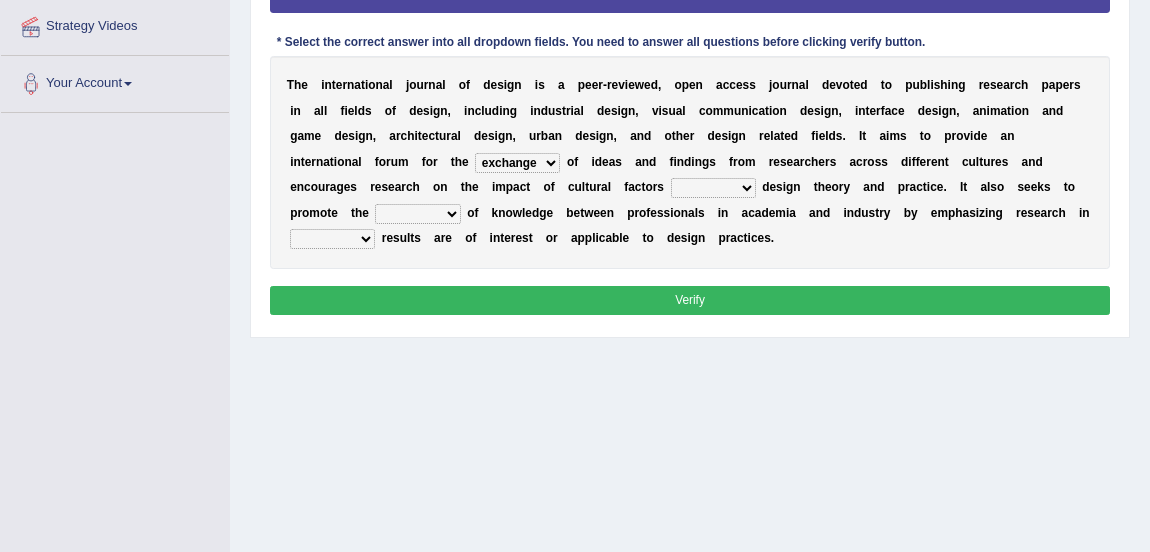 click on "infliction change exchange occurence" at bounding box center (517, 163) 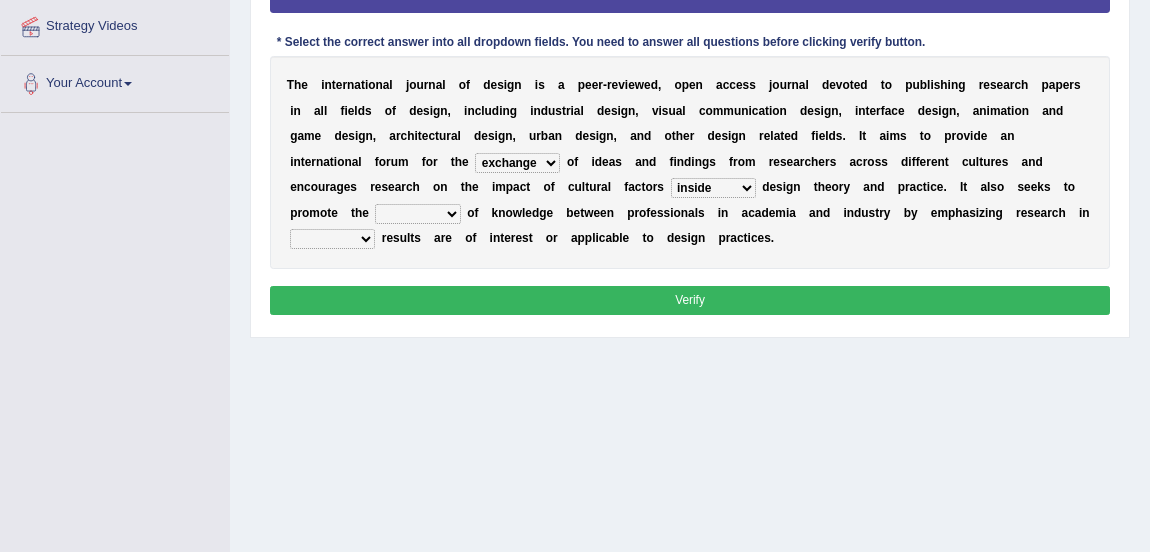 click on "on without inside at" at bounding box center (713, 188) 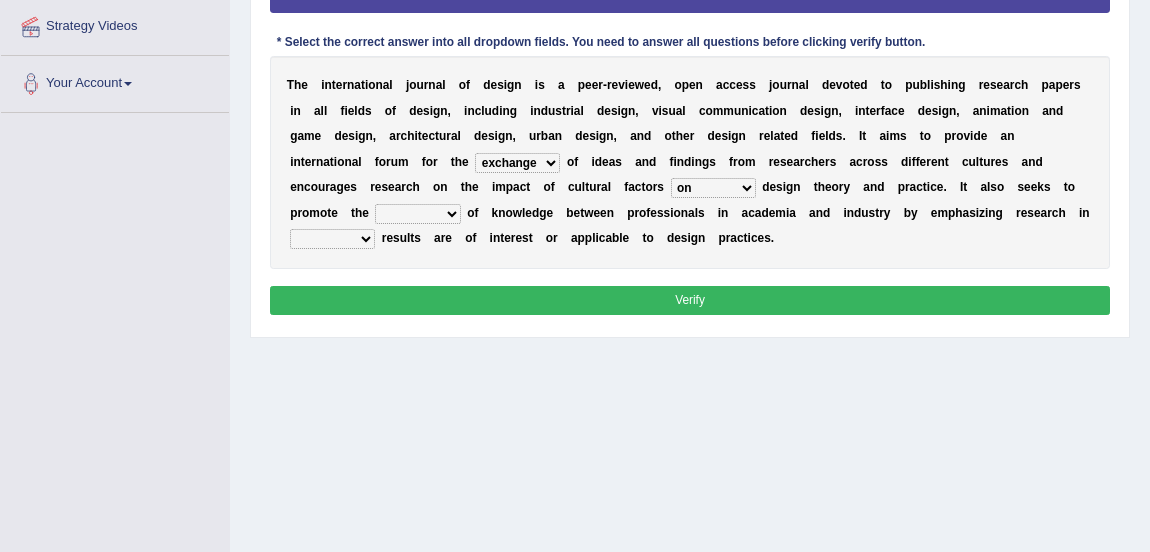 click on "on without inside at" at bounding box center [713, 188] 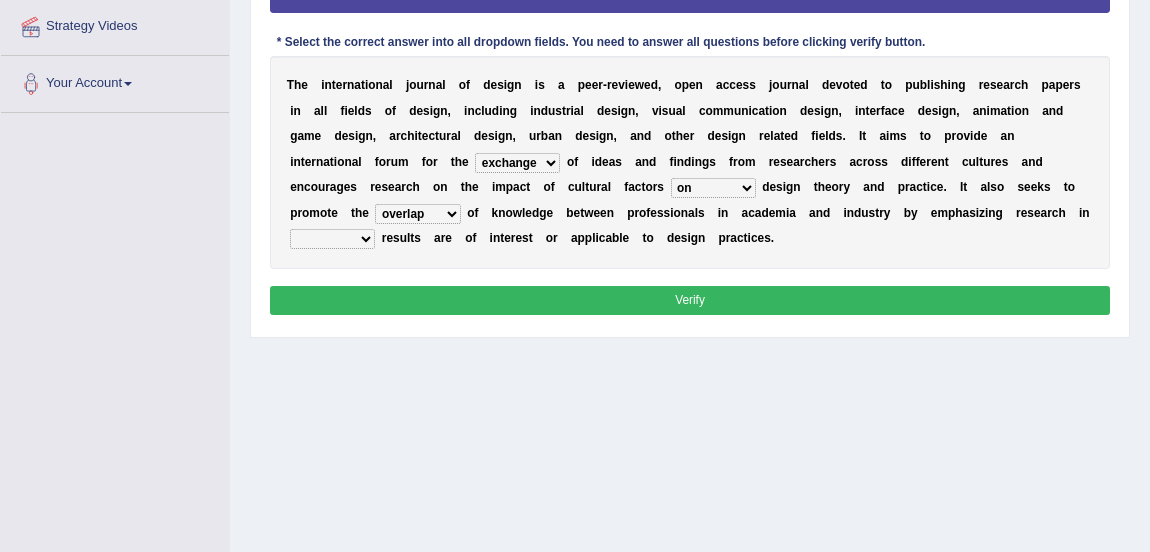 click on "overlap transplant transfer estimation" at bounding box center [417, 214] 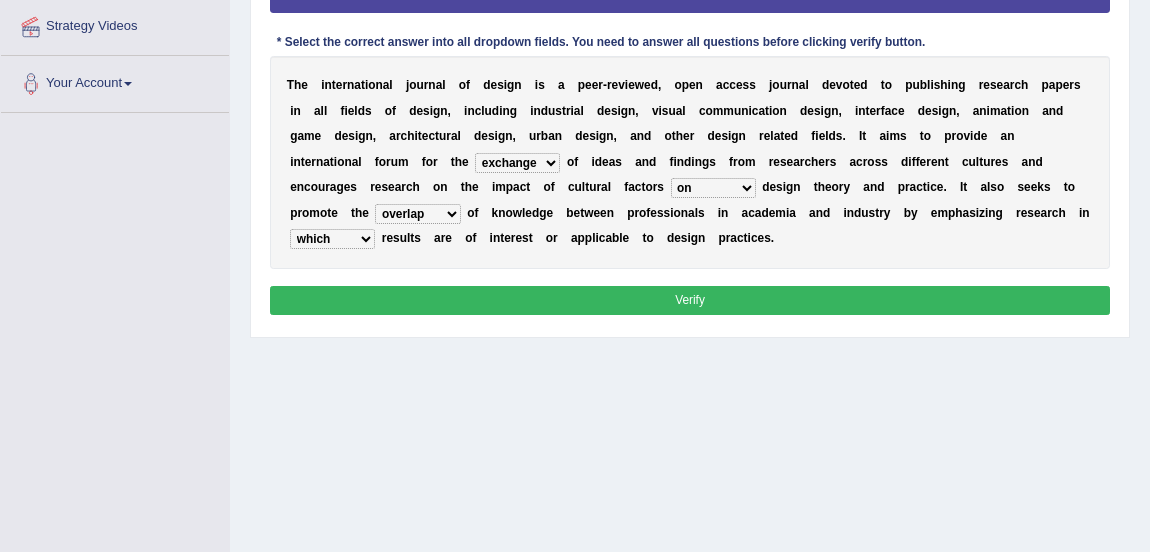 click on "the which that what" at bounding box center (332, 239) 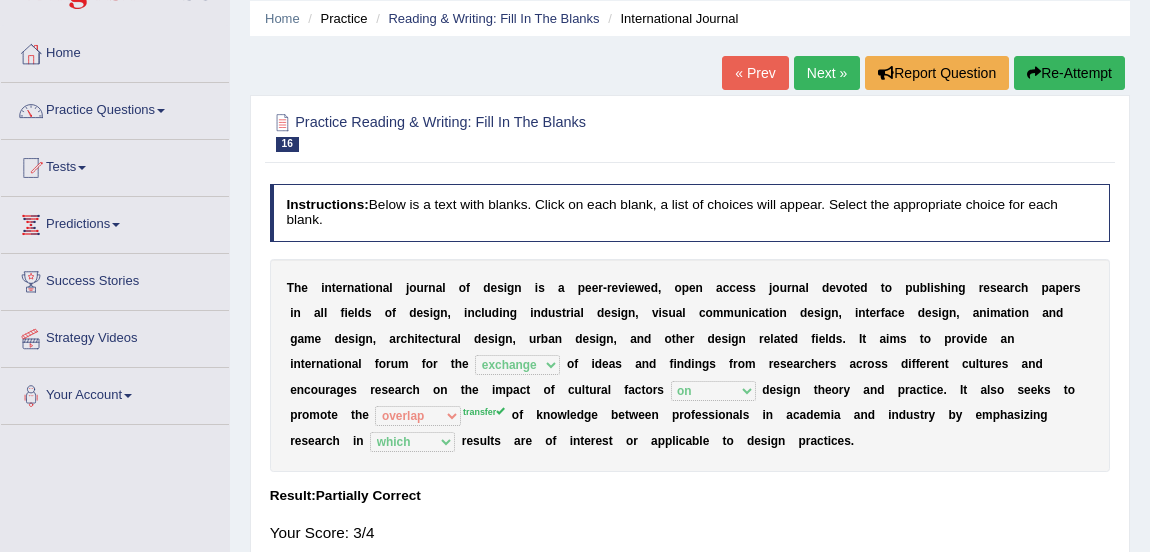 scroll, scrollTop: 63, scrollLeft: 0, axis: vertical 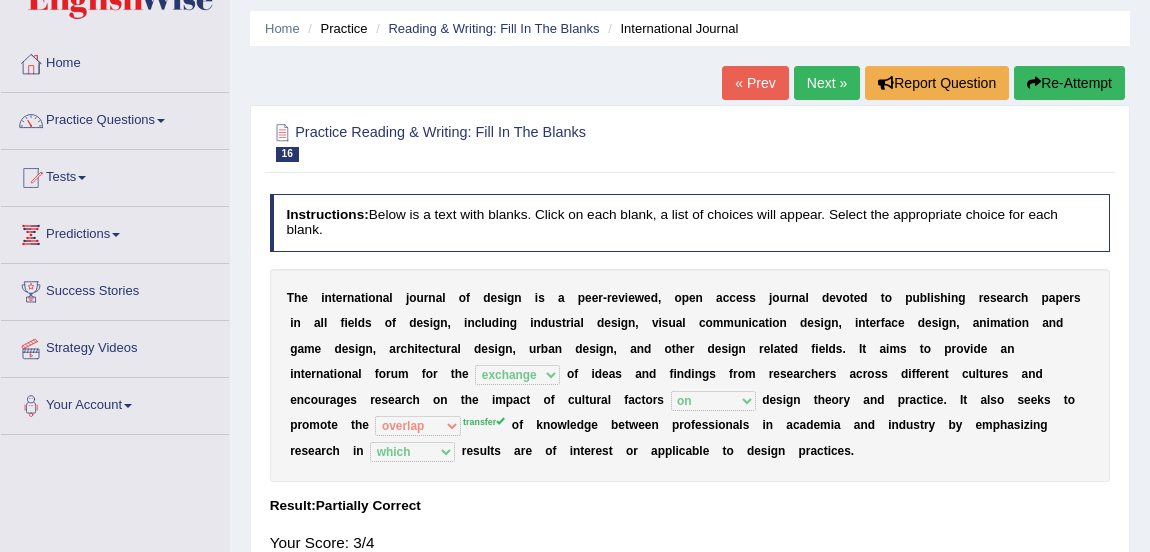 click on "Next »" at bounding box center (827, 83) 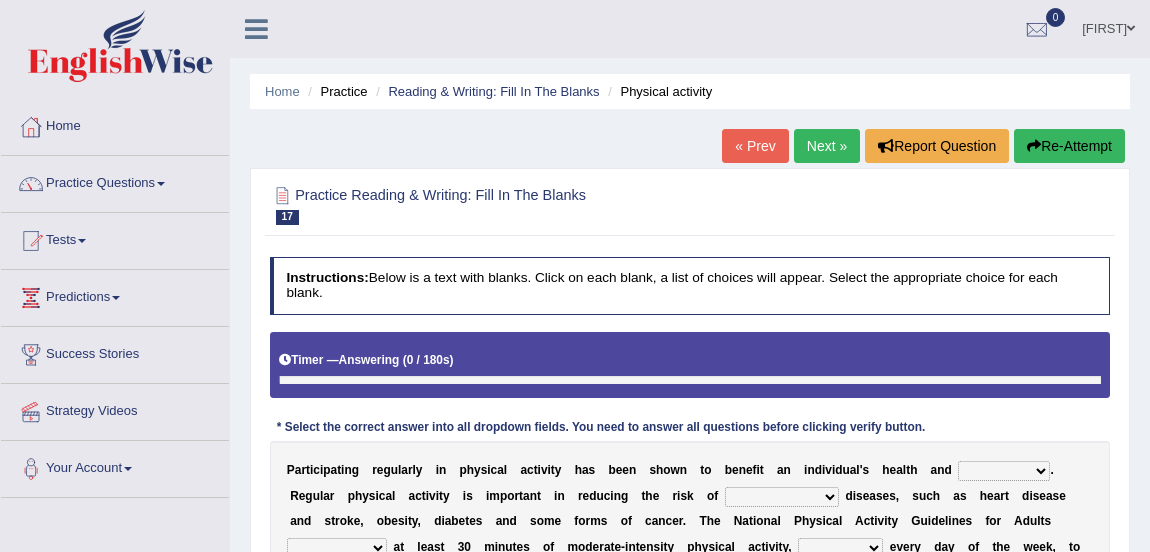 scroll, scrollTop: 0, scrollLeft: 0, axis: both 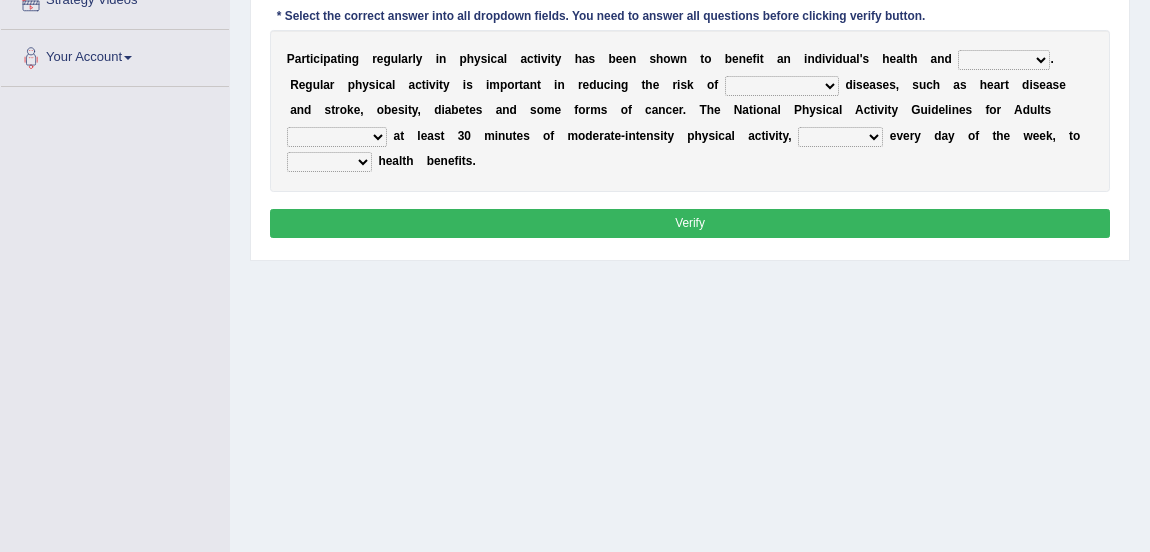 click on "values immortality expectation wellbeing" at bounding box center (1004, 60) 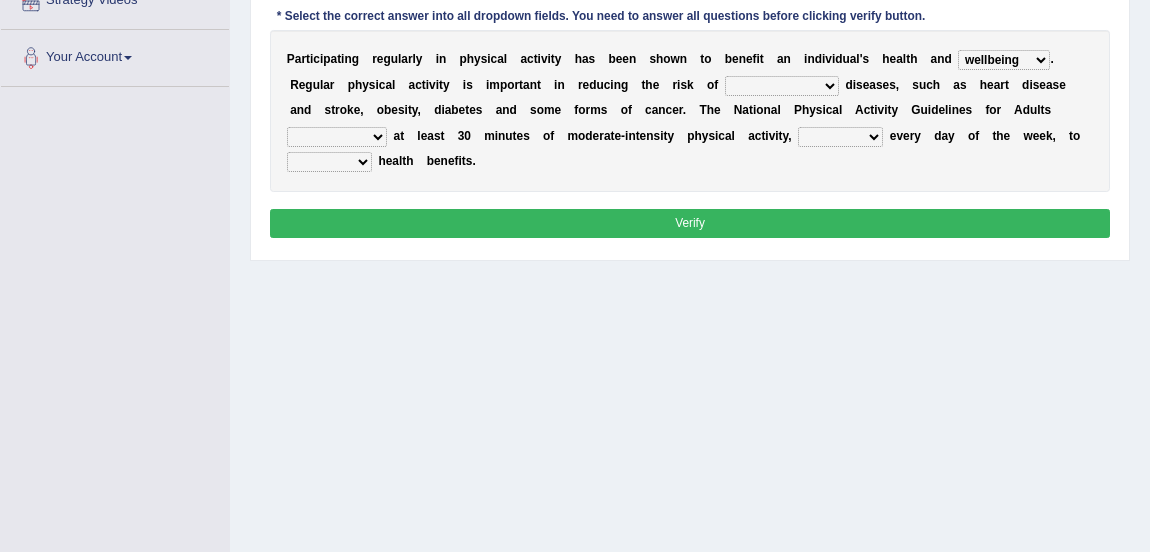 click on "values immortality expectation wellbeing" at bounding box center (1004, 60) 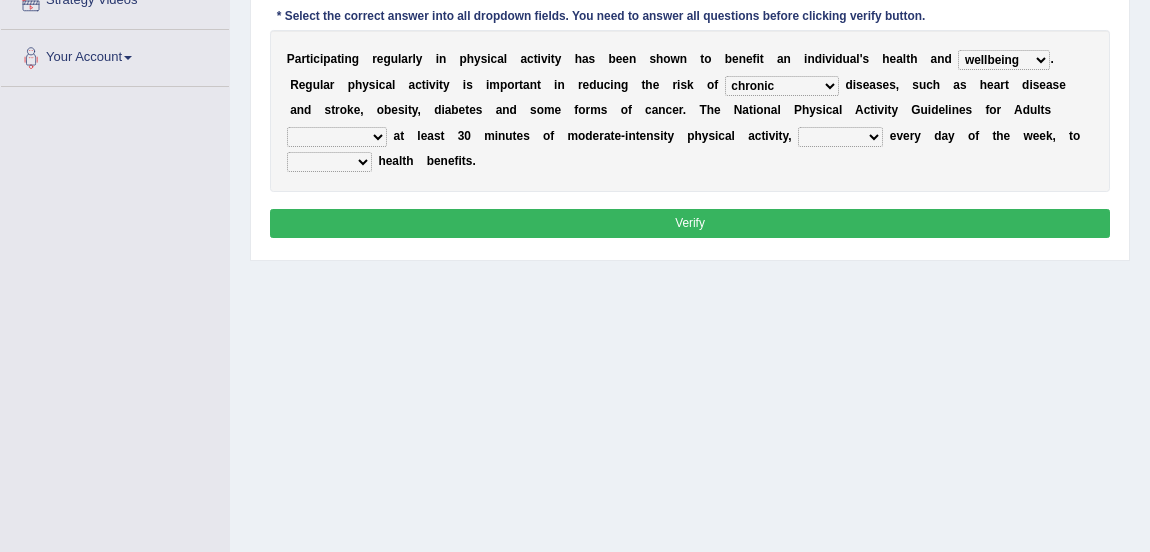 click on "chronic contraindicated untouched detectable" at bounding box center [782, 86] 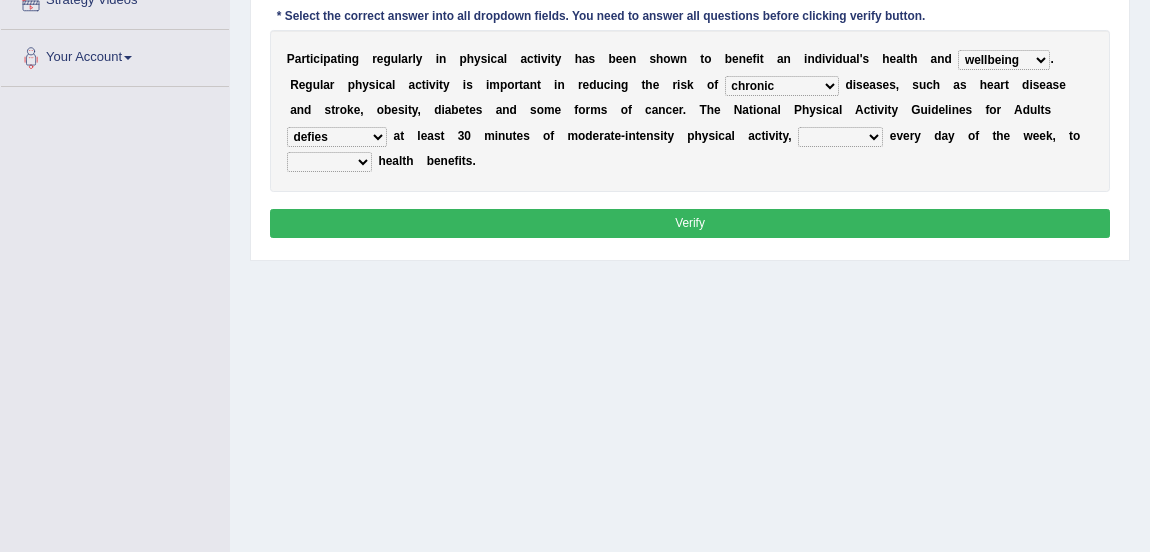 click on "excludes recommends denotes defies" at bounding box center [337, 137] 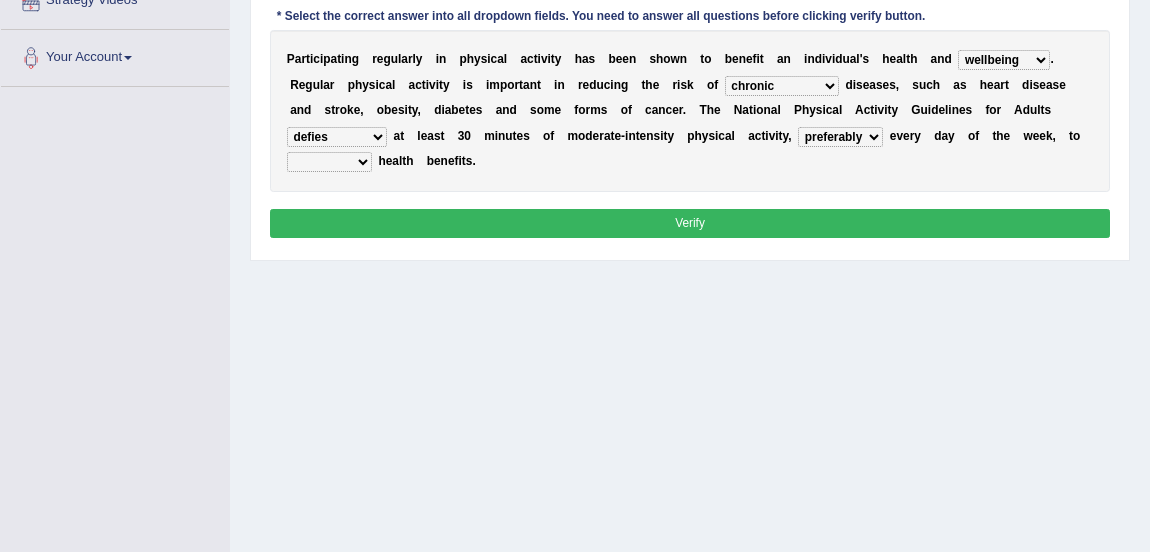 click on "relatively absolutely preferably namely" at bounding box center [840, 137] 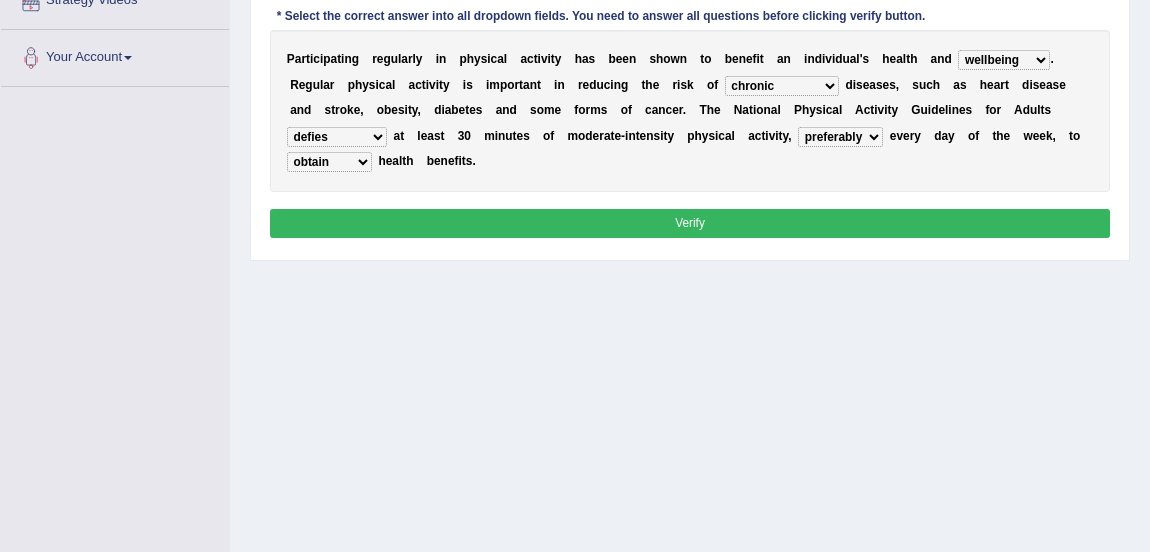 click on "charge obtain weigh estimate" at bounding box center (329, 162) 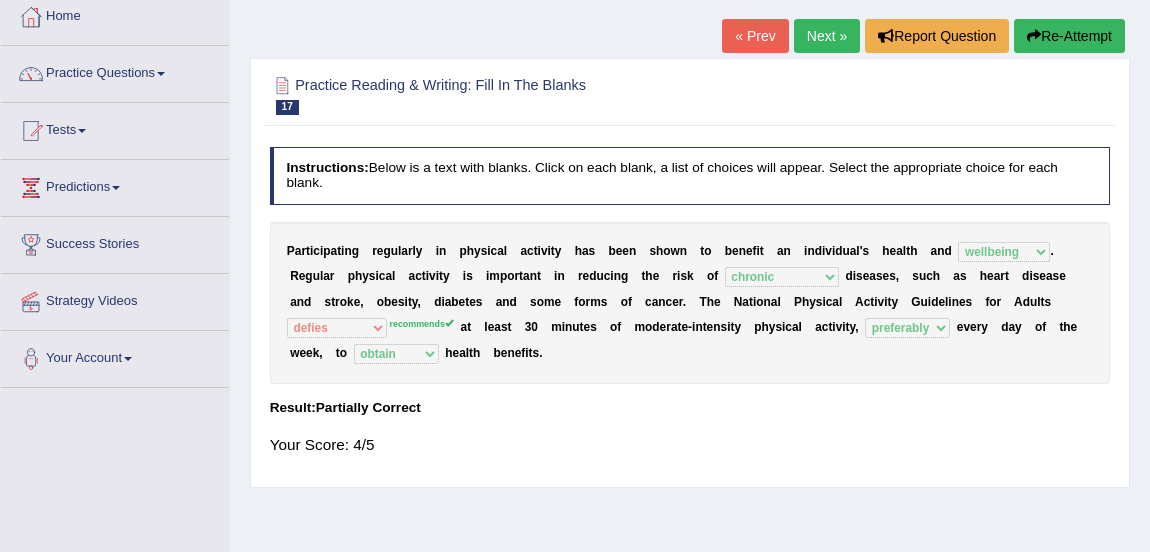 scroll, scrollTop: 100, scrollLeft: 0, axis: vertical 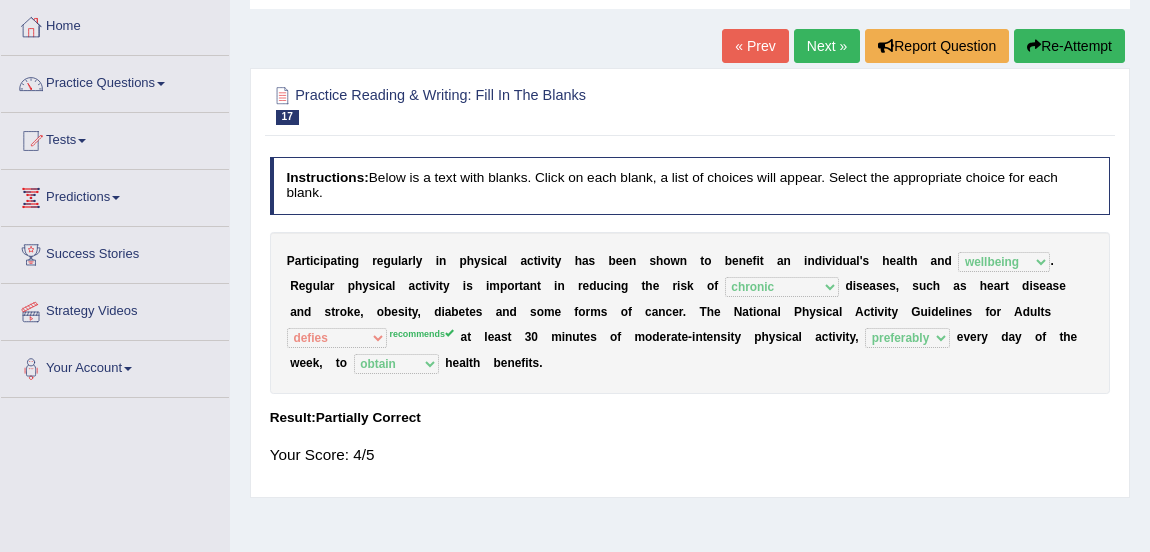 click on "Next »" at bounding box center [827, 46] 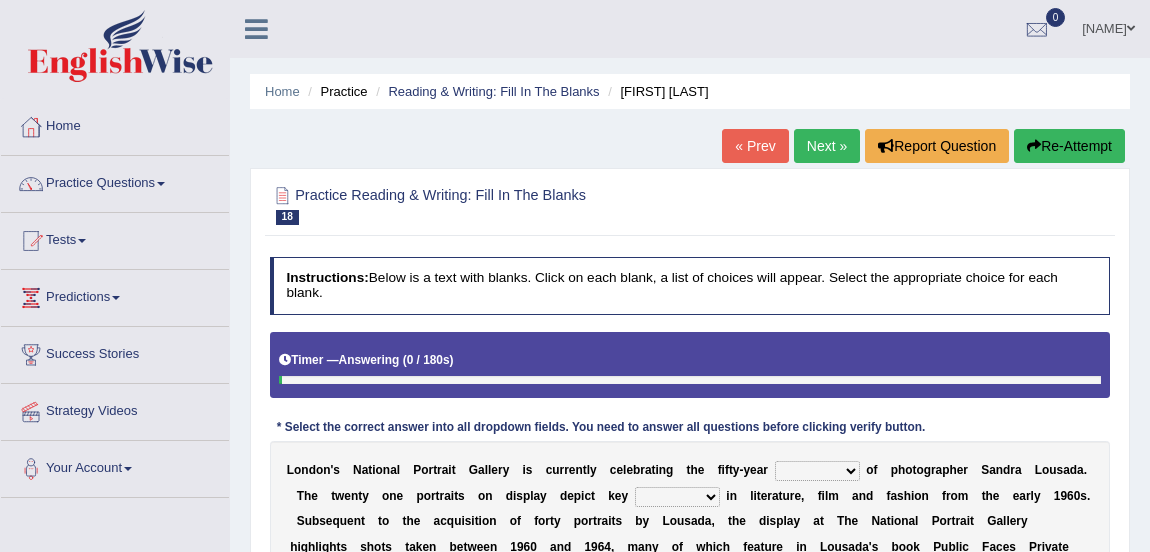 scroll, scrollTop: 341, scrollLeft: 0, axis: vertical 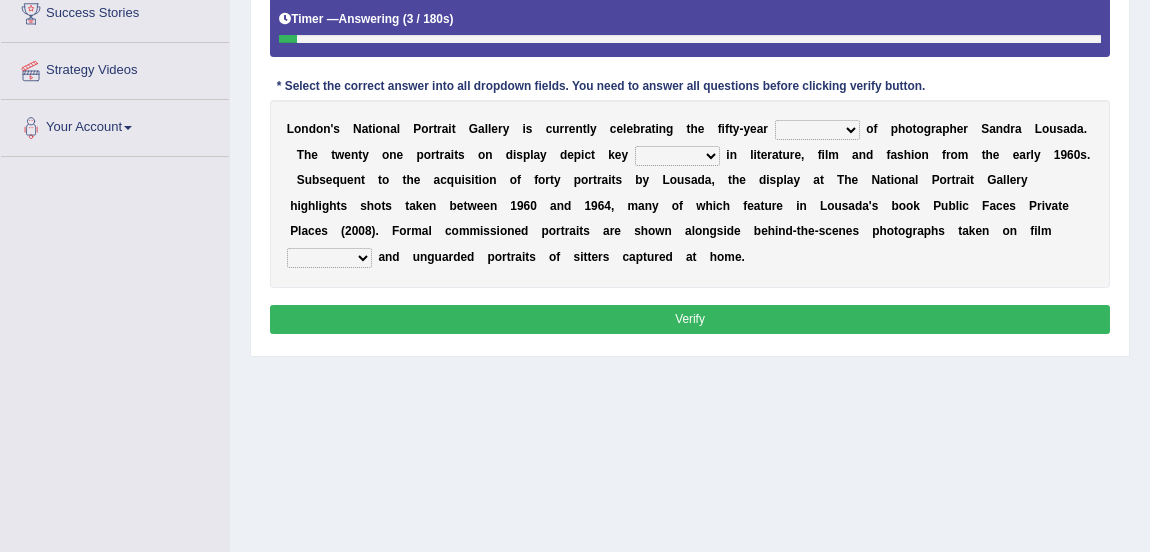 click on "invitation promotion training career" at bounding box center [817, 130] 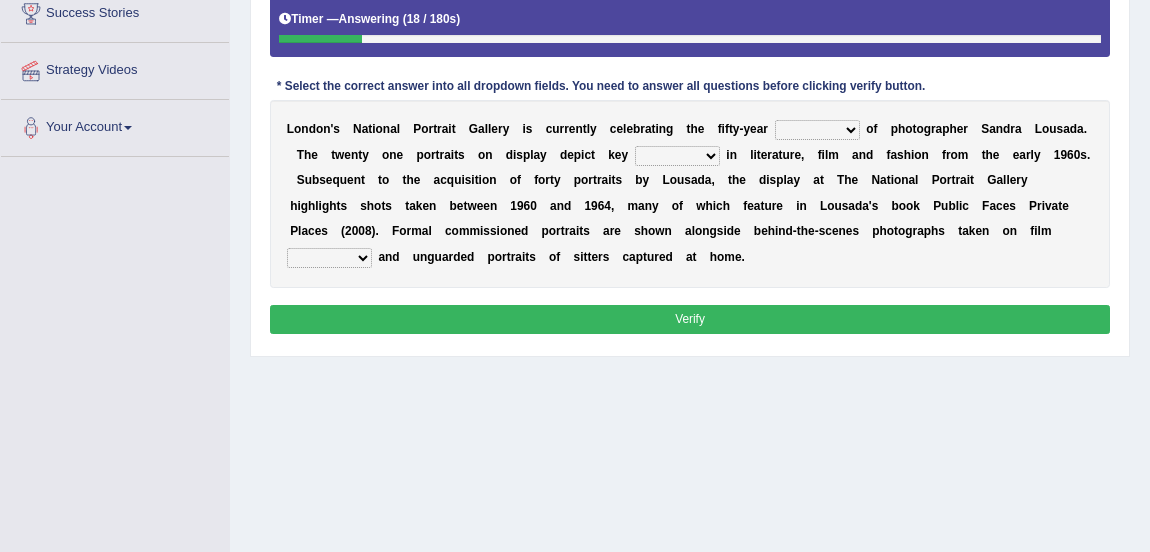 select on "promotion" 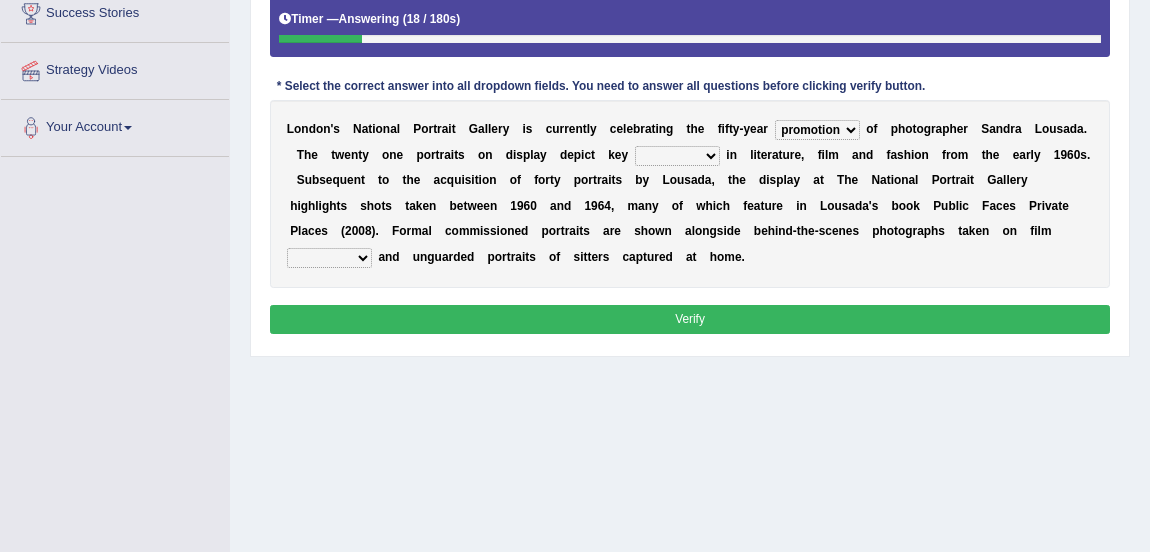 click on "invitation promotion training career" at bounding box center (817, 130) 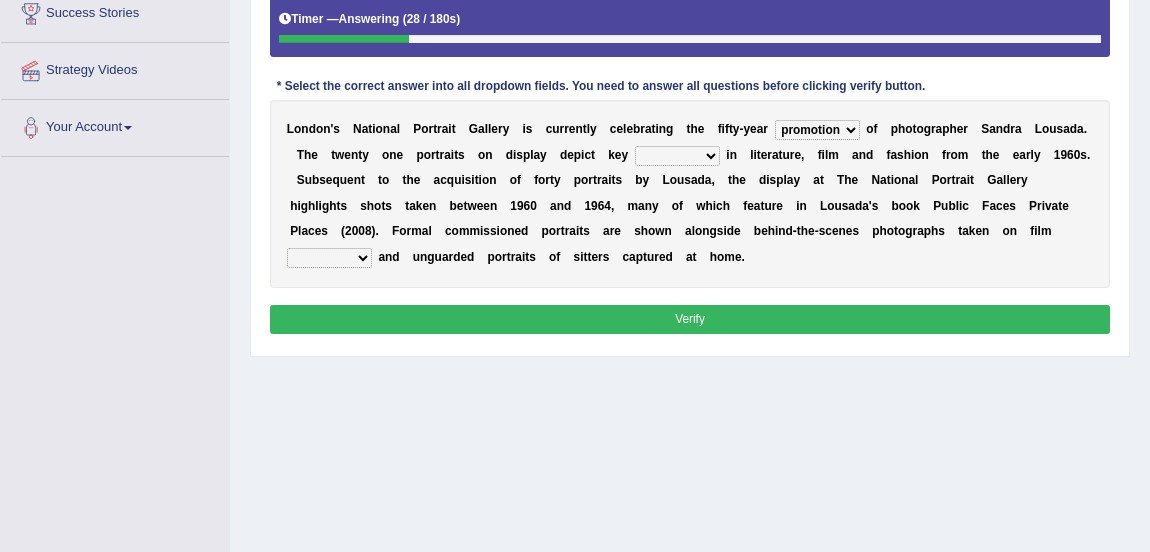click on "figures gadgets fashions genres" at bounding box center (677, 156) 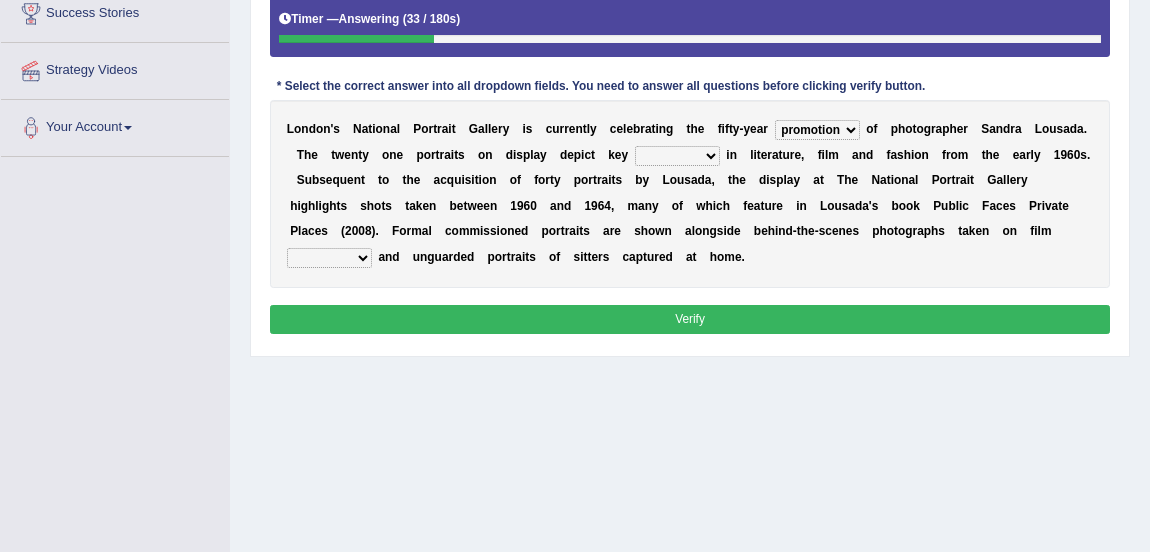 select on "figures" 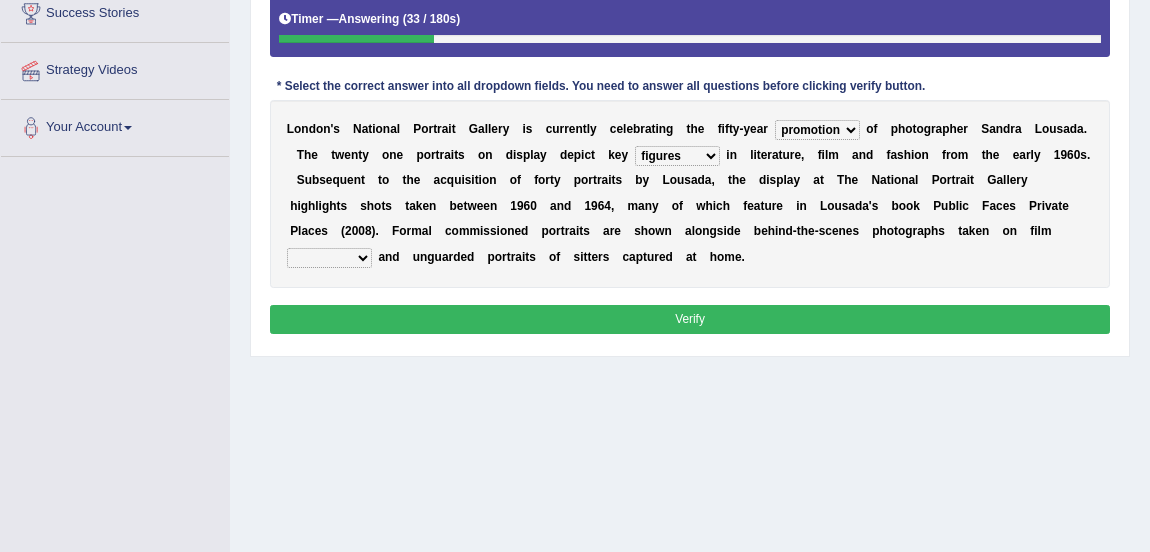 click on "figures gadgets fashions genres" at bounding box center (677, 156) 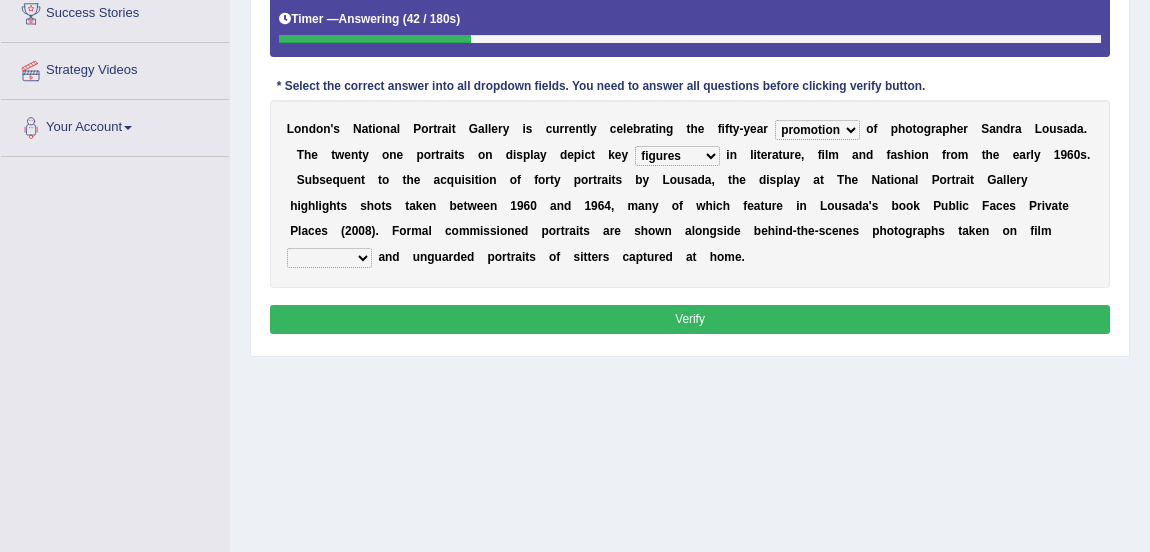 click on "gists sets tickets aisles" at bounding box center (329, 258) 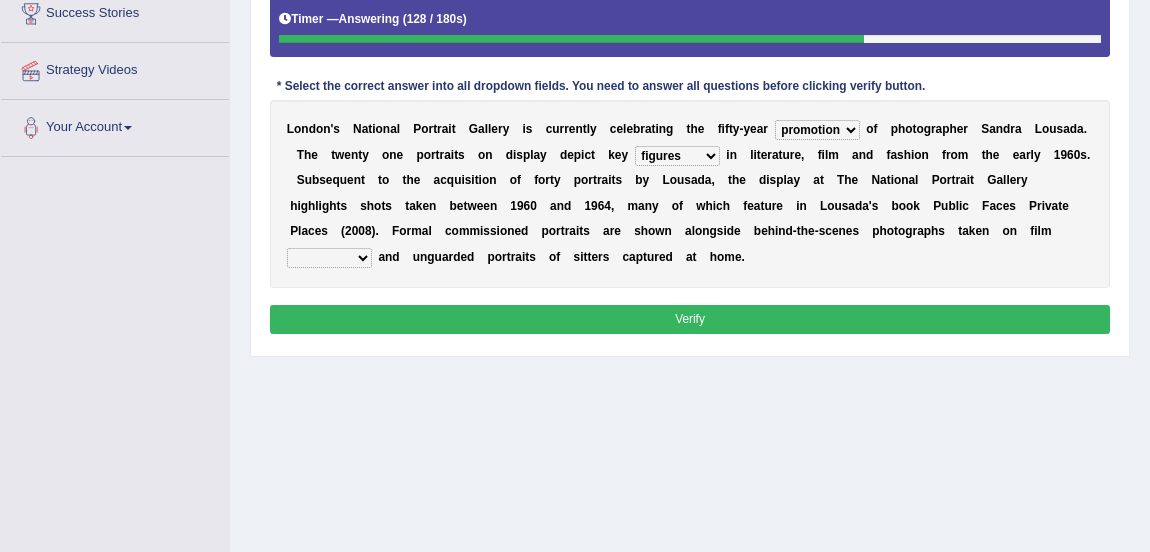 select on "sets" 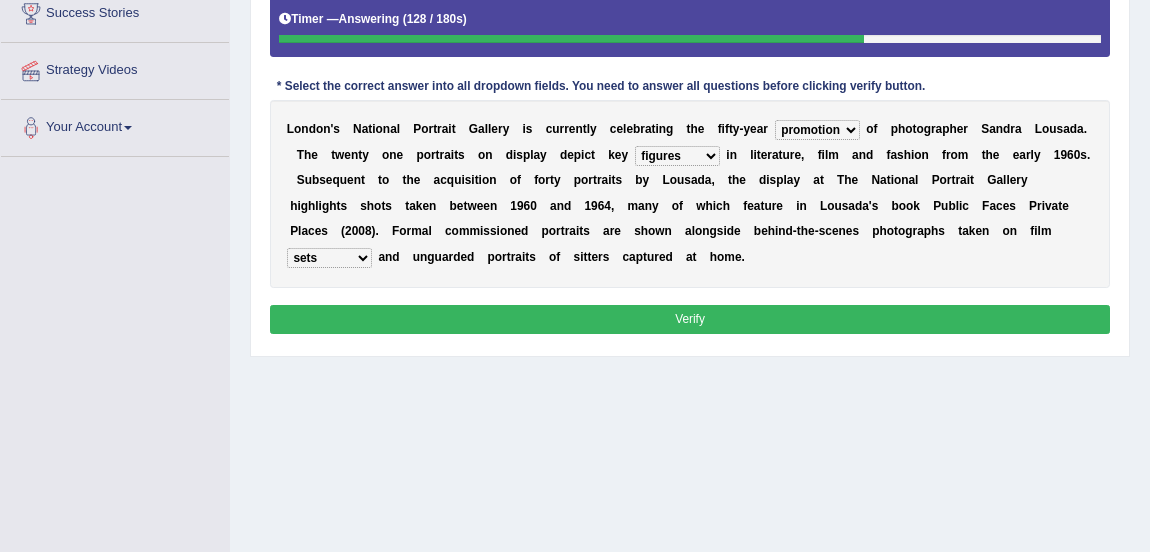click on "gists sets tickets aisles" at bounding box center [329, 258] 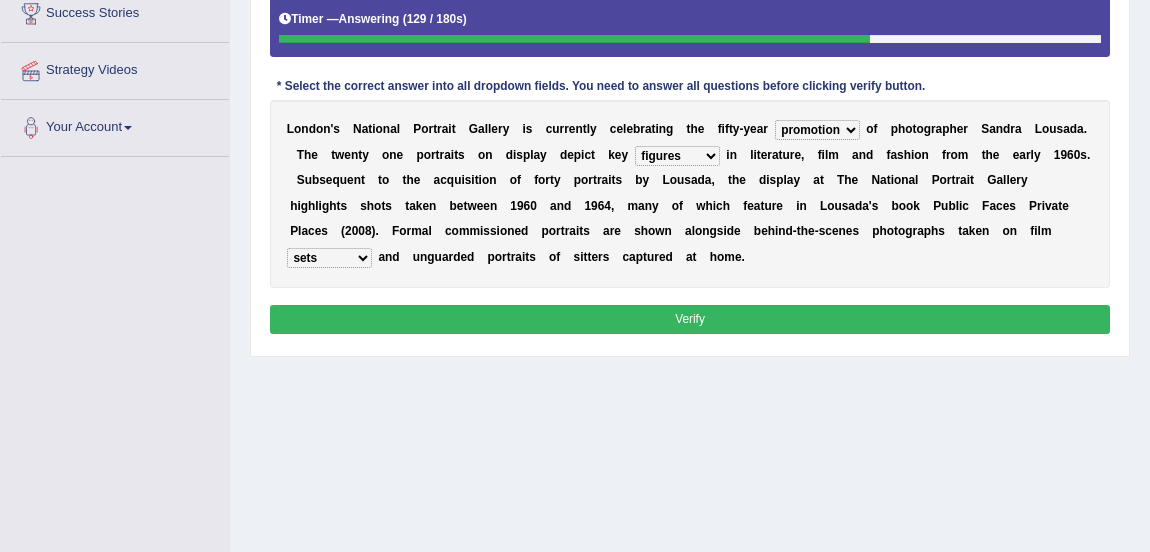 click on "Verify" at bounding box center [690, 319] 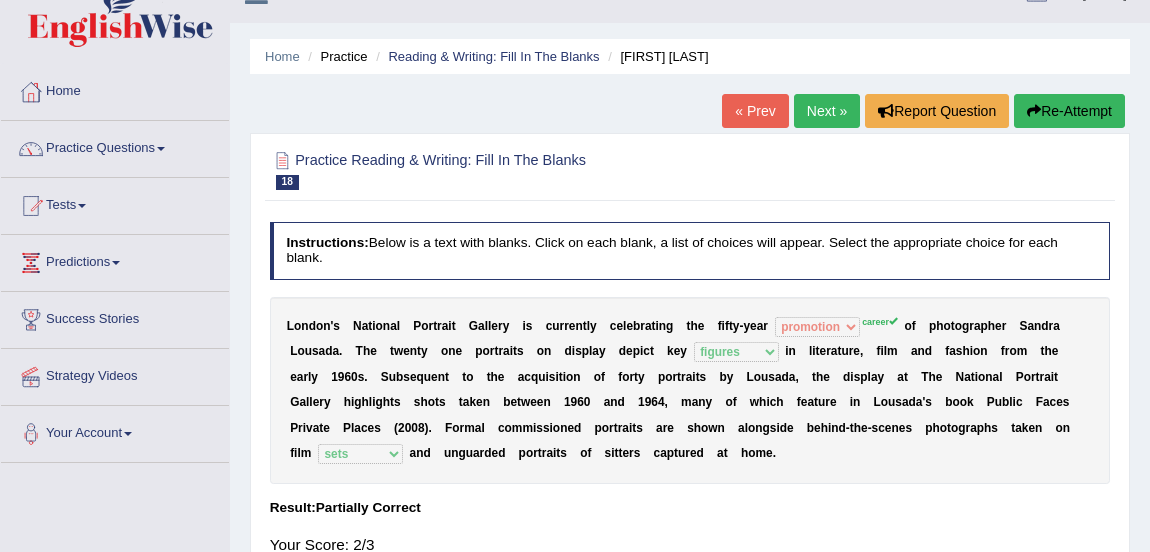 scroll, scrollTop: 30, scrollLeft: 0, axis: vertical 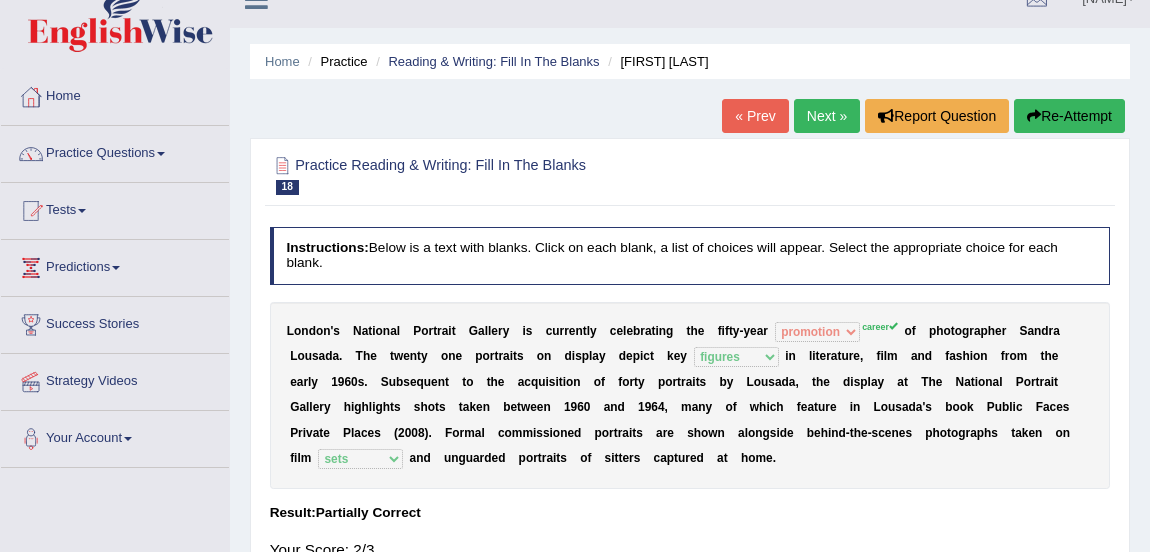 click on "Next »" at bounding box center [827, 116] 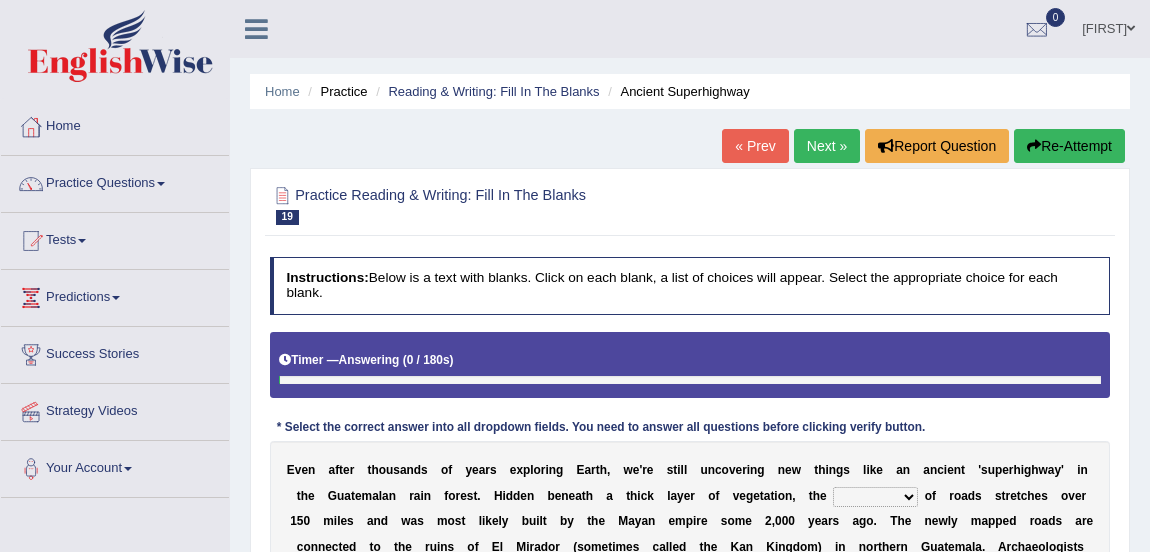 scroll, scrollTop: 323, scrollLeft: 0, axis: vertical 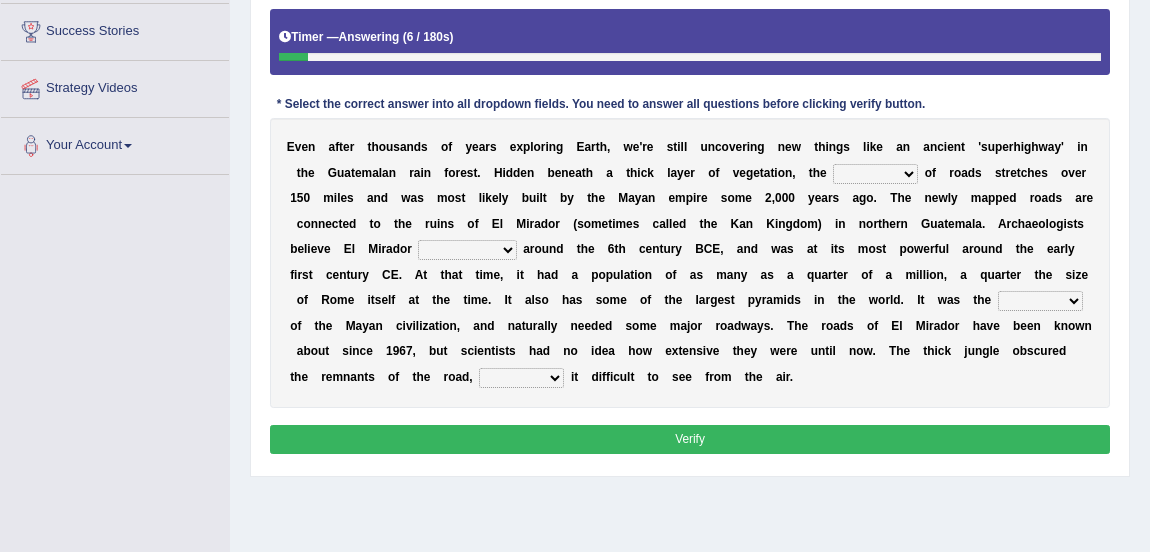 click on "network surface interface width" at bounding box center [875, 174] 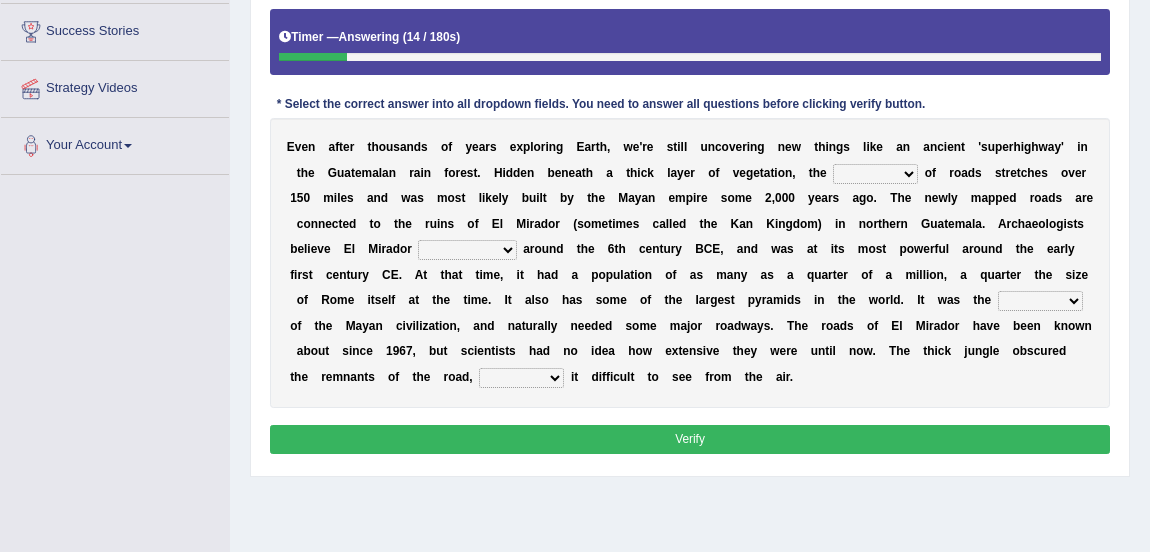 select on "network" 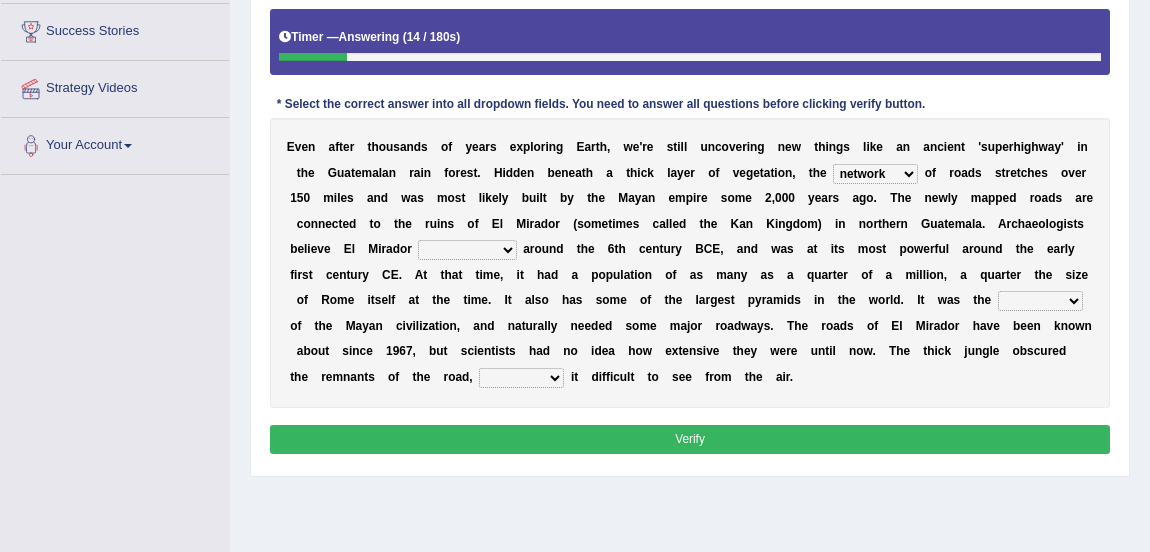 click on "network surface interface width" at bounding box center (875, 174) 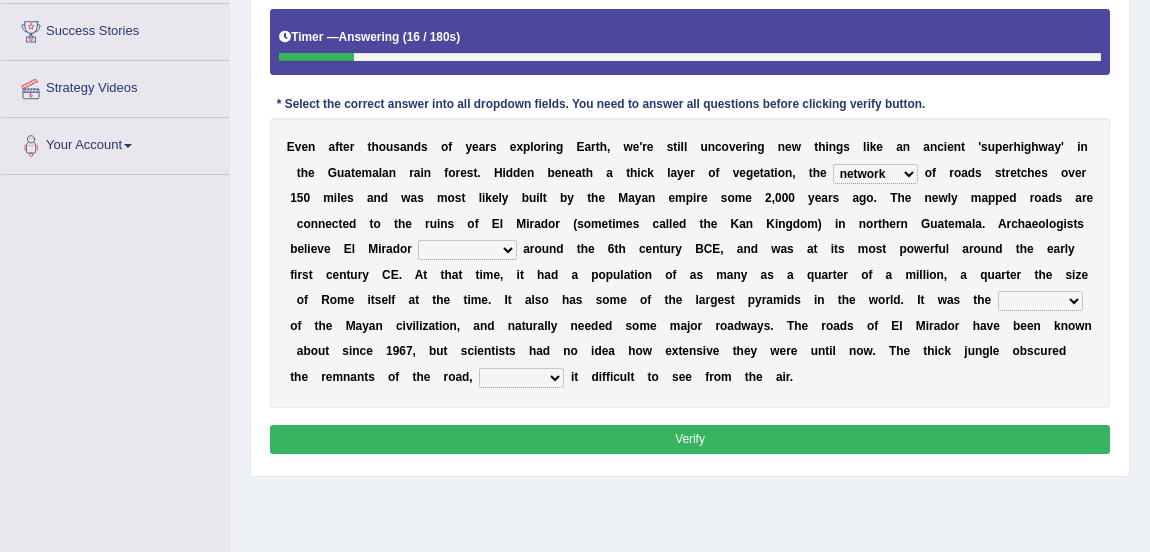 click on "has founded founded was founded was found" at bounding box center [467, 250] 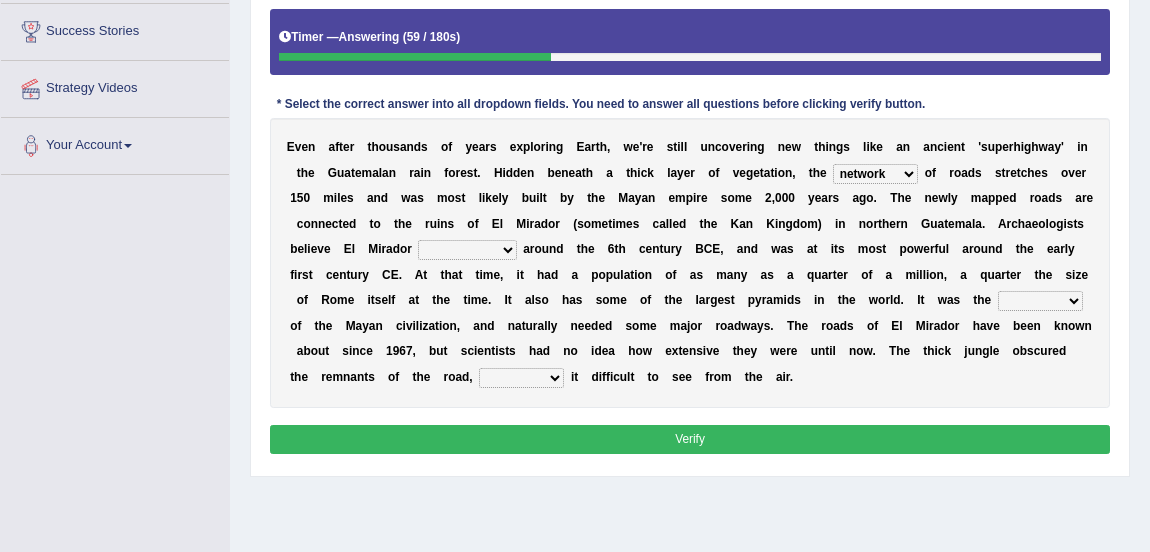select on "was founded" 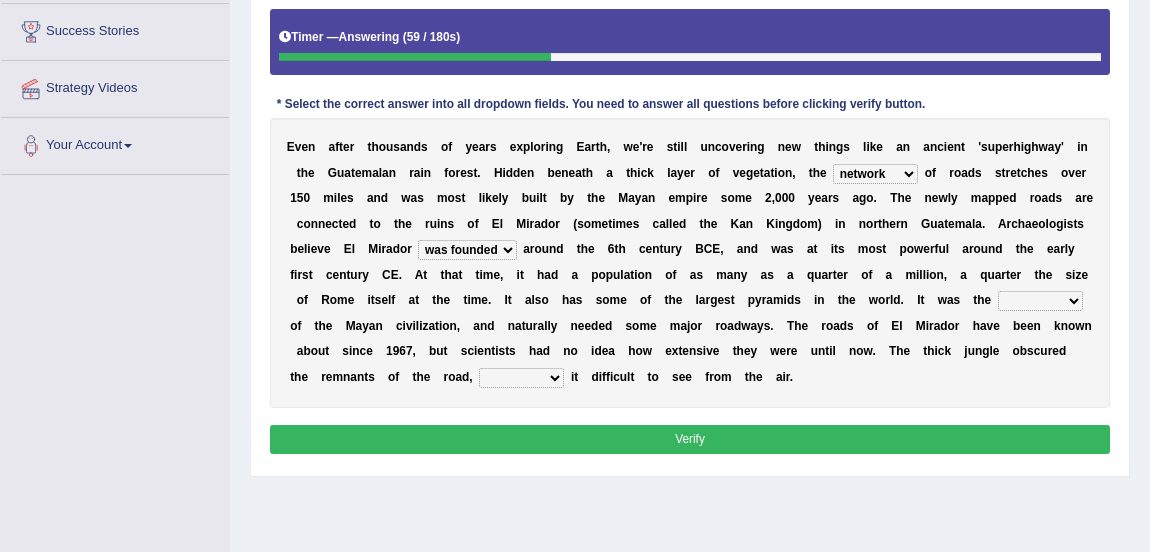 click on "has founded founded was founded was found" at bounding box center [467, 250] 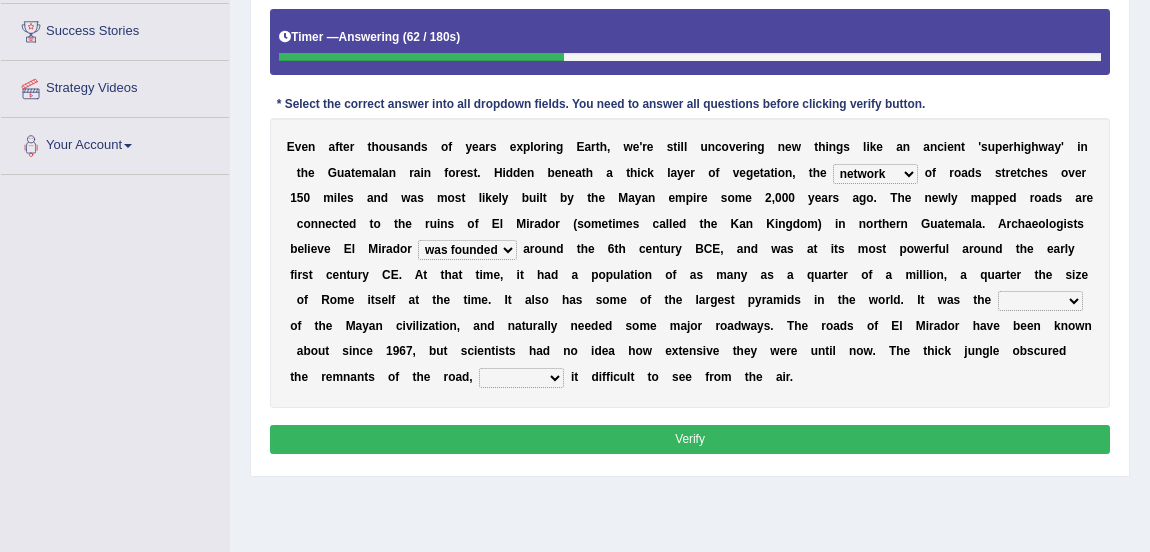 click on "volume heart column facet" at bounding box center (1040, 301) 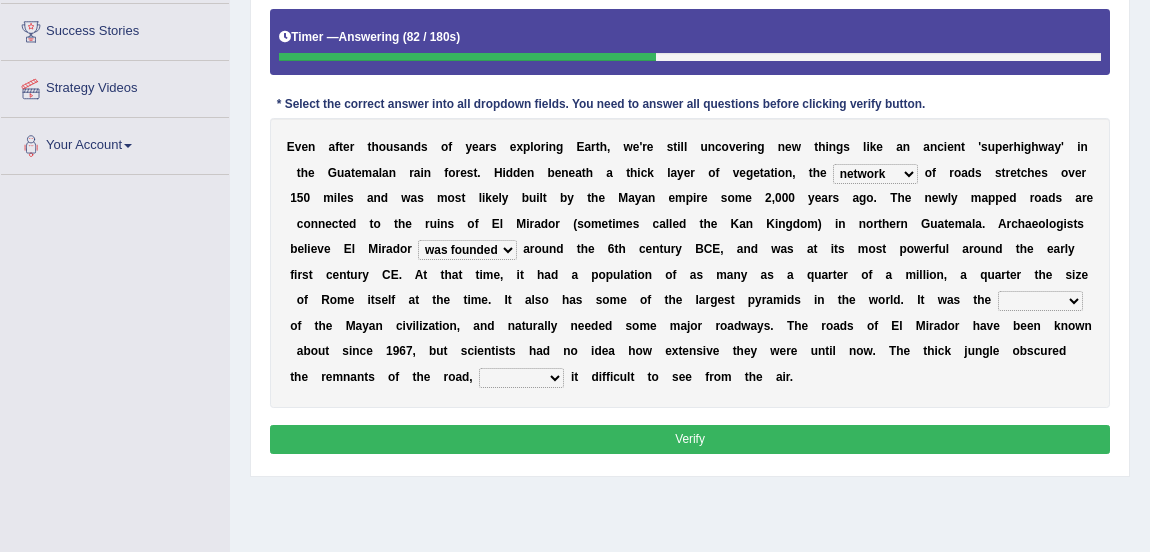 select on "heart" 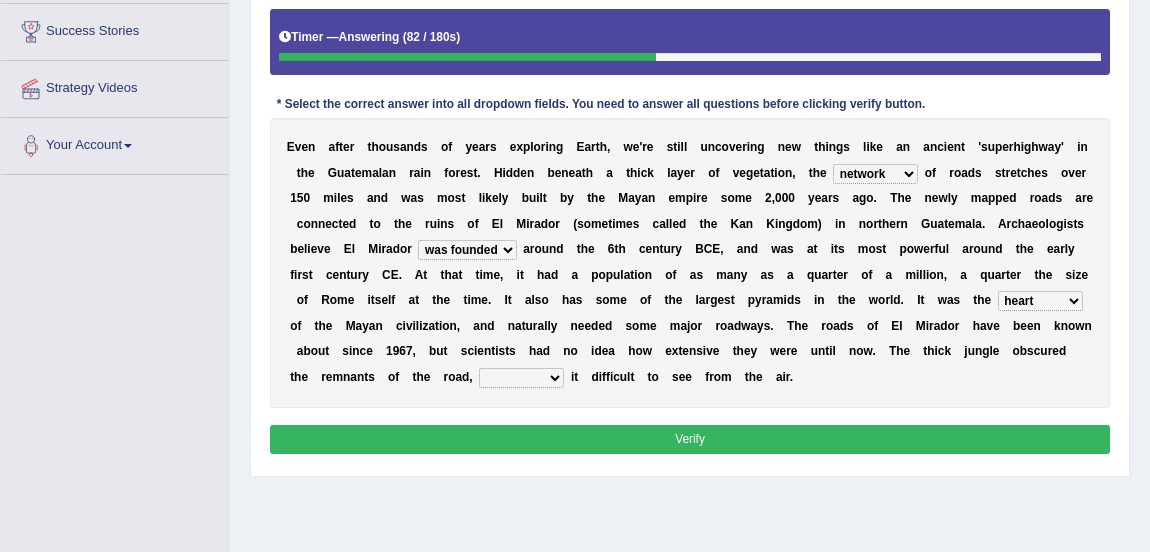 click on "volume heart column facet" at bounding box center [1040, 301] 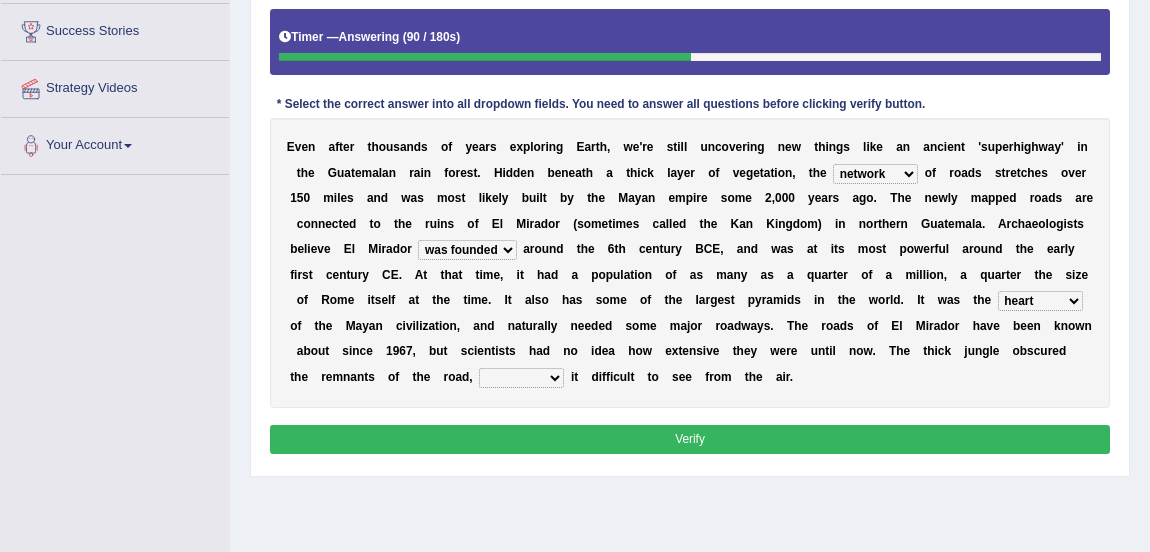 click on "makes making make made" at bounding box center [521, 378] 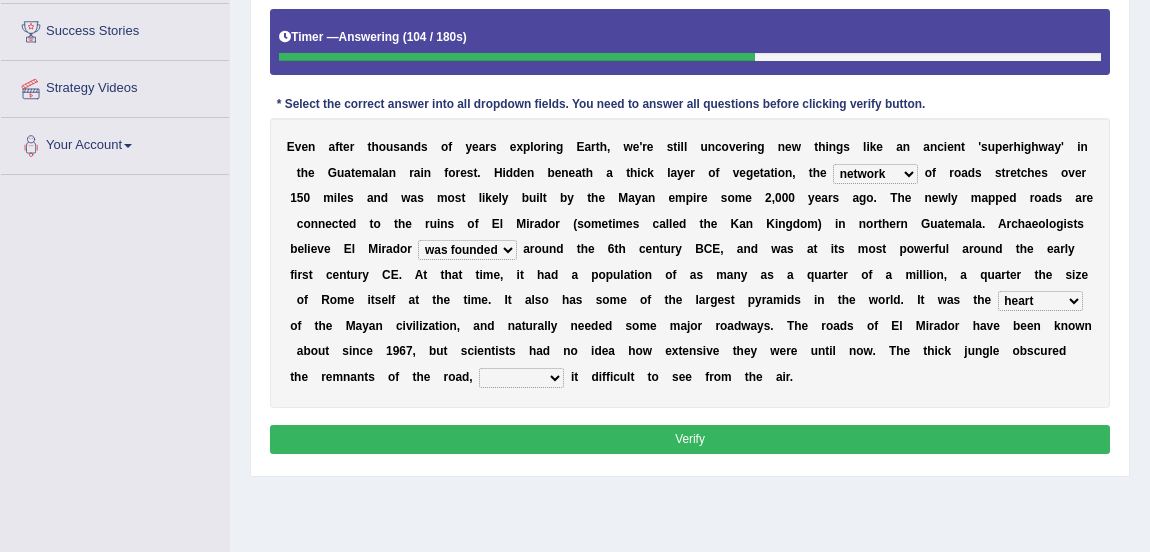select on "makes" 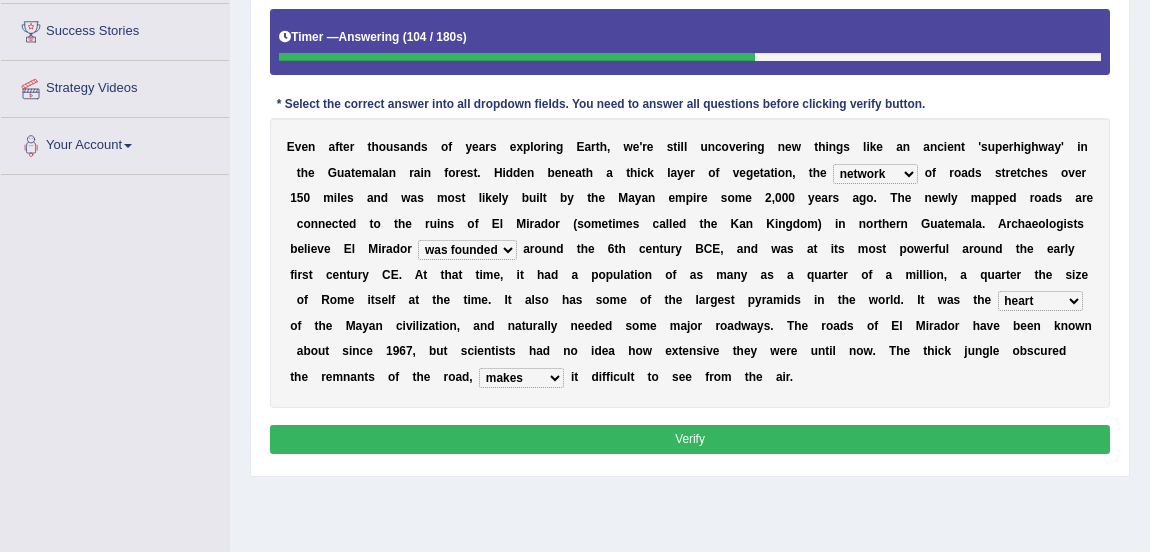 click on "makes making make made" at bounding box center (521, 378) 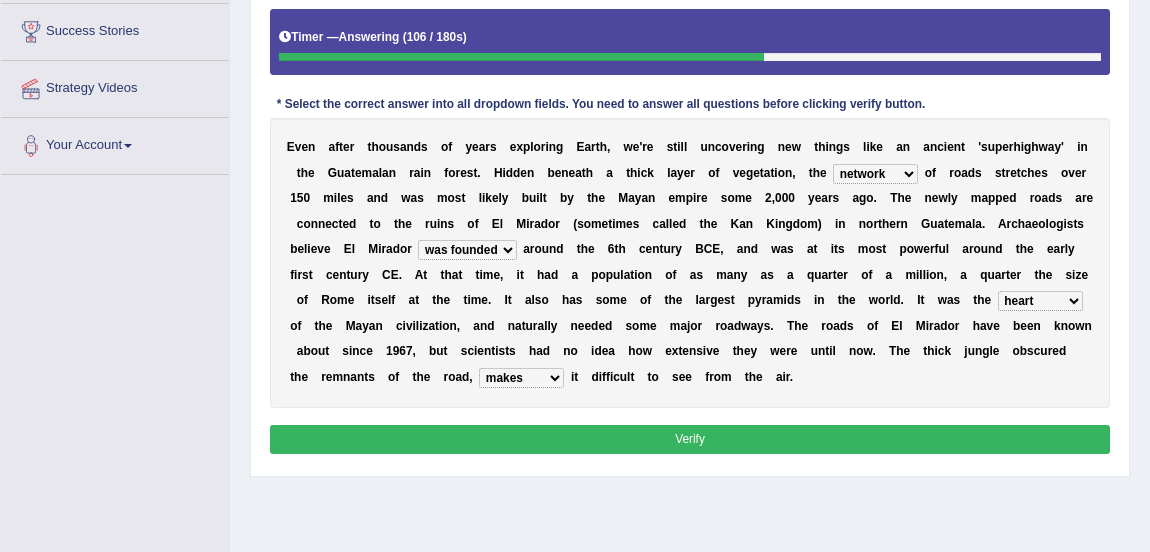 click on "Verify" at bounding box center [690, 439] 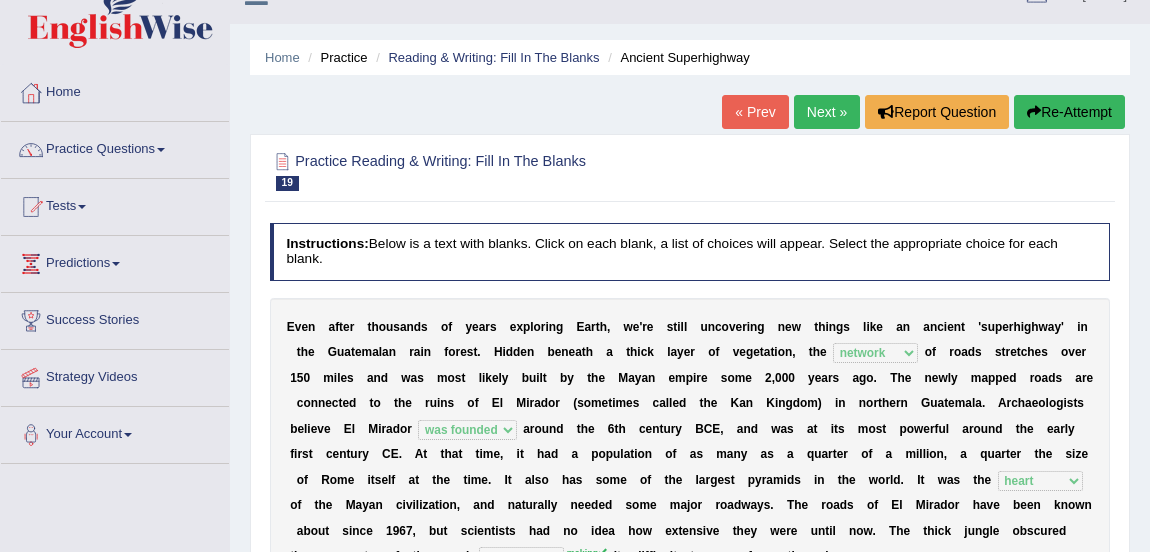scroll, scrollTop: 0, scrollLeft: 0, axis: both 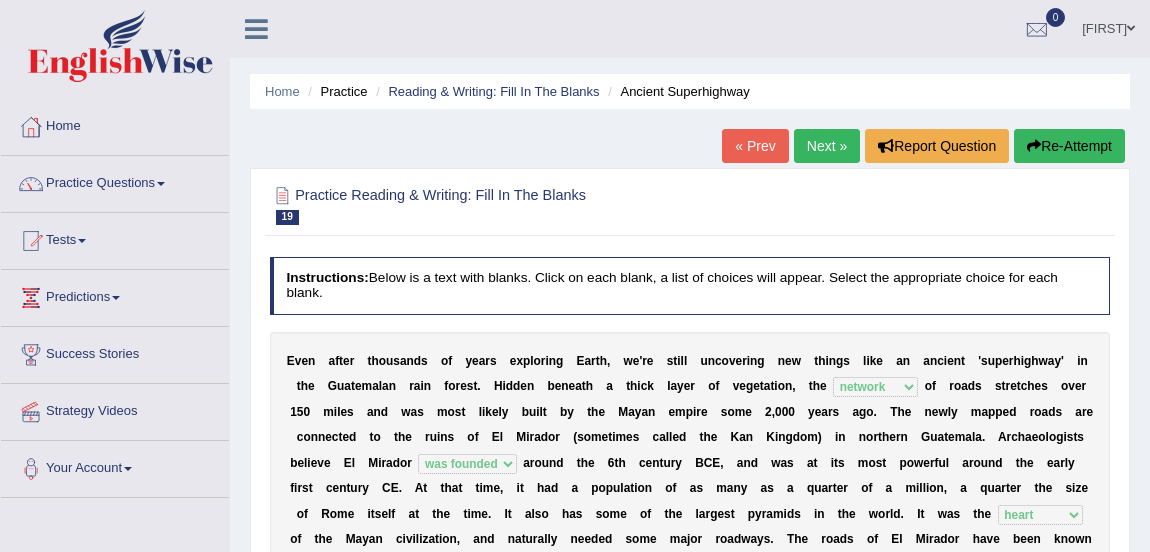 click on "Next »" at bounding box center (827, 146) 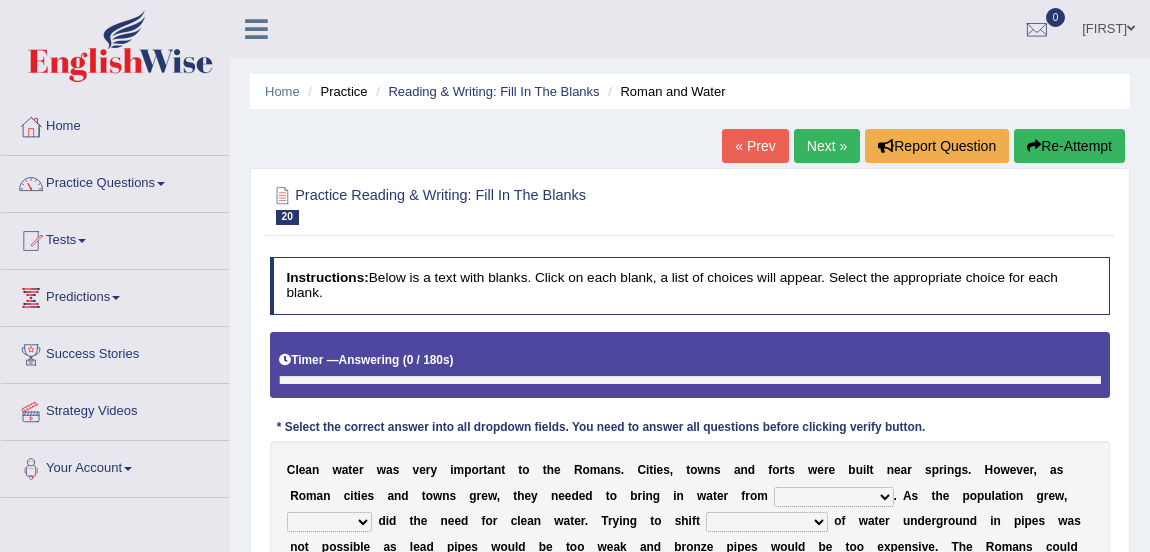 scroll, scrollTop: 419, scrollLeft: 0, axis: vertical 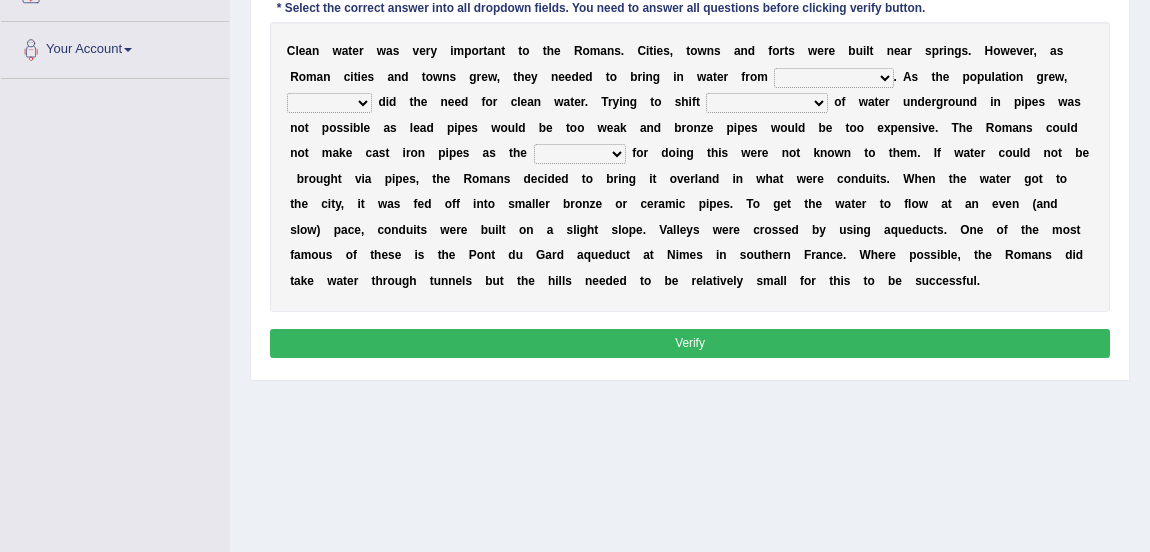 click on "further afield these origins different parts specific sources" at bounding box center (833, 78) 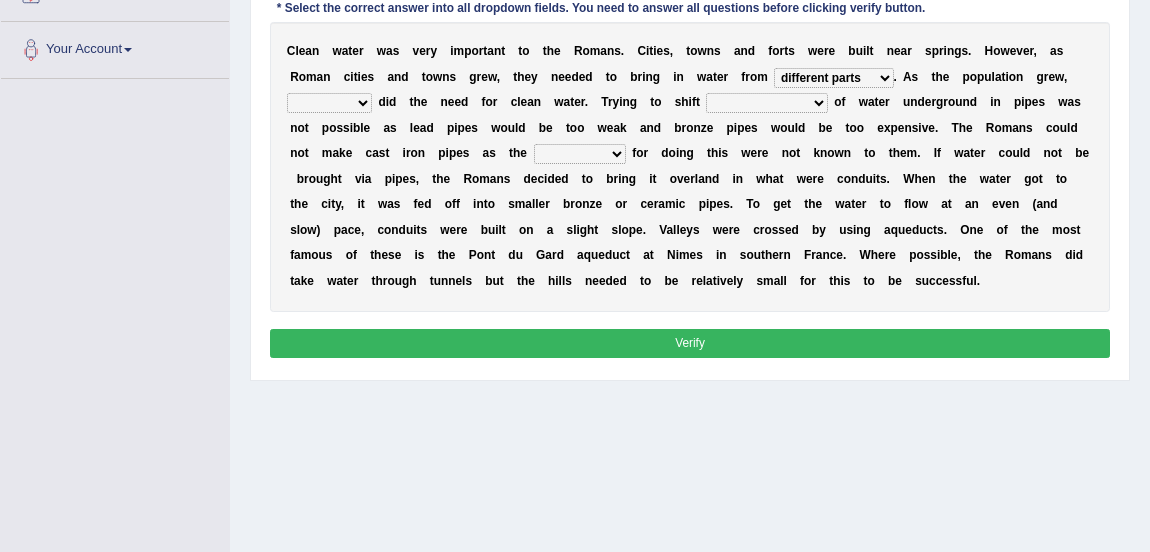 click on "further afield these origins different parts specific sources" at bounding box center (833, 78) 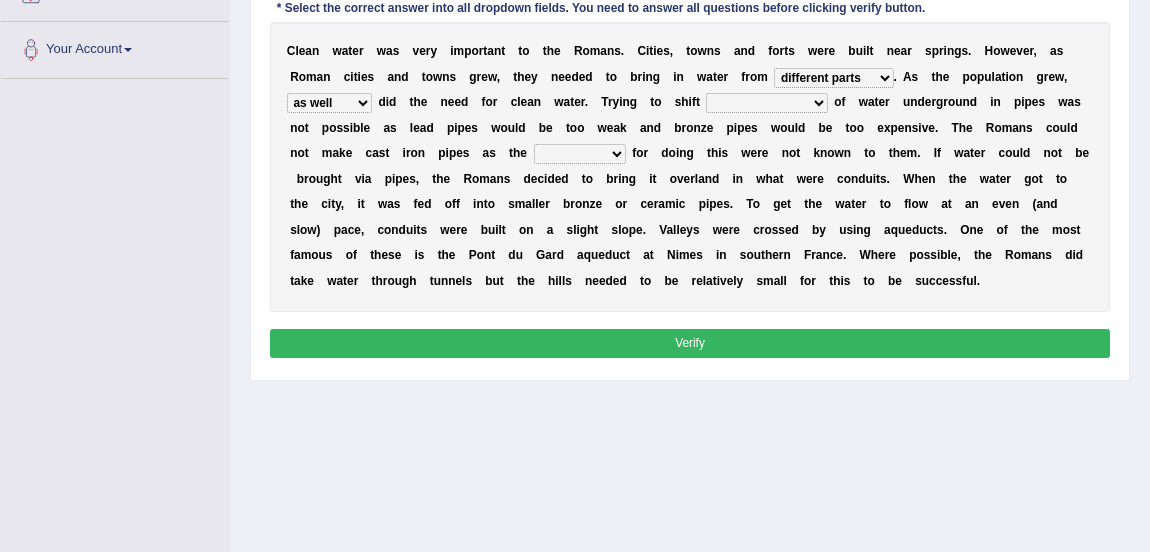 click on "as well so how thus" at bounding box center [329, 103] 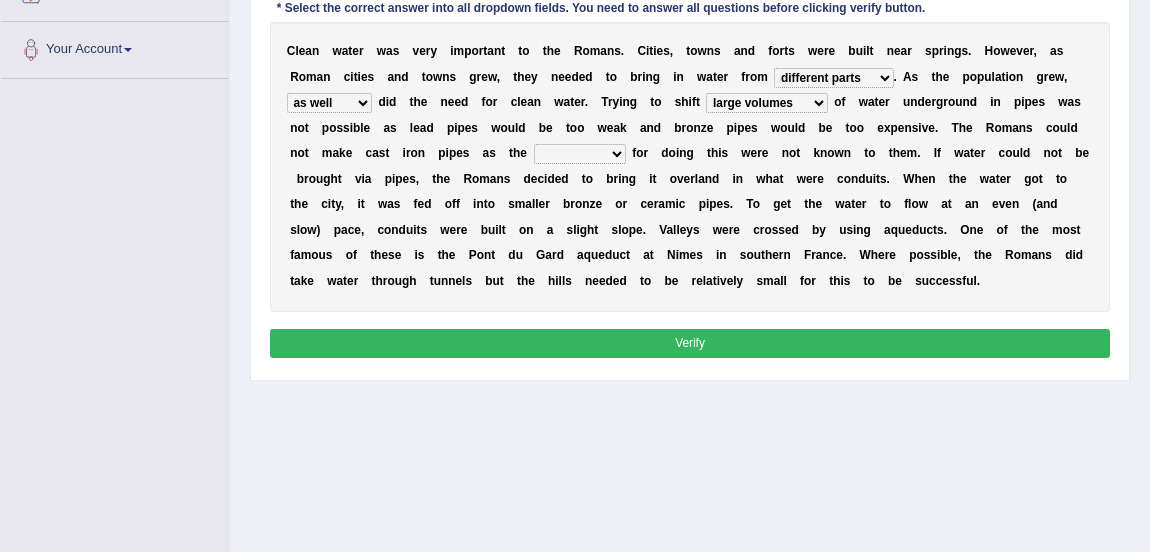 click on "few loads improper intakes relative levels large volumes" at bounding box center (766, 103) 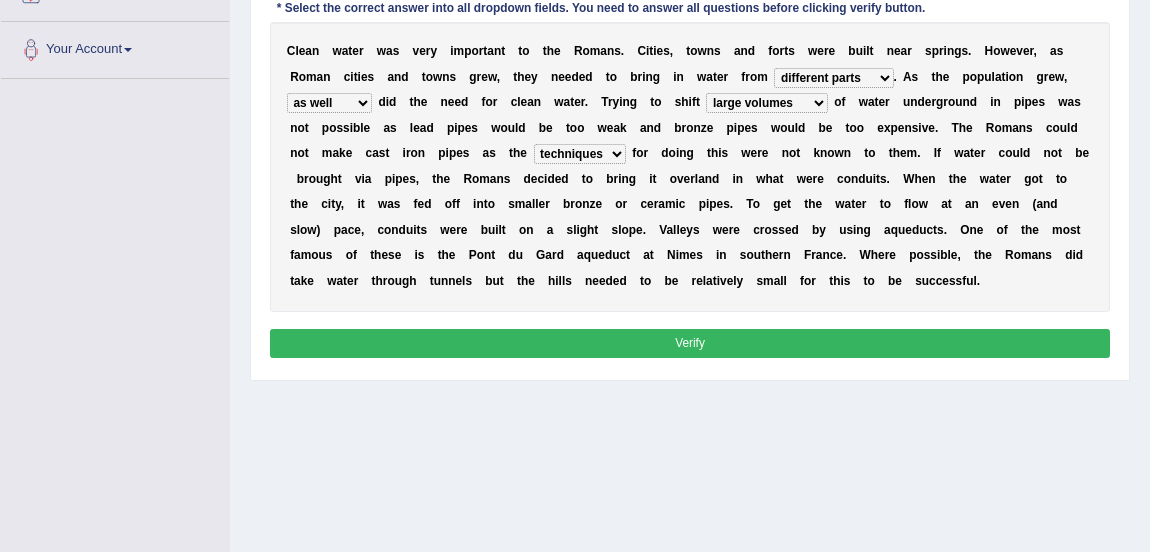 click on "spans scales proportions techniques" at bounding box center (580, 154) 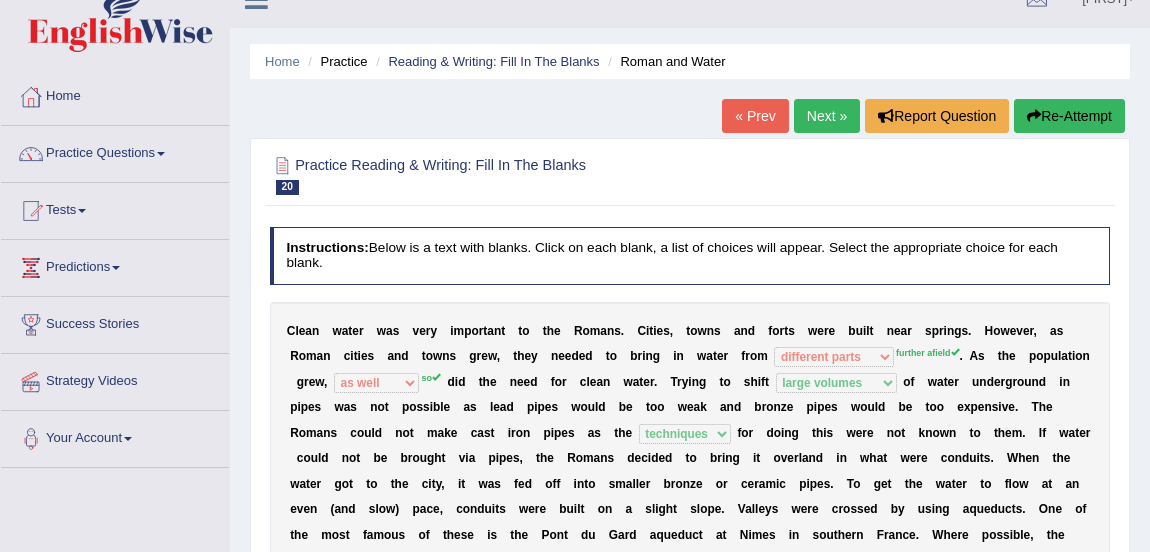 scroll, scrollTop: 21, scrollLeft: 0, axis: vertical 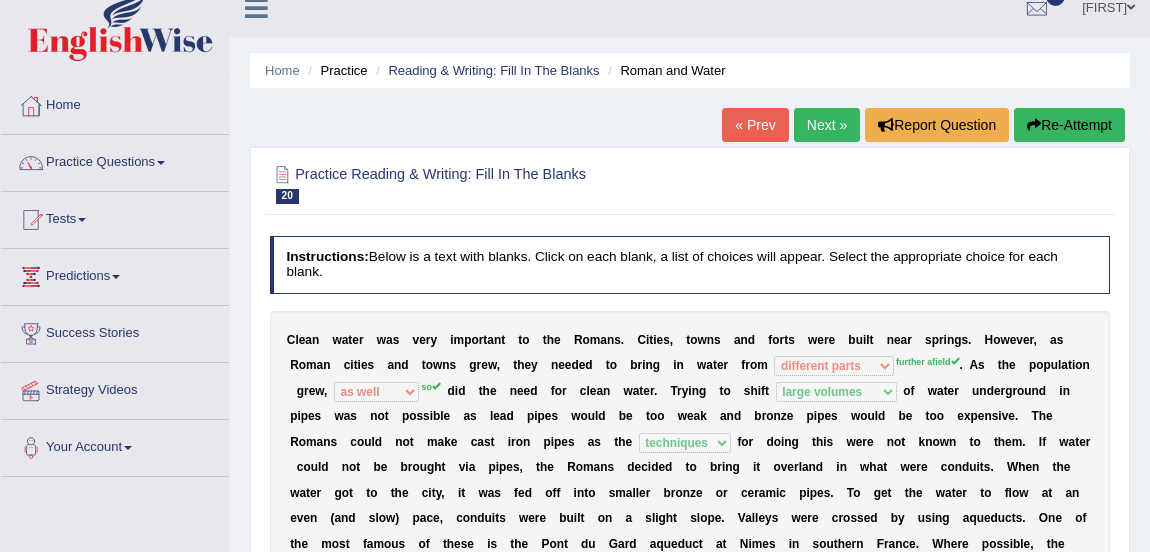 click on "Next »" at bounding box center (827, 125) 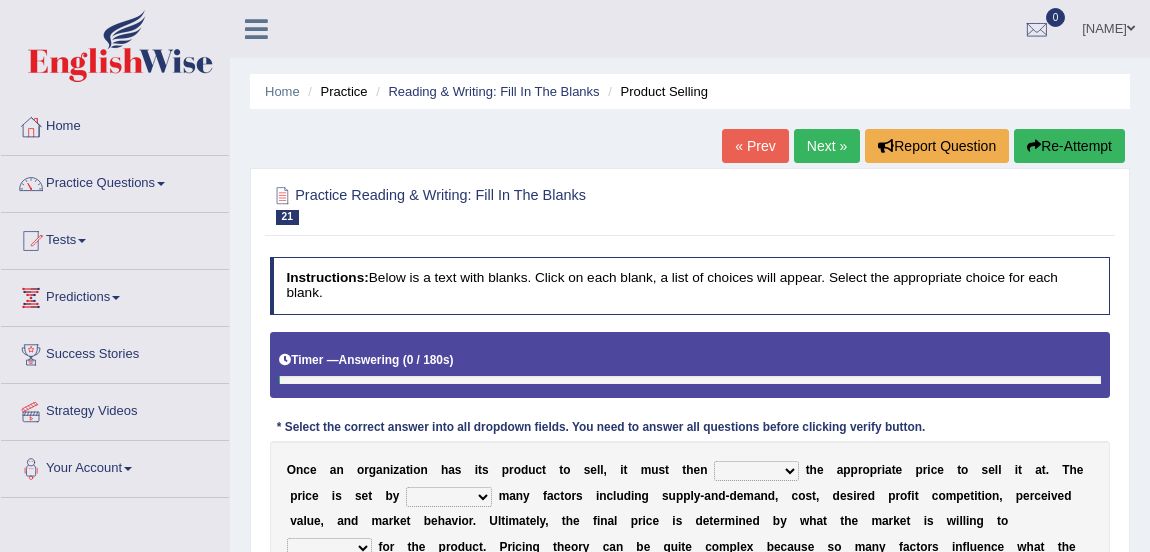 scroll, scrollTop: 0, scrollLeft: 0, axis: both 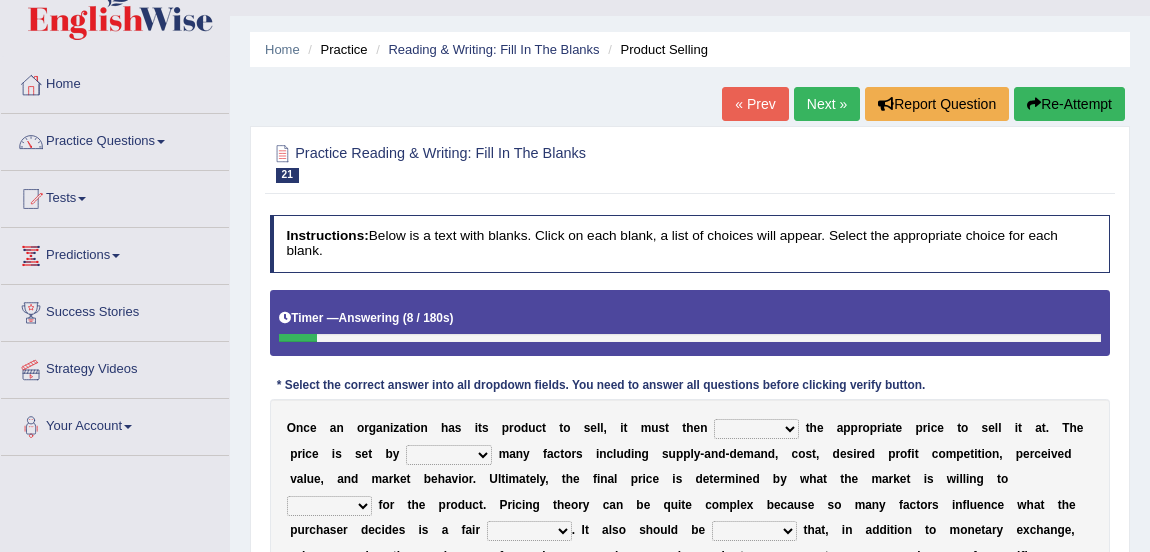 click on "Practice Questions" at bounding box center (115, 139) 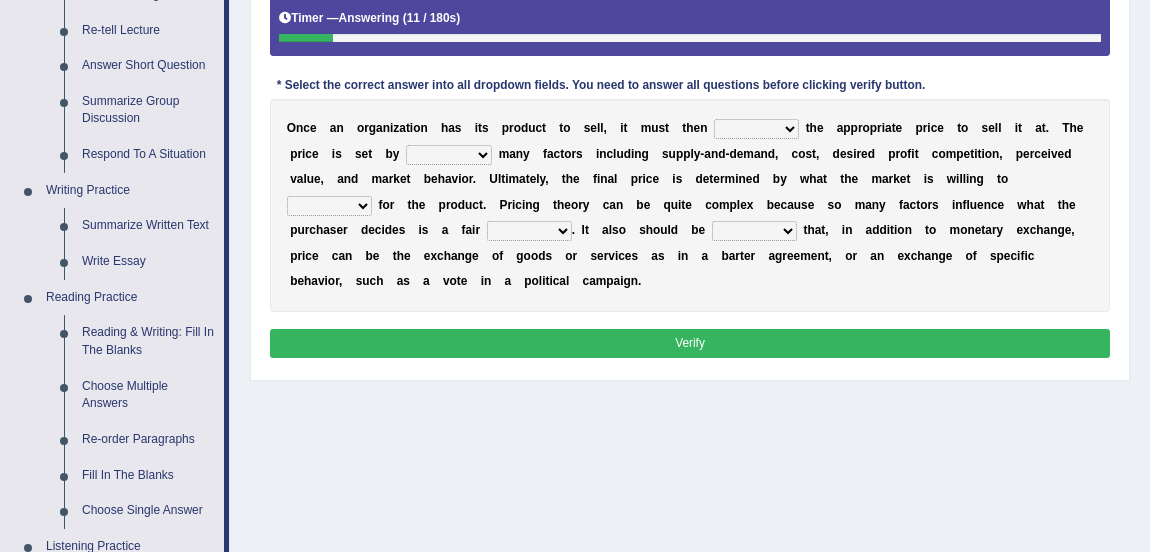 scroll, scrollTop: 391, scrollLeft: 0, axis: vertical 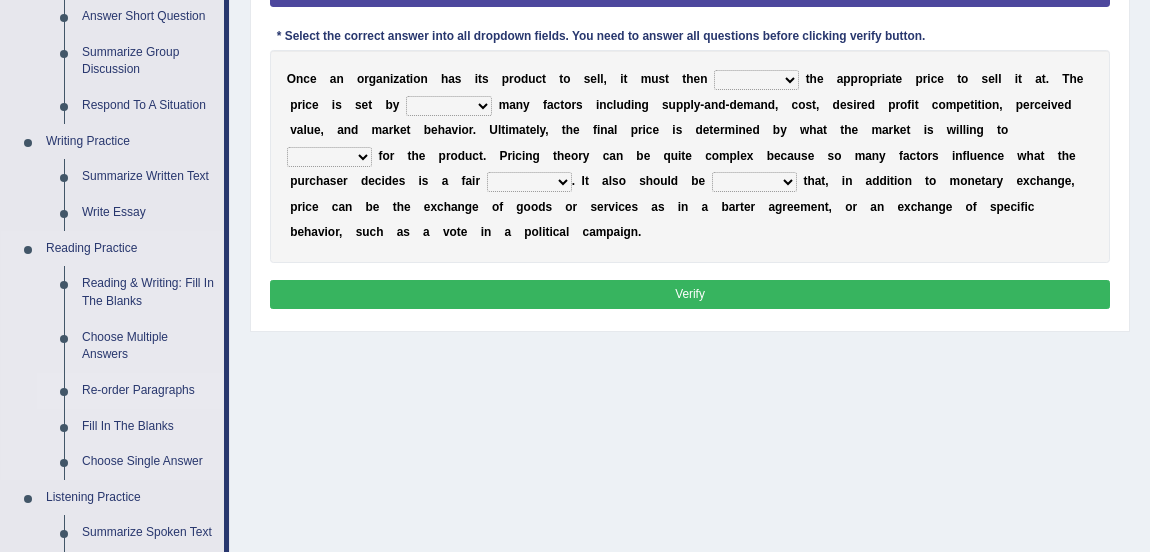 click on "Re-order Paragraphs" at bounding box center [148, 391] 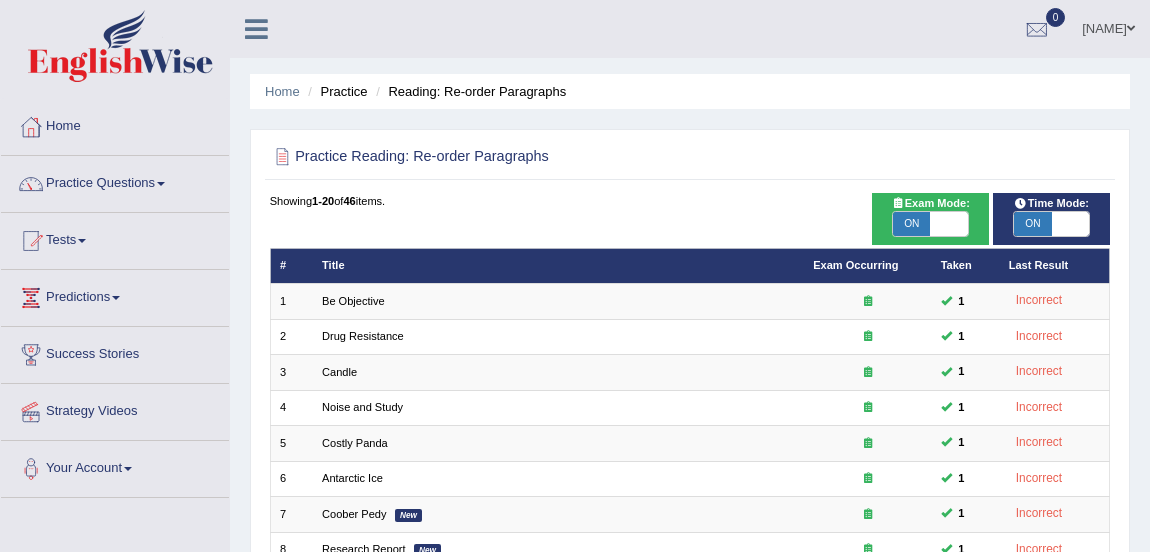 scroll, scrollTop: 27, scrollLeft: 0, axis: vertical 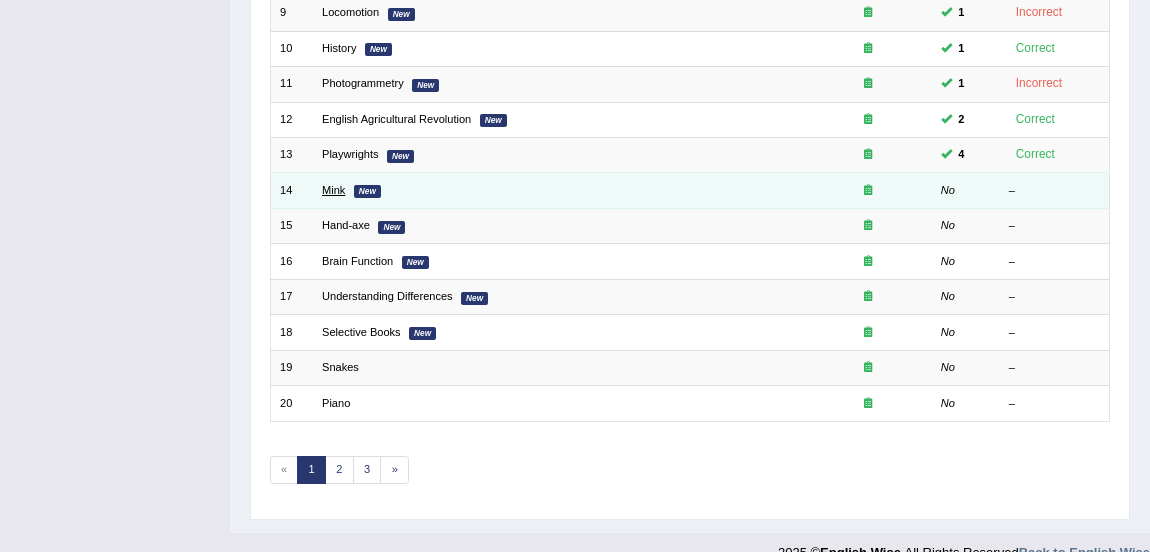 click on "Mink" at bounding box center [333, 190] 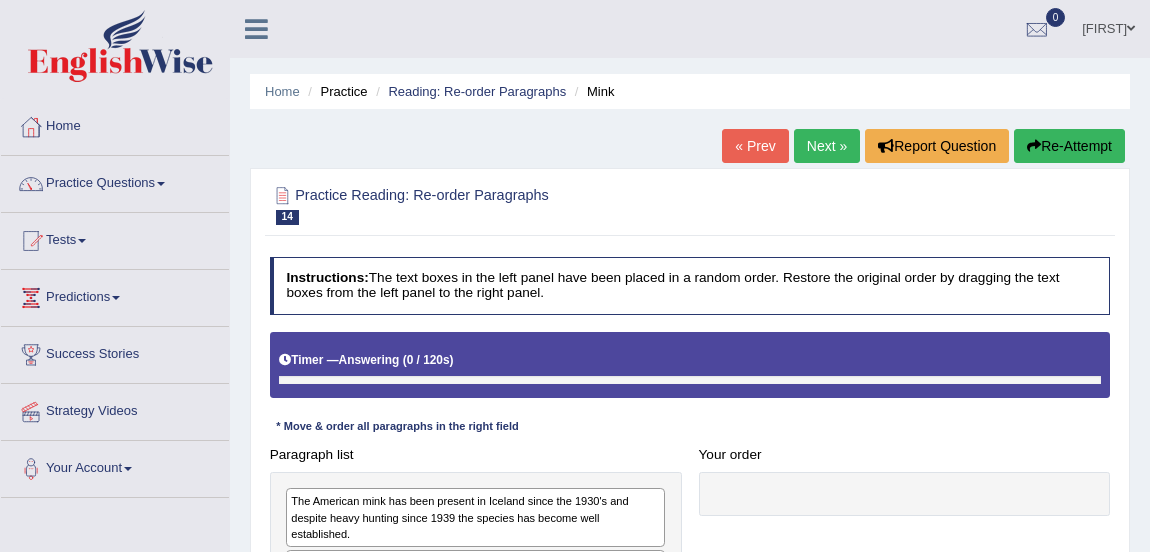 scroll, scrollTop: 0, scrollLeft: 0, axis: both 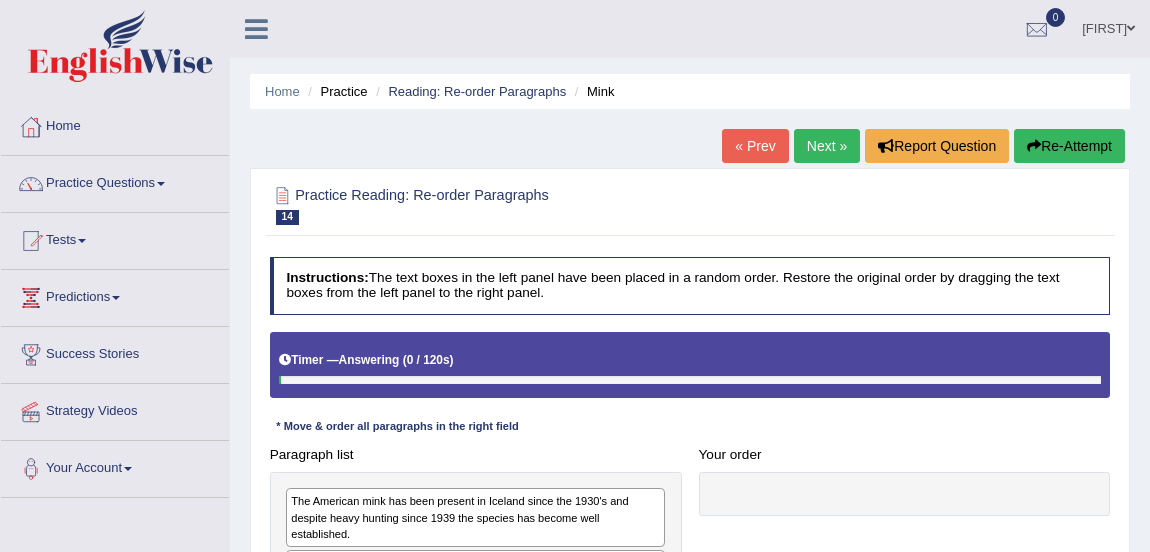 click at bounding box center [905, 494] 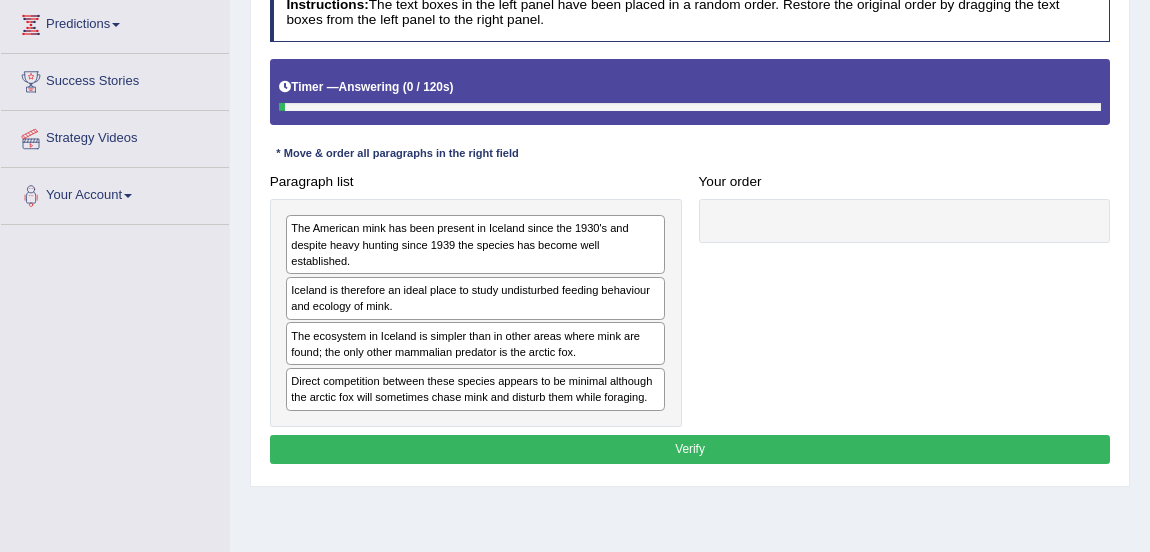 scroll, scrollTop: 288, scrollLeft: 0, axis: vertical 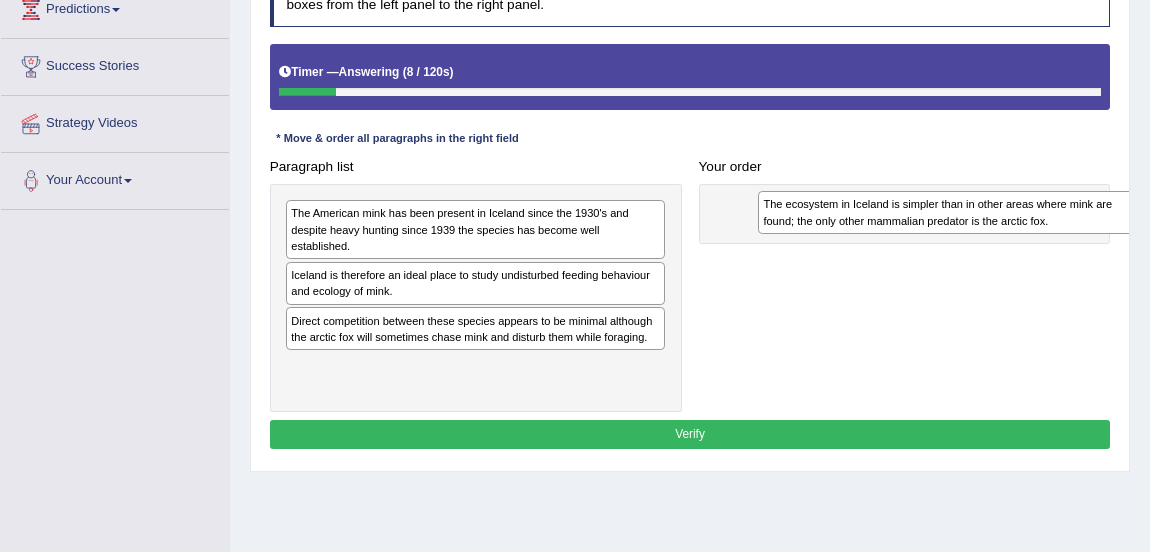 drag, startPoint x: 351, startPoint y: 319, endPoint x: 909, endPoint y: 198, distance: 570.9685 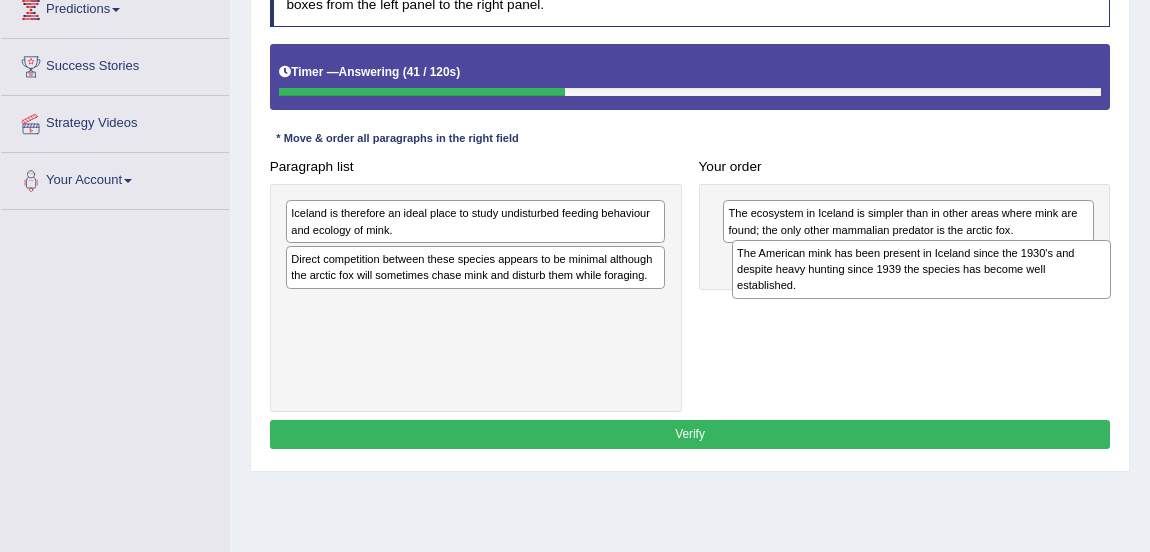 drag, startPoint x: 458, startPoint y: 229, endPoint x: 992, endPoint y: 285, distance: 536.9283 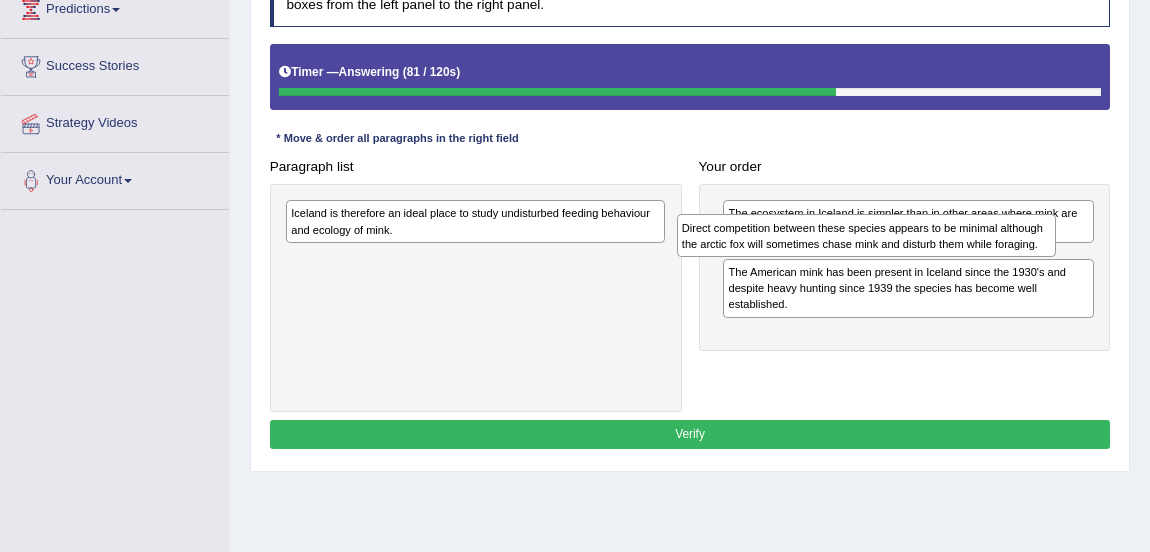 drag, startPoint x: 536, startPoint y: 264, endPoint x: 1028, endPoint y: 253, distance: 492.12296 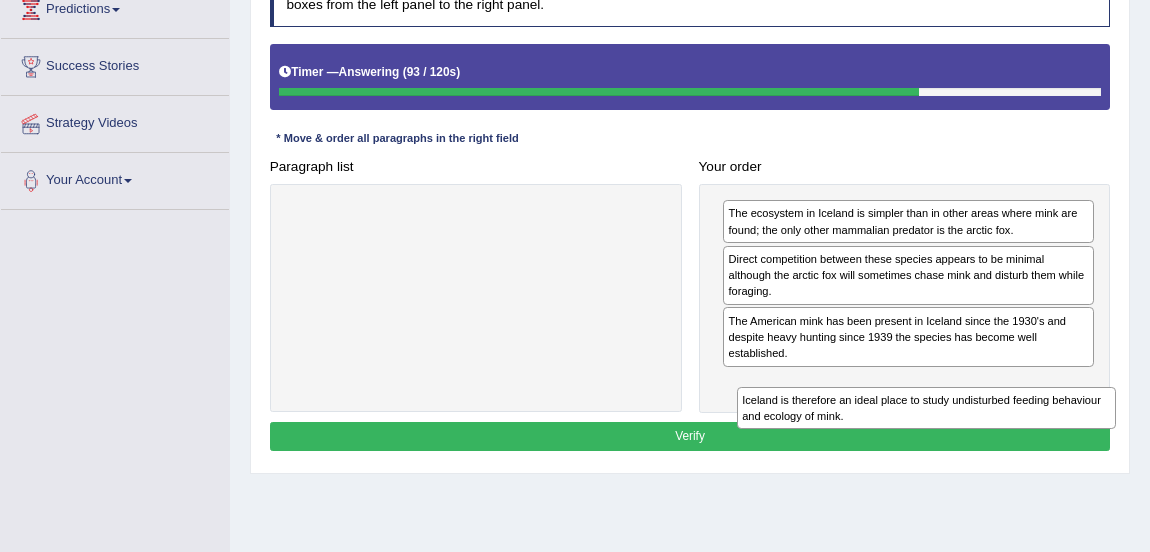 drag, startPoint x: 357, startPoint y: 217, endPoint x: 887, endPoint y: 440, distance: 575.0035 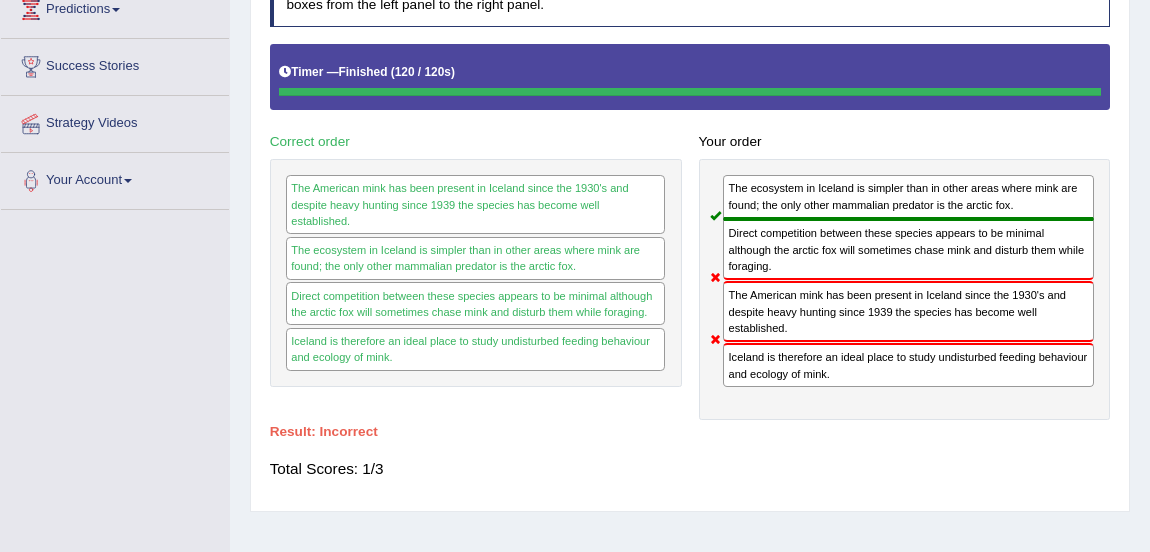 scroll, scrollTop: 0, scrollLeft: 0, axis: both 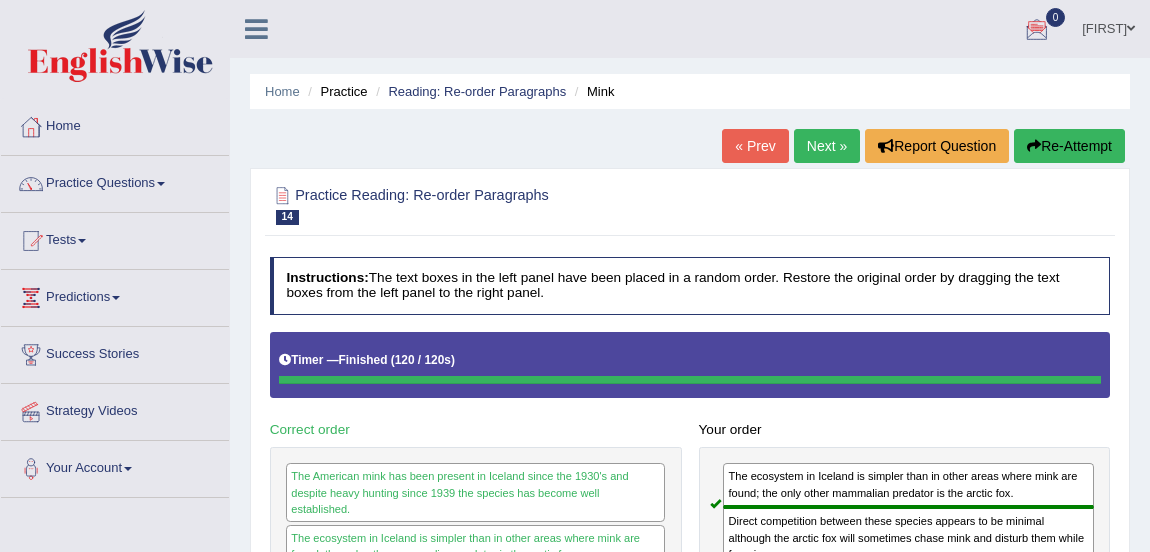 click on "Next »" at bounding box center (827, 146) 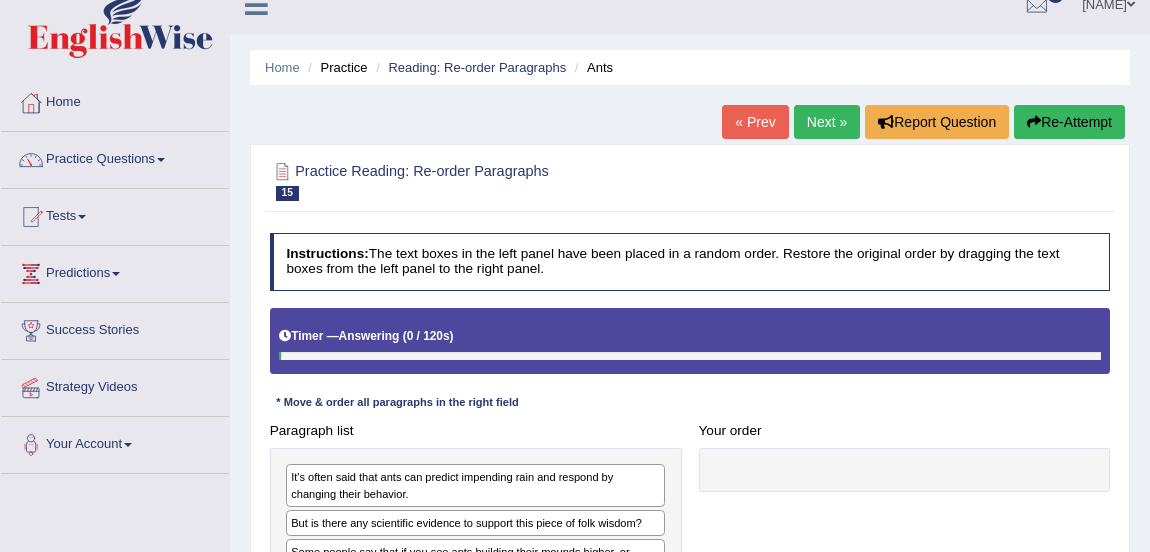 scroll, scrollTop: 0, scrollLeft: 0, axis: both 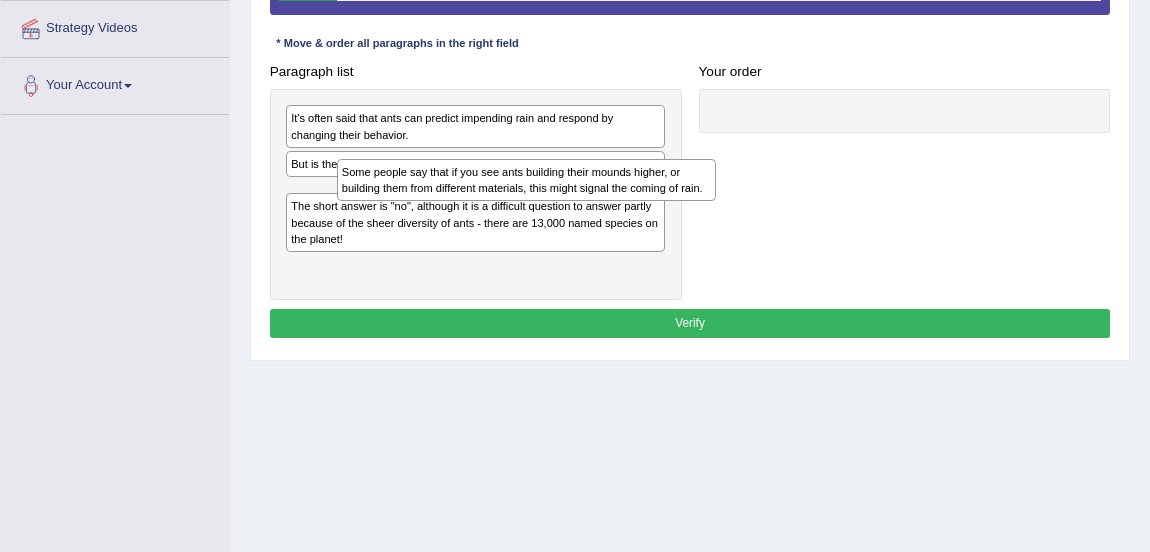 drag, startPoint x: 498, startPoint y: 204, endPoint x: 774, endPoint y: 189, distance: 276.40732 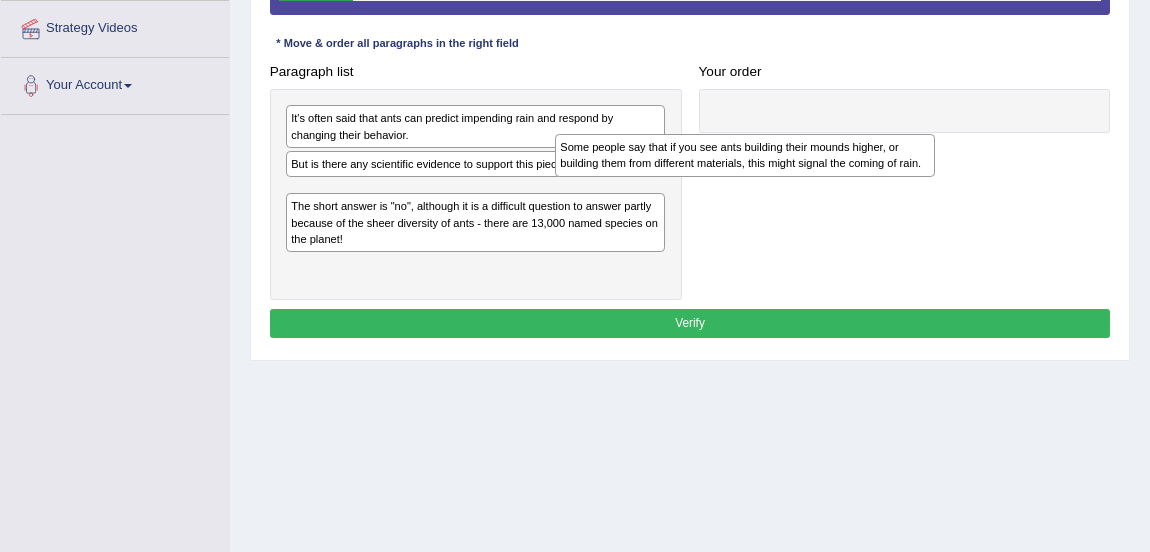 drag, startPoint x: 471, startPoint y: 202, endPoint x: 877, endPoint y: 144, distance: 410.12195 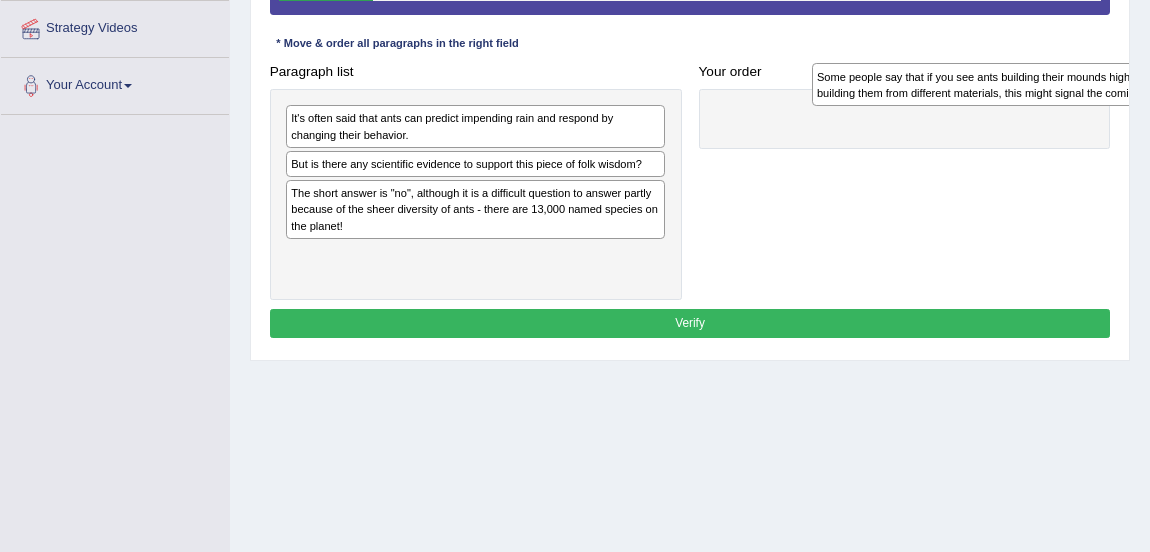 drag, startPoint x: 412, startPoint y: 203, endPoint x: 971, endPoint y: 102, distance: 568.051 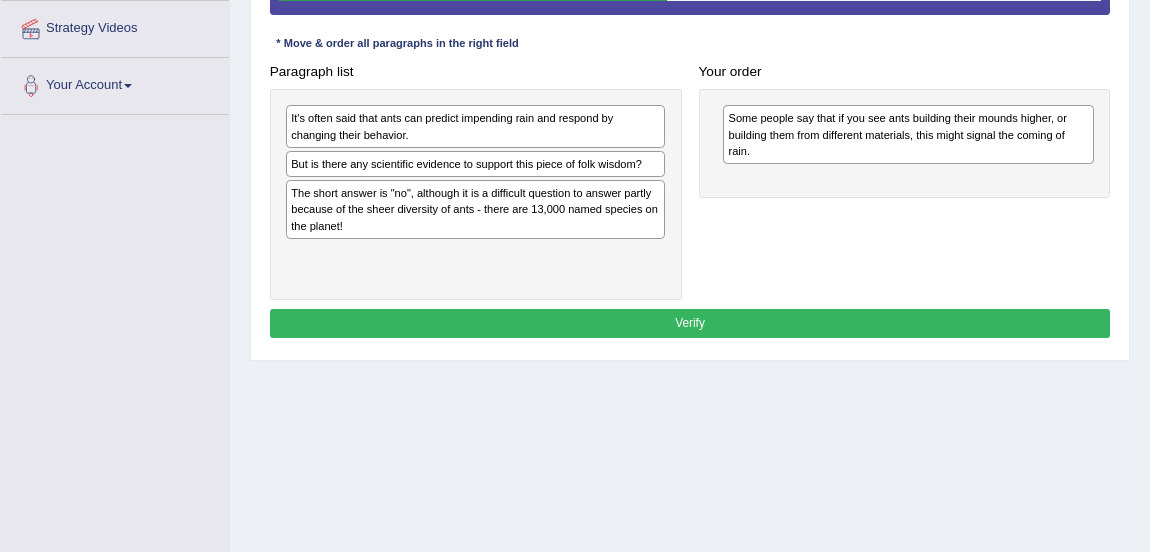 click on "But is there any scientific evidence to support this piece of folk wisdom?" at bounding box center (475, 164) 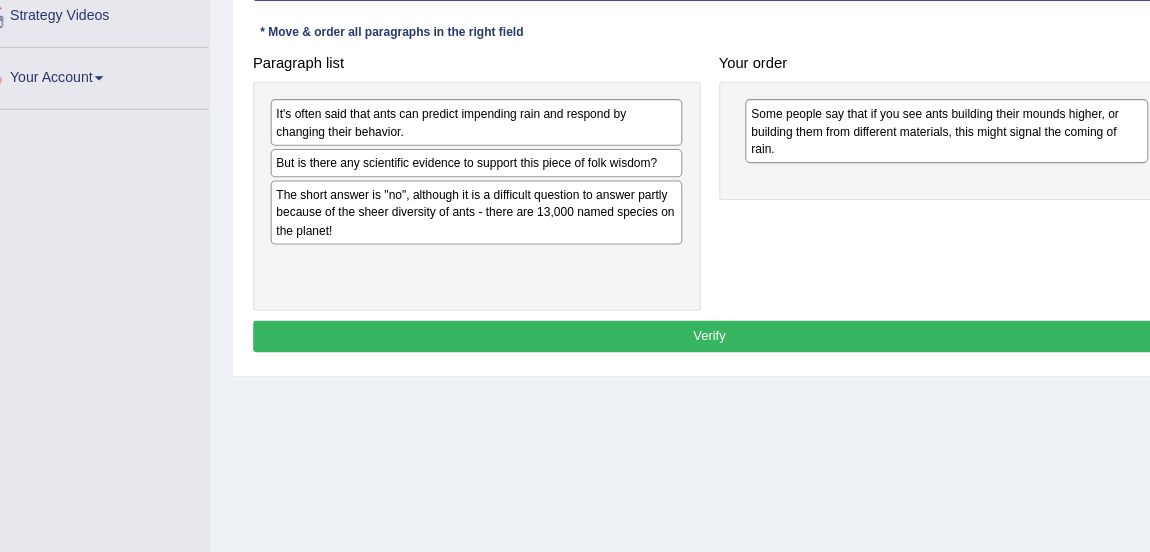 scroll, scrollTop: 383, scrollLeft: 0, axis: vertical 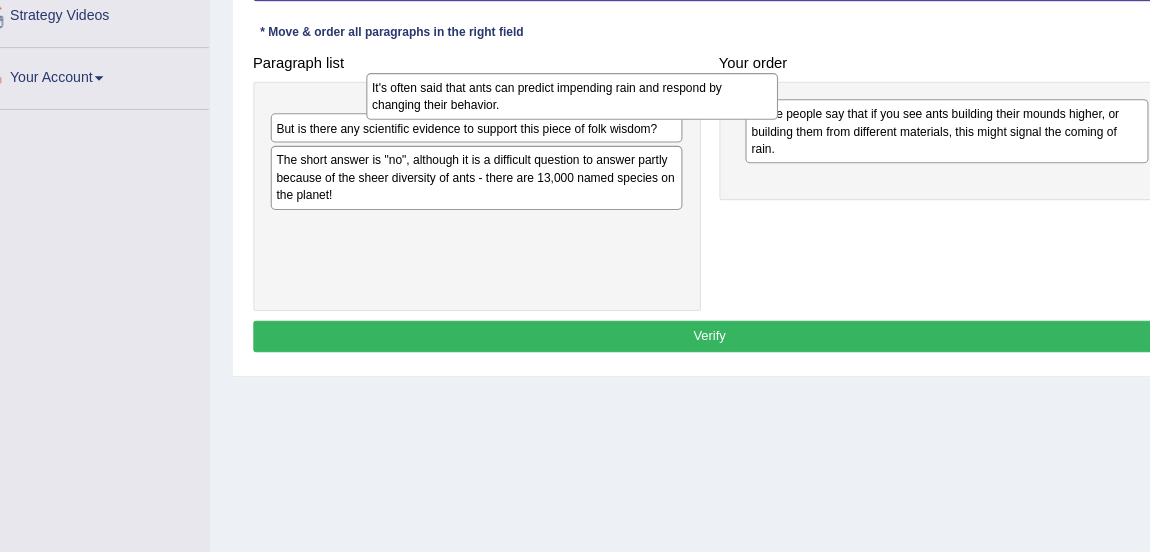 drag, startPoint x: 510, startPoint y: 124, endPoint x: 874, endPoint y: 85, distance: 366.0833 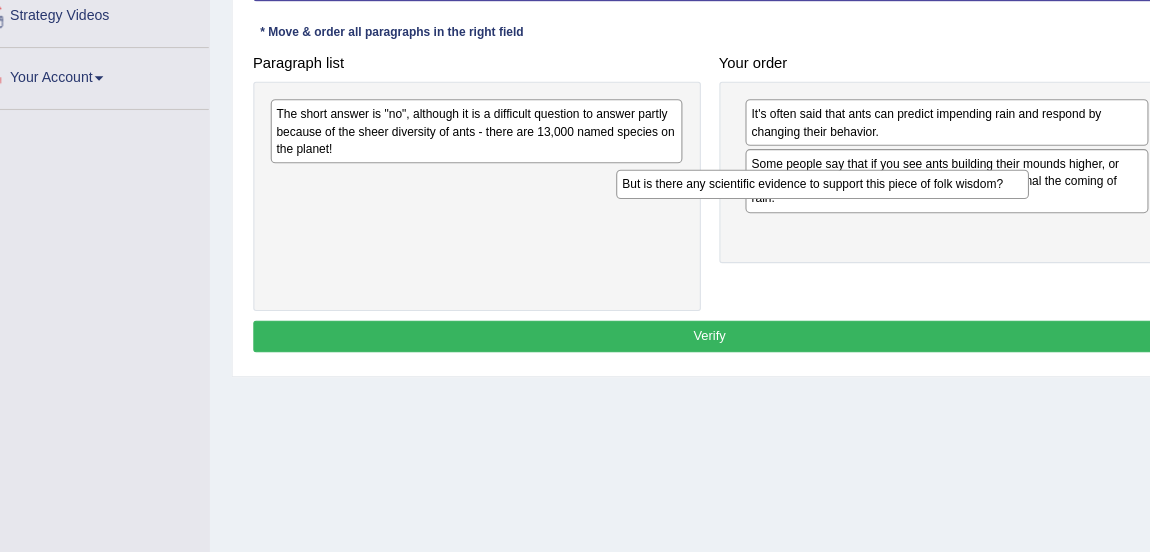 drag, startPoint x: 440, startPoint y: 124, endPoint x: 823, endPoint y: 210, distance: 392.53662 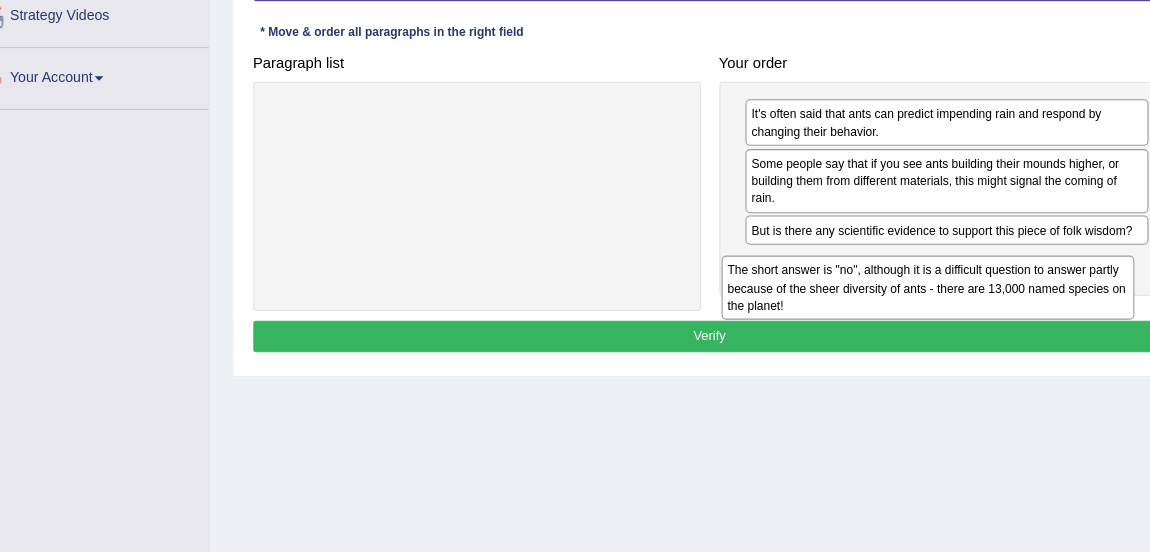 drag, startPoint x: 525, startPoint y: 143, endPoint x: 1054, endPoint y: 330, distance: 561.07935 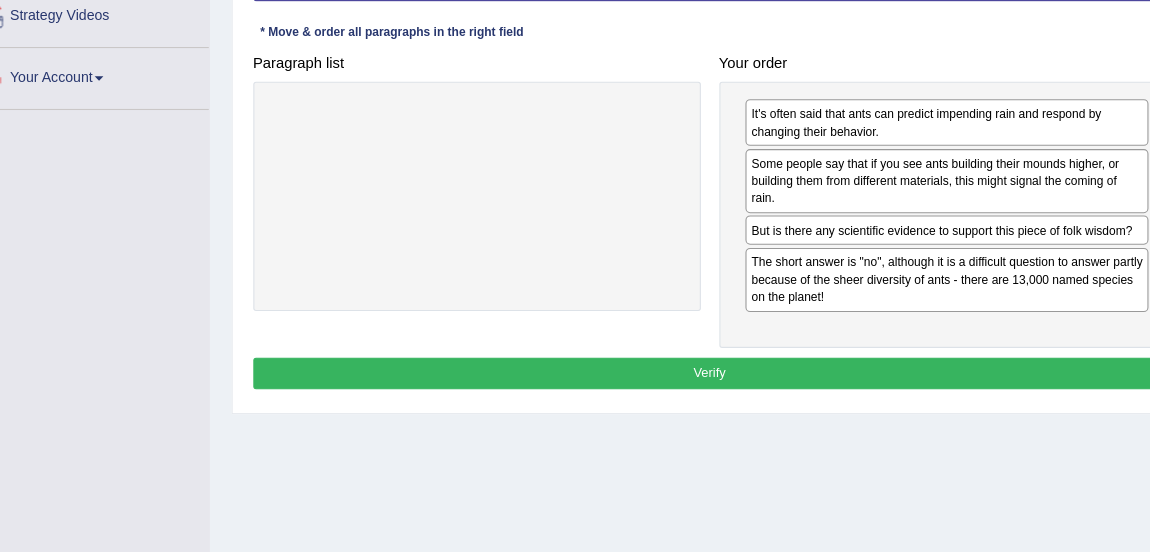 click on "Verify" at bounding box center (690, 357) 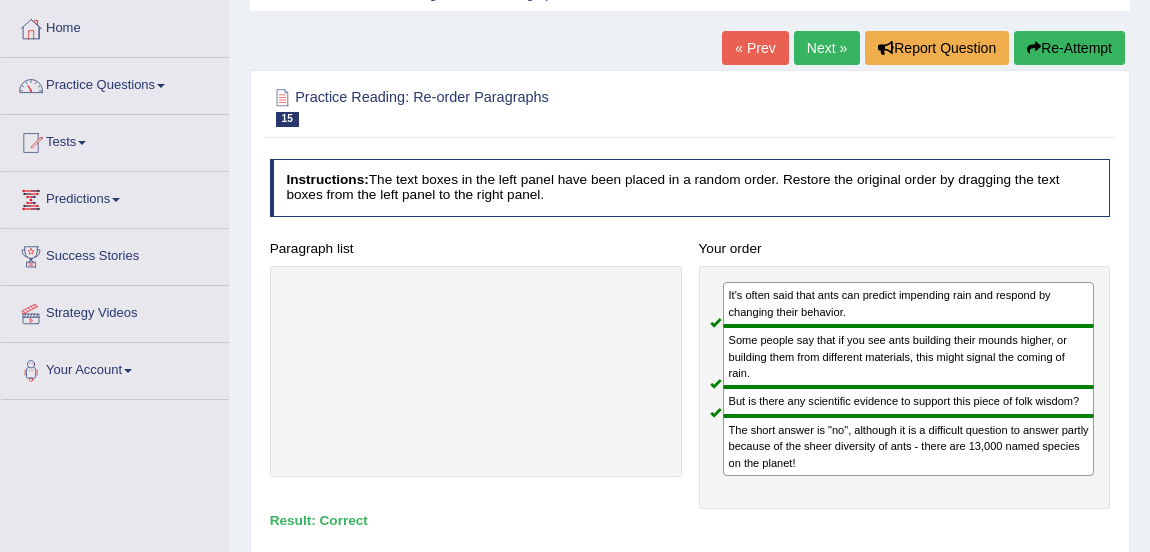 scroll, scrollTop: 100, scrollLeft: 0, axis: vertical 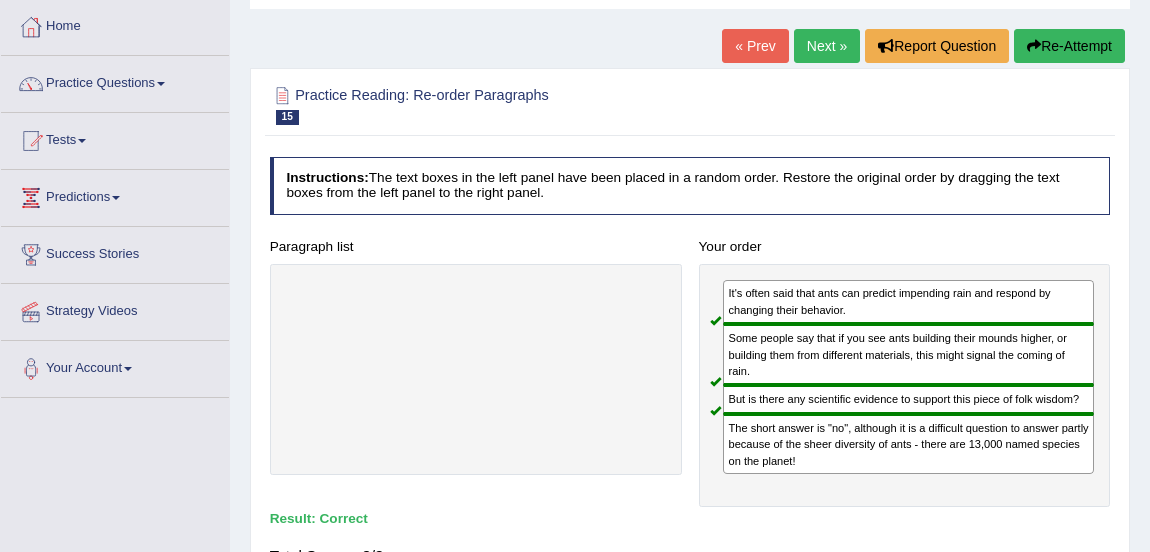 click on "Next »" at bounding box center (827, 46) 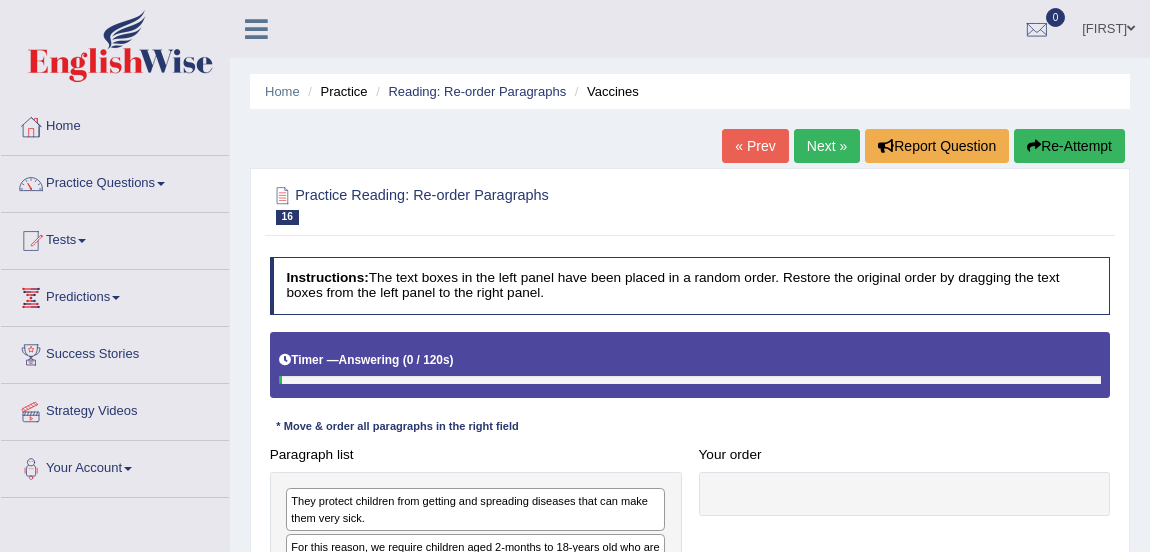 scroll, scrollTop: 0, scrollLeft: 0, axis: both 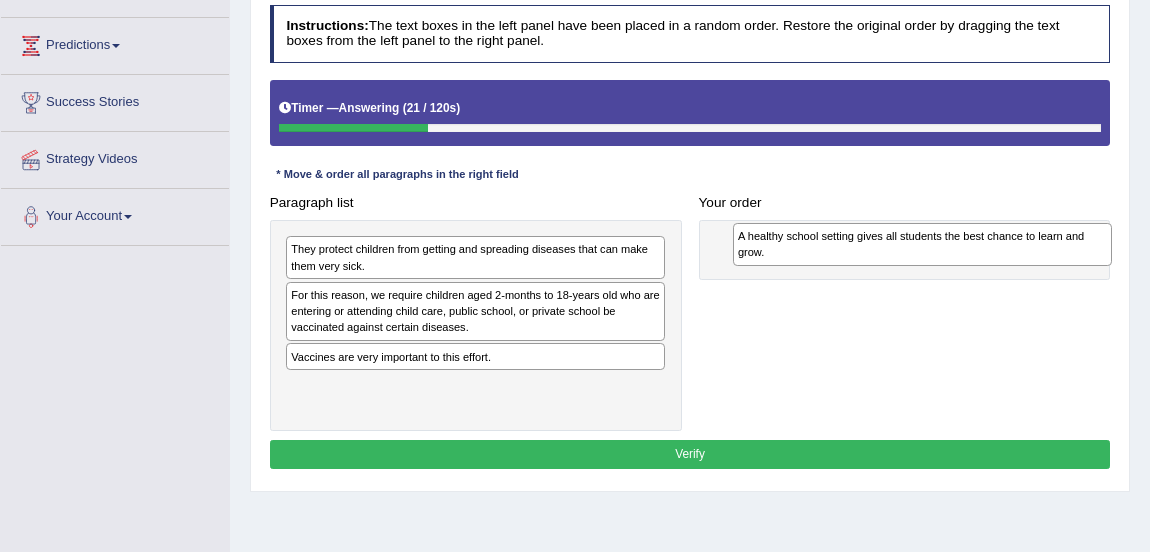 drag, startPoint x: 348, startPoint y: 370, endPoint x: 879, endPoint y: 255, distance: 543.31024 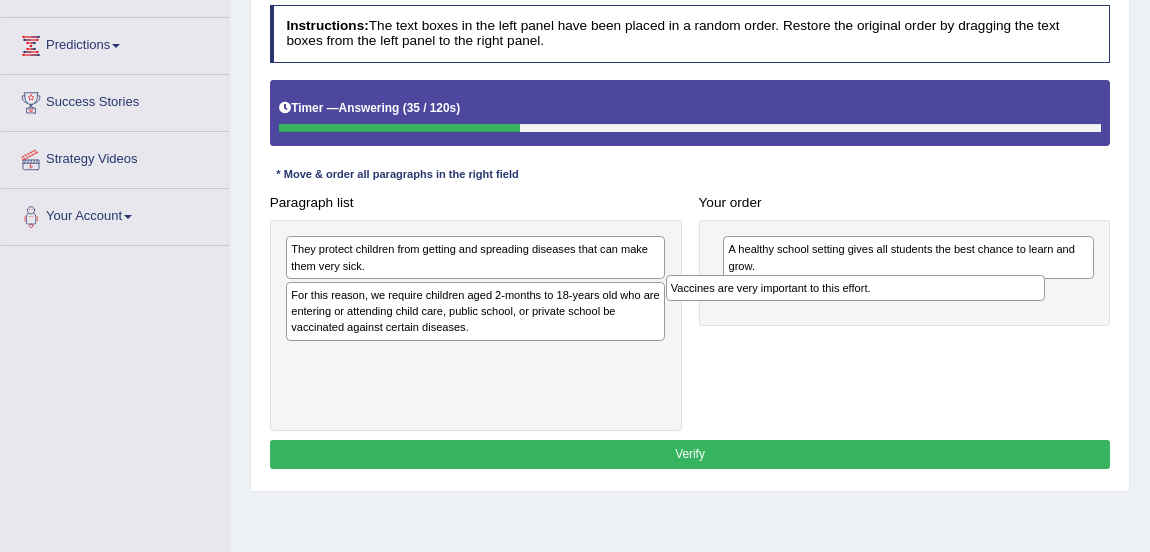 drag, startPoint x: 484, startPoint y: 364, endPoint x: 959, endPoint y: 312, distance: 477.83783 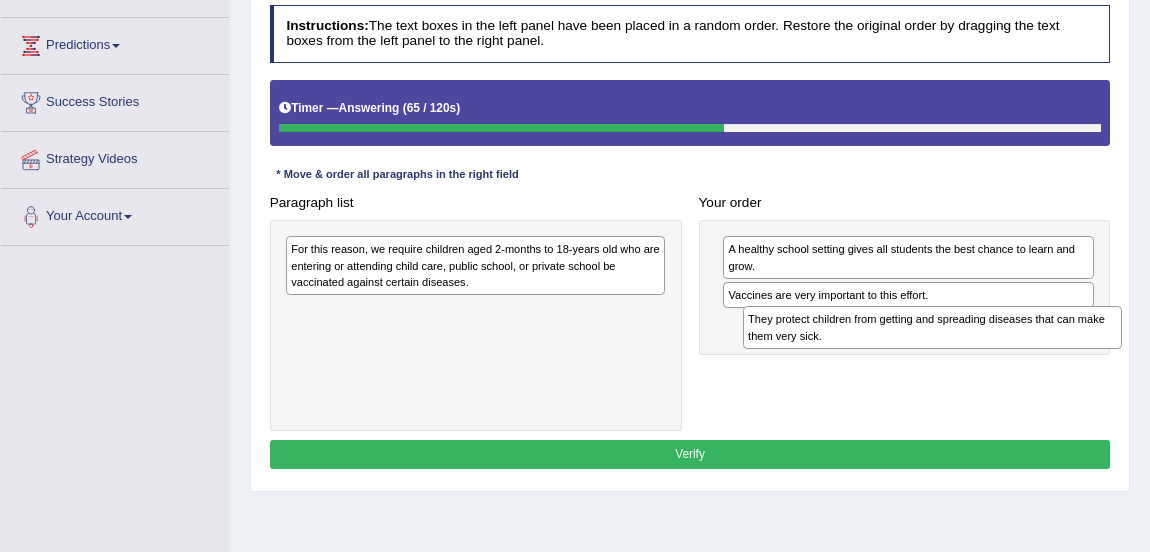 drag, startPoint x: 514, startPoint y: 255, endPoint x: 1068, endPoint y: 346, distance: 561.4241 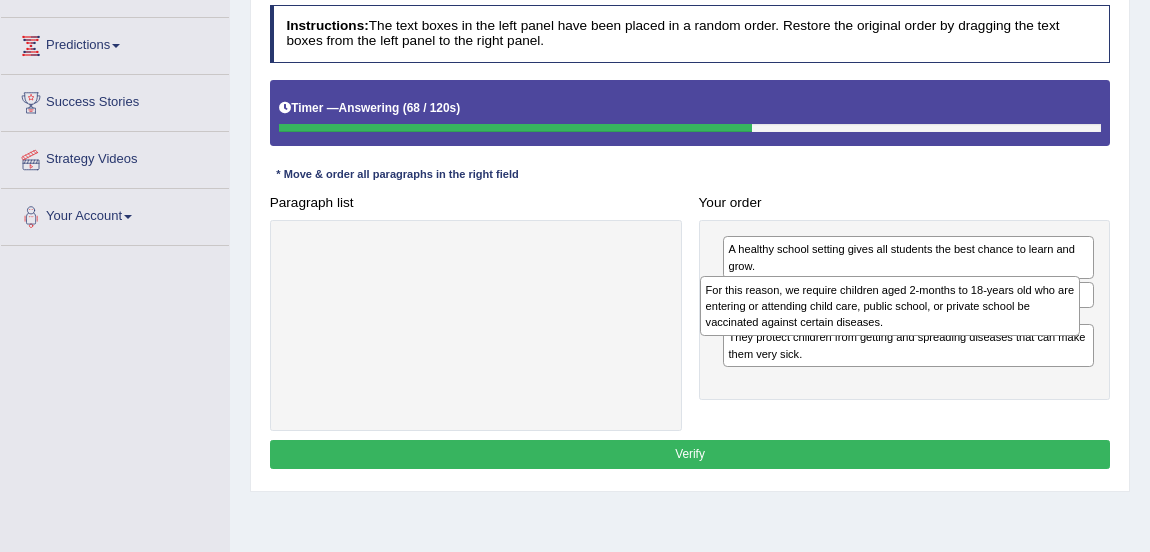 drag, startPoint x: 517, startPoint y: 275, endPoint x: 1018, endPoint y: 331, distance: 504.12003 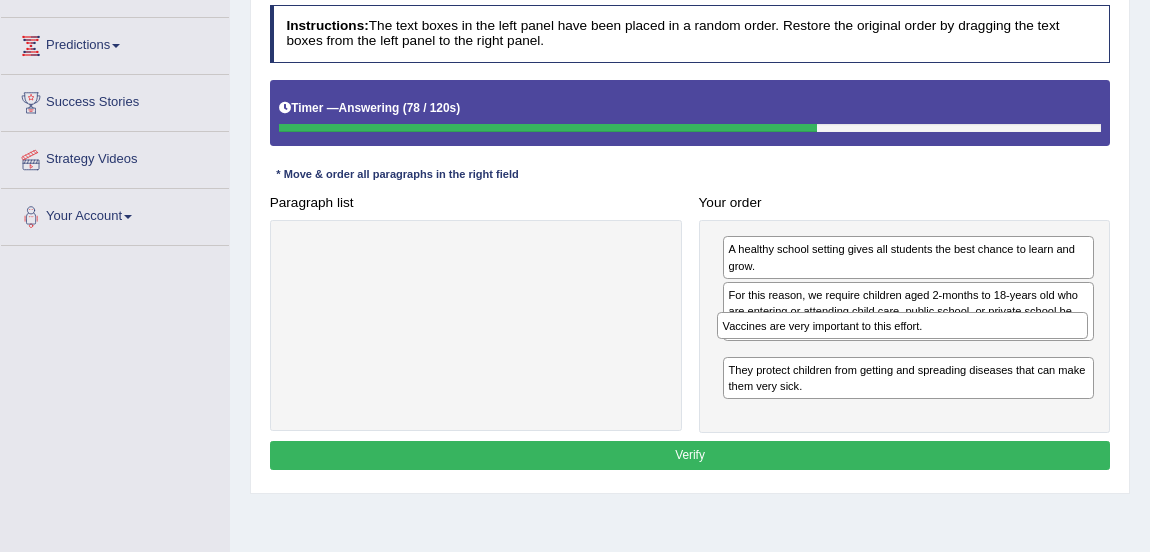drag, startPoint x: 851, startPoint y: 293, endPoint x: 850, endPoint y: 348, distance: 55.00909 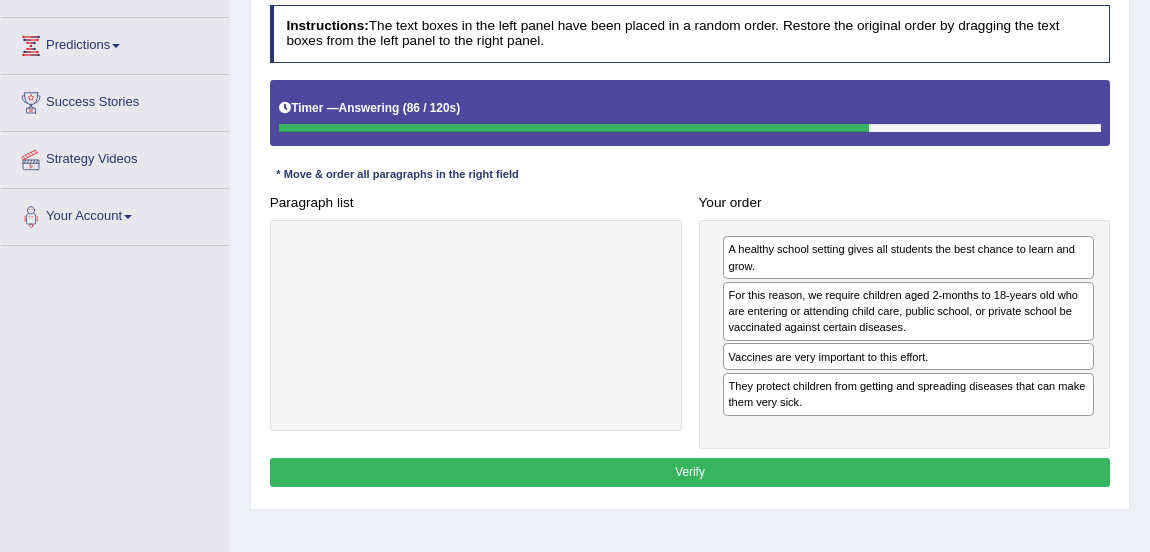 click on "Verify" at bounding box center [690, 472] 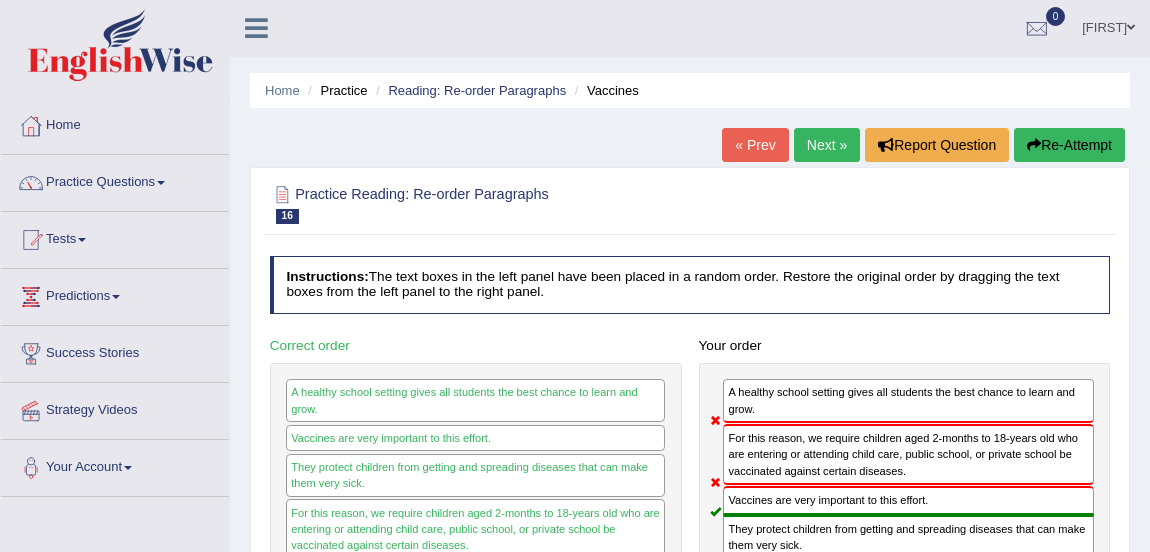 scroll, scrollTop: 0, scrollLeft: 0, axis: both 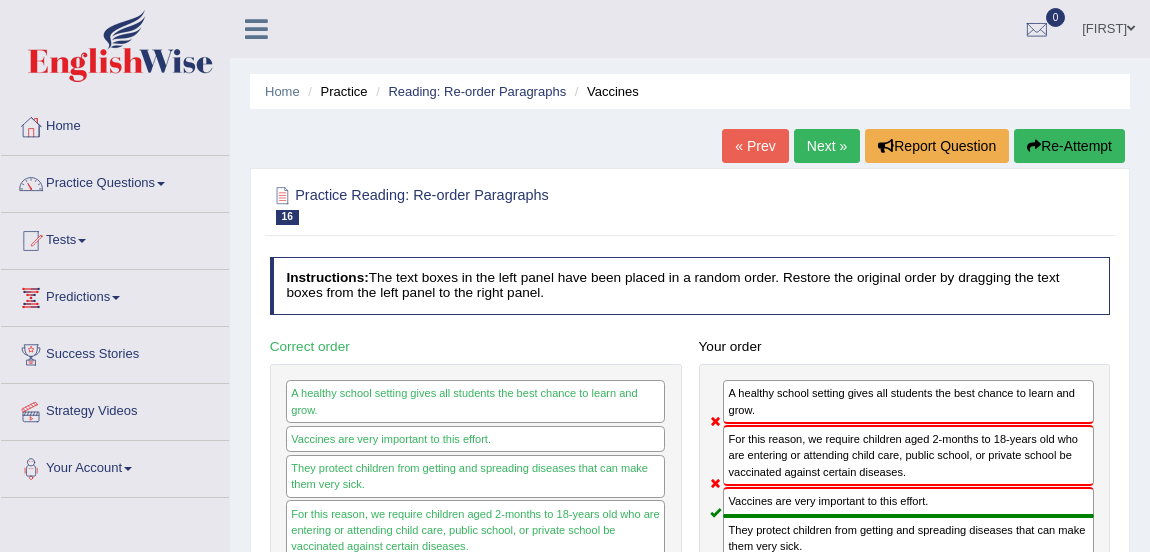 click on "Next »" at bounding box center [827, 146] 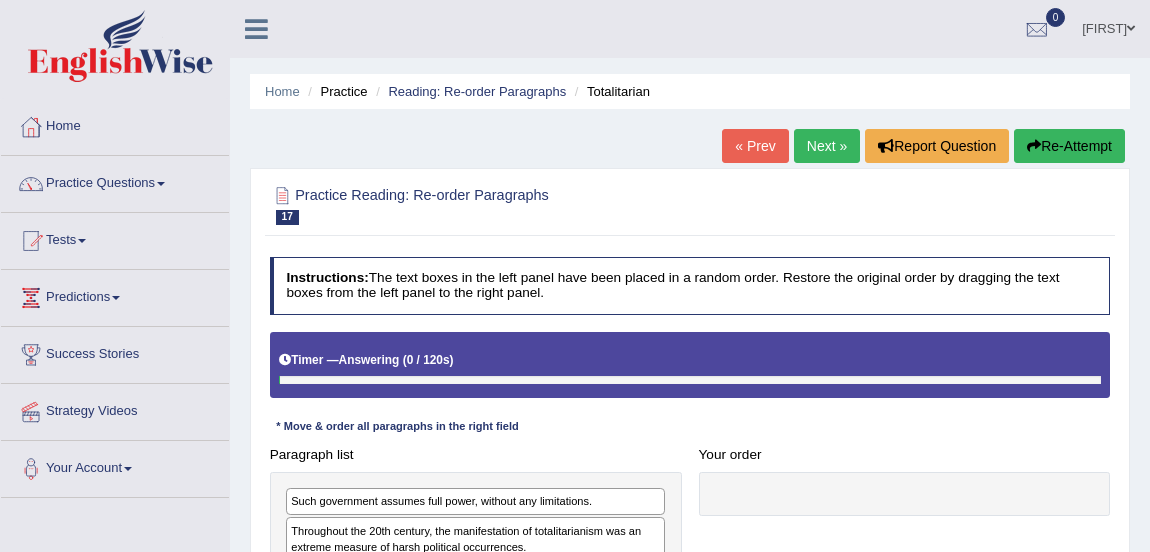 scroll, scrollTop: 0, scrollLeft: 0, axis: both 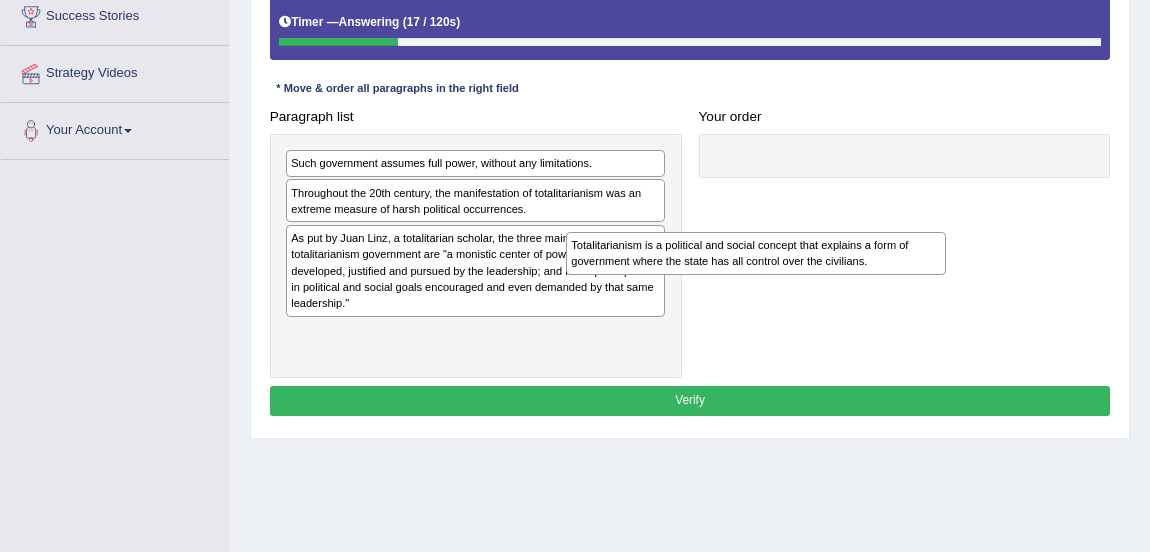 drag, startPoint x: 426, startPoint y: 342, endPoint x: 849, endPoint y: 206, distance: 444.32532 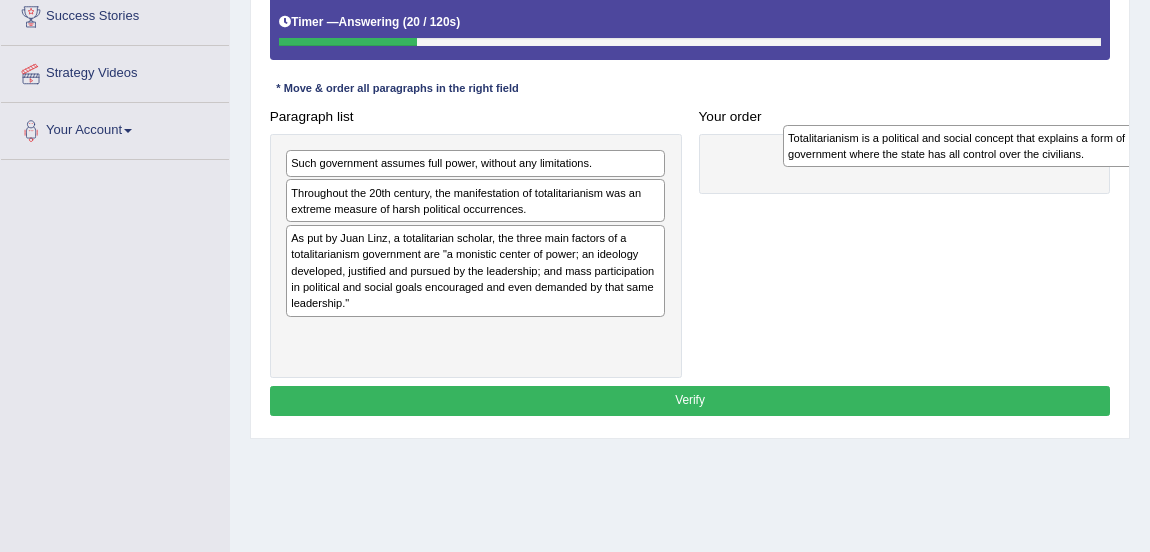 drag, startPoint x: 340, startPoint y: 340, endPoint x: 919, endPoint y: 148, distance: 610.0041 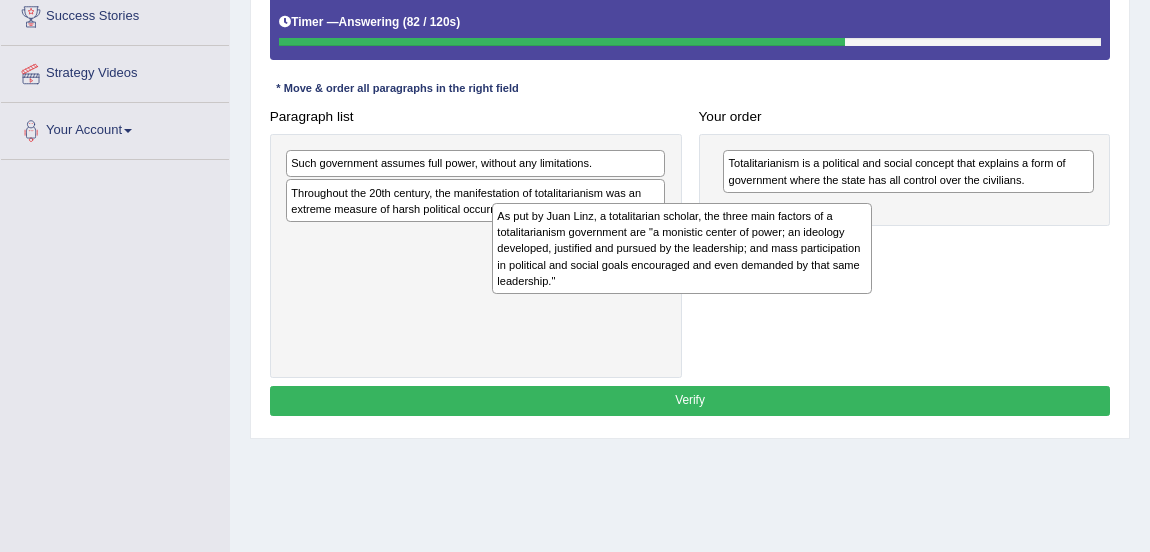 drag, startPoint x: 393, startPoint y: 259, endPoint x: 836, endPoint y: 229, distance: 444.01465 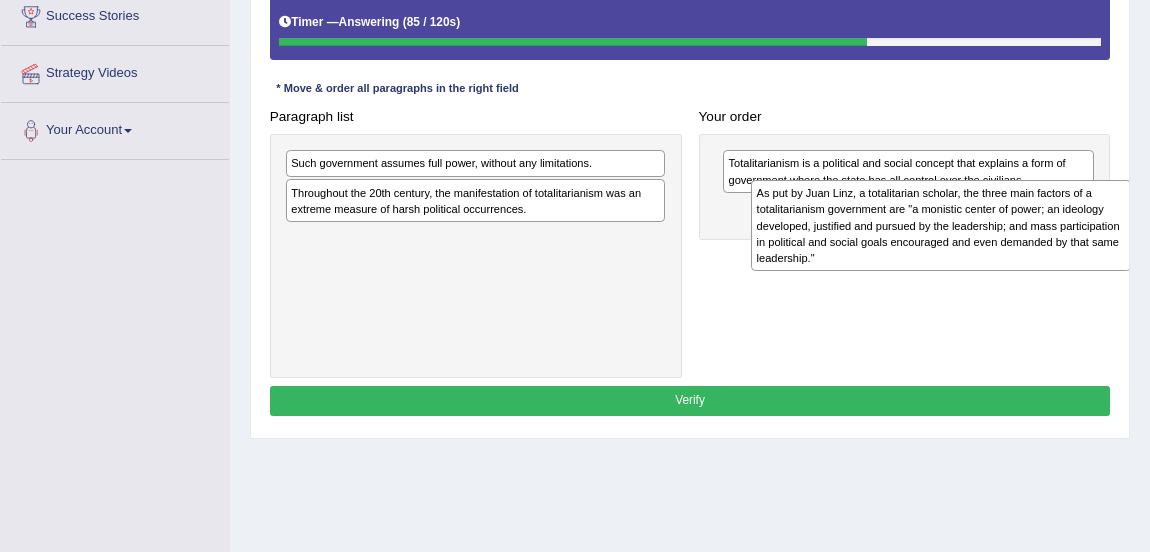 drag, startPoint x: 375, startPoint y: 260, endPoint x: 928, endPoint y: 229, distance: 553.8682 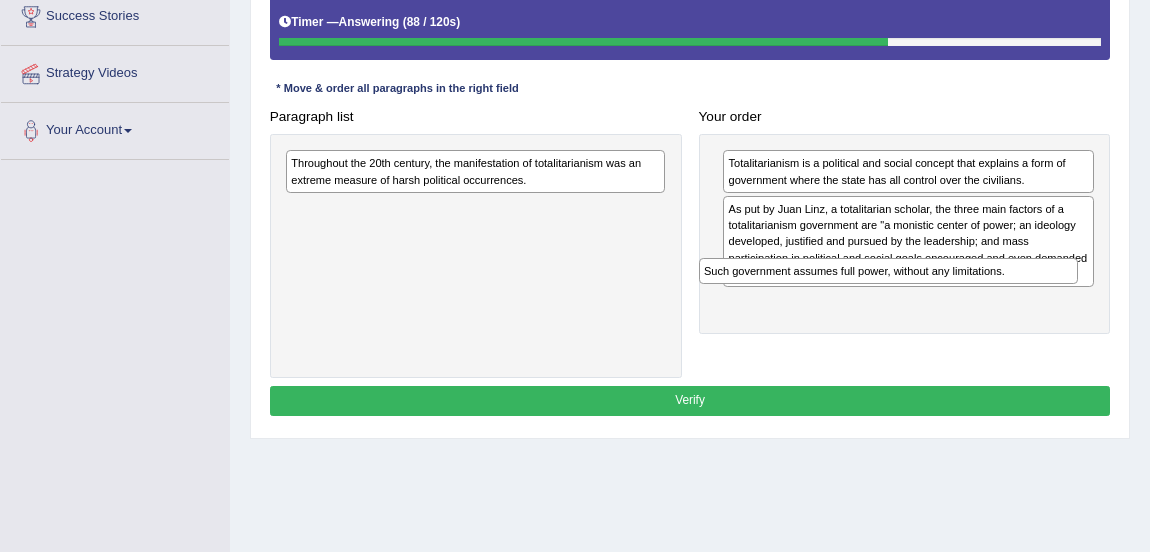 drag, startPoint x: 376, startPoint y: 167, endPoint x: 867, endPoint y: 301, distance: 508.9568 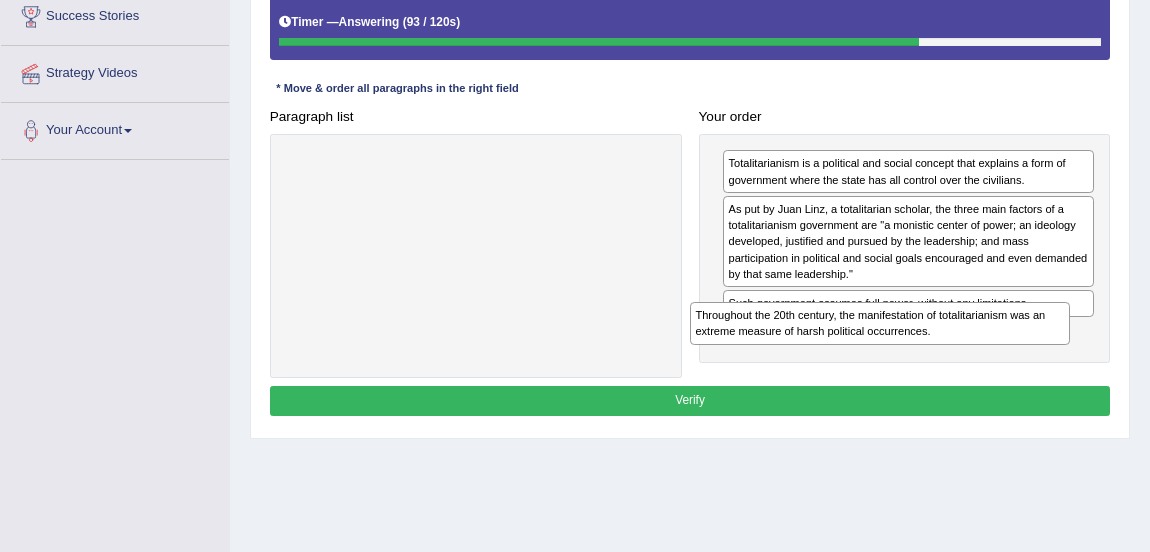 drag, startPoint x: 509, startPoint y: 174, endPoint x: 1028, endPoint y: 363, distance: 552.3423 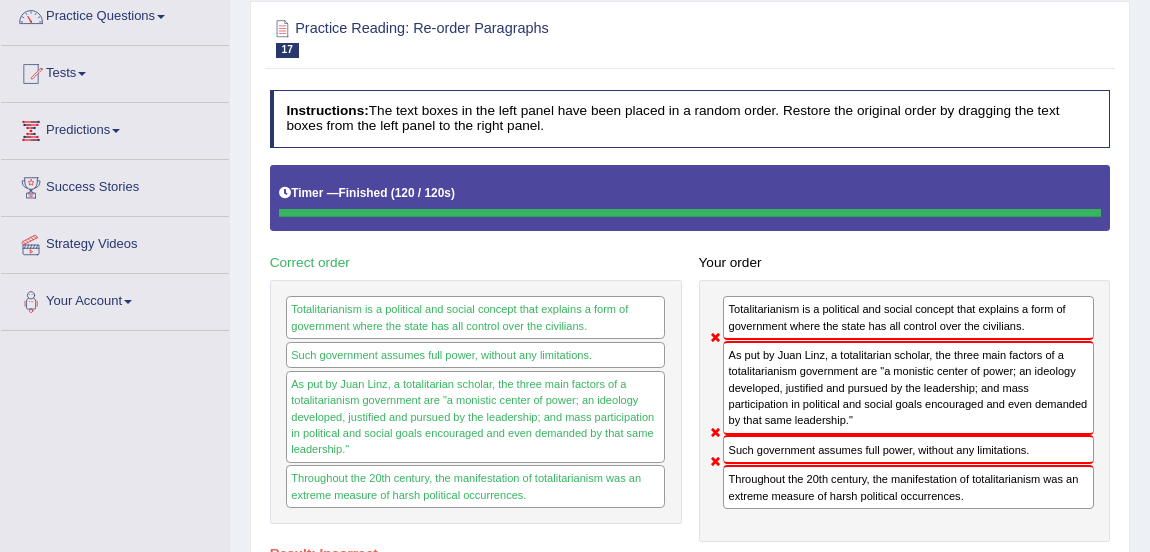 scroll, scrollTop: 51, scrollLeft: 0, axis: vertical 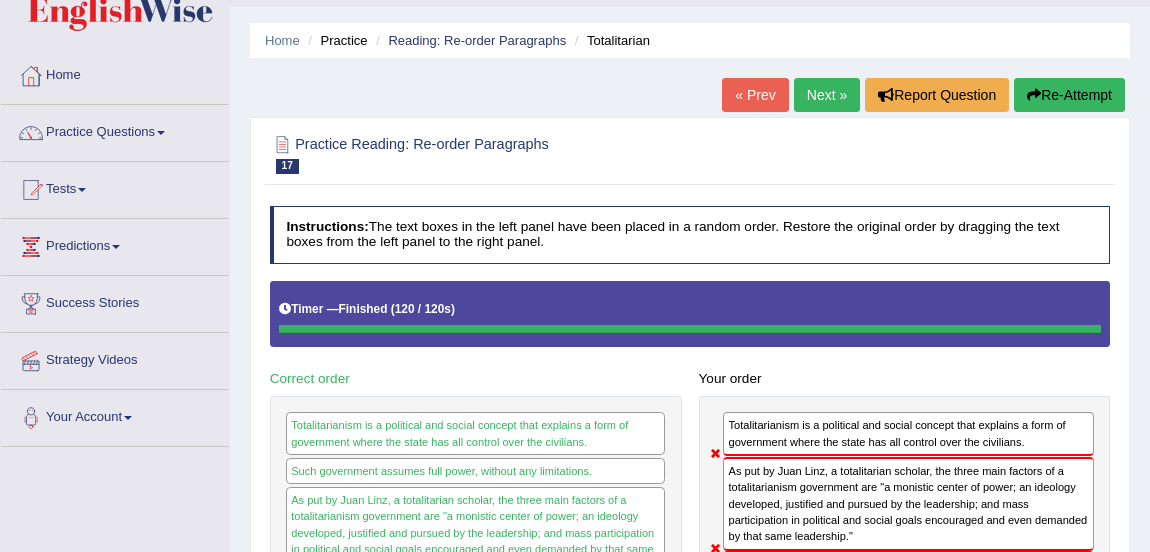 click on "Re-Attempt" at bounding box center [1069, 95] 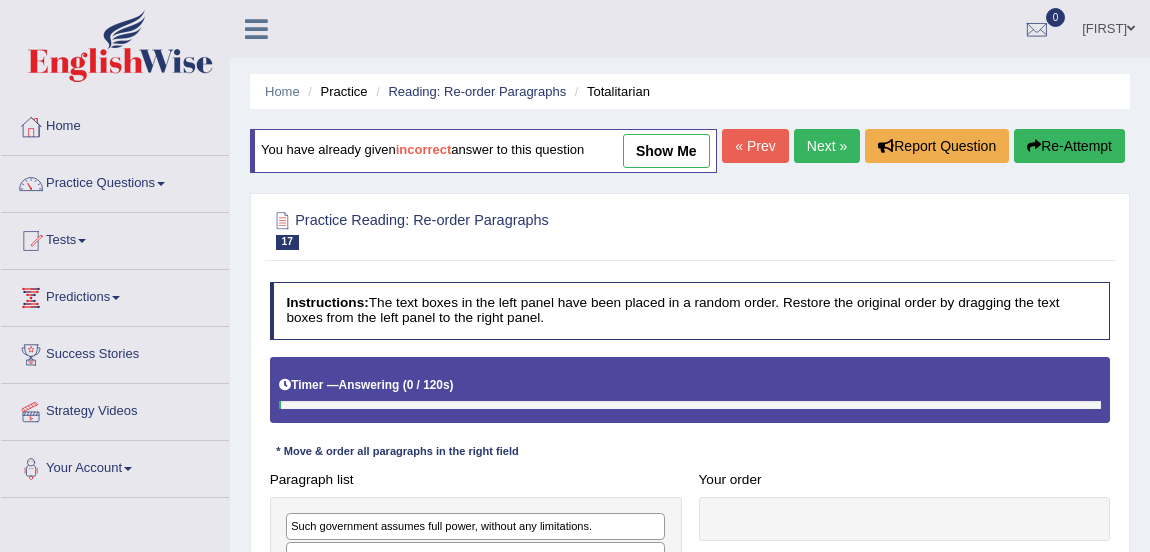 scroll, scrollTop: 101, scrollLeft: 0, axis: vertical 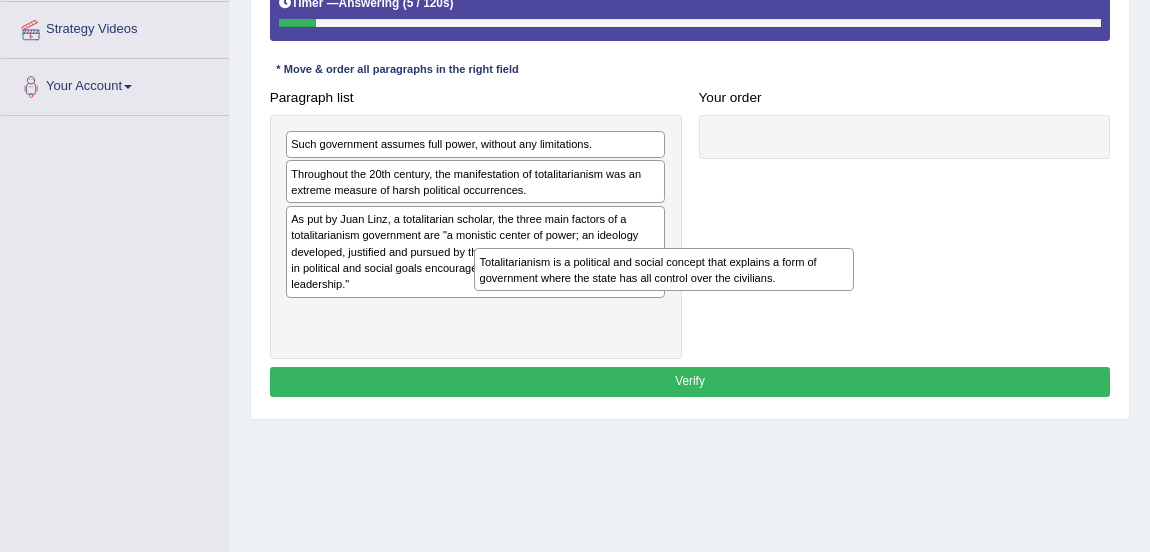 drag, startPoint x: 392, startPoint y: 354, endPoint x: 832, endPoint y: 200, distance: 466.17163 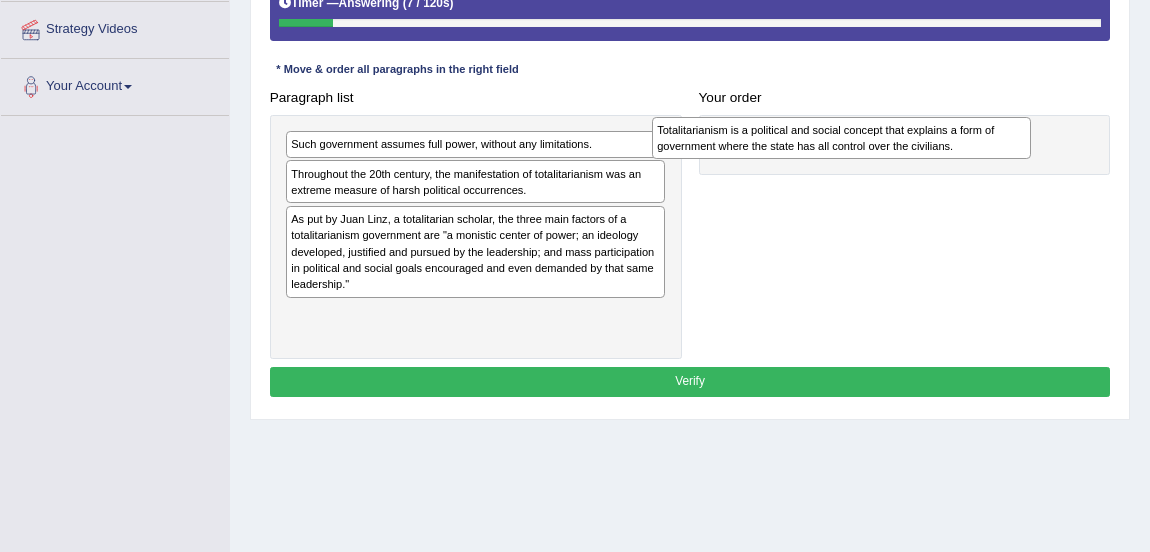 drag, startPoint x: 414, startPoint y: 261, endPoint x: 986, endPoint y: 156, distance: 581.5574 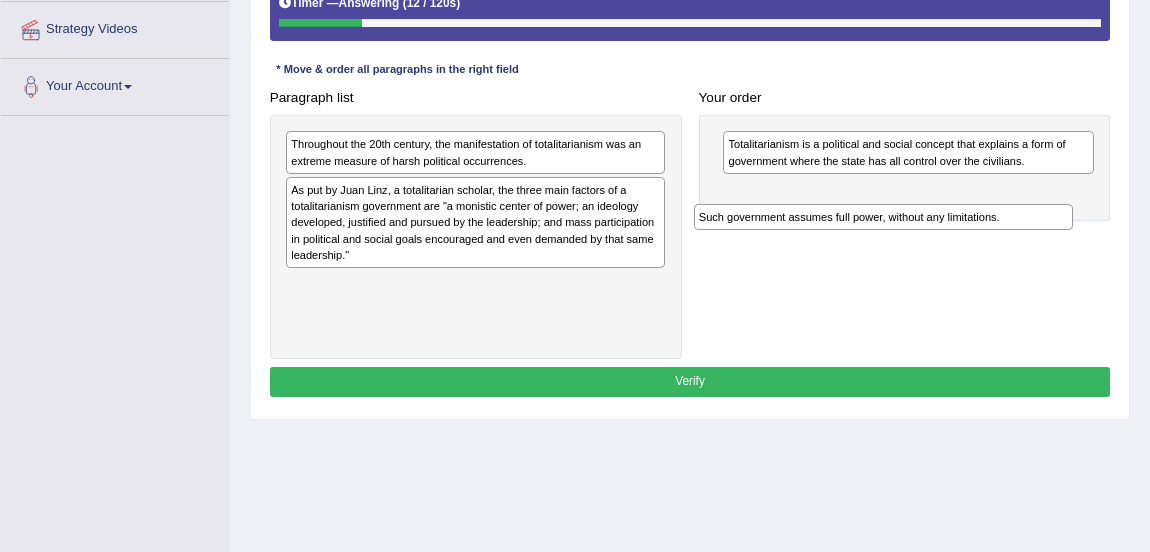drag, startPoint x: 449, startPoint y: 186, endPoint x: 982, endPoint y: 276, distance: 540.5451 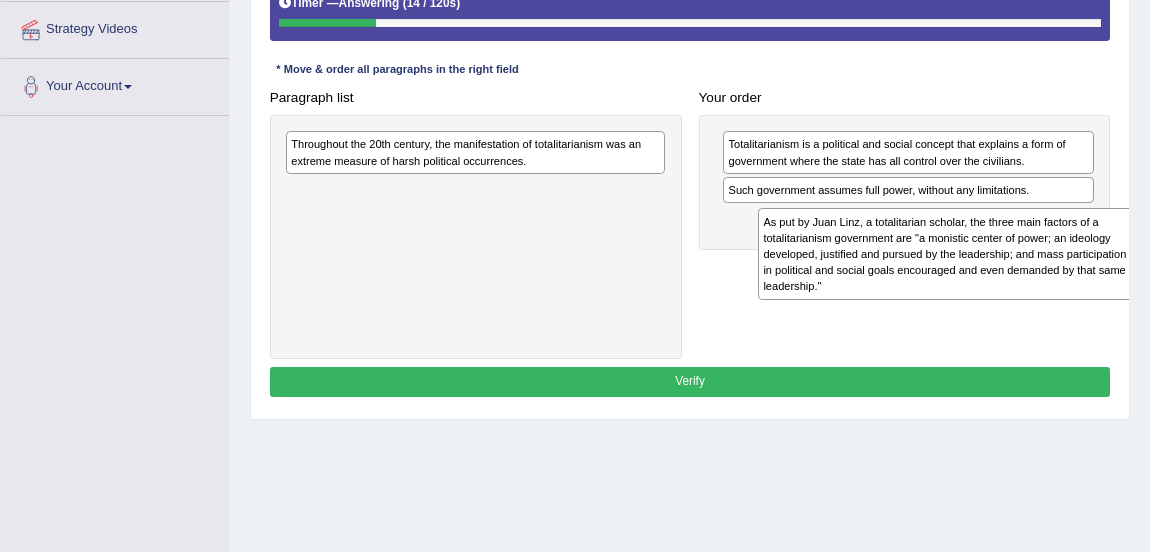 drag, startPoint x: 602, startPoint y: 258, endPoint x: 1162, endPoint y: 311, distance: 562.50244 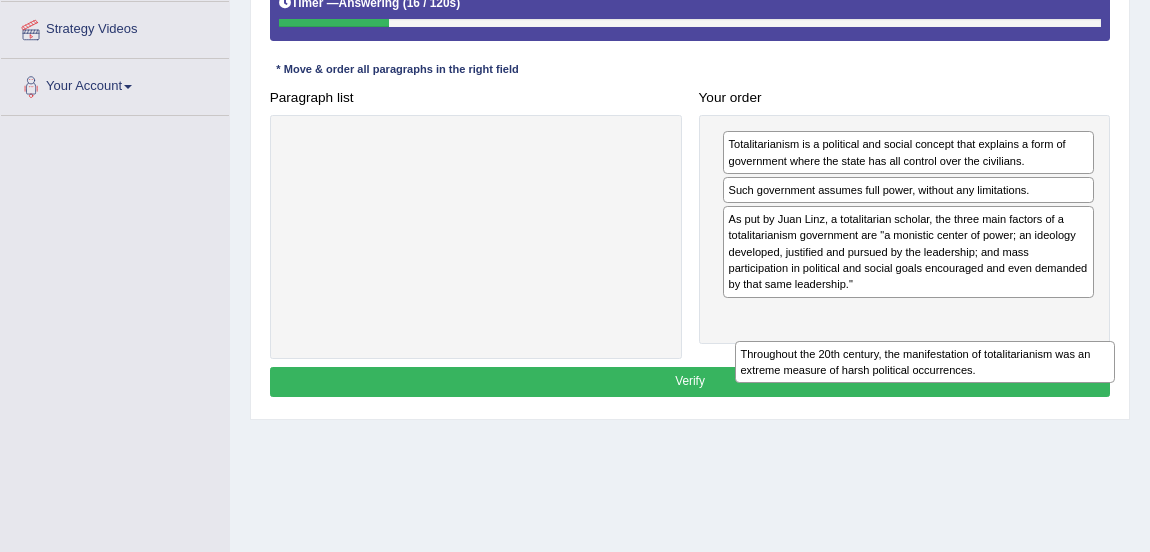 drag, startPoint x: 576, startPoint y: 201, endPoint x: 1115, endPoint y: 452, distance: 594.57715 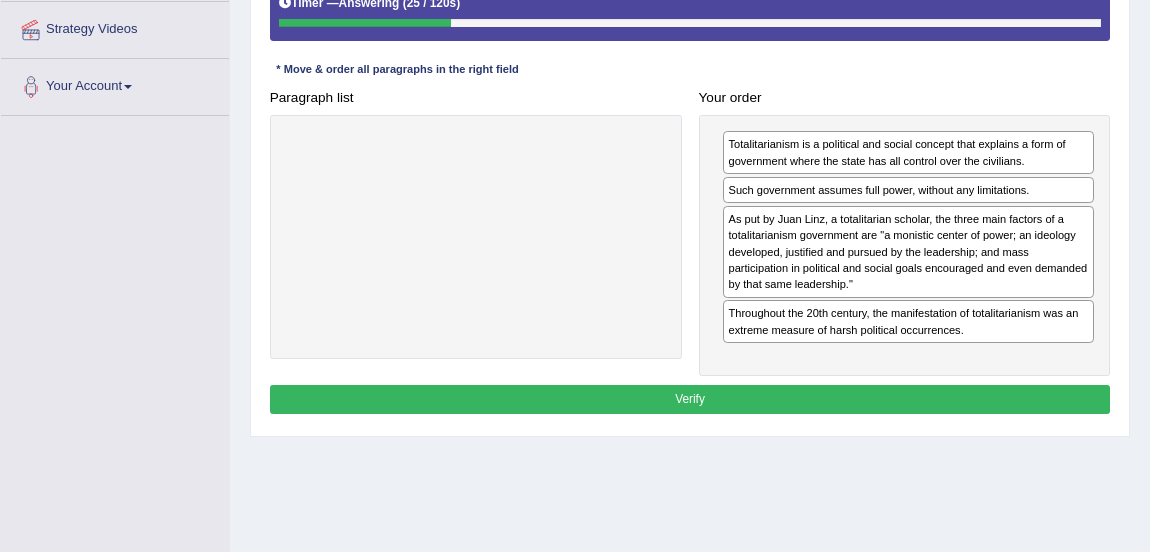 click on "Verify" at bounding box center (690, 399) 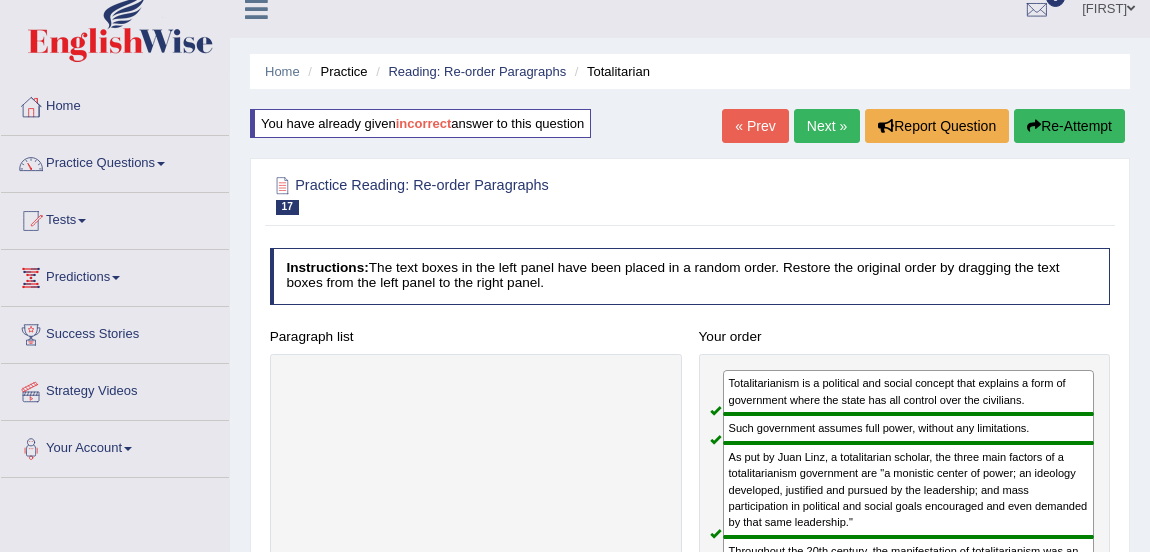 scroll, scrollTop: 0, scrollLeft: 0, axis: both 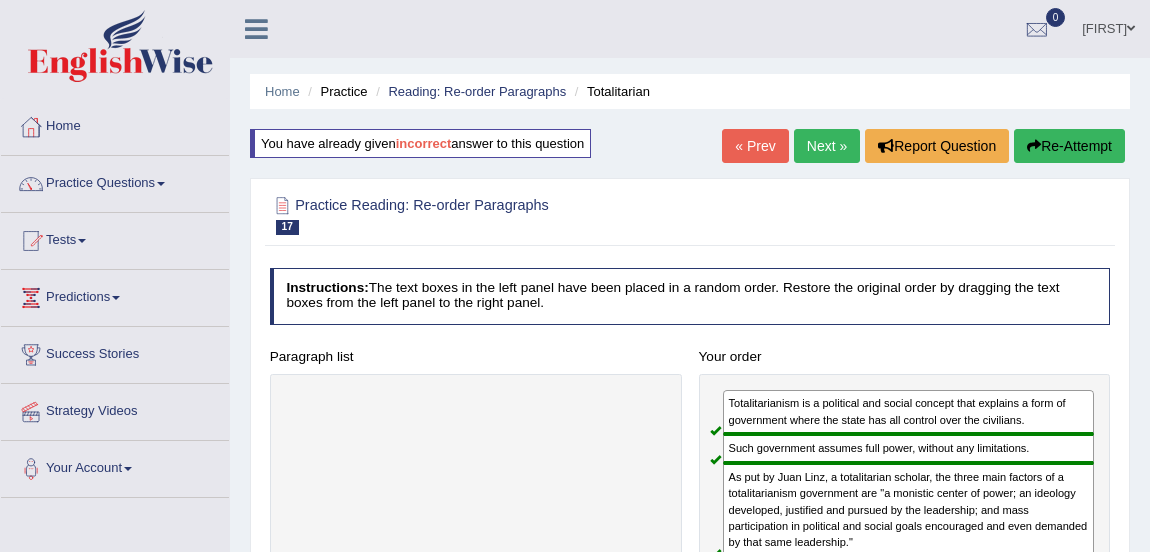 click on "Next »" at bounding box center [827, 146] 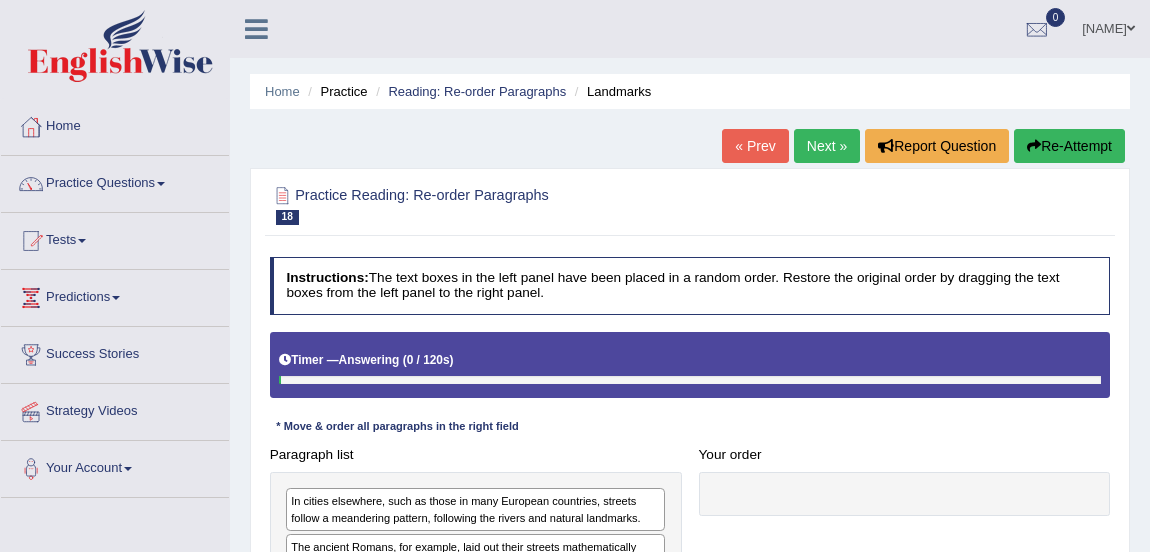 scroll, scrollTop: 240, scrollLeft: 0, axis: vertical 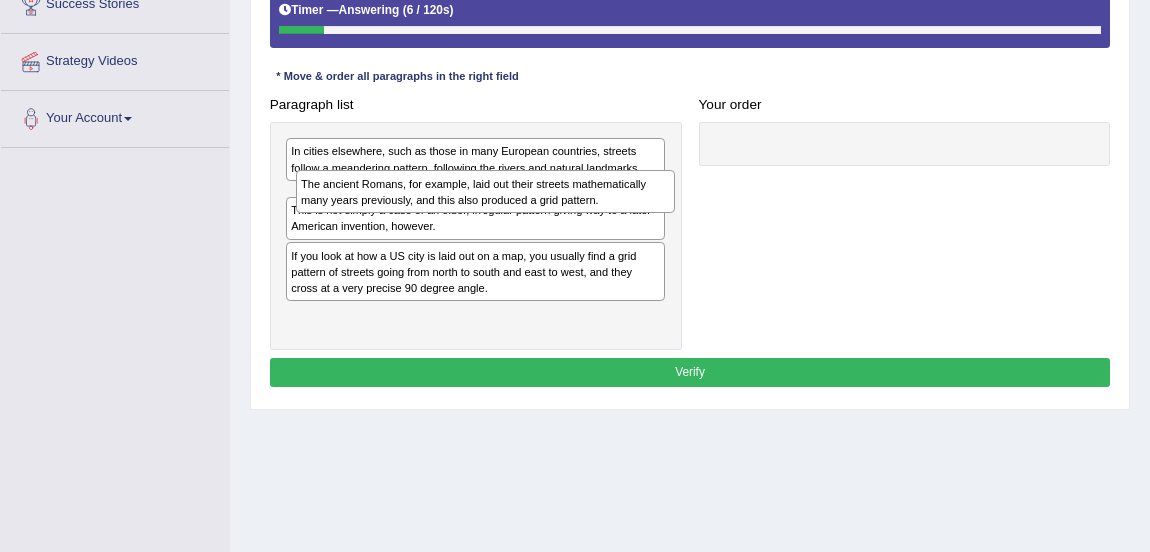drag, startPoint x: 424, startPoint y: 213, endPoint x: 440, endPoint y: 214, distance: 16.03122 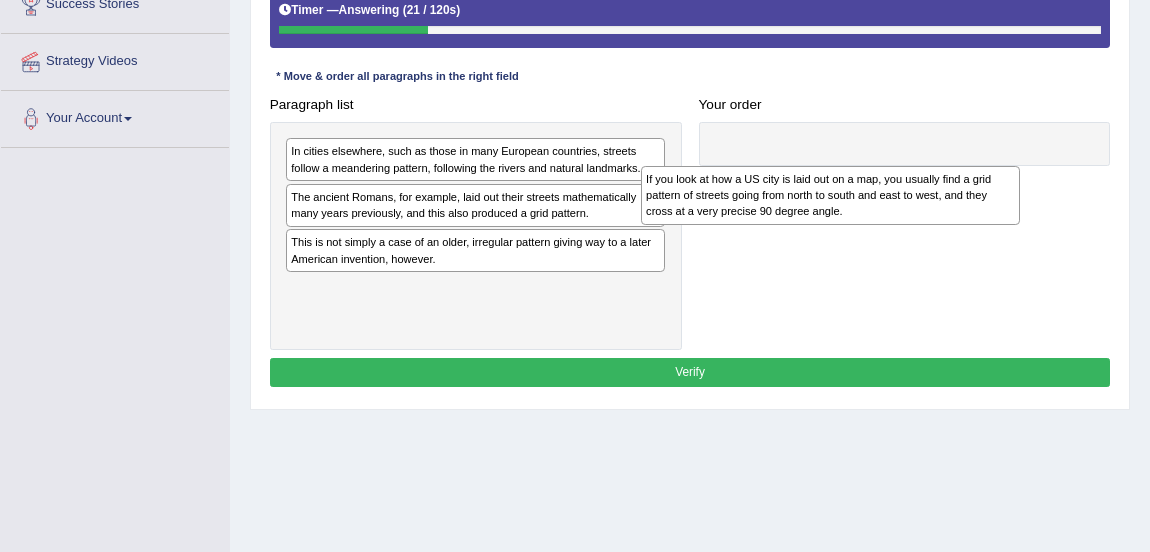drag, startPoint x: 457, startPoint y: 300, endPoint x: 925, endPoint y: 164, distance: 487.36023 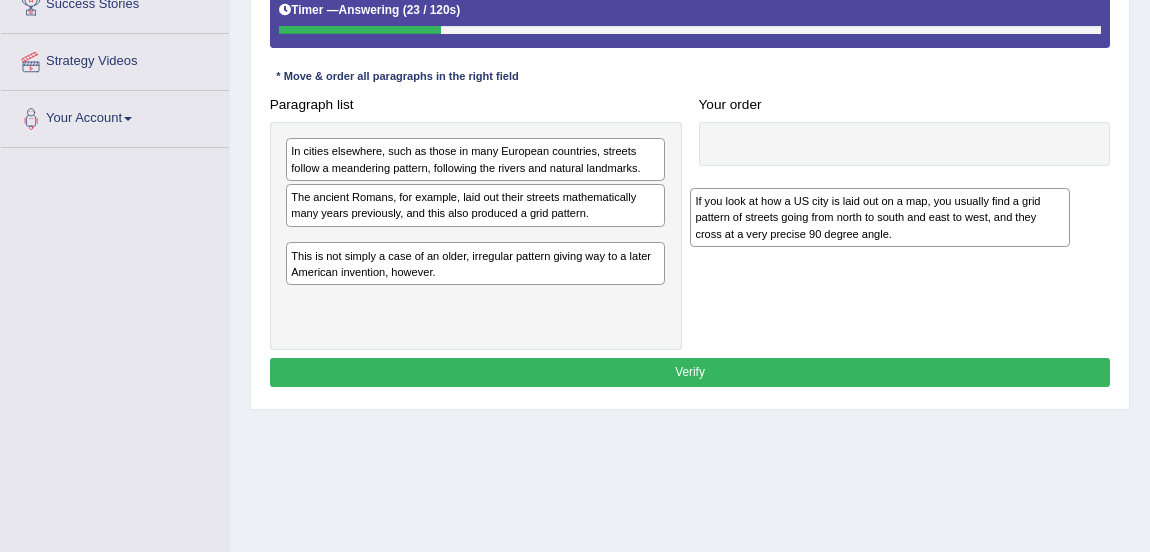 drag, startPoint x: 349, startPoint y: 310, endPoint x: 1004, endPoint y: 216, distance: 661.71063 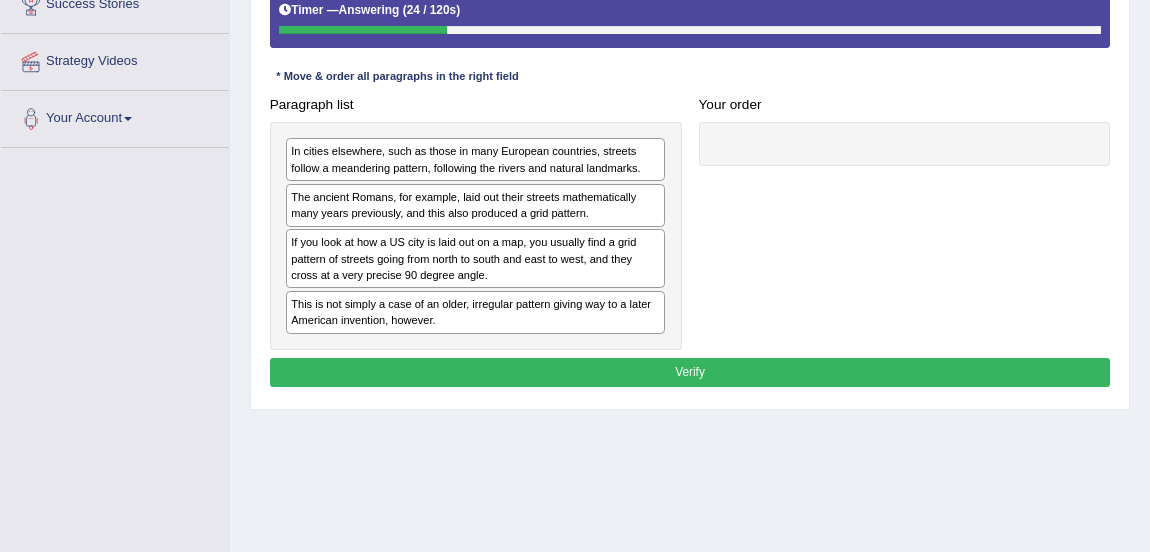 click on "Paragraph list
In cities elsewhere, such as those in many European countries, streets follow a meandering pattern, following the rivers and natural landmarks. The ancient Romans, for example, laid out their streets mathematically many years previously, and this also produced a grid pattern. If you look at how a US city is laid out on a map, you usually find a grid pattern of streets going from north to south and east to west, and they cross at a very precise 90 degree angle. This is not simply a case of an older, irregular pattern giving way to a later American invention, however.
Correct order
If you look at how a US city is laid out on a map, you usually find a grid pattern of streets going from north to south and east to west, and they cross at a very precise 90 degree angle. In cities elsewhere, such as those in many European countries, streets follow a meandering pattern, following the rivers and natural landmarks.
Your order" at bounding box center [690, 220] 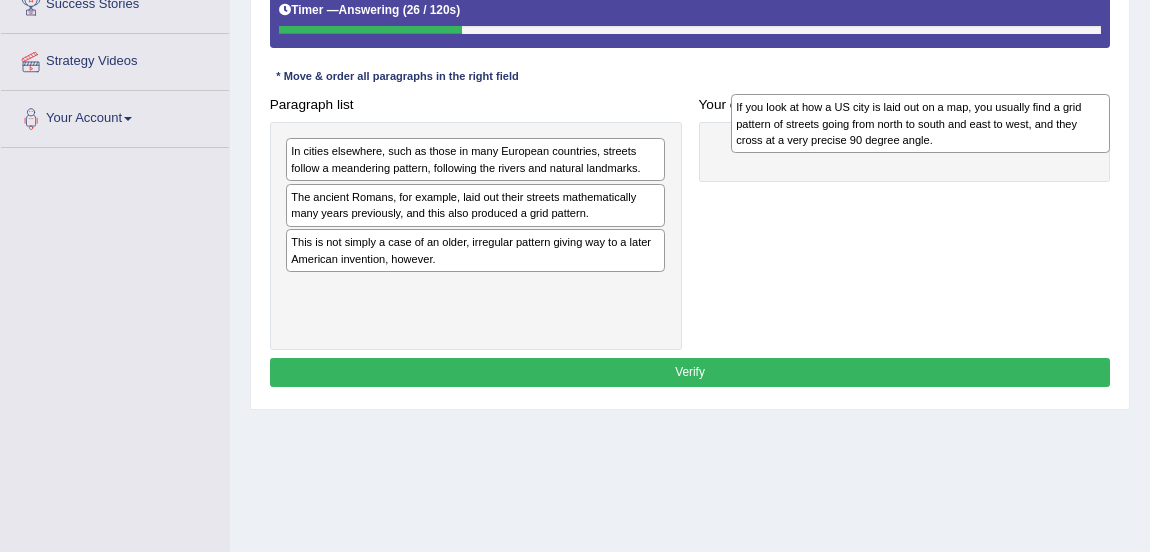 drag, startPoint x: 427, startPoint y: 247, endPoint x: 954, endPoint y: 113, distance: 543.7692 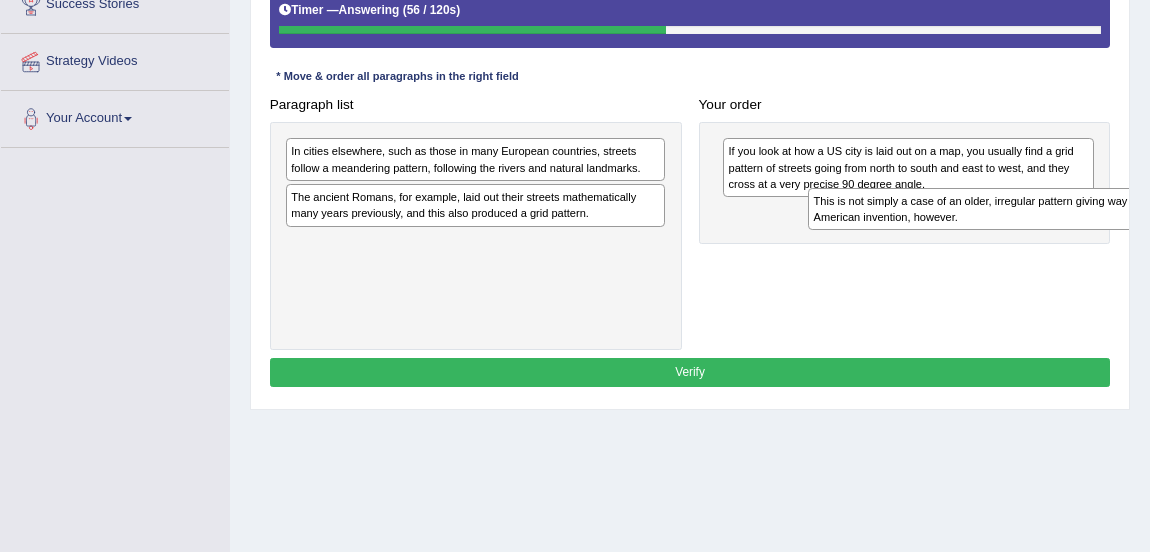 drag, startPoint x: 327, startPoint y: 248, endPoint x: 933, endPoint y: 224, distance: 606.47504 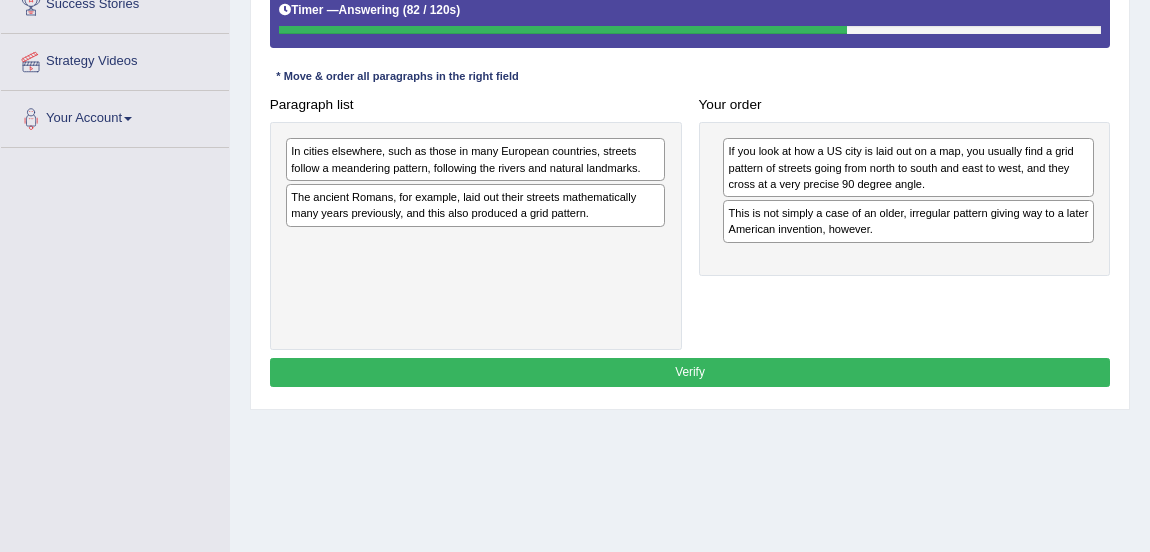 click on "In cities elsewhere, such as those in many European countries, streets follow a meandering pattern, following the rivers and natural landmarks. The ancient Romans, for example, laid out their streets mathematically many years previously, and this also produced a grid pattern." at bounding box center [476, 236] 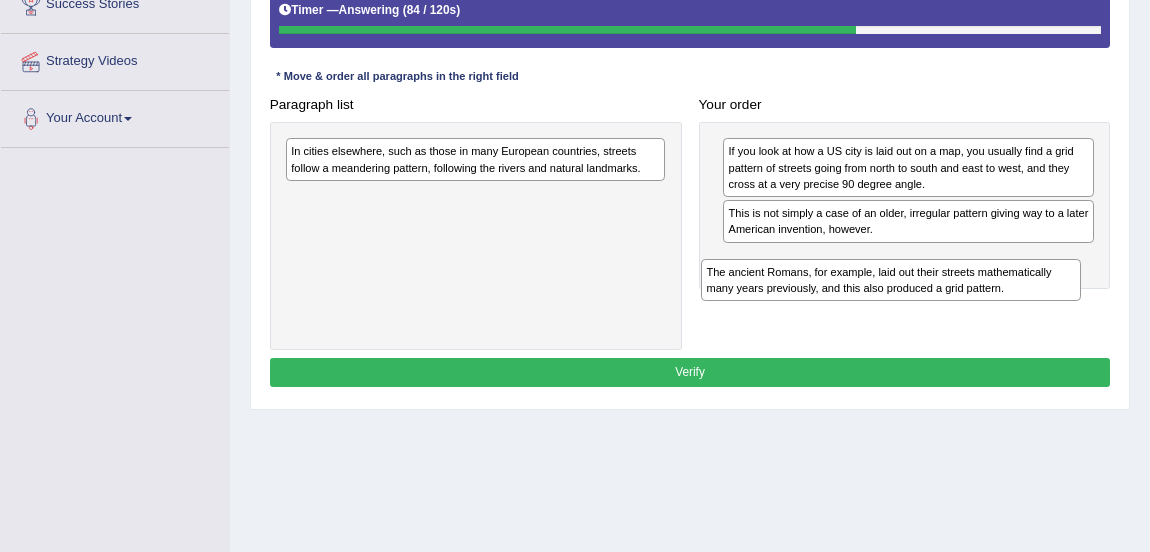 drag, startPoint x: 412, startPoint y: 204, endPoint x: 934, endPoint y: 320, distance: 534.7336 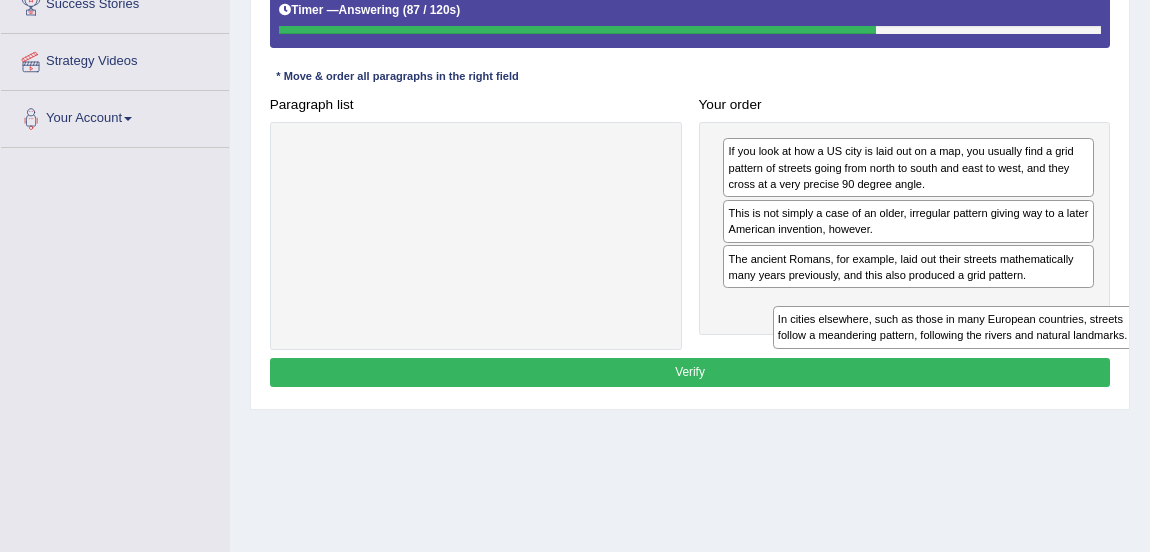 drag, startPoint x: 398, startPoint y: 160, endPoint x: 981, endPoint y: 368, distance: 618.9935 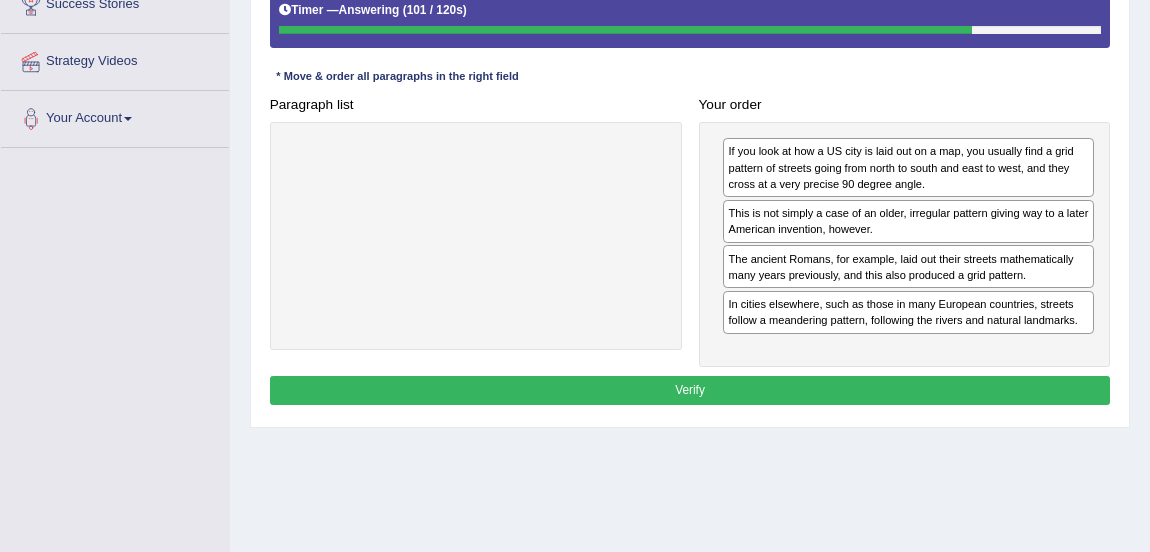 click on "Verify" at bounding box center (690, 390) 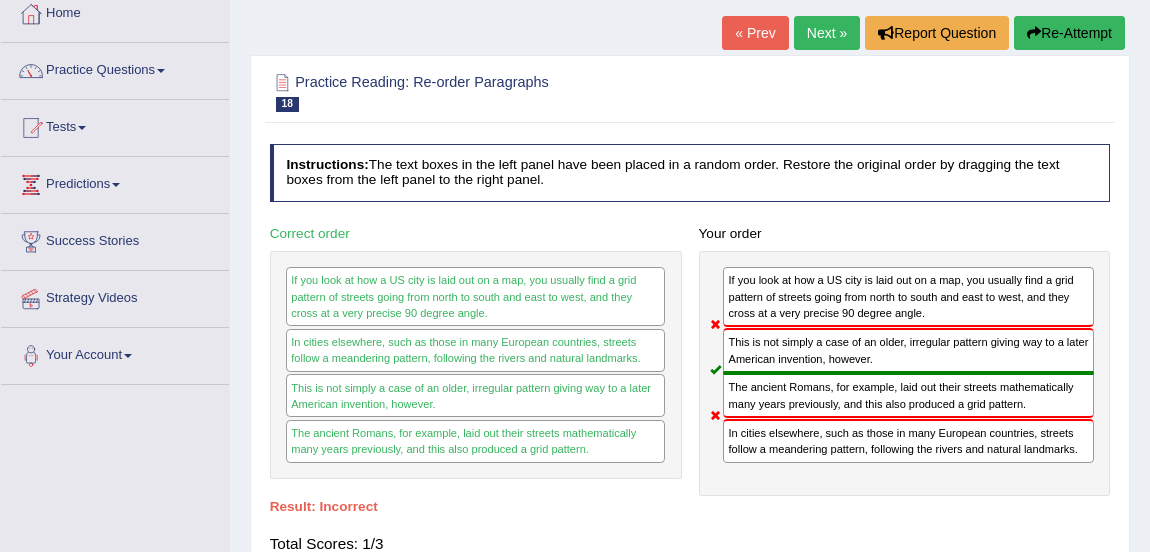 scroll, scrollTop: 107, scrollLeft: 0, axis: vertical 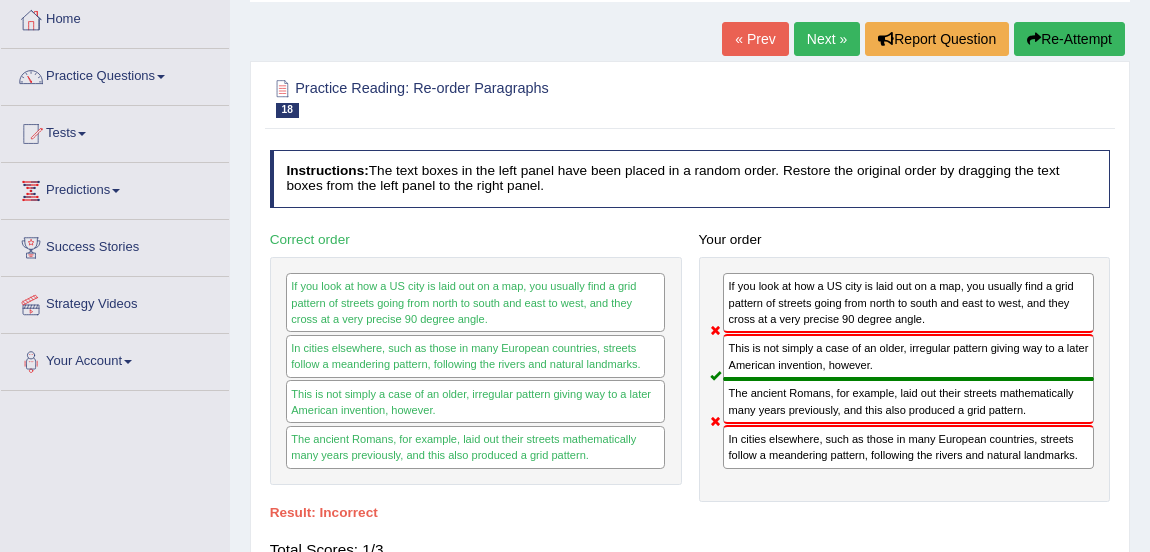 click on "Next »" at bounding box center [827, 39] 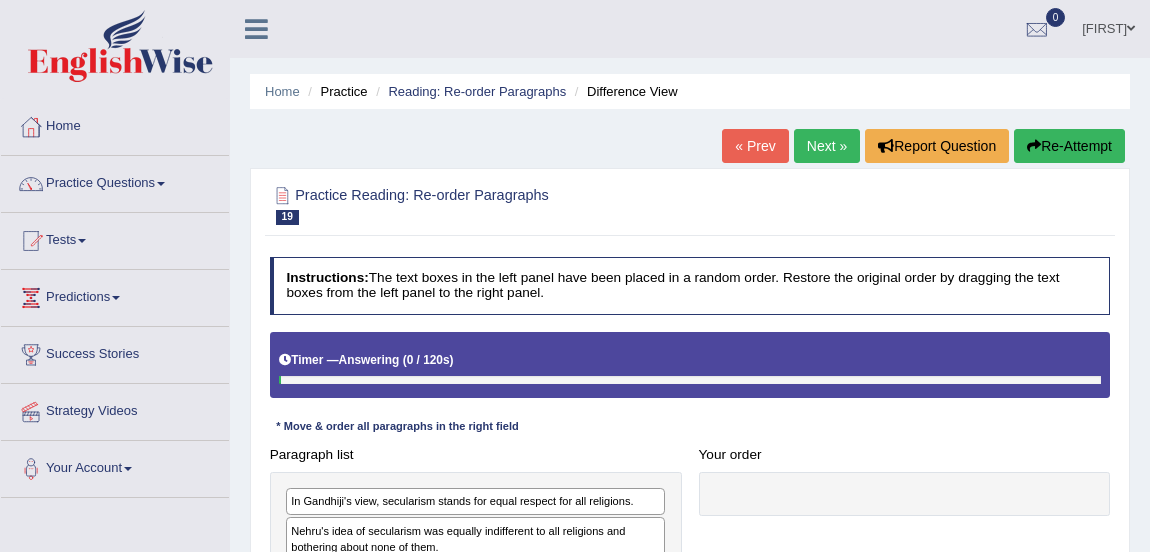 scroll, scrollTop: 292, scrollLeft: 0, axis: vertical 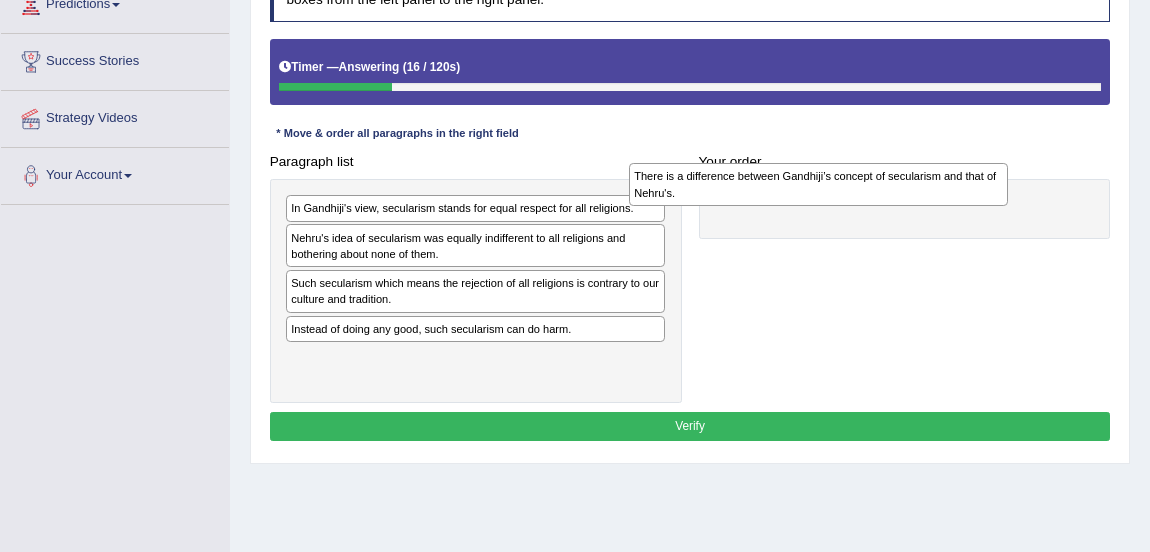 drag, startPoint x: 442, startPoint y: 370, endPoint x: 865, endPoint y: 192, distance: 458.92593 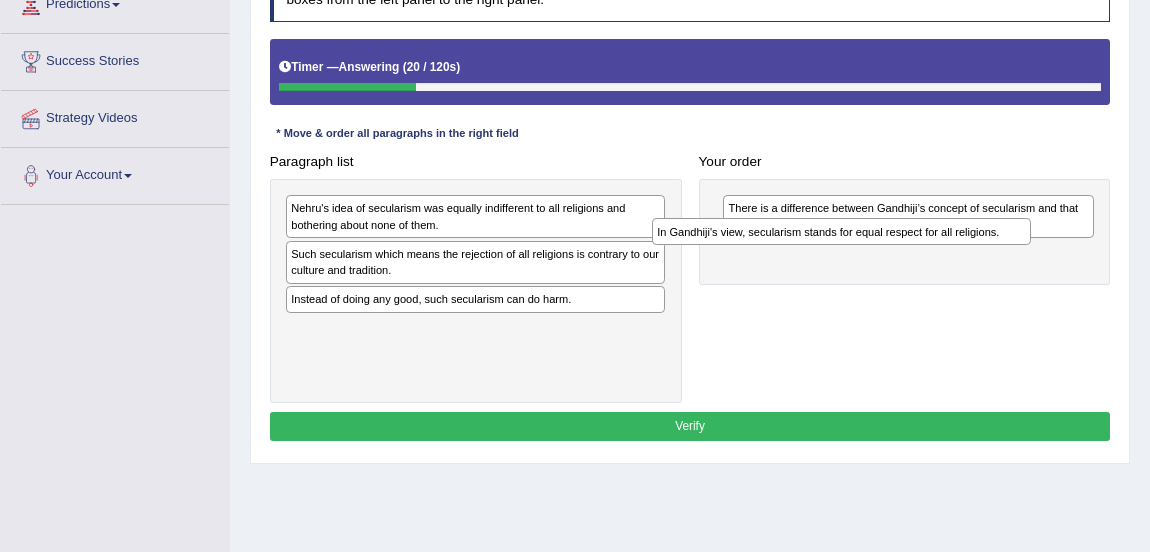drag, startPoint x: 590, startPoint y: 233, endPoint x: 920, endPoint y: 240, distance: 330.07425 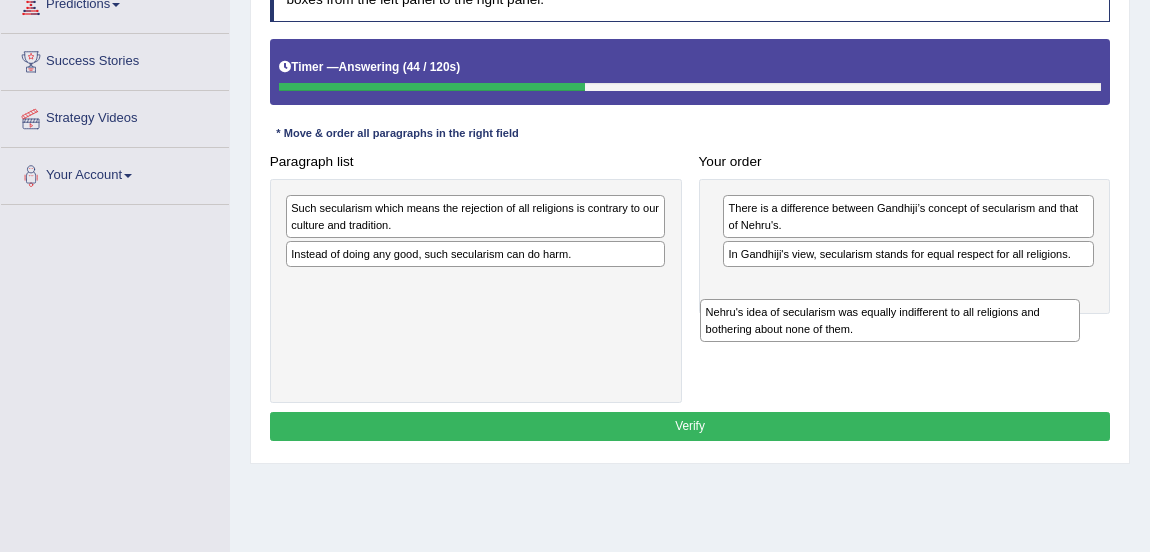 drag, startPoint x: 384, startPoint y: 210, endPoint x: 894, endPoint y: 334, distance: 524.8581 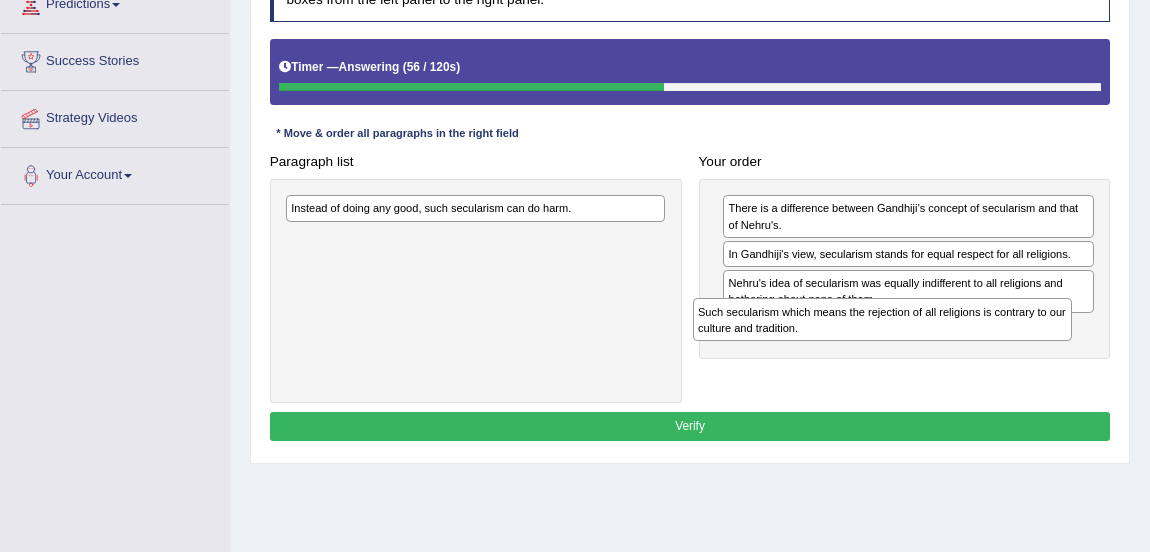 drag, startPoint x: 385, startPoint y: 212, endPoint x: 869, endPoint y: 343, distance: 501.415 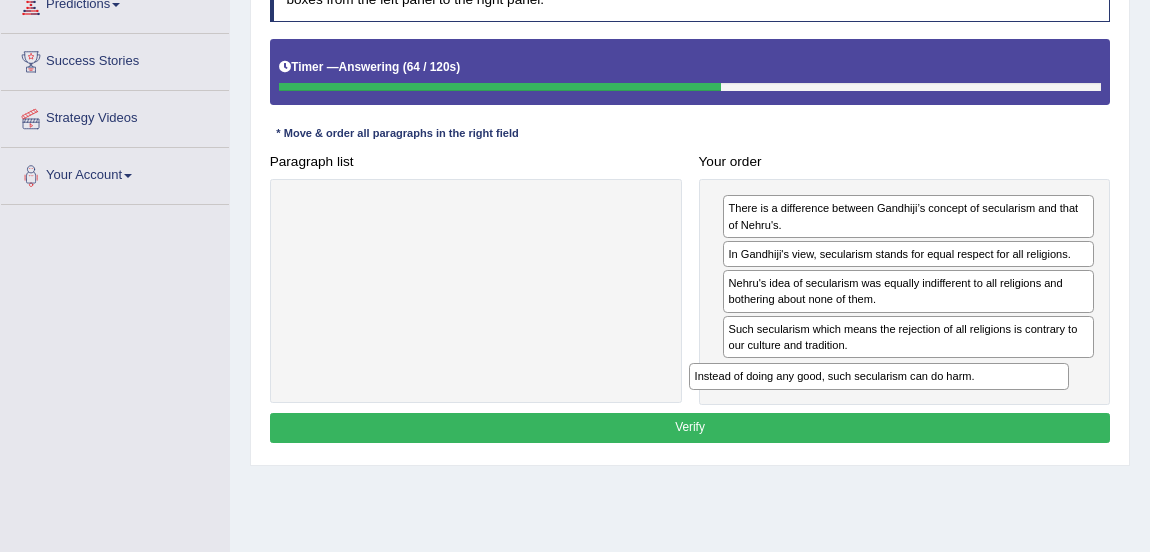 drag, startPoint x: 370, startPoint y: 207, endPoint x: 868, endPoint y: 408, distance: 537.0335 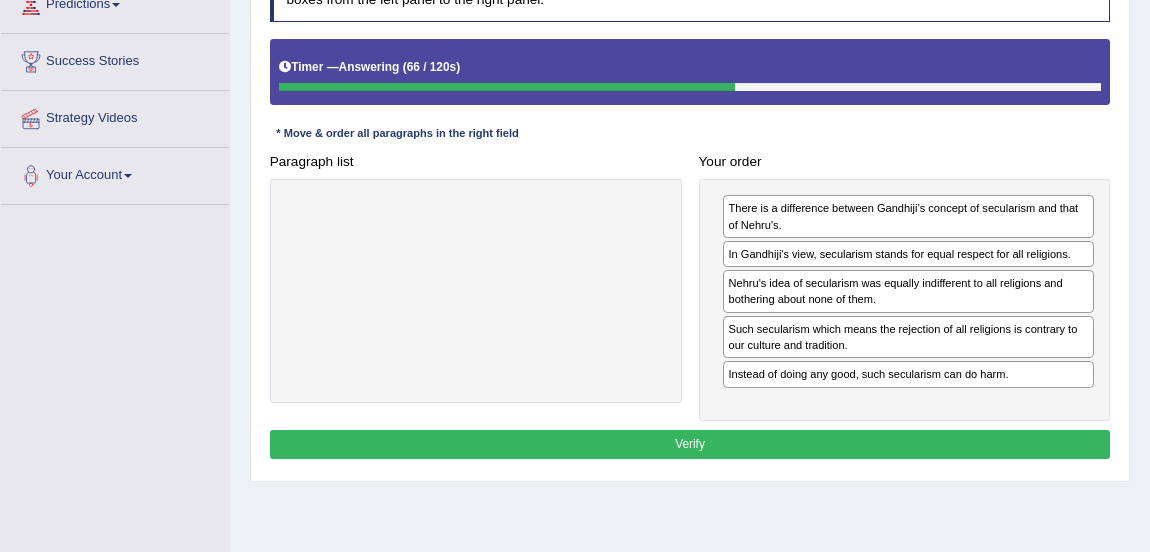 click on "Verify" at bounding box center (690, 444) 